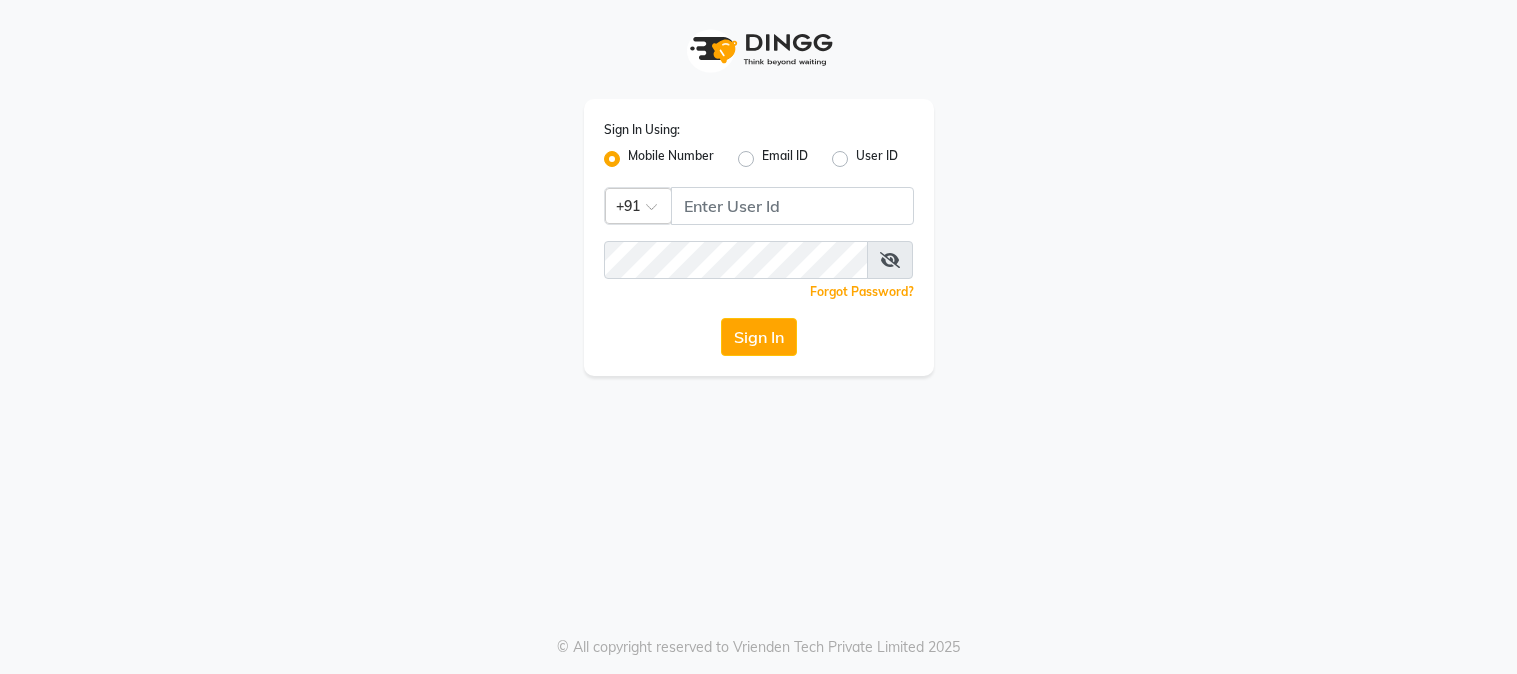 scroll, scrollTop: 0, scrollLeft: 0, axis: both 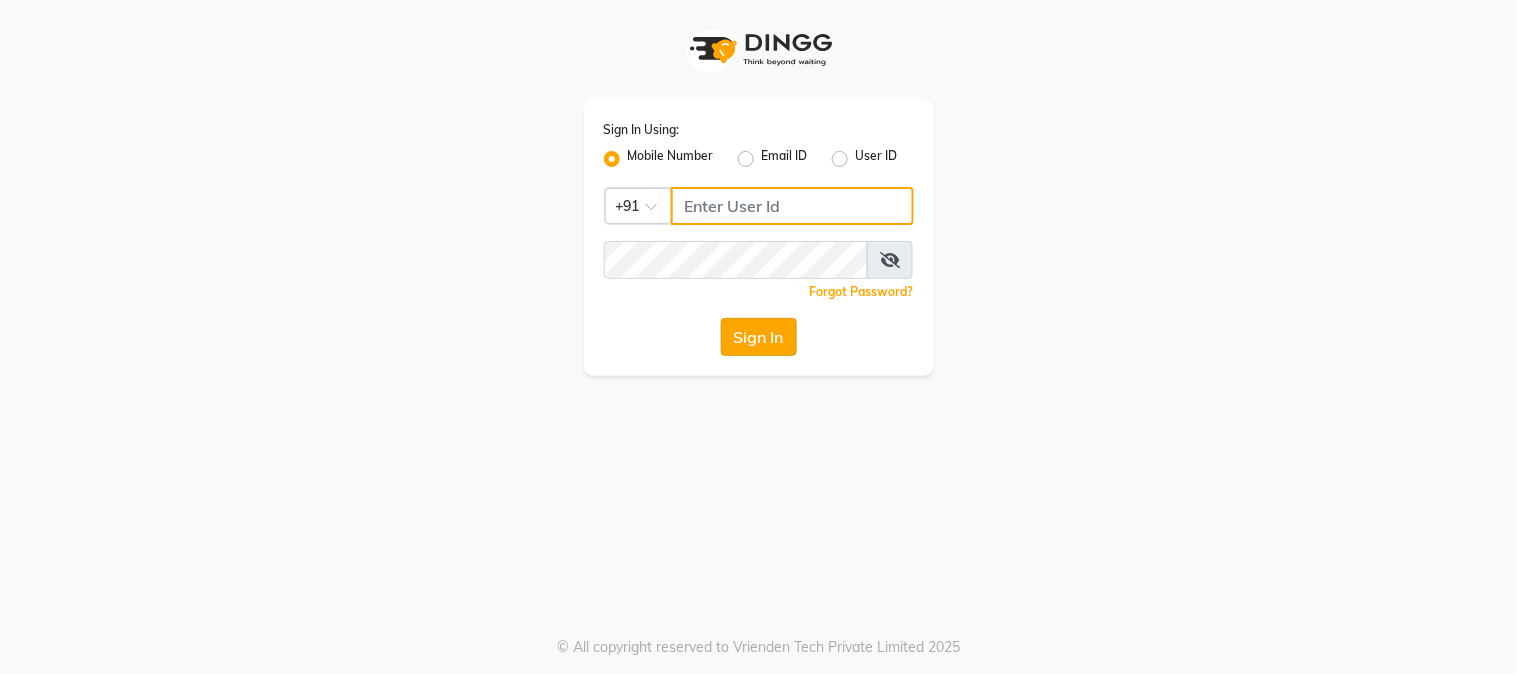 type on "8759660660" 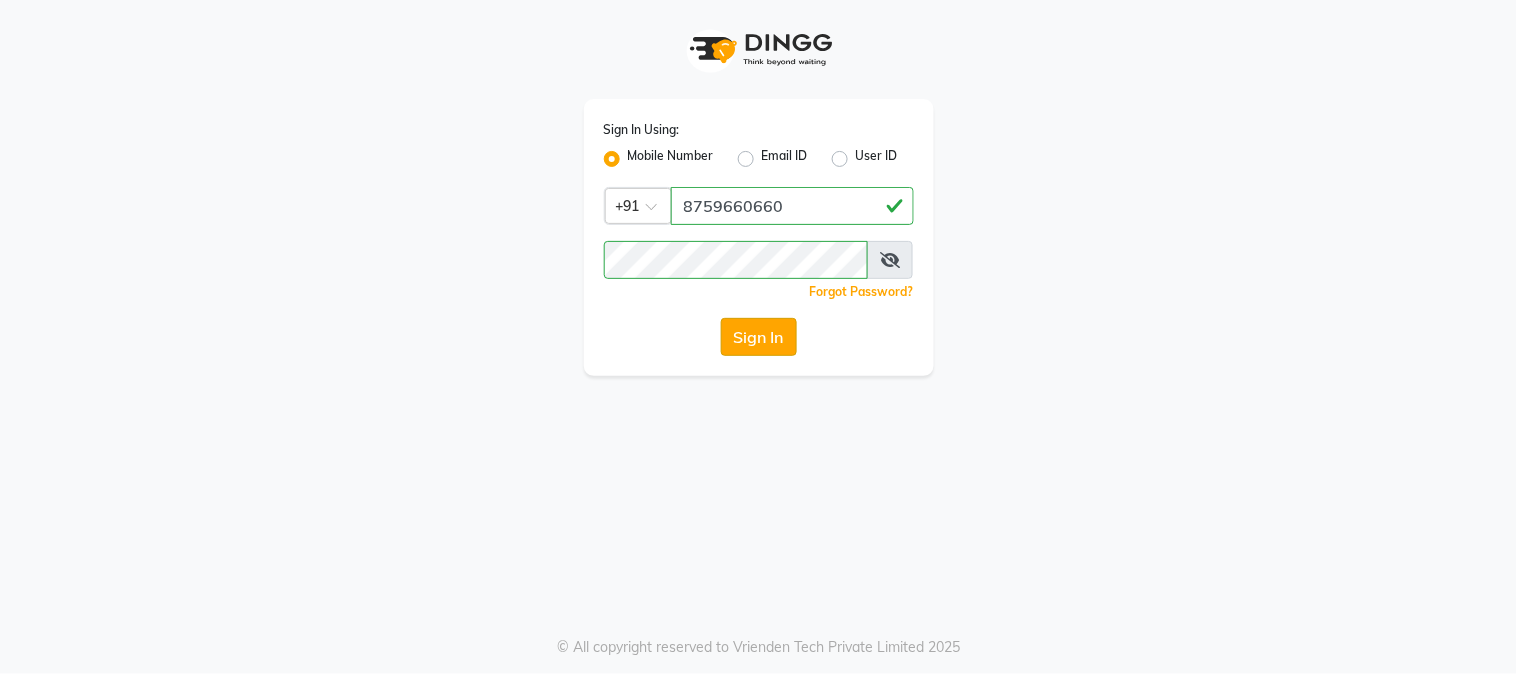click on "Sign In" 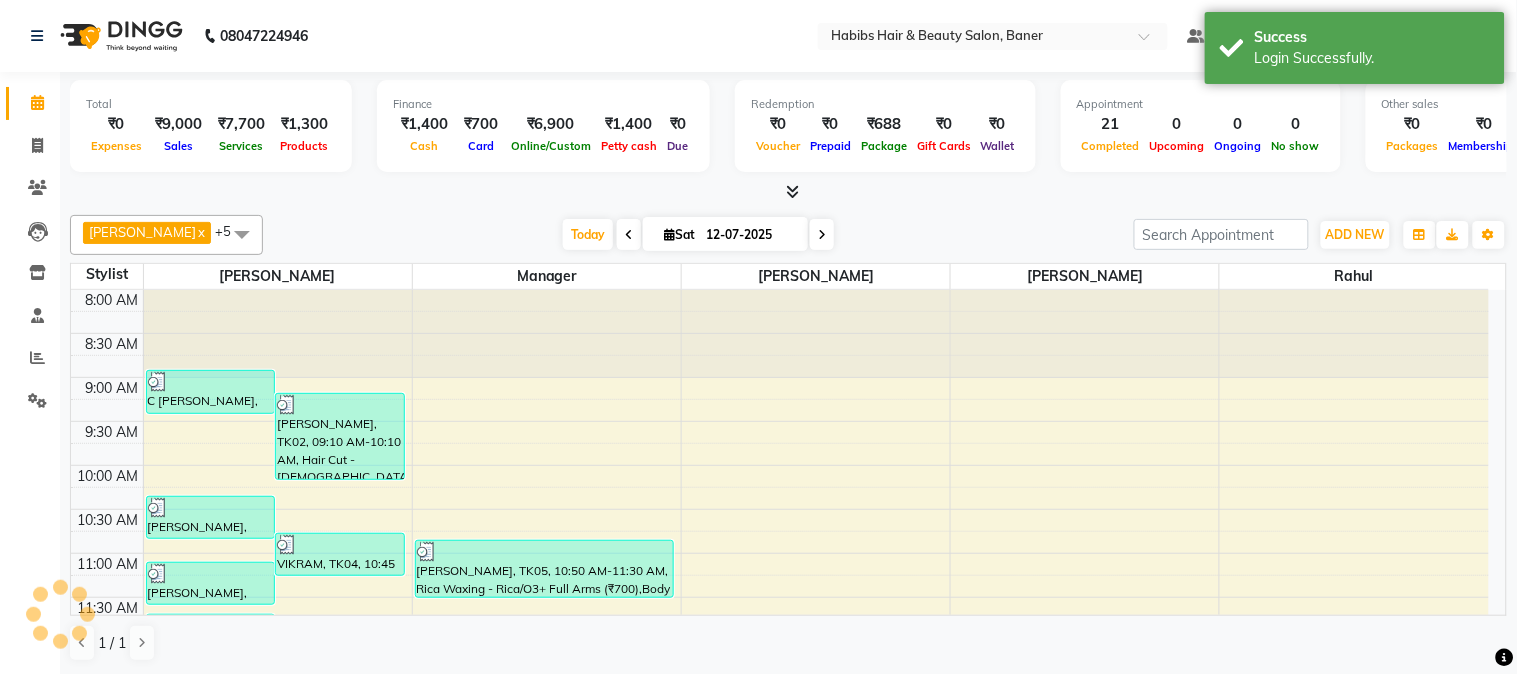 scroll, scrollTop: 0, scrollLeft: 0, axis: both 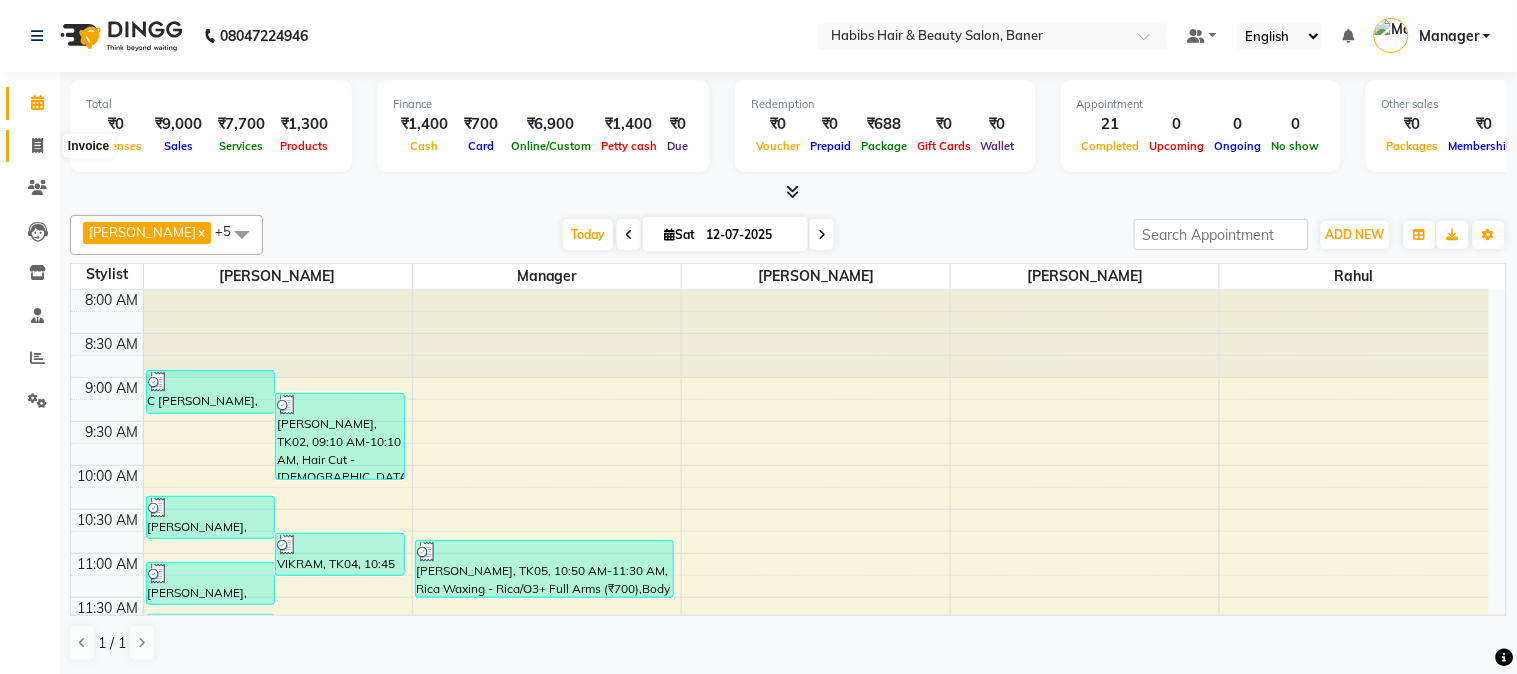 click 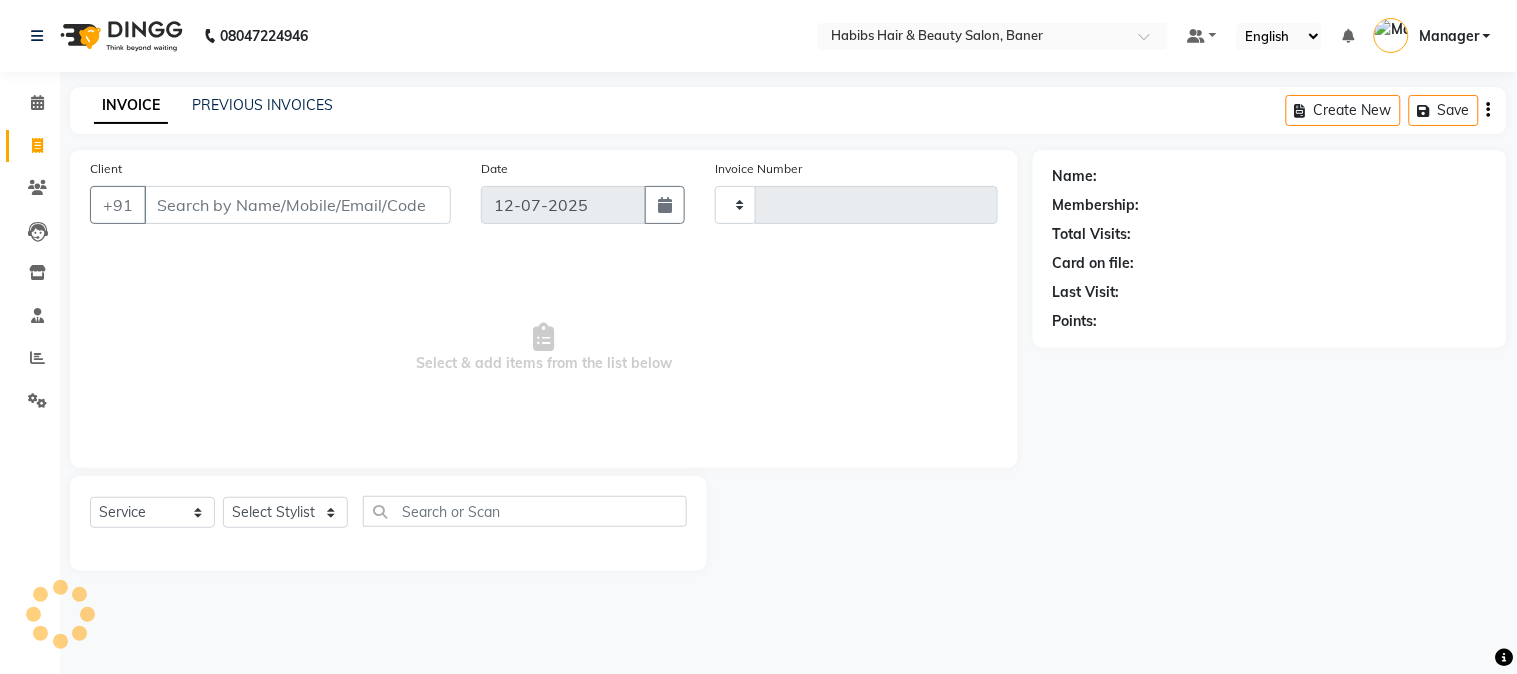 type on "2324" 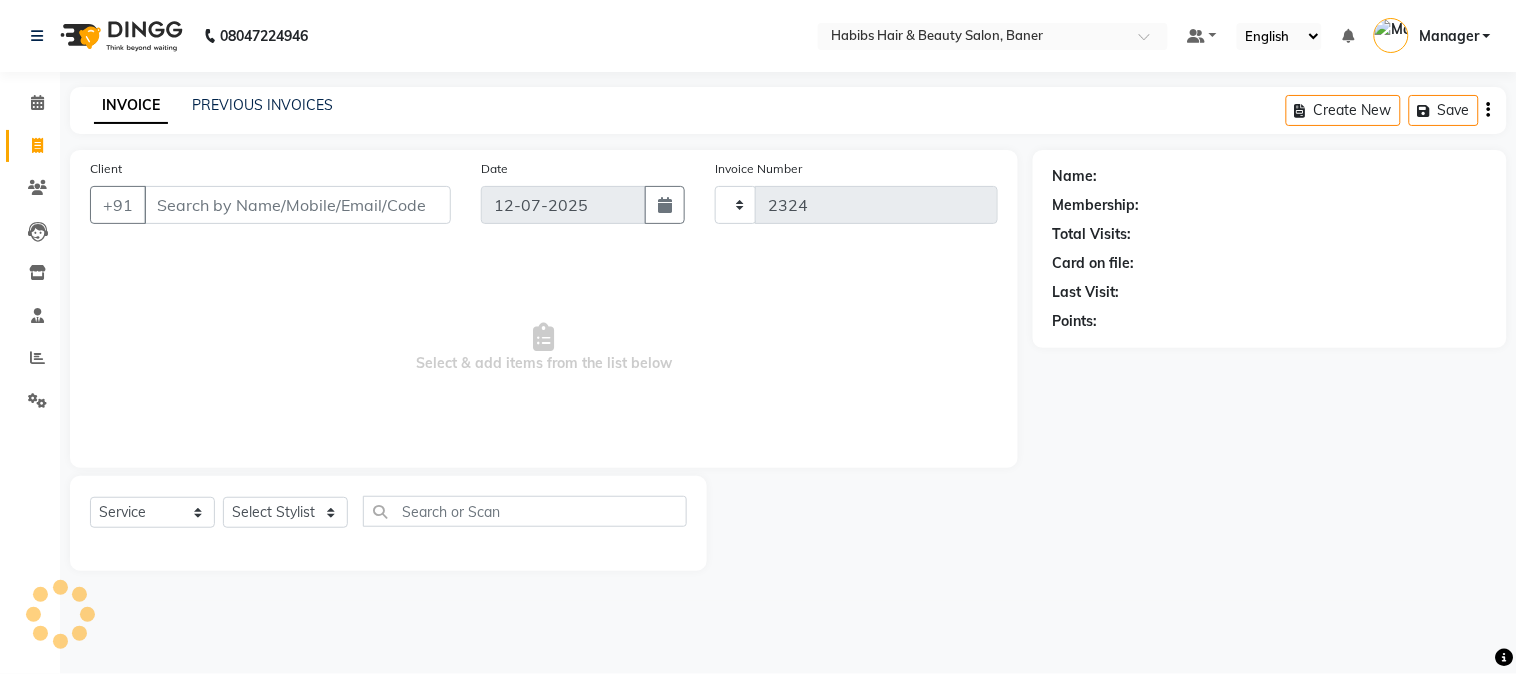 select on "5356" 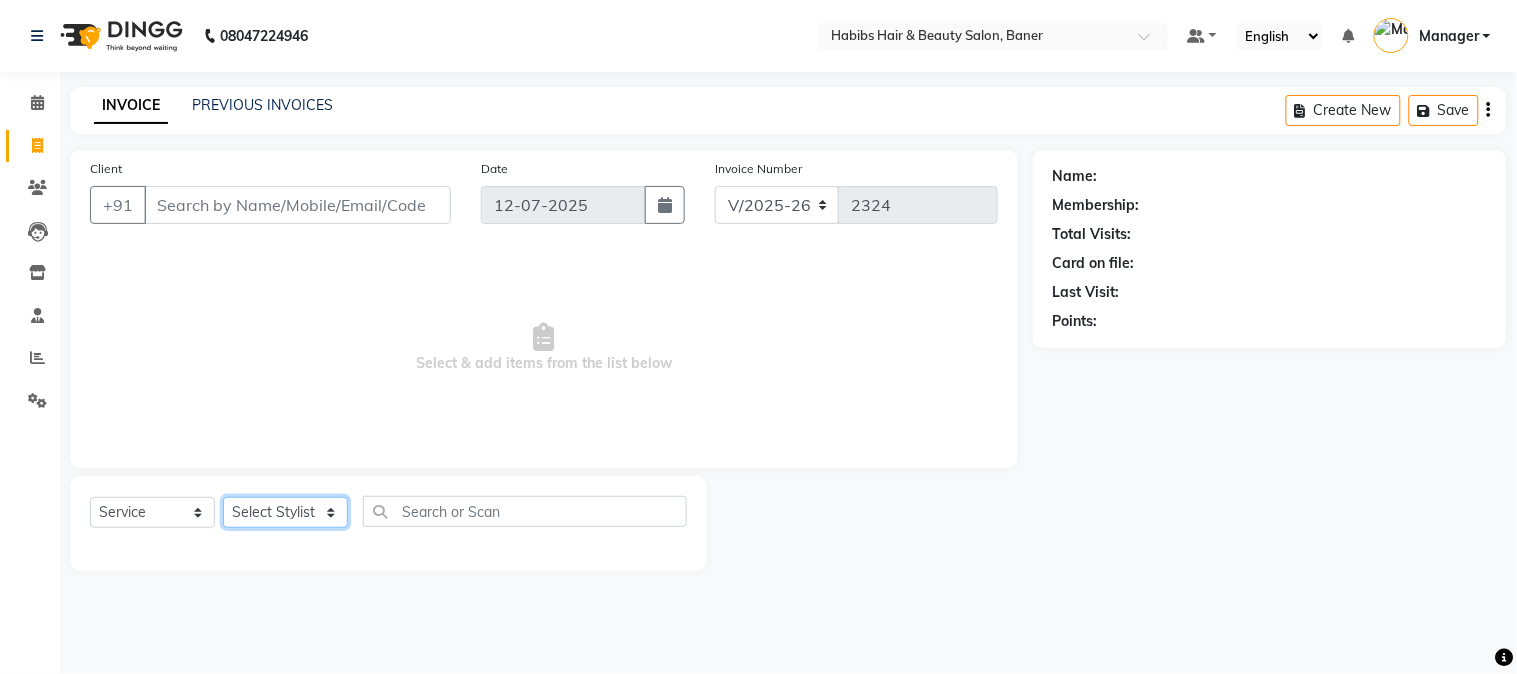 click on "Select Stylist Admin [PERSON_NAME]  Manager [PERSON_NAME] [PERSON_NAME] [PERSON_NAME]" 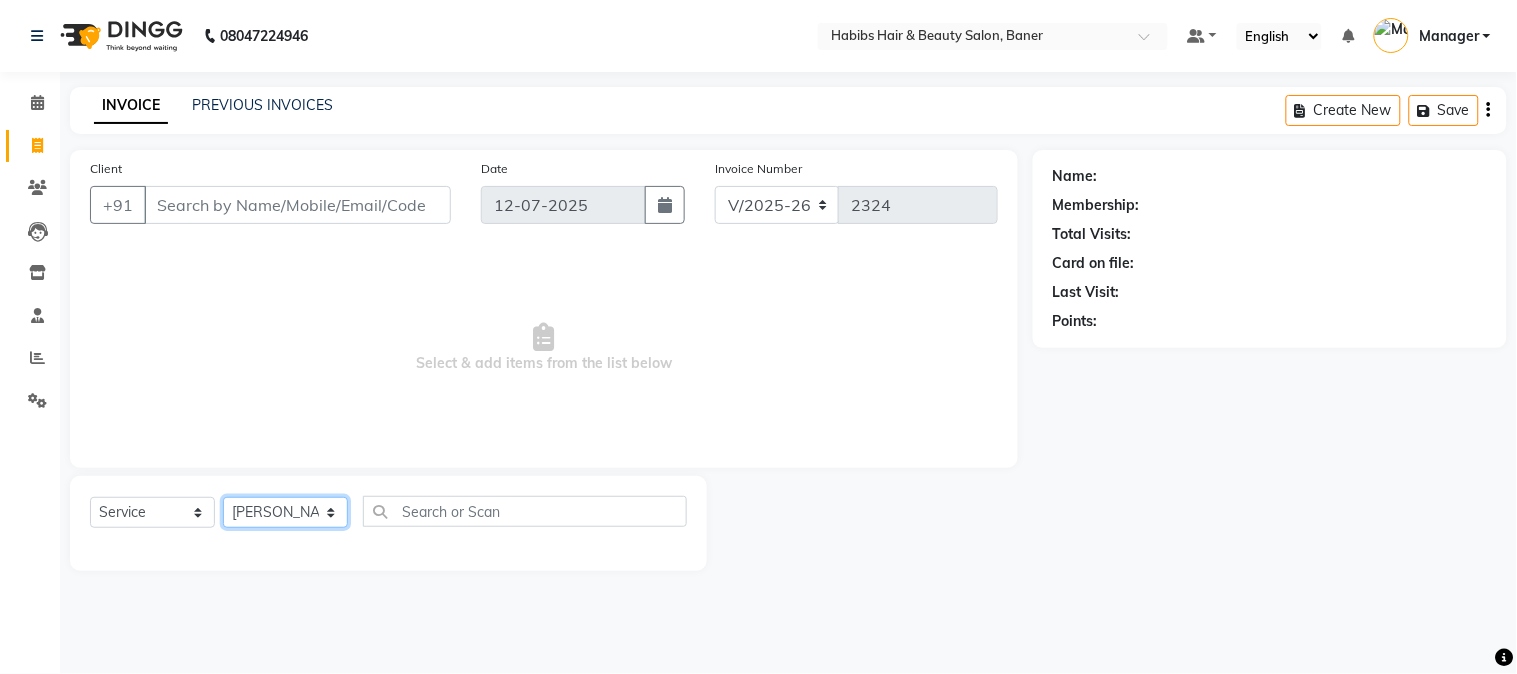 click on "Select Stylist Admin [PERSON_NAME]  Manager [PERSON_NAME] [PERSON_NAME] [PERSON_NAME]" 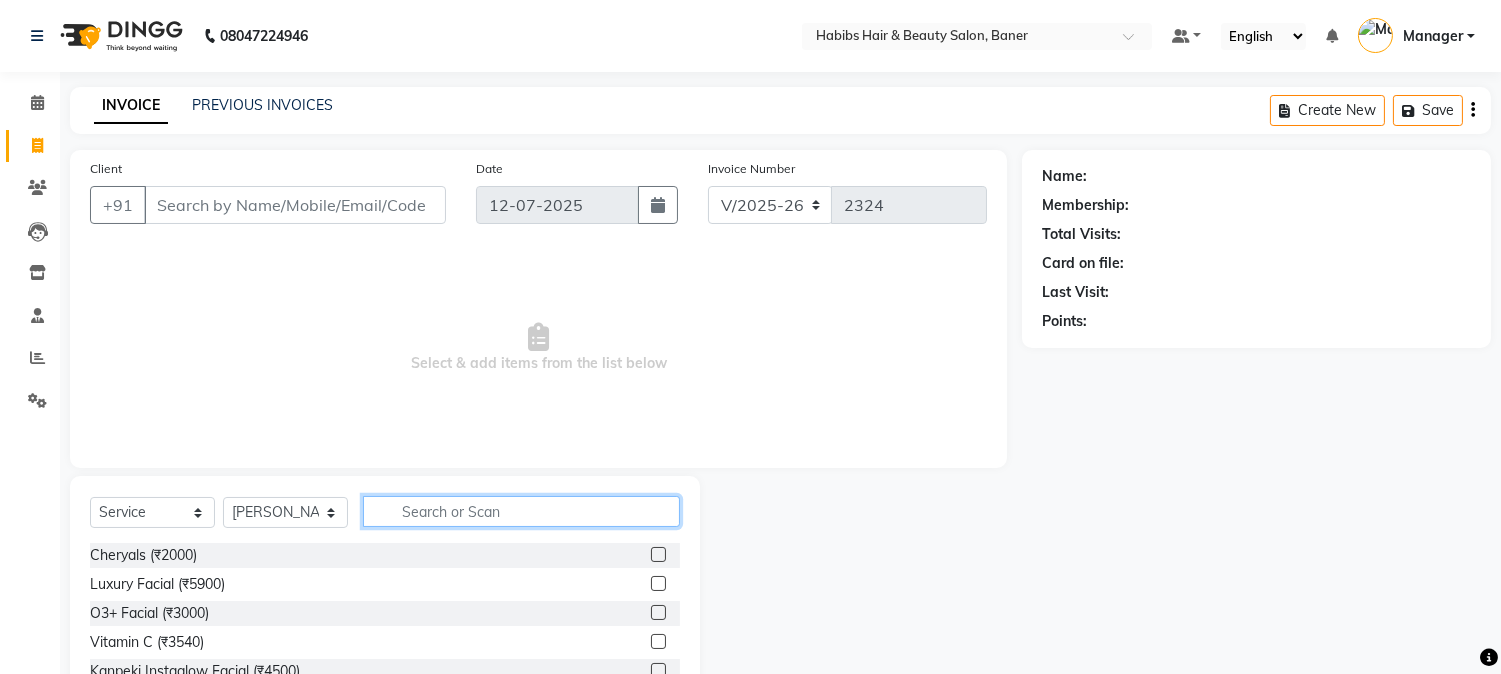 click 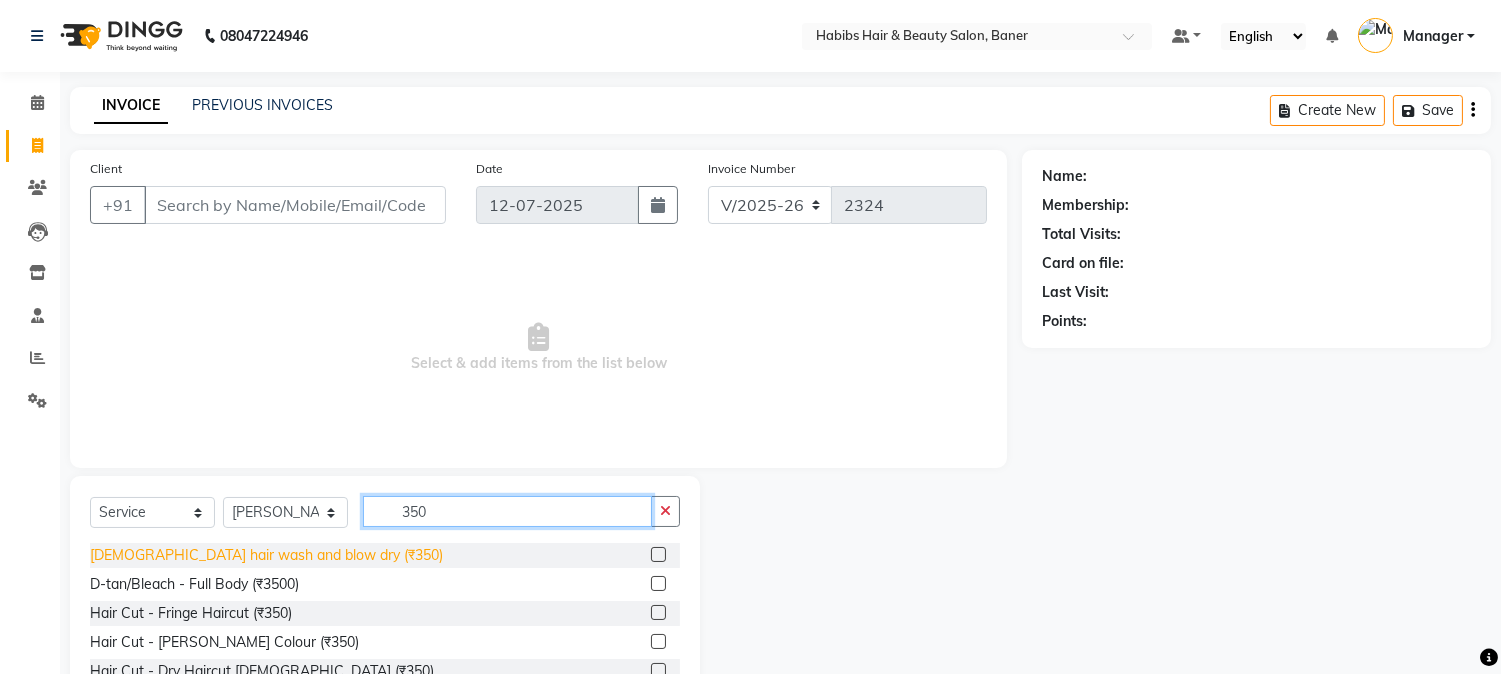 type on "350" 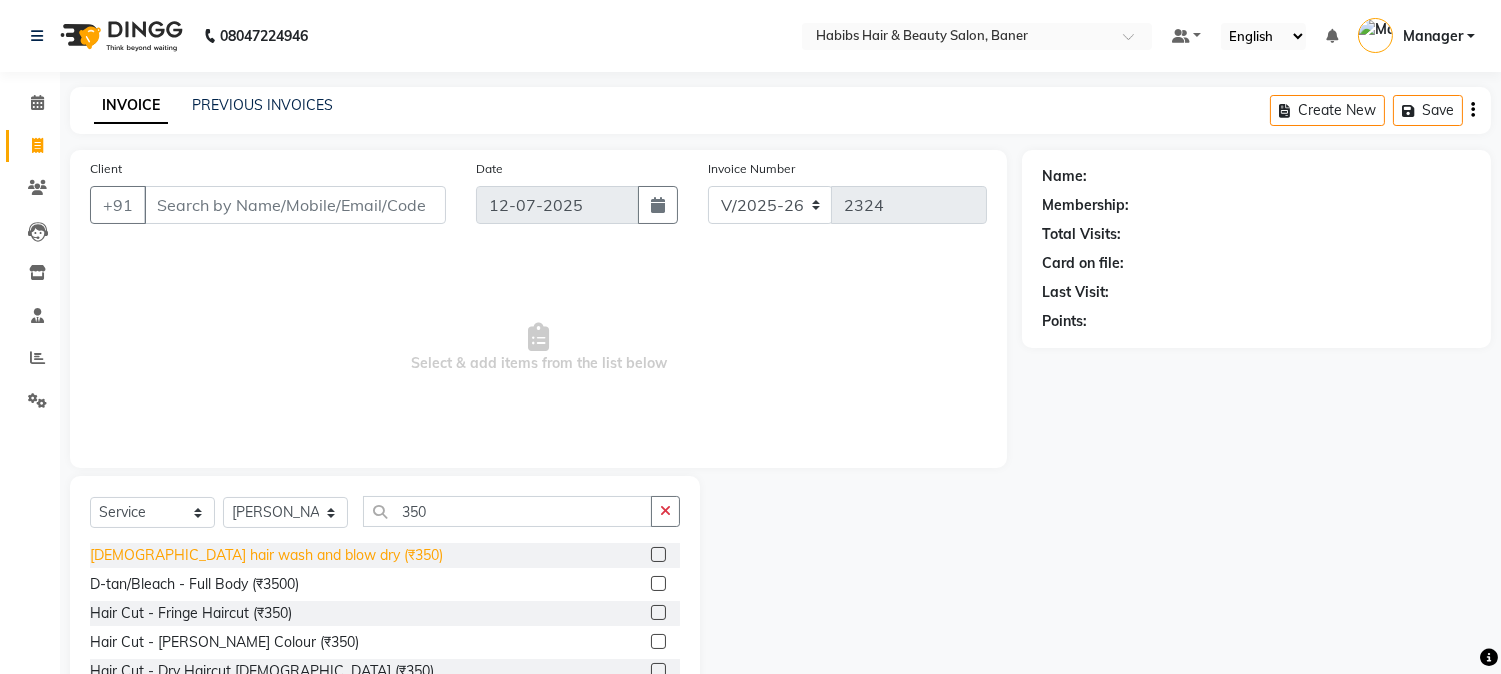 click on "[DEMOGRAPHIC_DATA] hair wash and blow dry (₹350)" 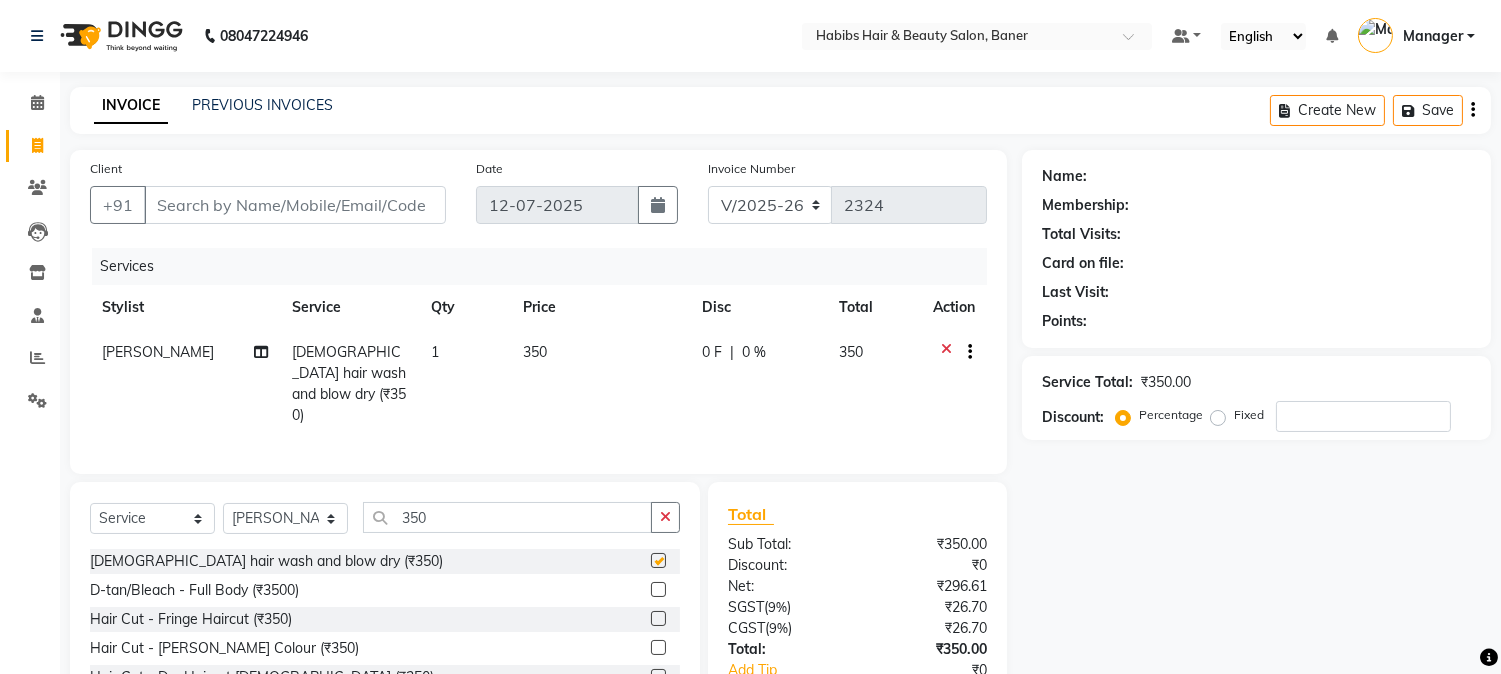 checkbox on "false" 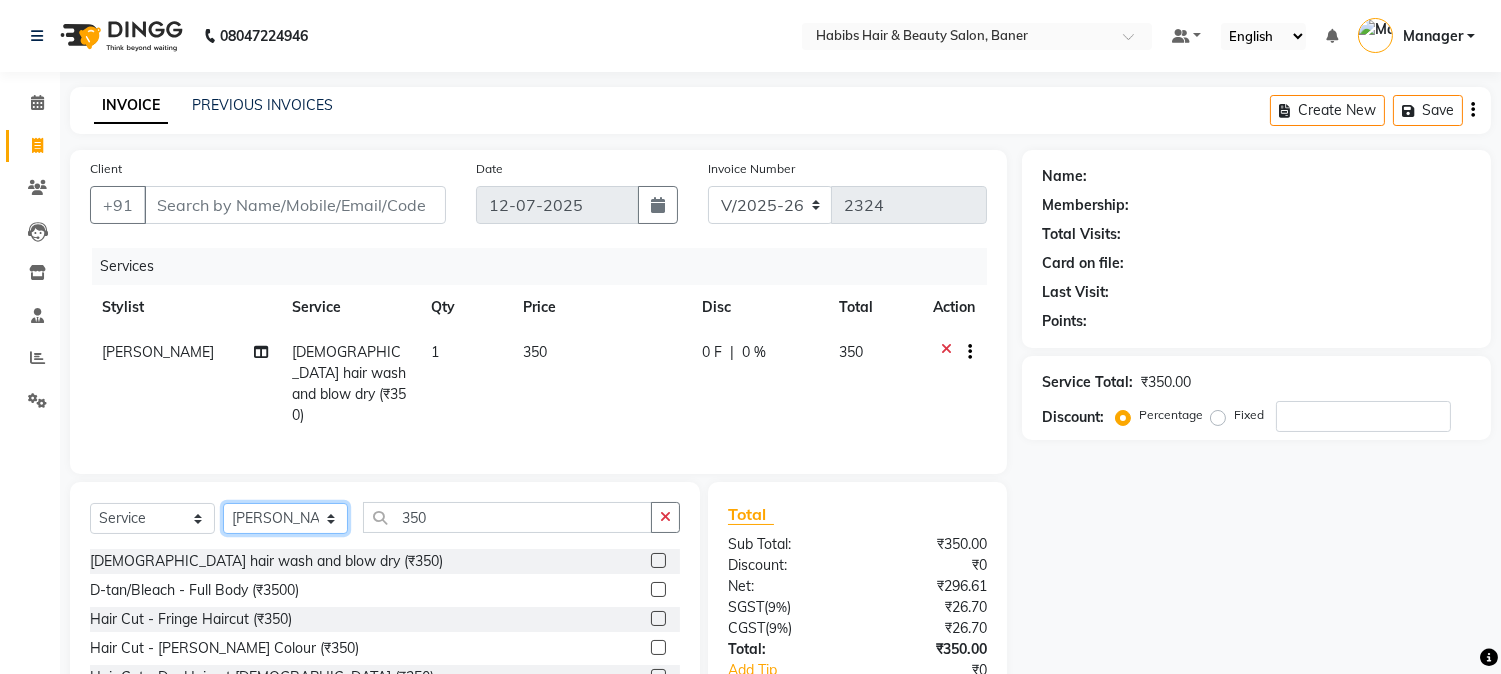 click on "Select Stylist Admin [PERSON_NAME]  Manager [PERSON_NAME] [PERSON_NAME] [PERSON_NAME]" 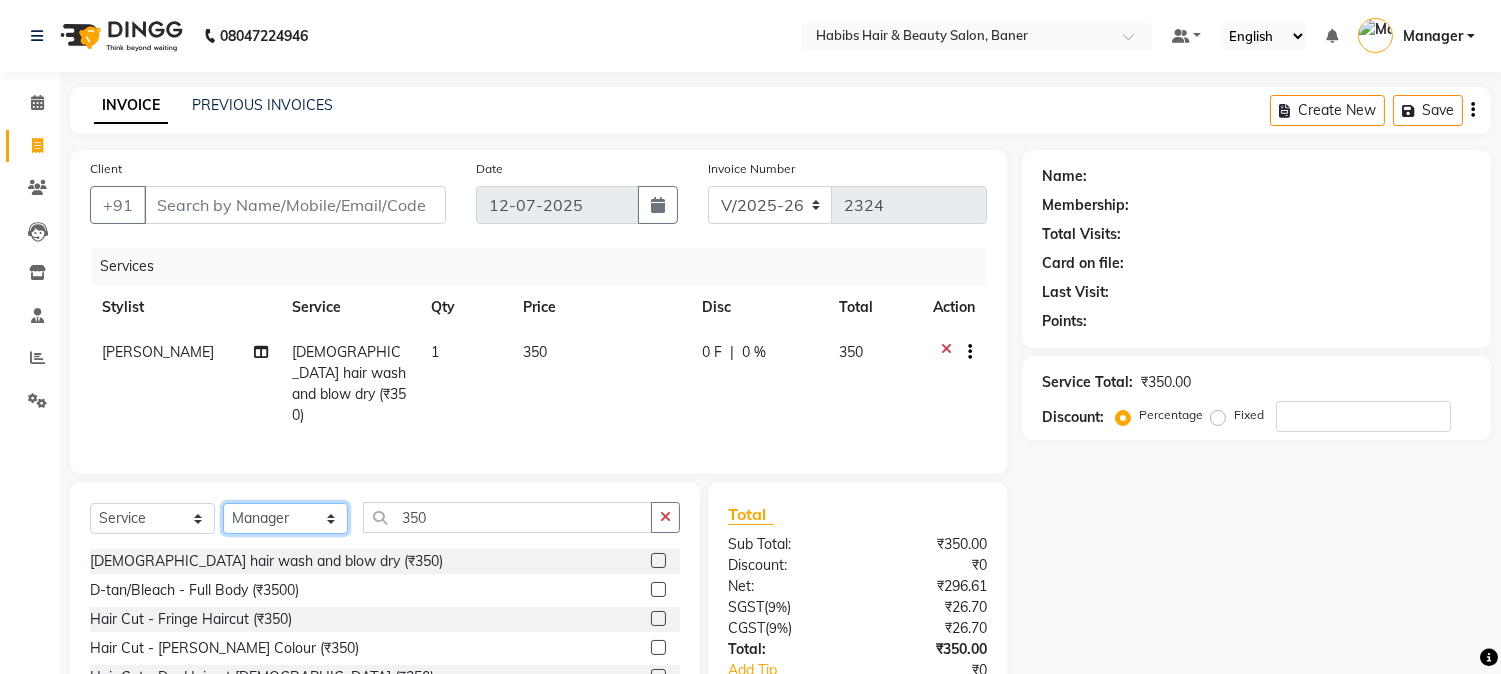 click on "Select Stylist Admin [PERSON_NAME]  Manager [PERSON_NAME] [PERSON_NAME] [PERSON_NAME]" 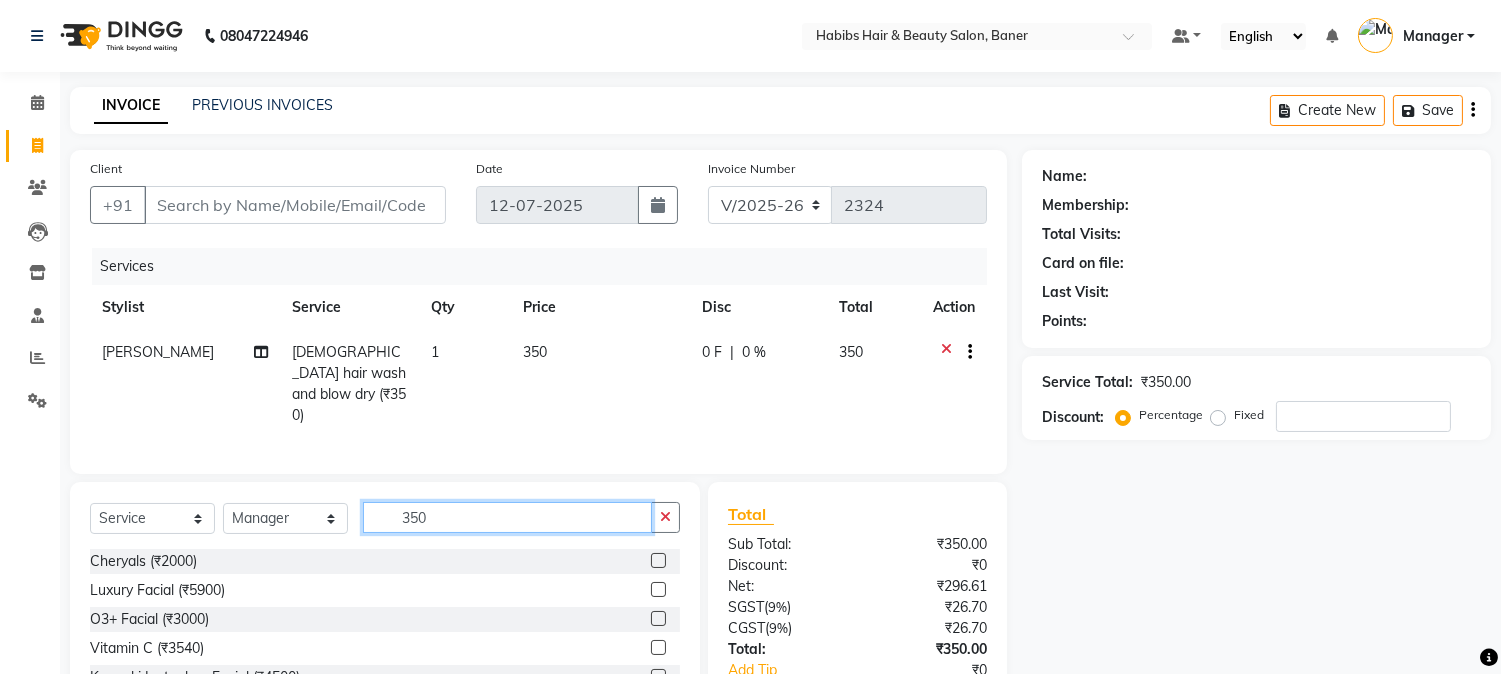 drag, startPoint x: 471, startPoint y: 504, endPoint x: 322, endPoint y: 541, distance: 153.52524 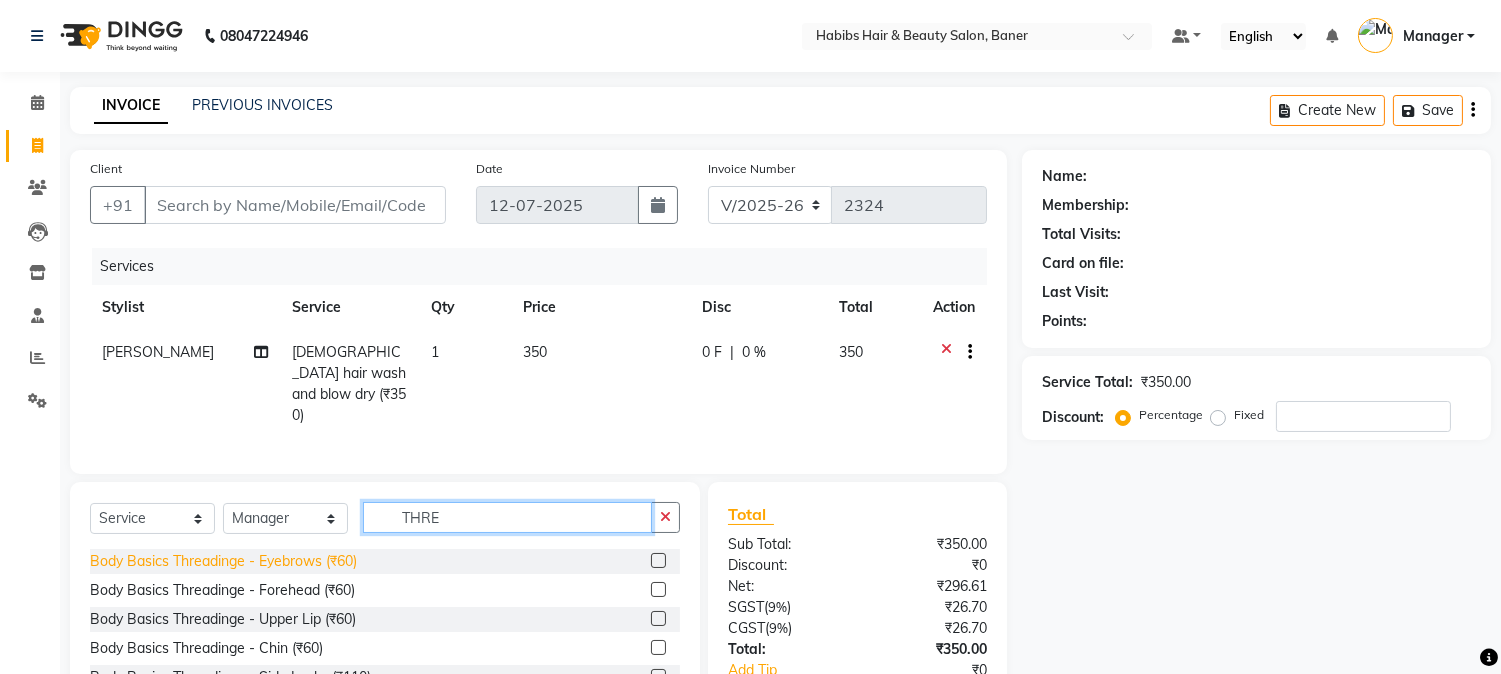 type on "THRE" 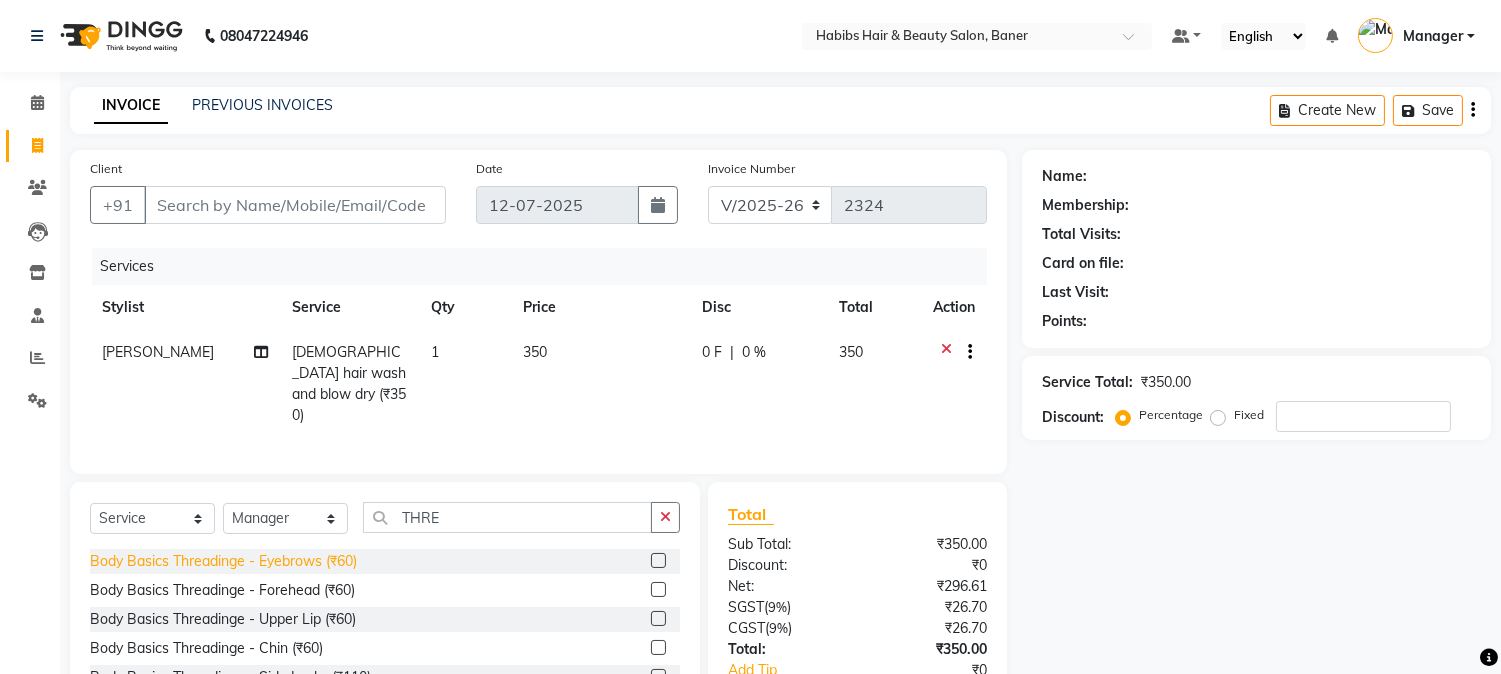 click on "Body Basics Threadinge - Eyebrows (₹60)" 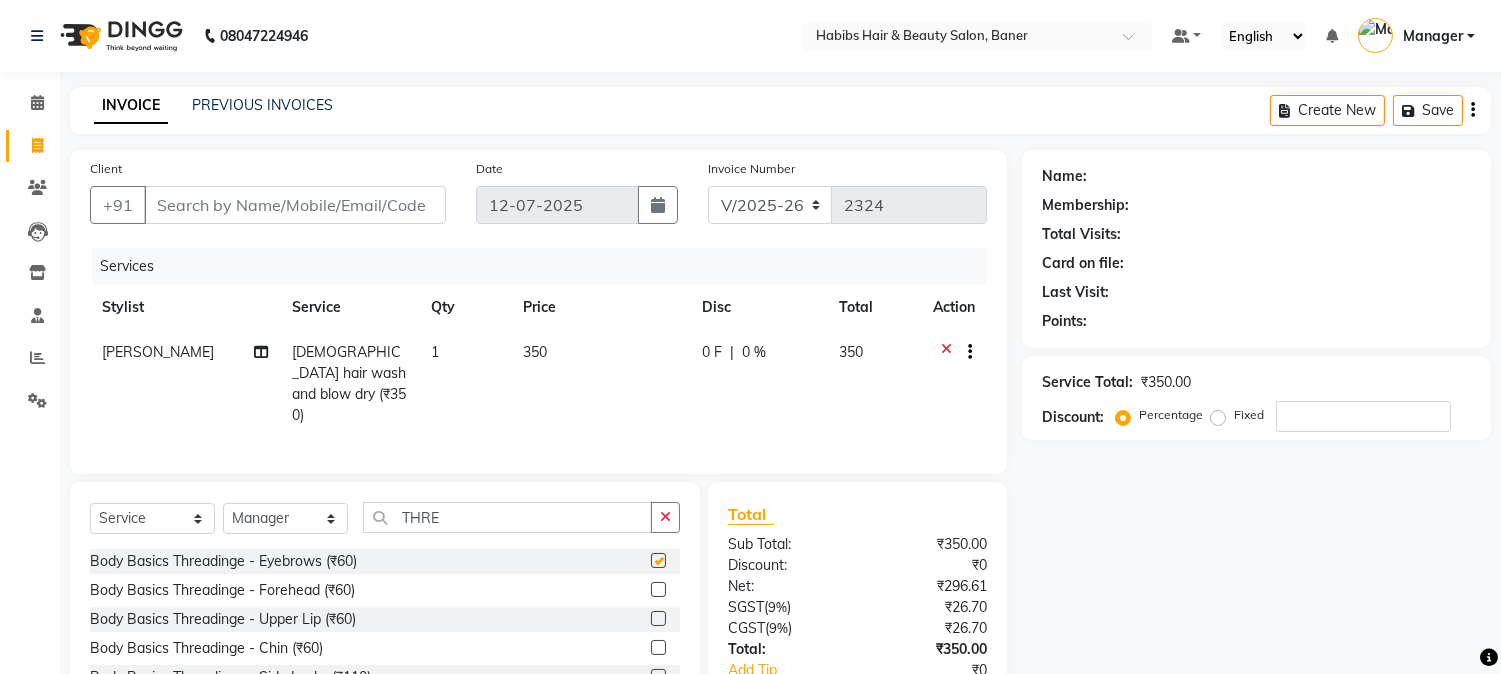 checkbox on "false" 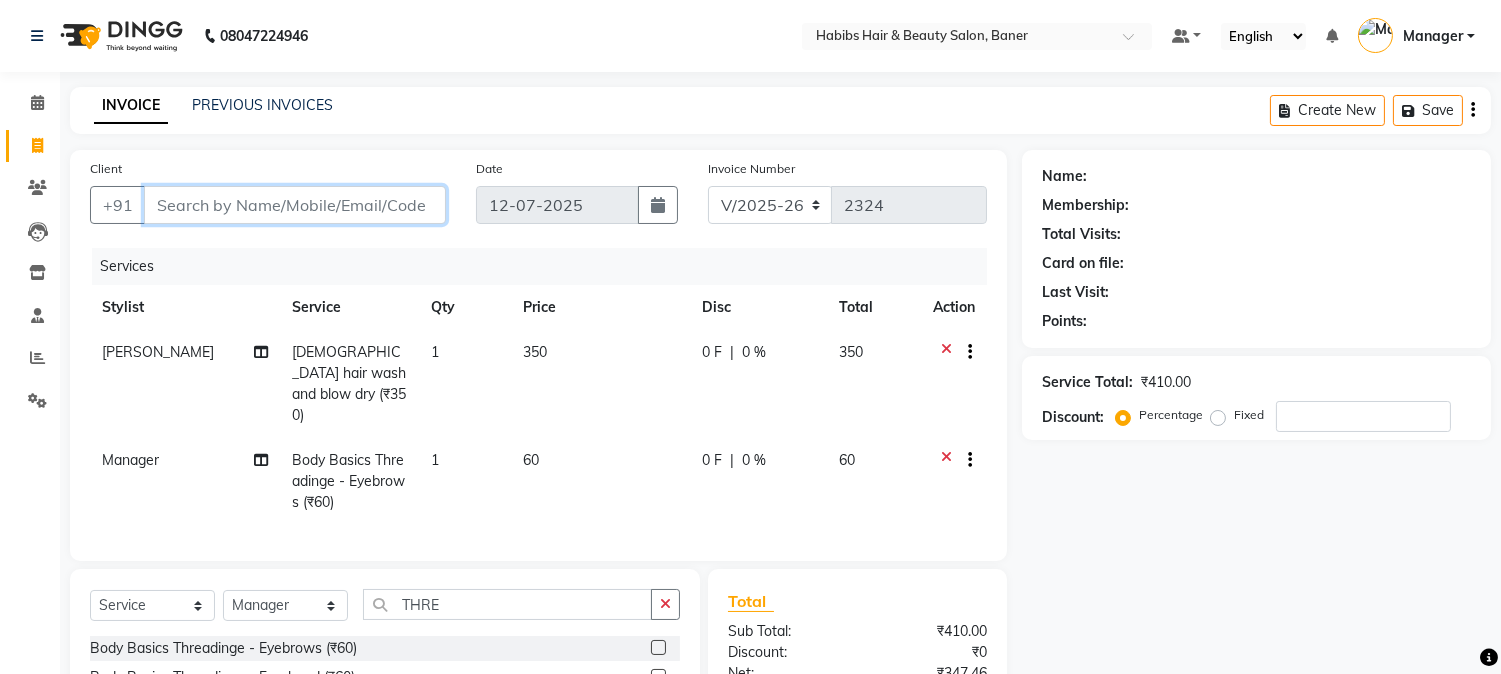 click on "Client" at bounding box center [295, 205] 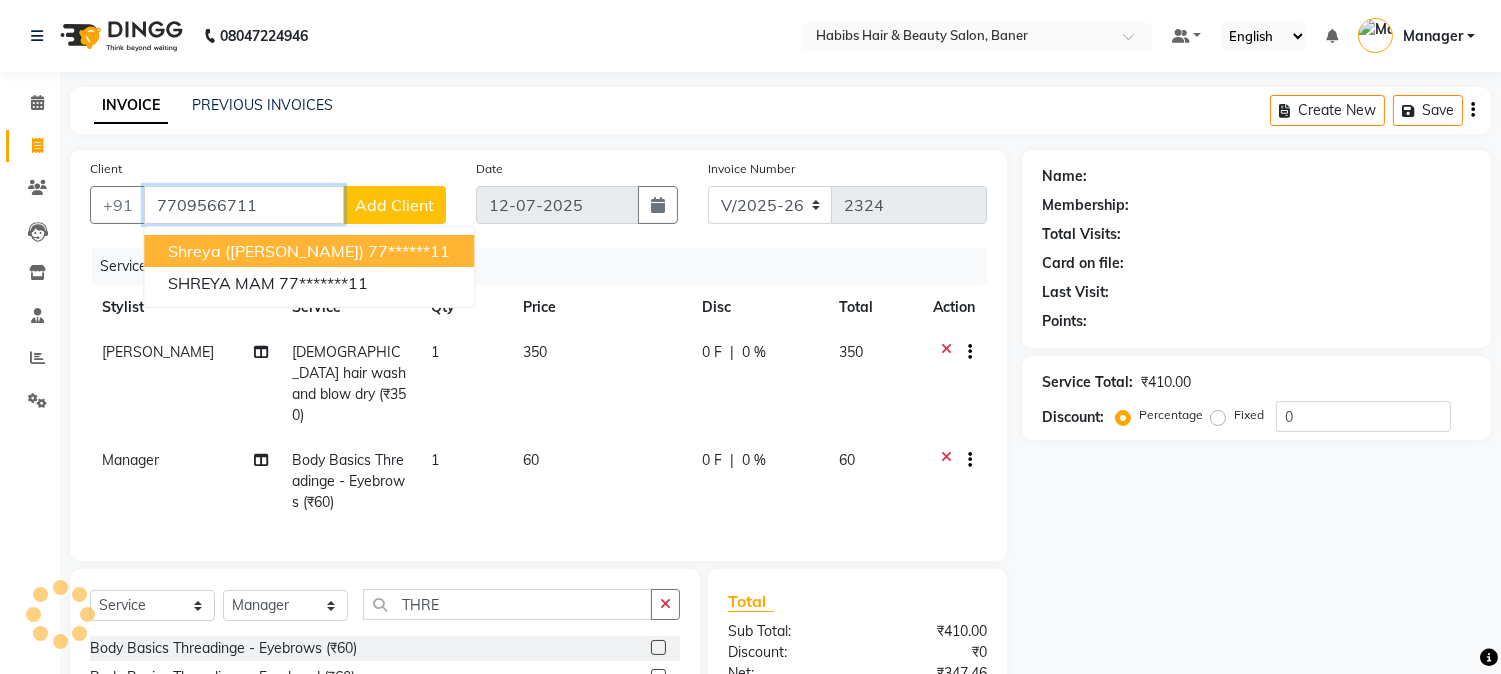 type on "7709566711" 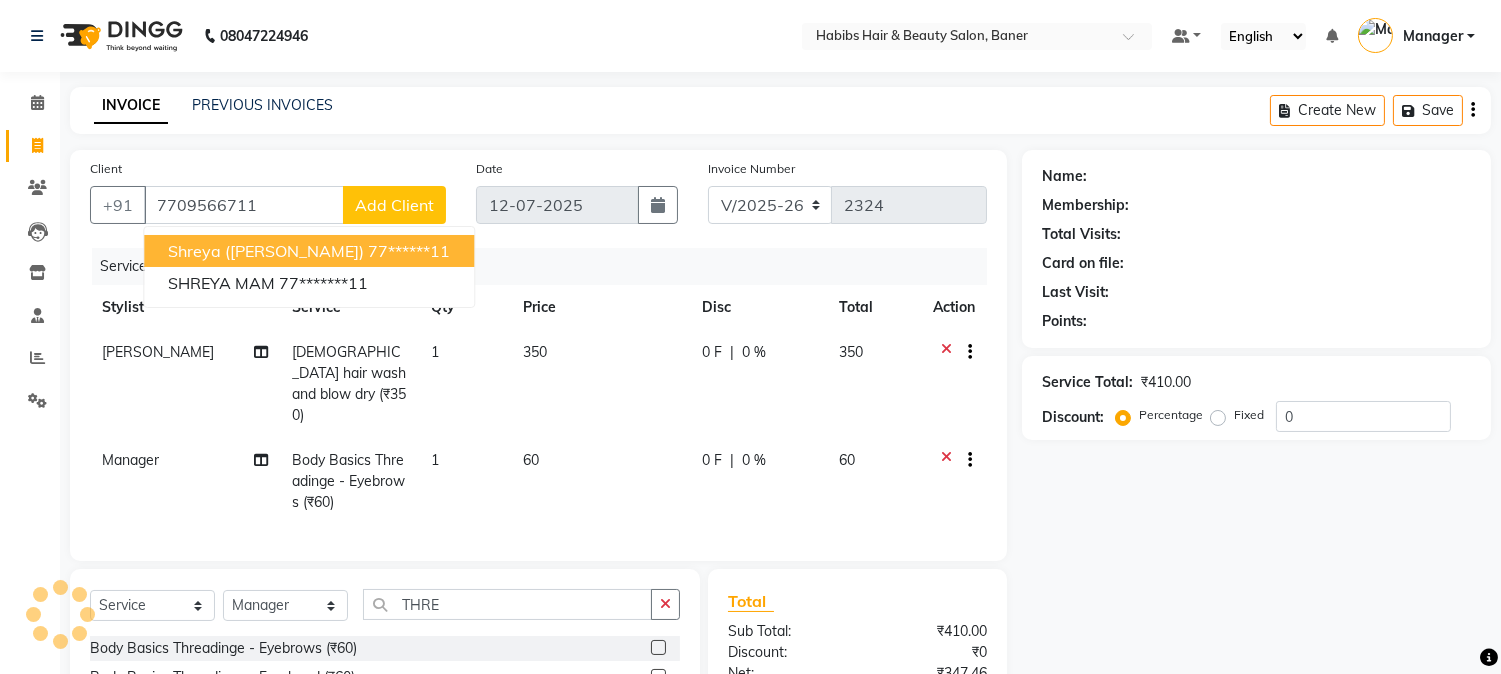 select on "2: Object" 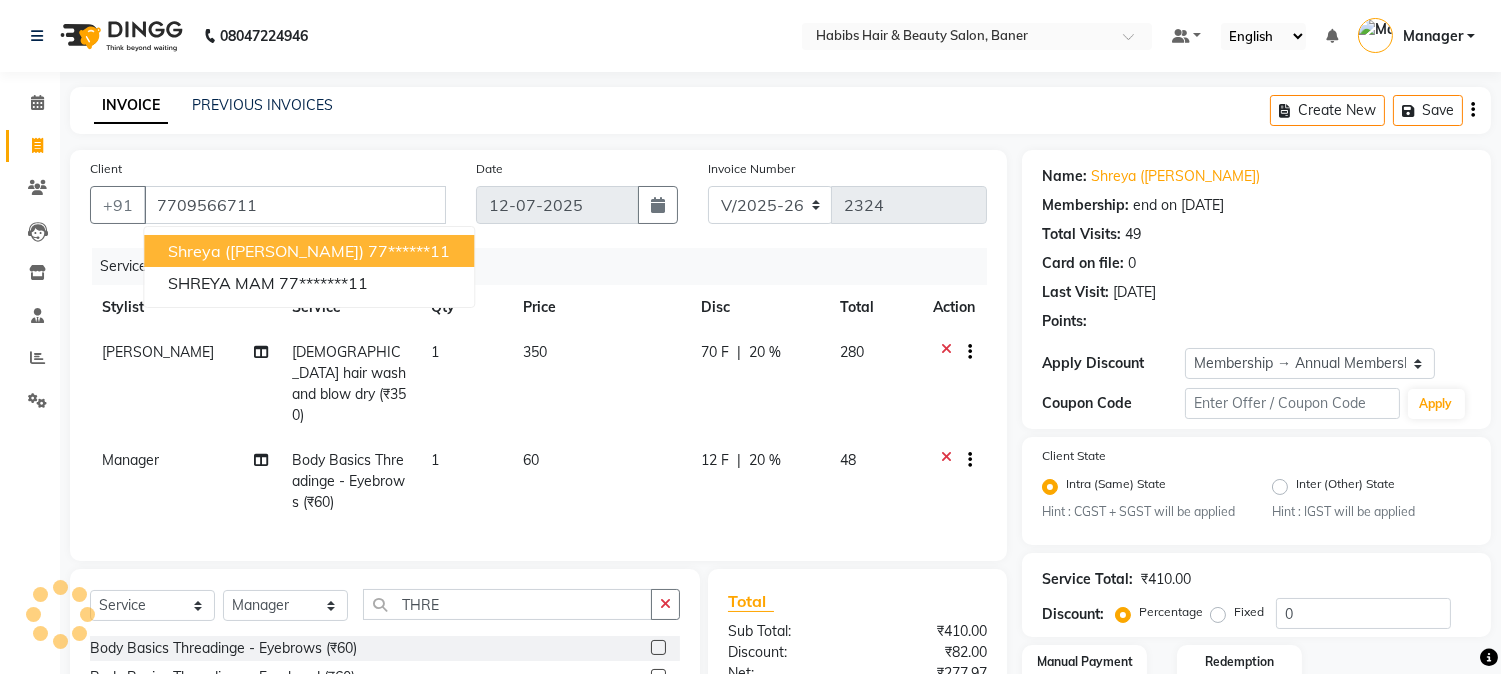 type on "20" 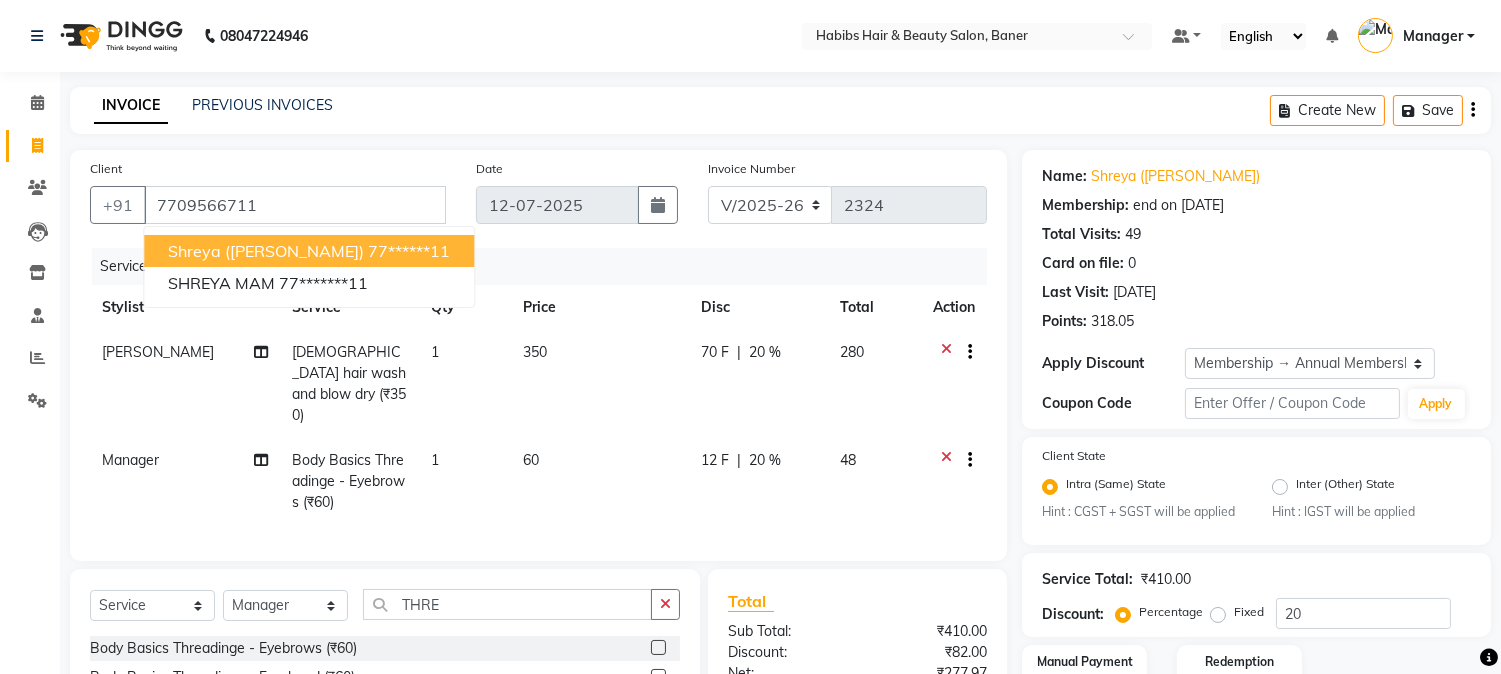 click on "Shreya ([PERSON_NAME])  77******11" at bounding box center (309, 251) 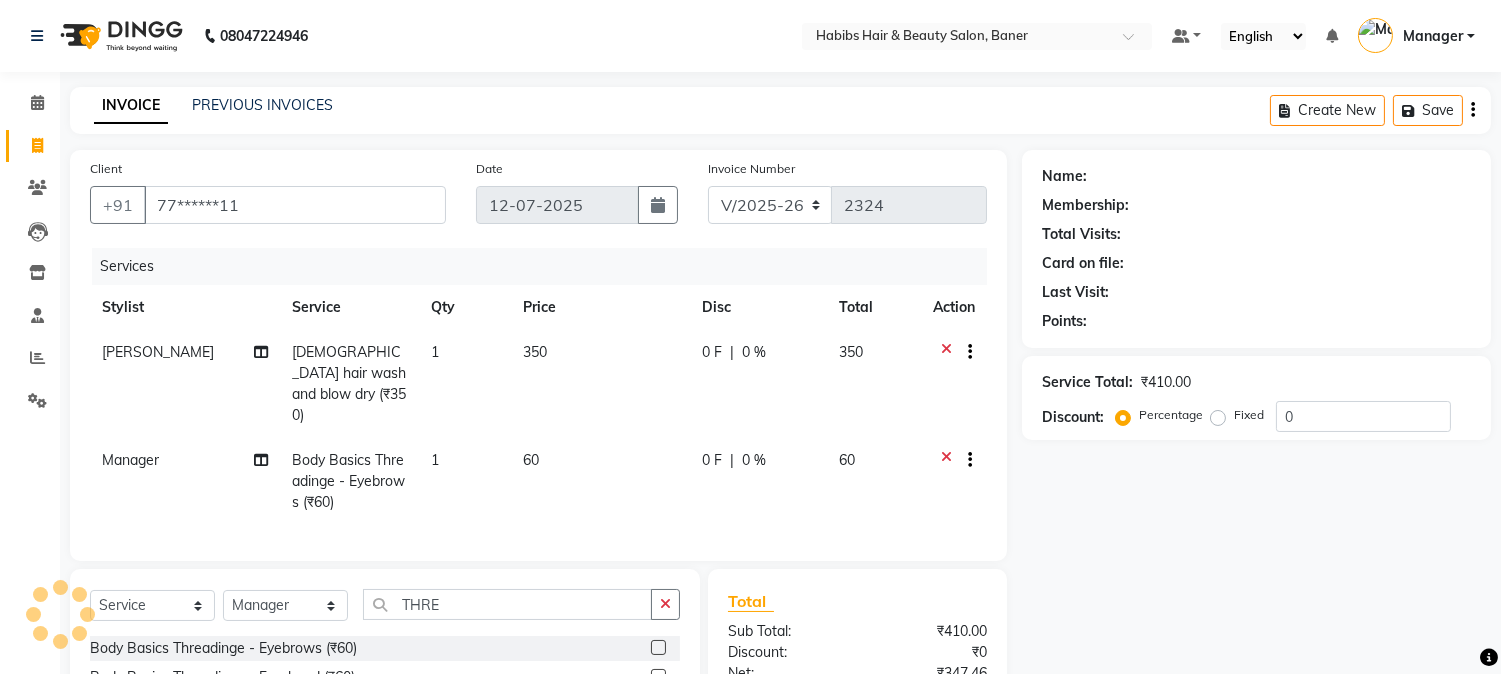 type on "20" 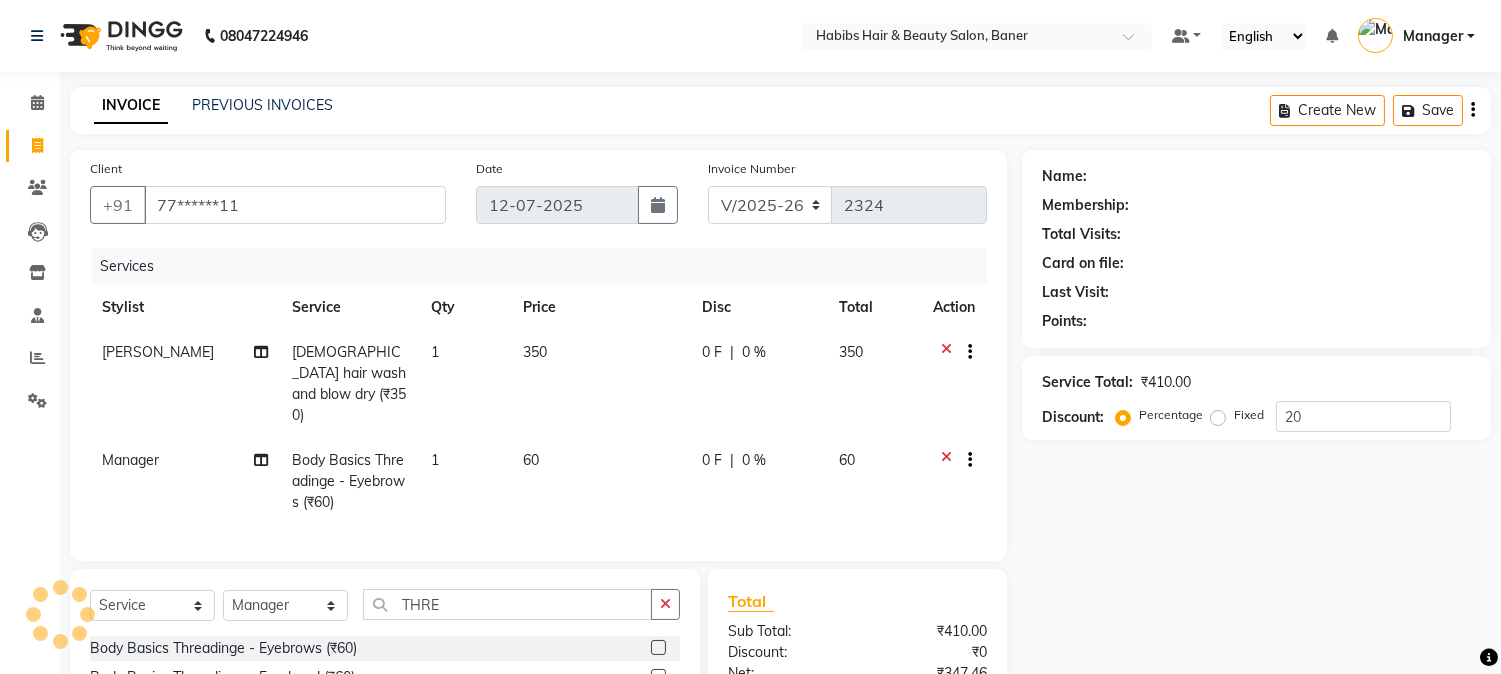 select on "2: Object" 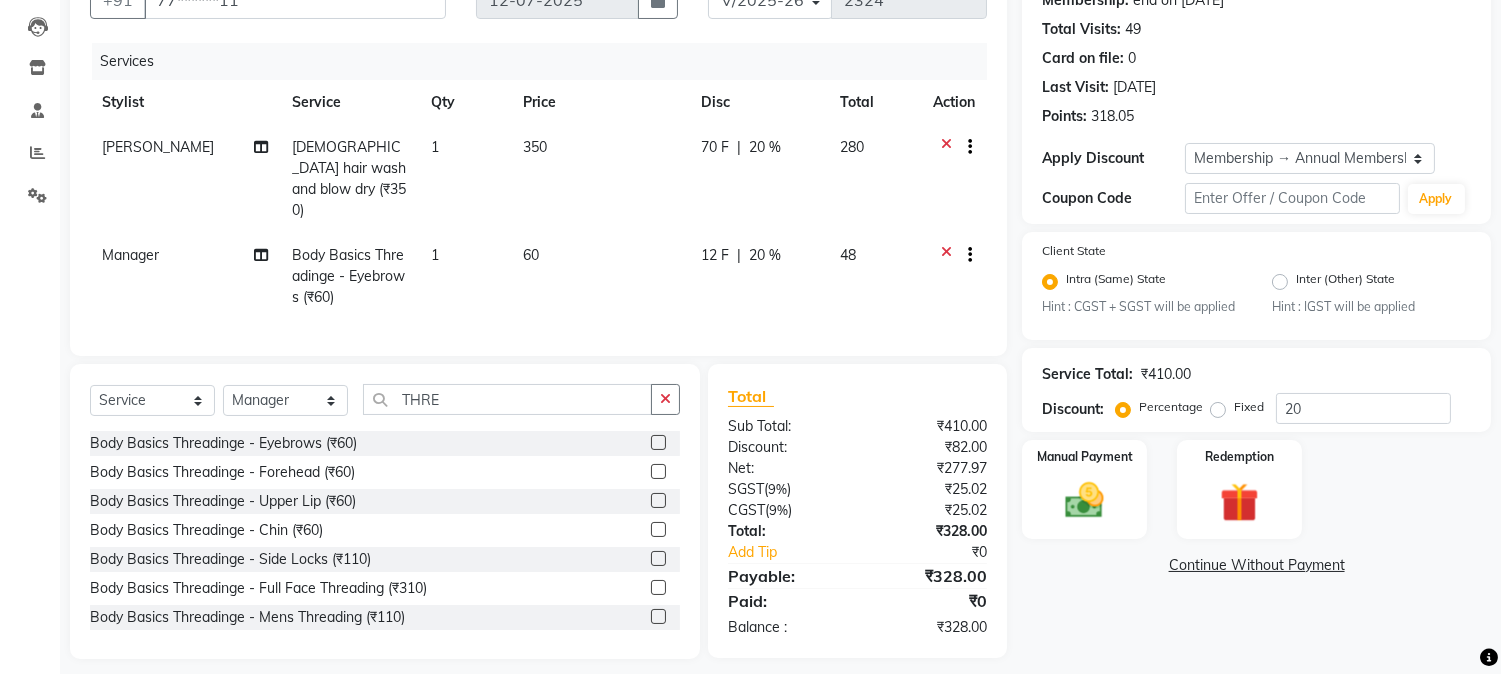 scroll, scrollTop: 215, scrollLeft: 0, axis: vertical 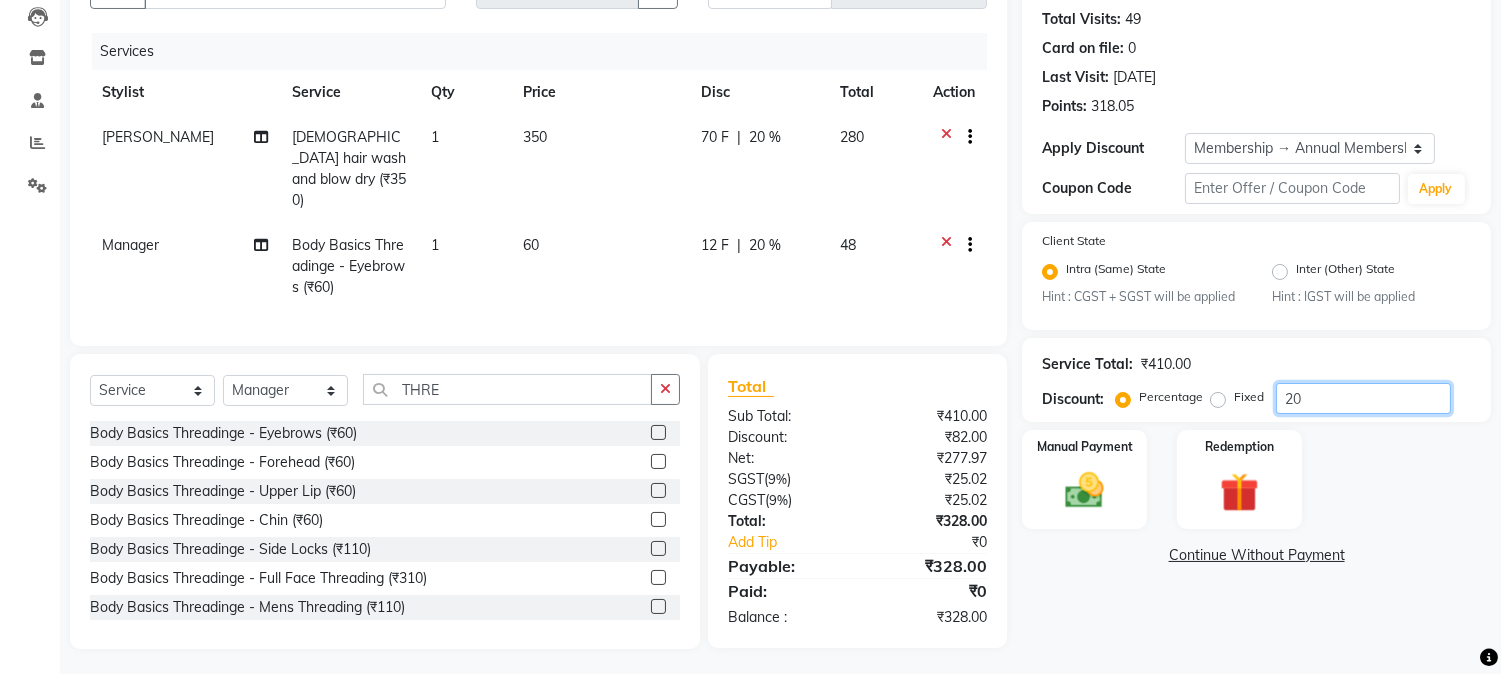 drag, startPoint x: 1331, startPoint y: 396, endPoint x: 1208, endPoint y: 418, distance: 124.95199 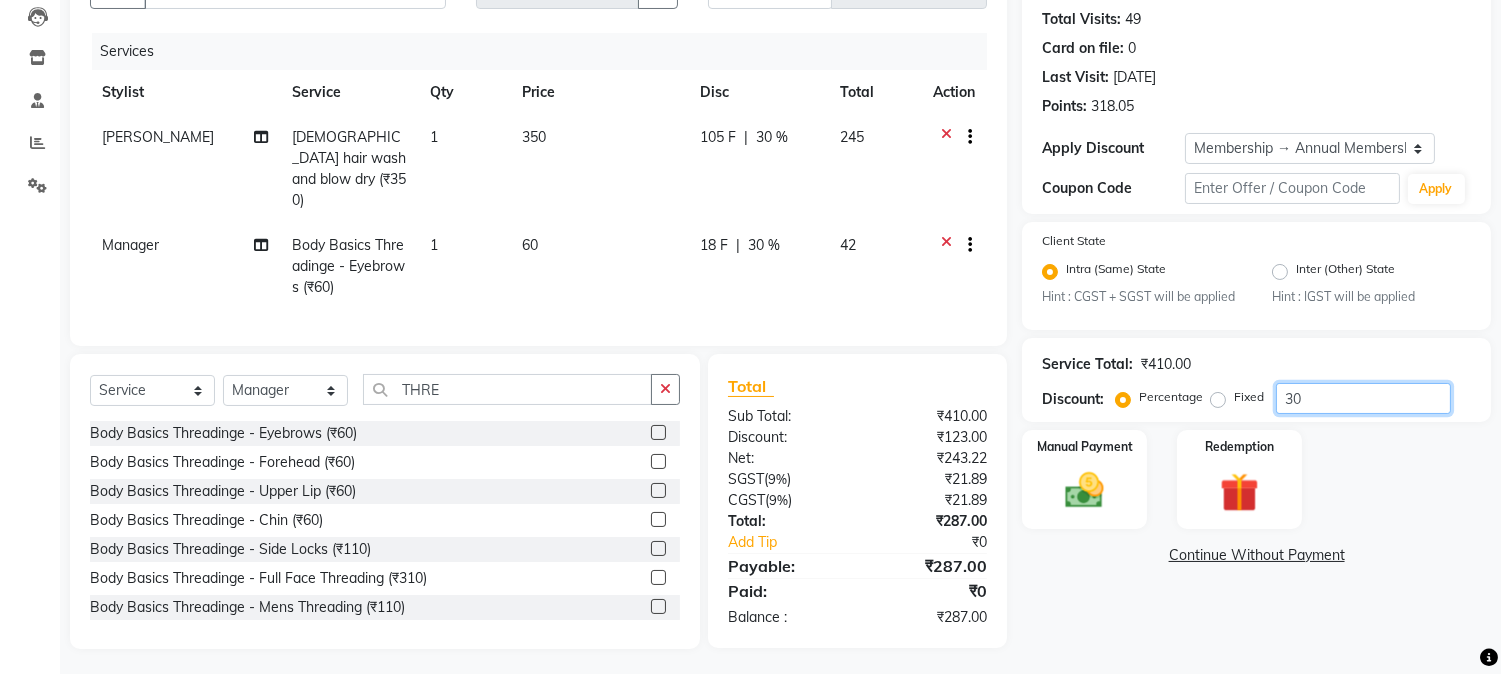drag, startPoint x: 1341, startPoint y: 400, endPoint x: 1256, endPoint y: 416, distance: 86.492775 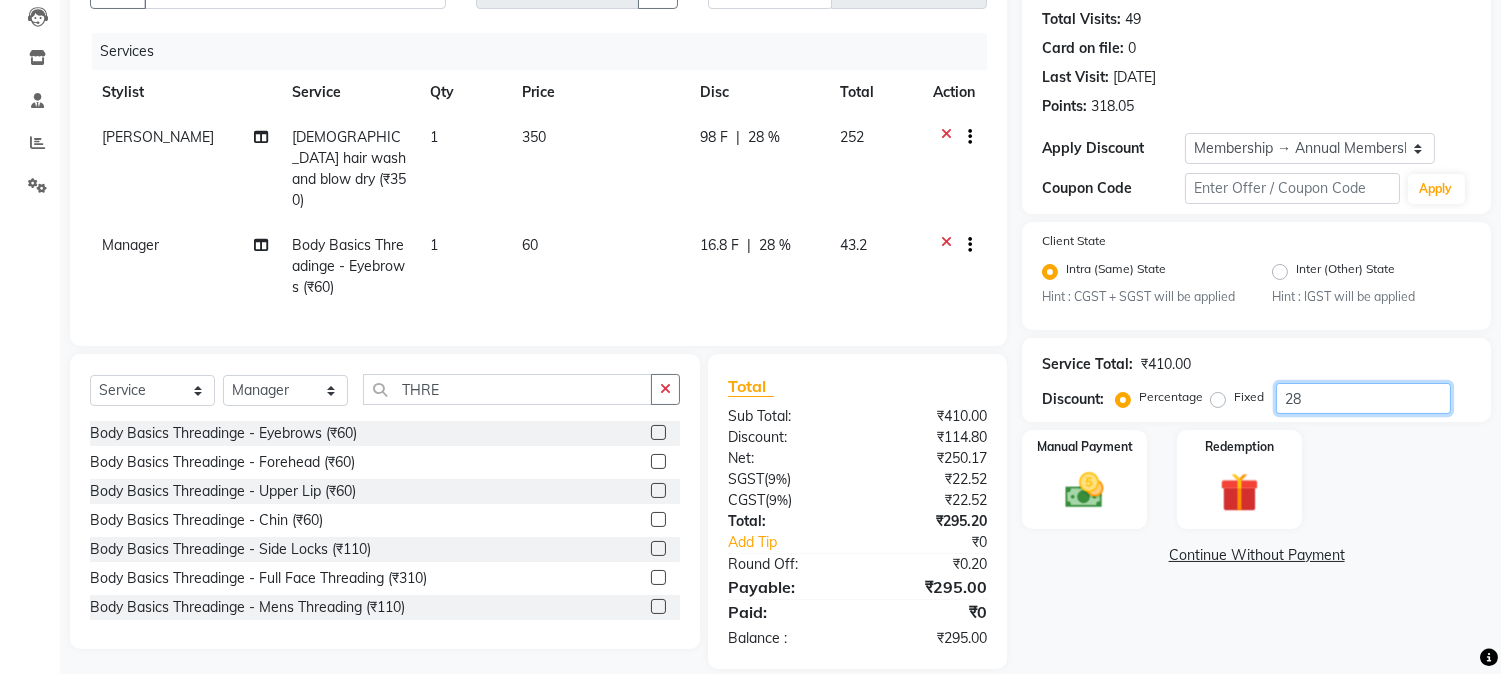 type on "28" 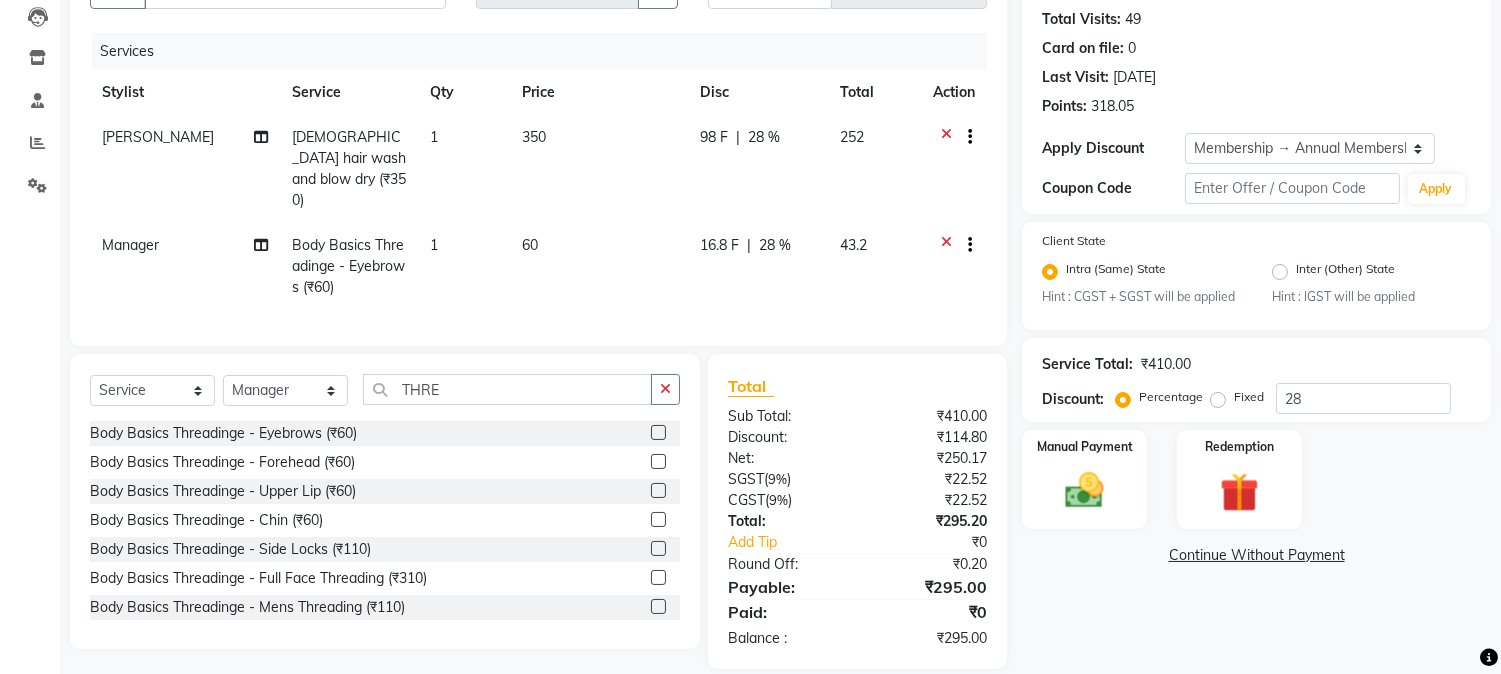 click on "16.8 F | 28 %" 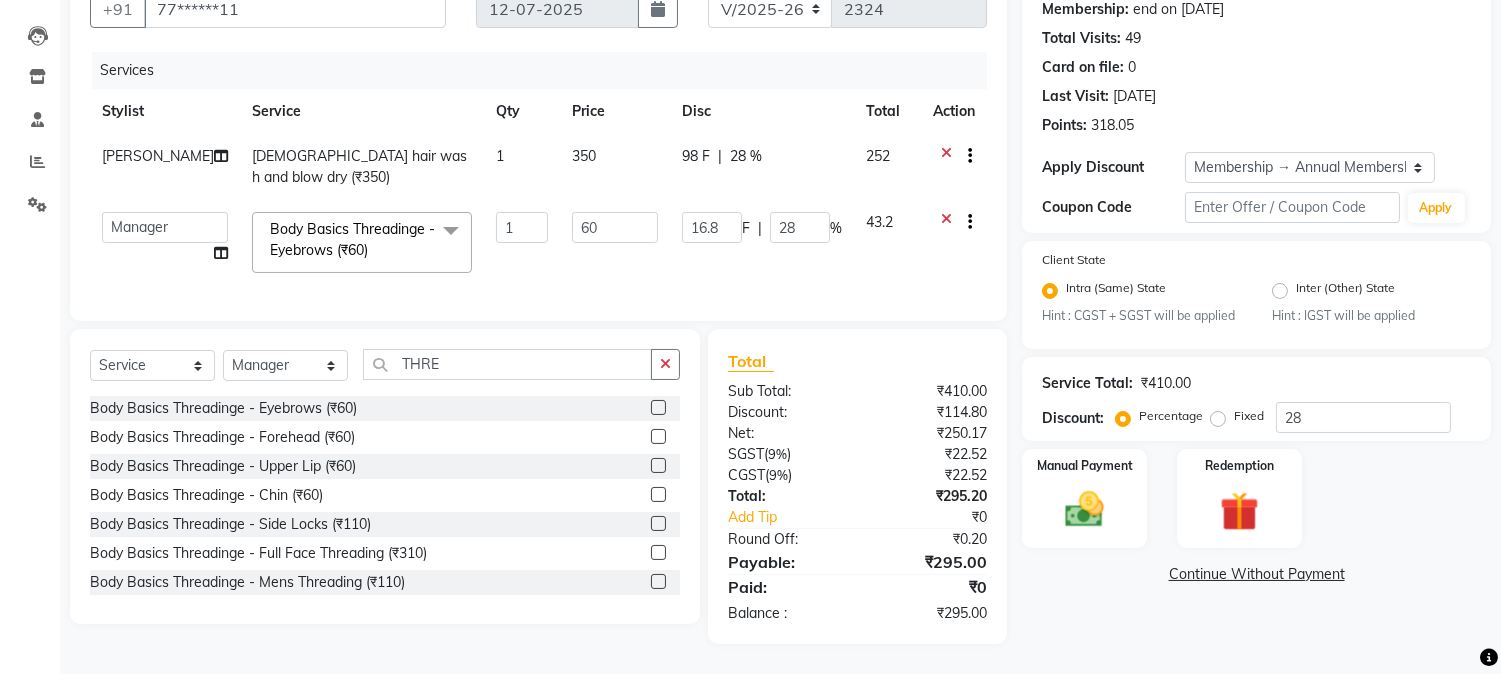 scroll, scrollTop: 212, scrollLeft: 0, axis: vertical 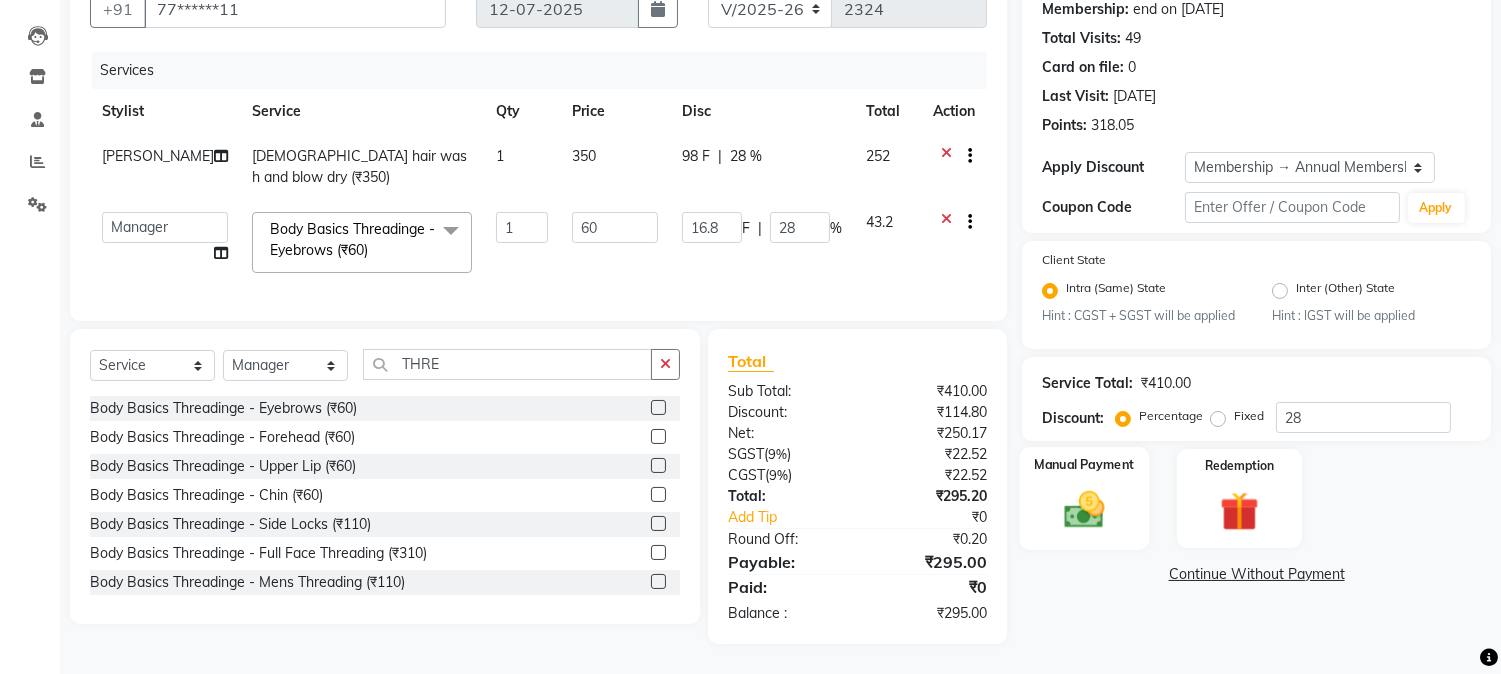 click 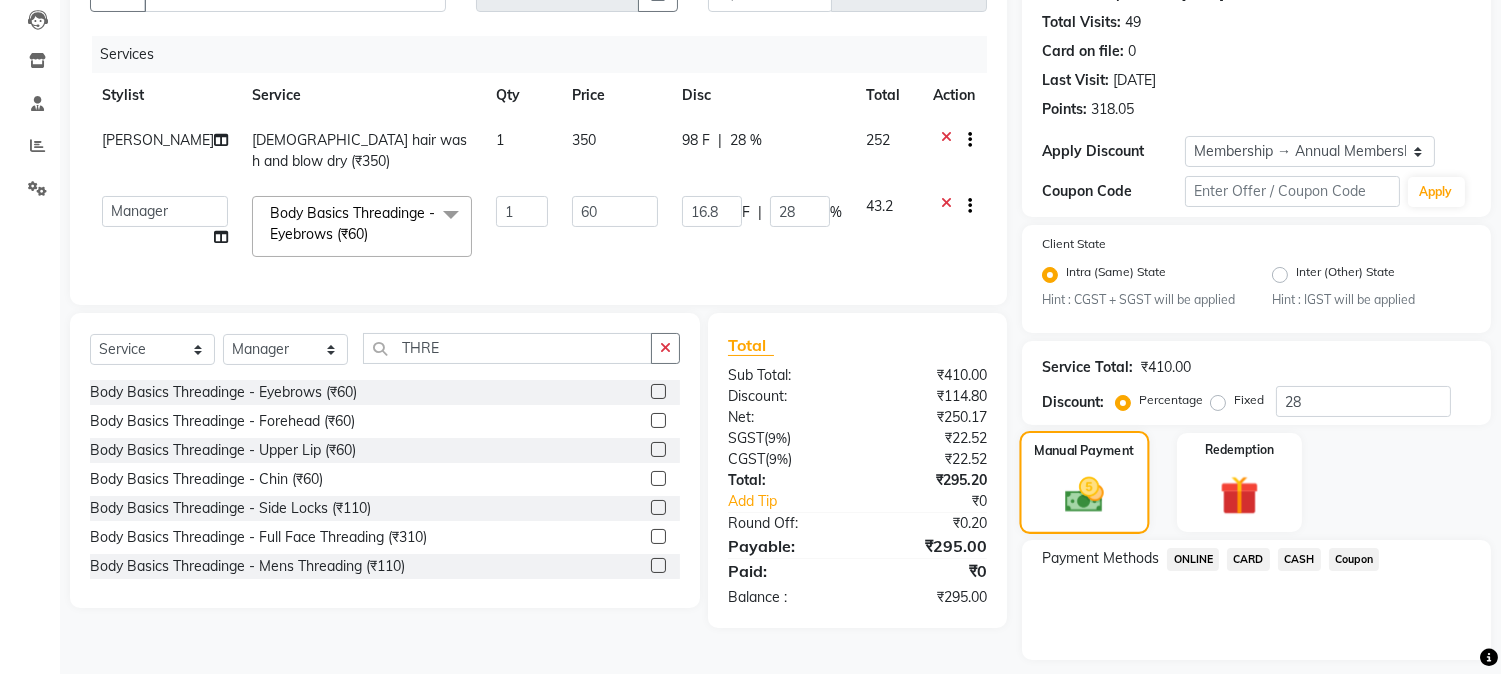 scroll, scrollTop: 215, scrollLeft: 0, axis: vertical 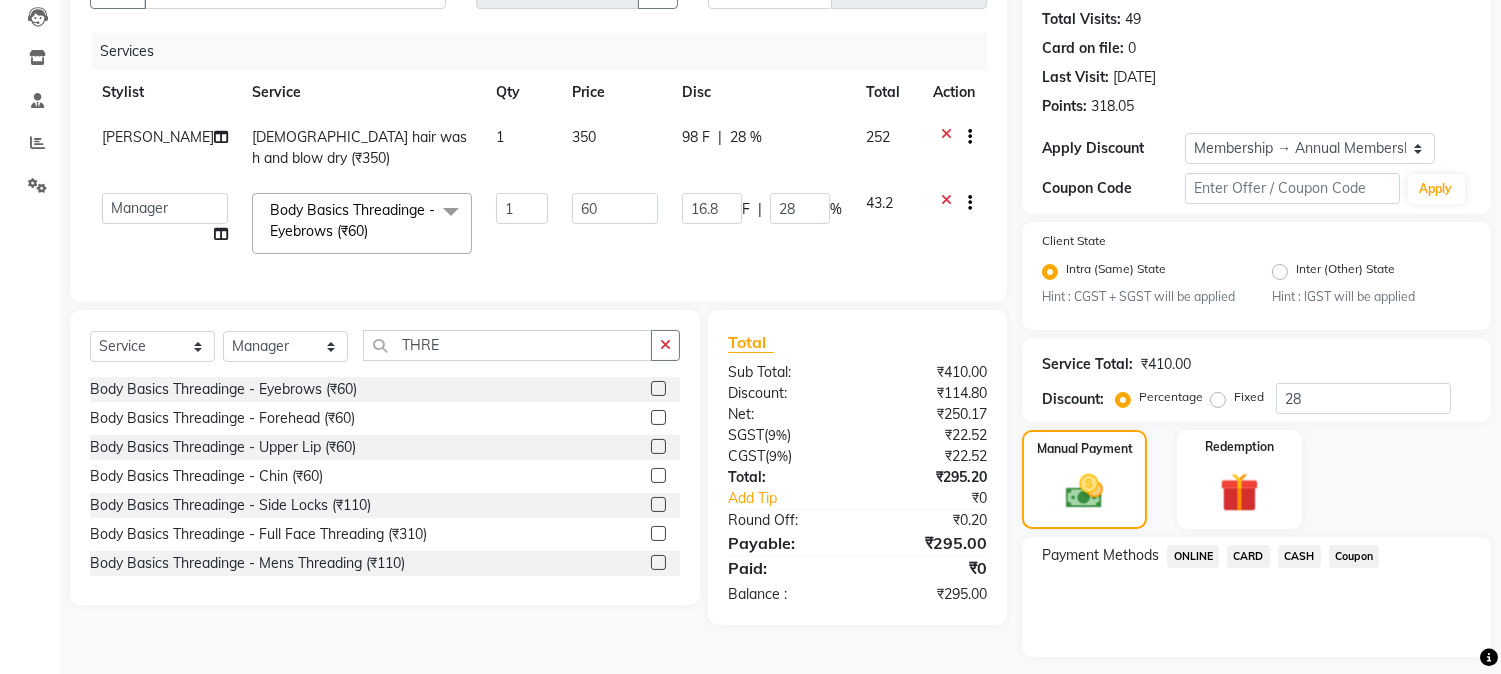 click on "CARD" 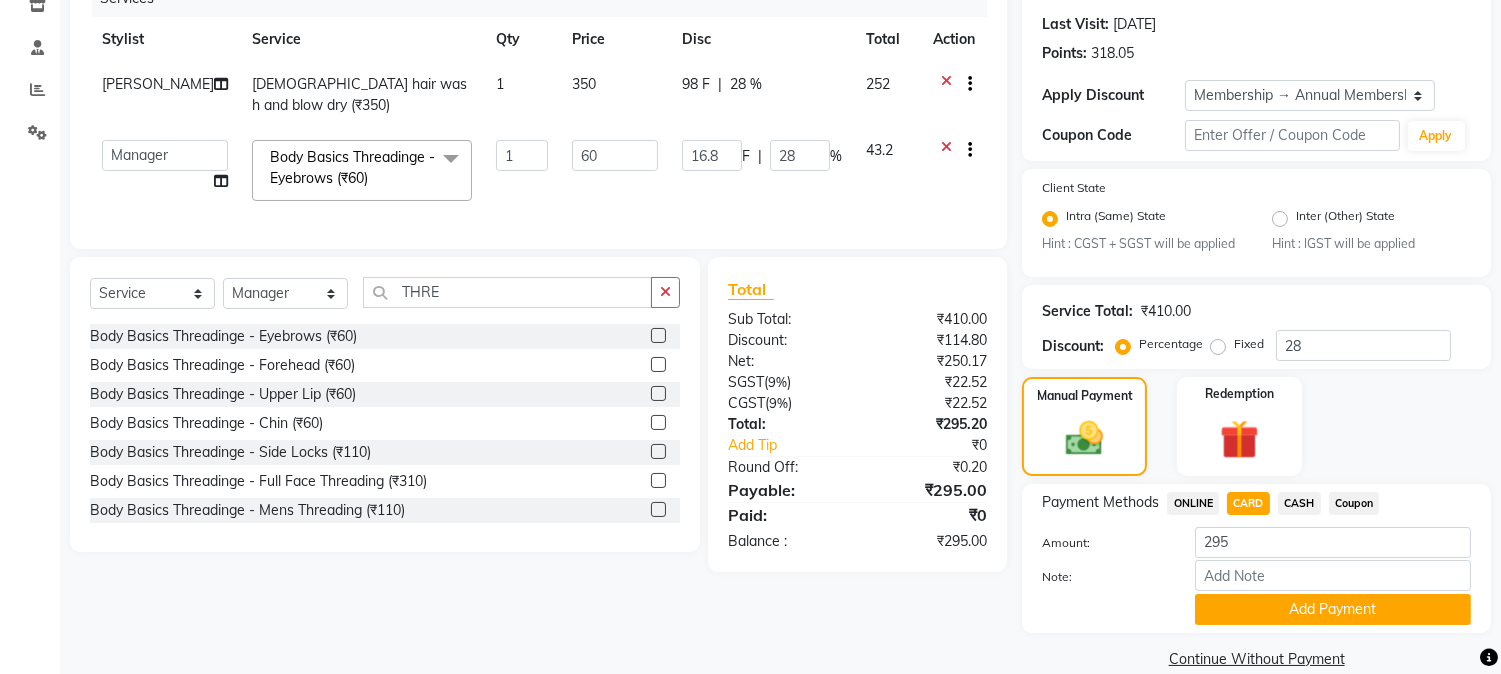 scroll, scrollTop: 297, scrollLeft: 0, axis: vertical 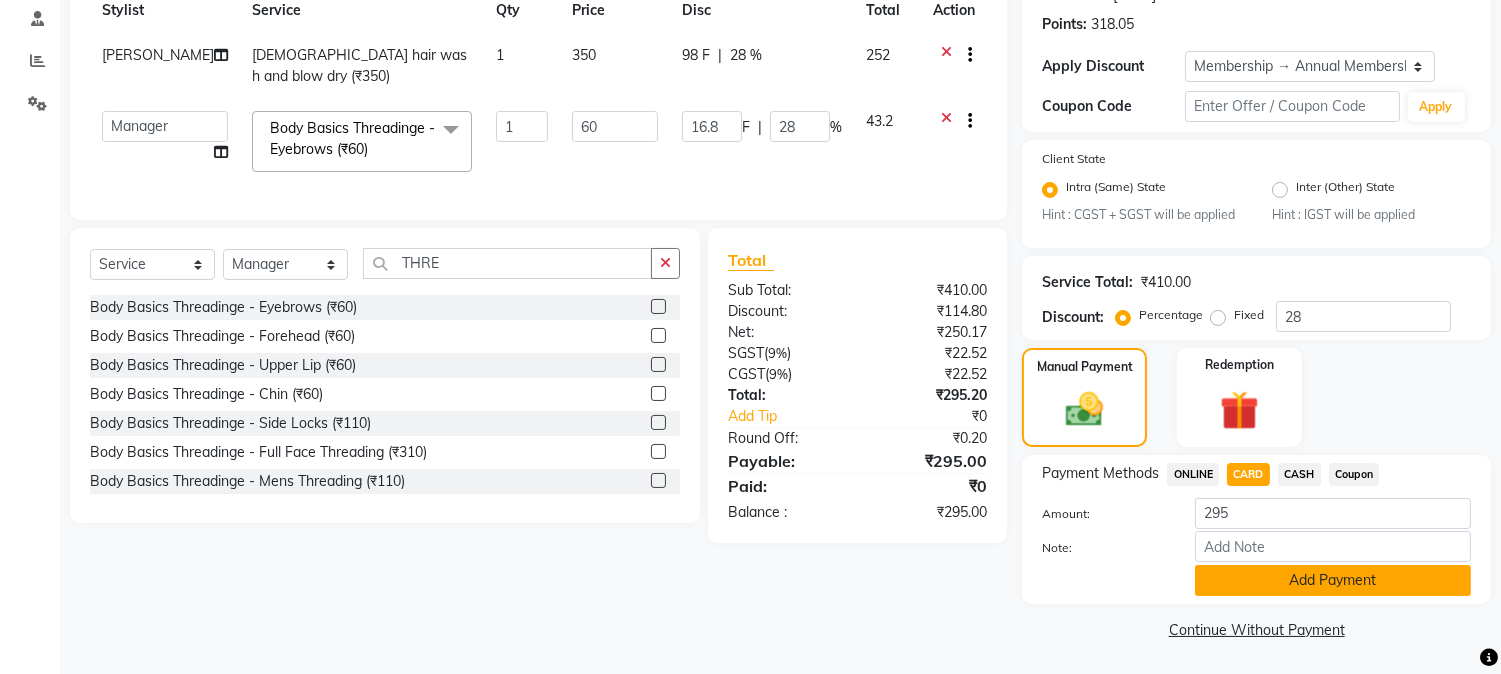 click on "Add Payment" 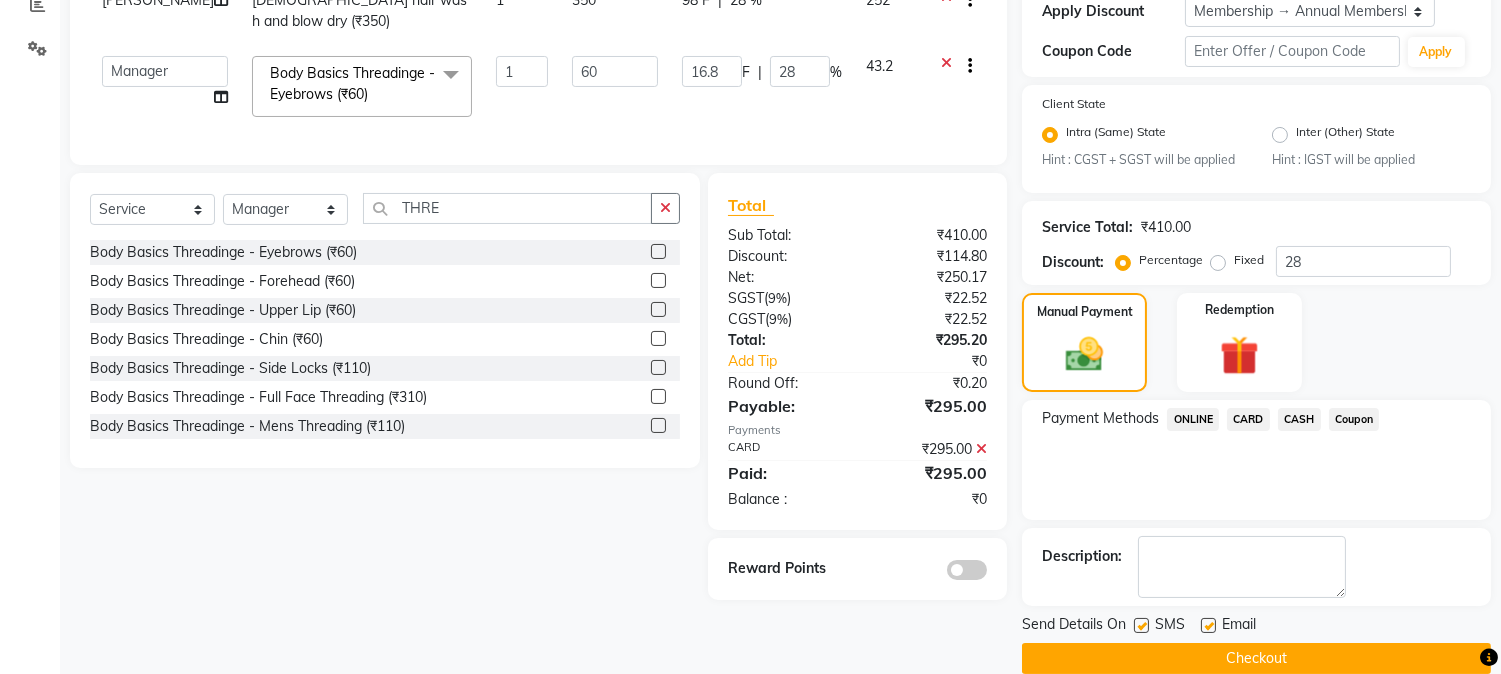 scroll, scrollTop: 382, scrollLeft: 0, axis: vertical 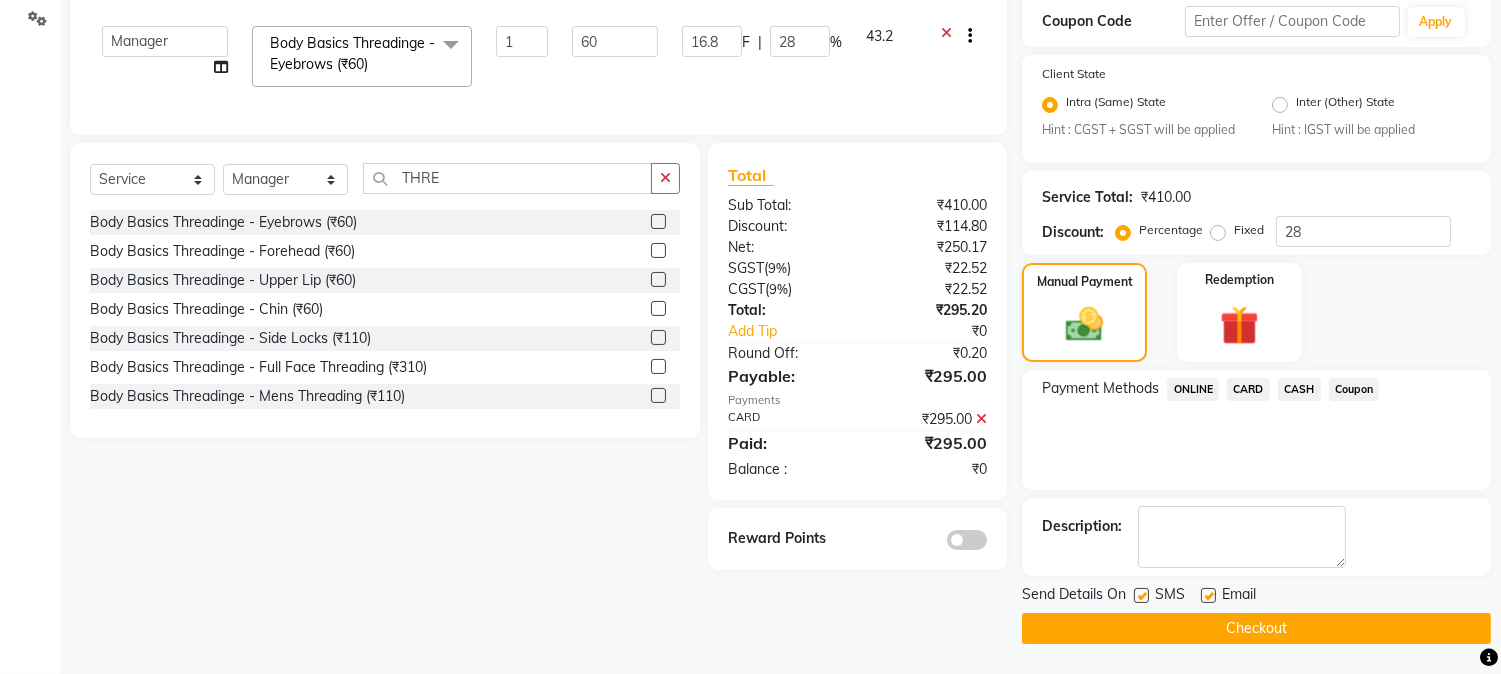 click 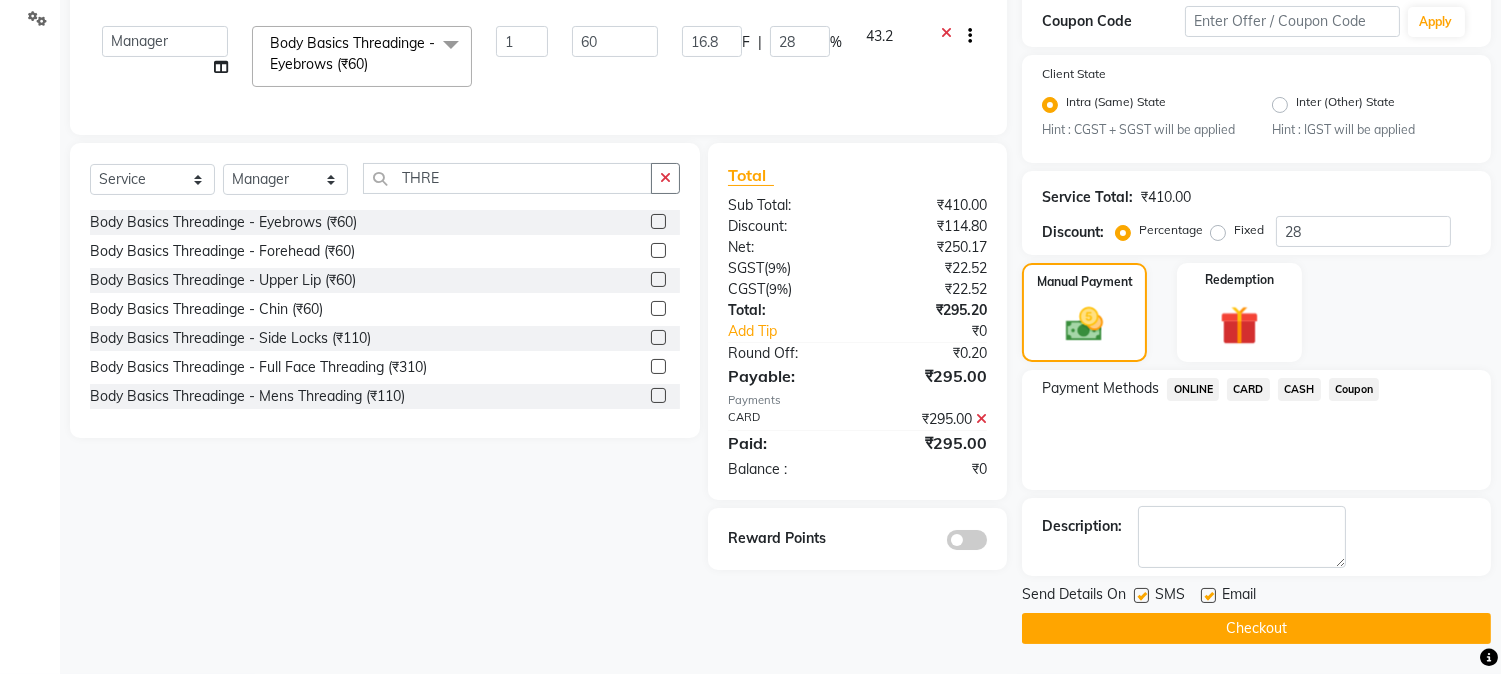 click 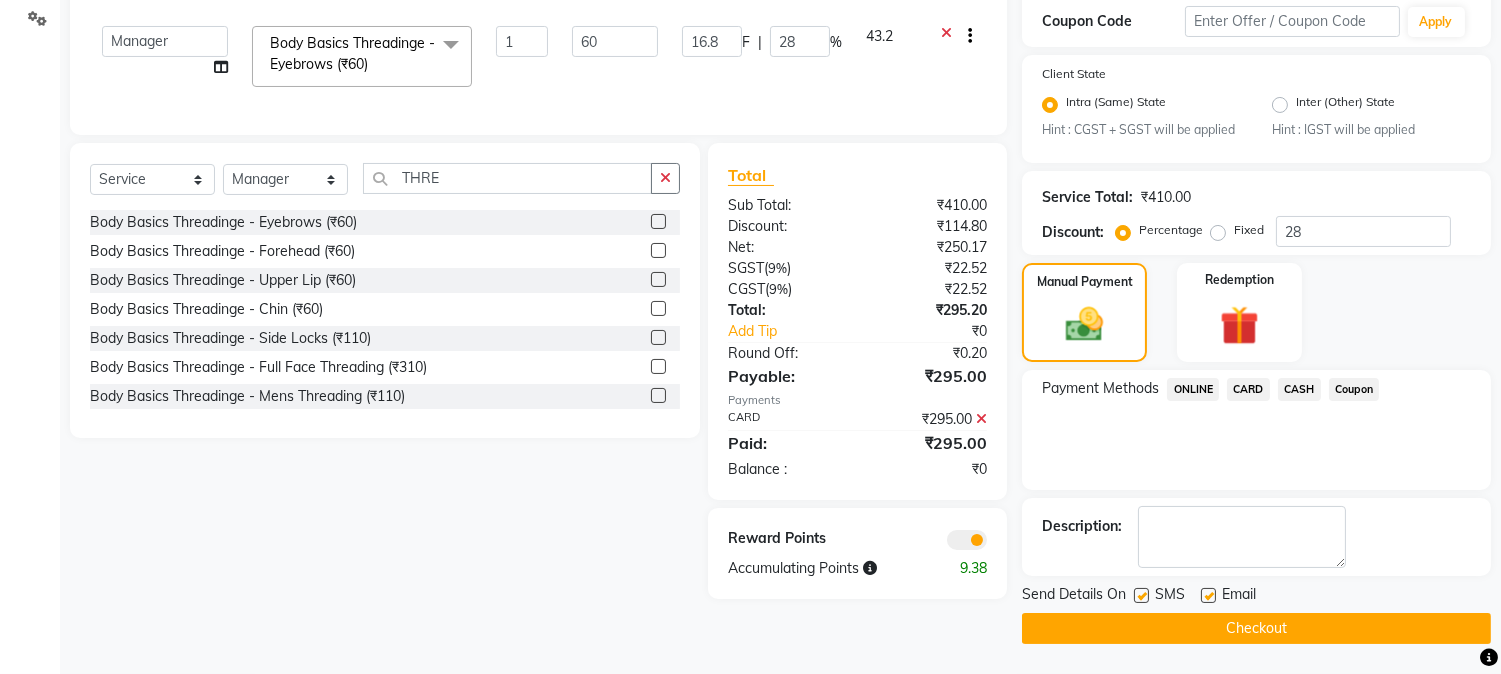 click on "Checkout" 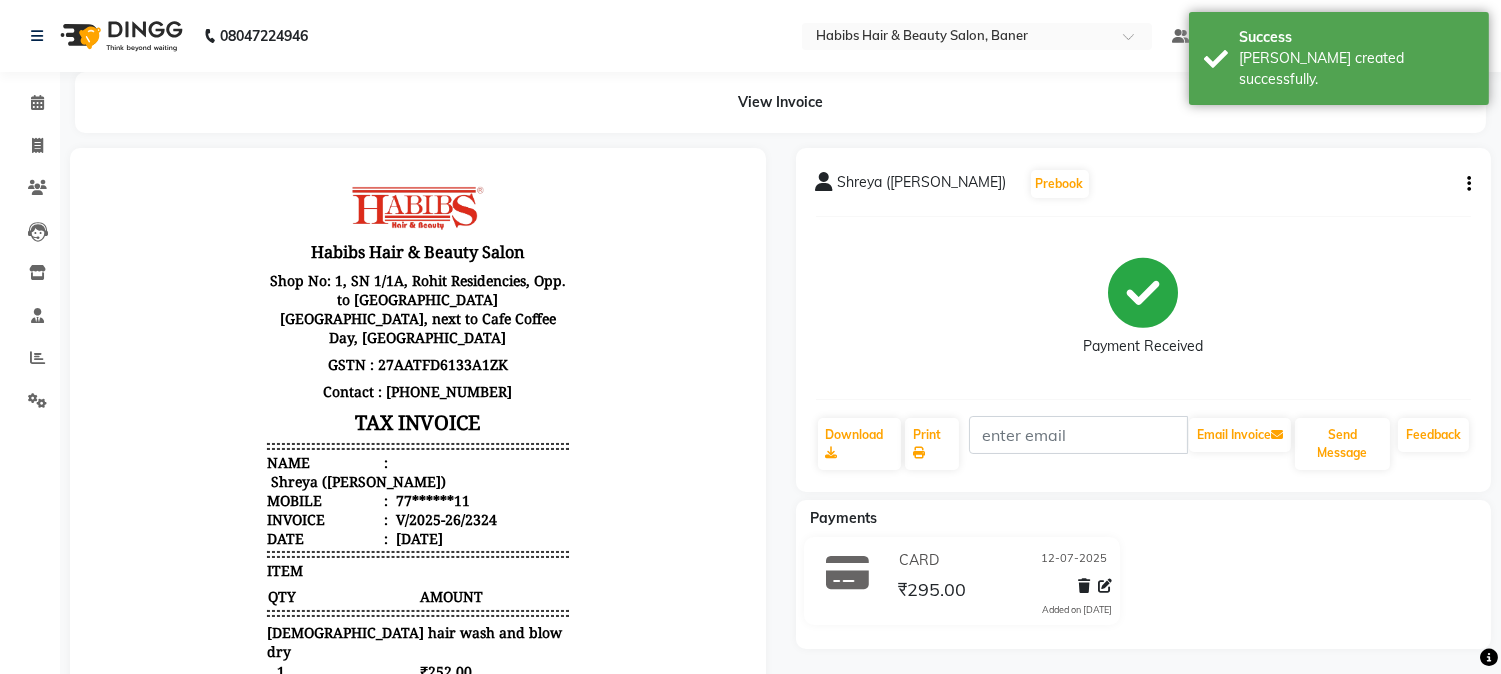scroll, scrollTop: 0, scrollLeft: 0, axis: both 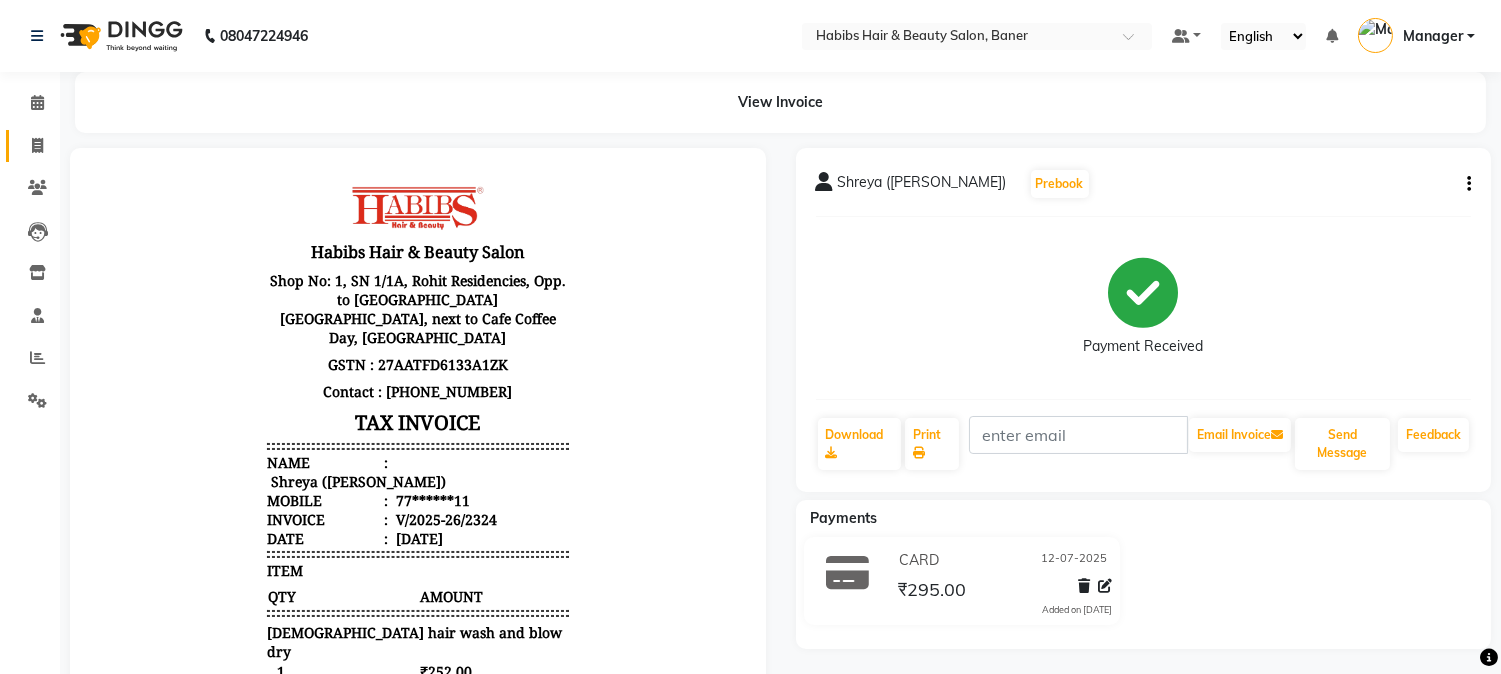 click 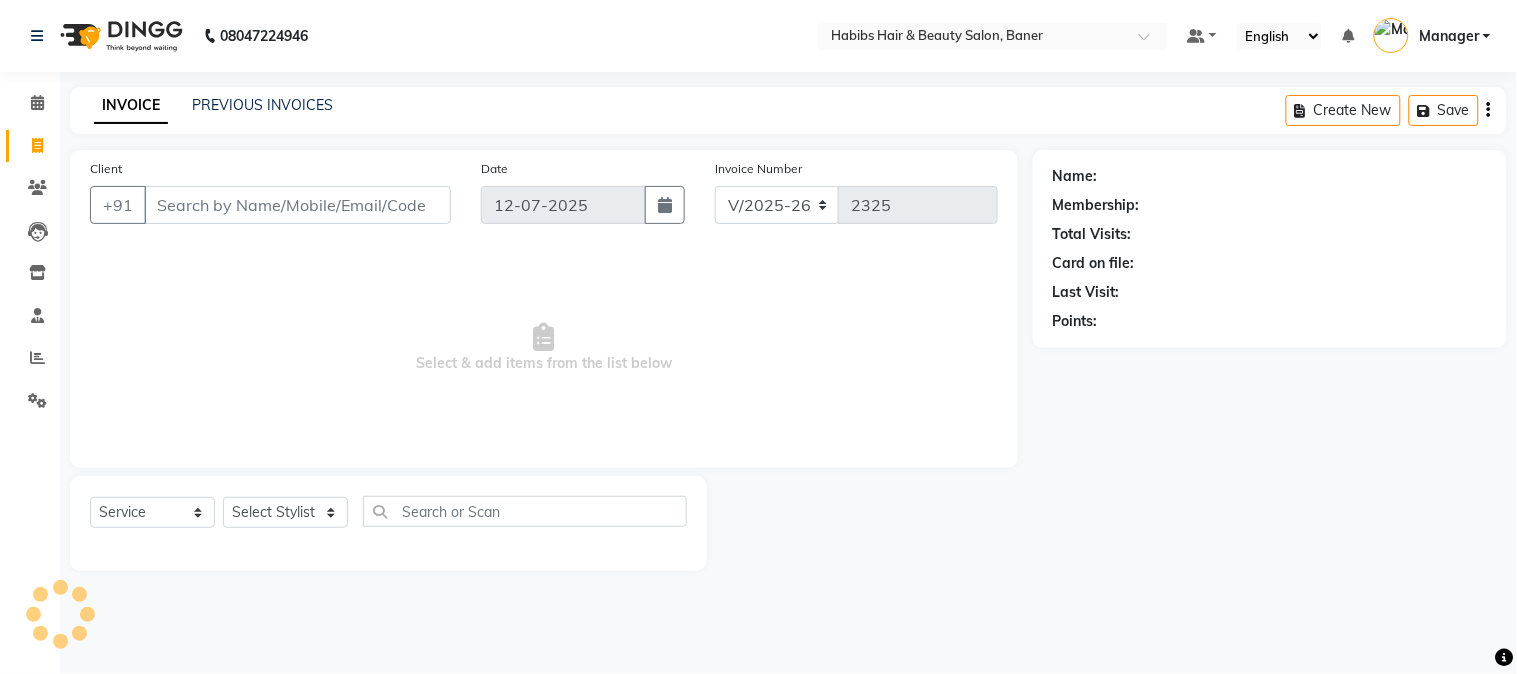 click on "Client" at bounding box center [297, 205] 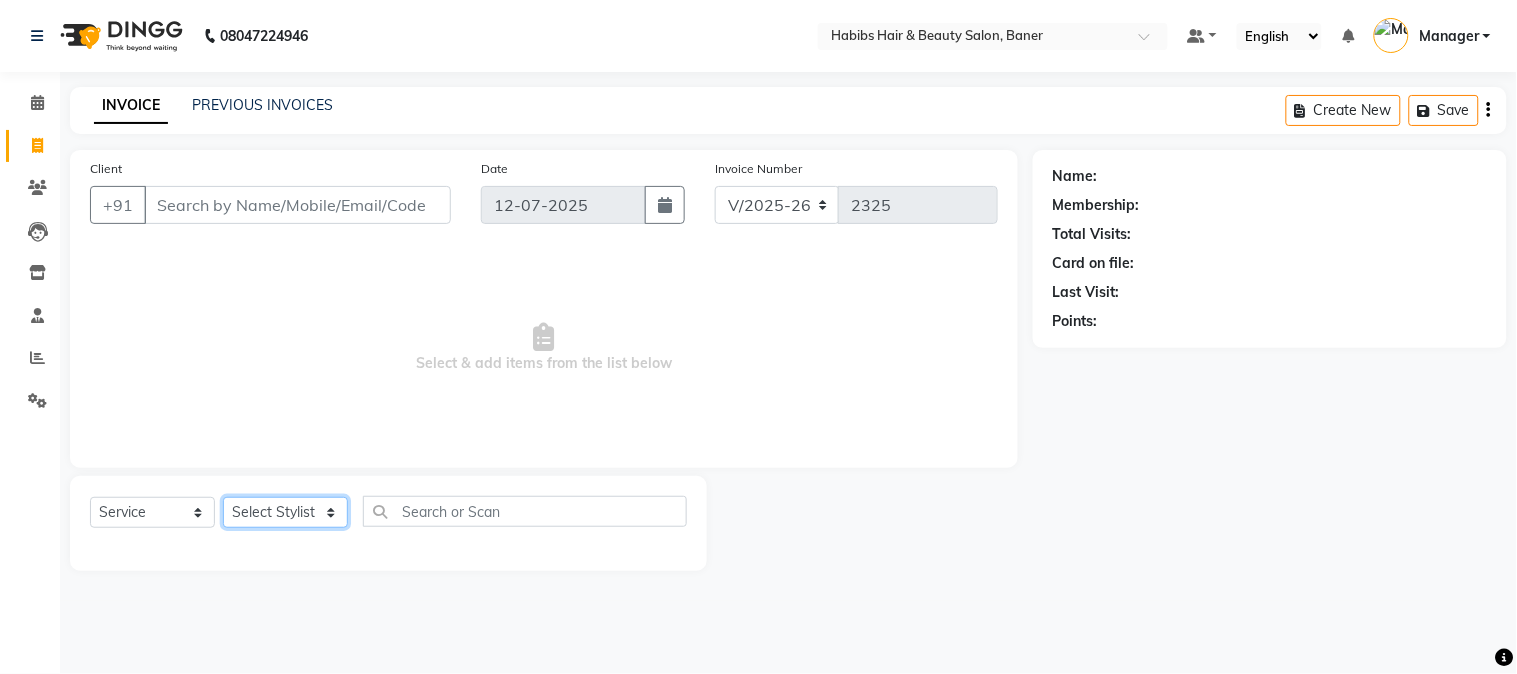 click on "Select Stylist Admin [PERSON_NAME]  Manager [PERSON_NAME] [PERSON_NAME] [PERSON_NAME]" 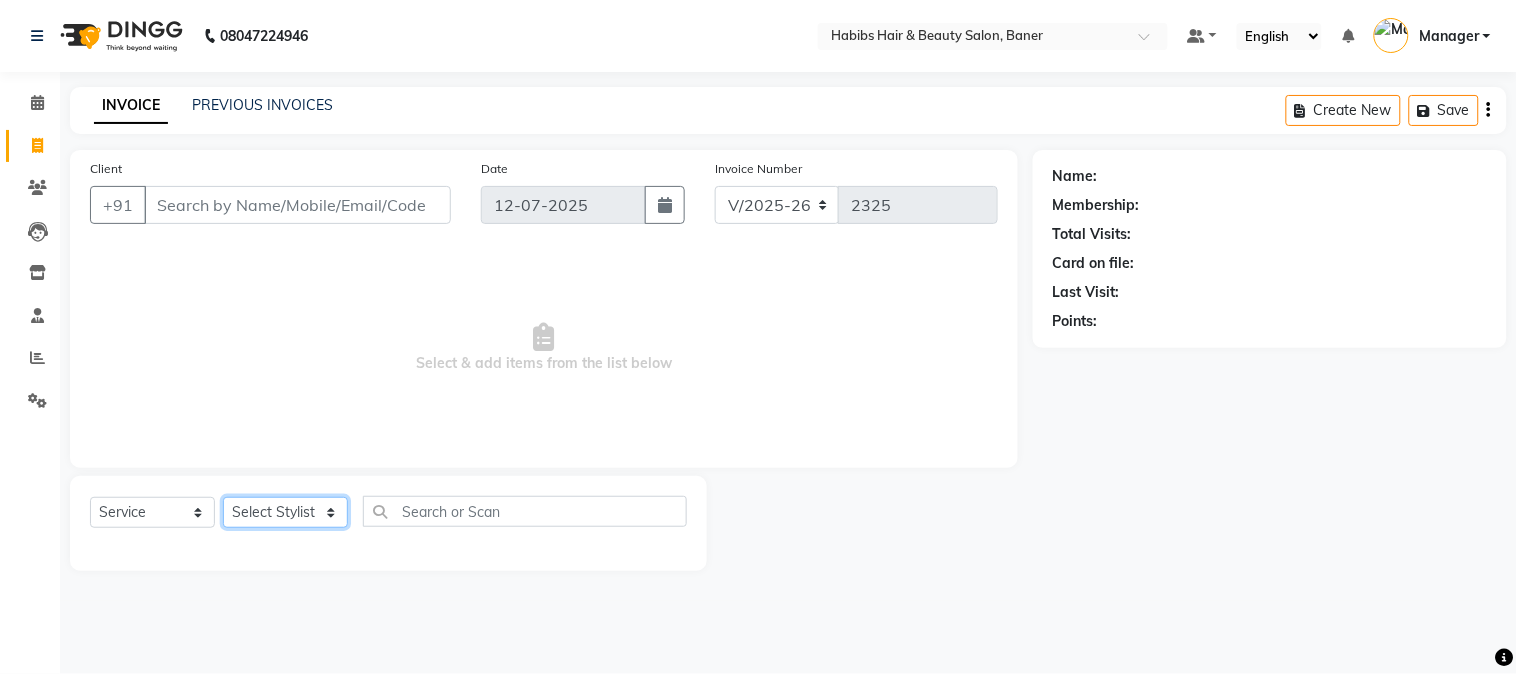 select on "35759" 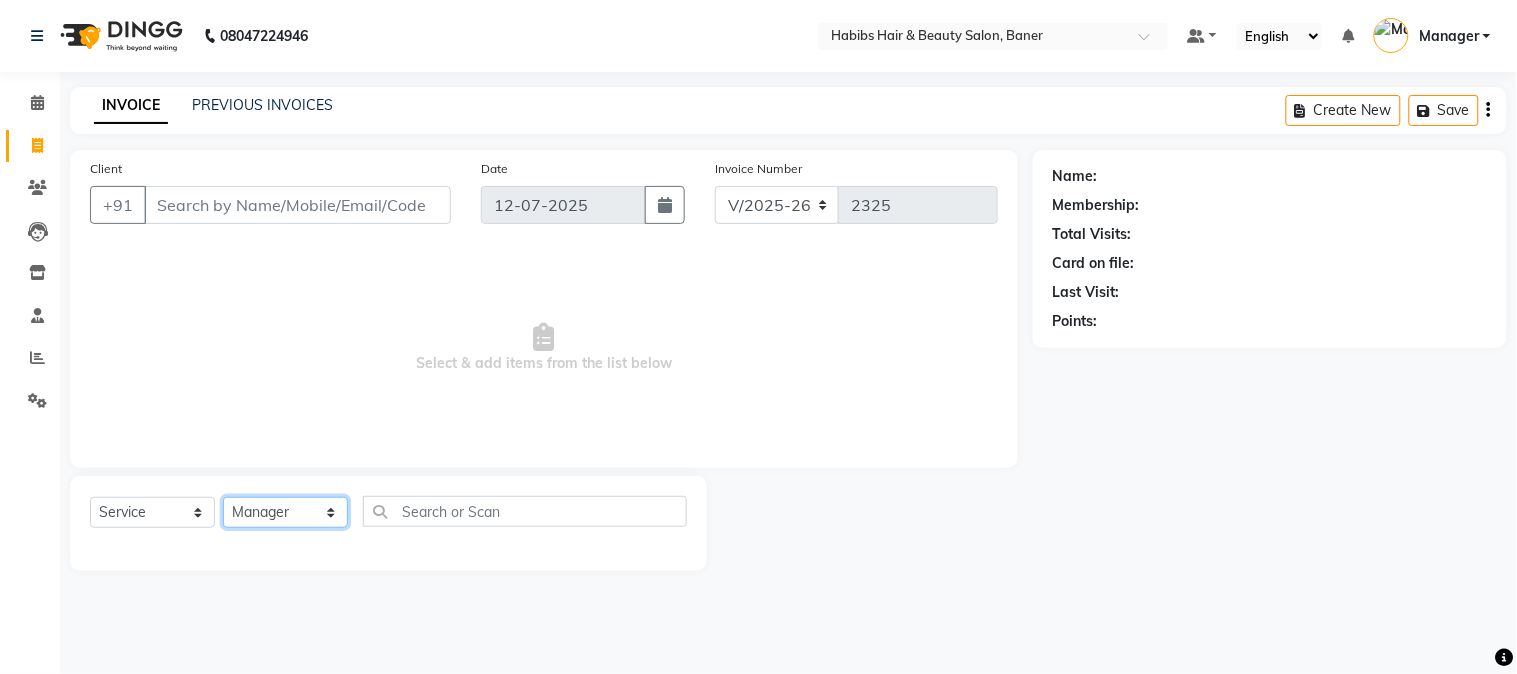 click on "Select Stylist Admin [PERSON_NAME]  Manager [PERSON_NAME] [PERSON_NAME] [PERSON_NAME]" 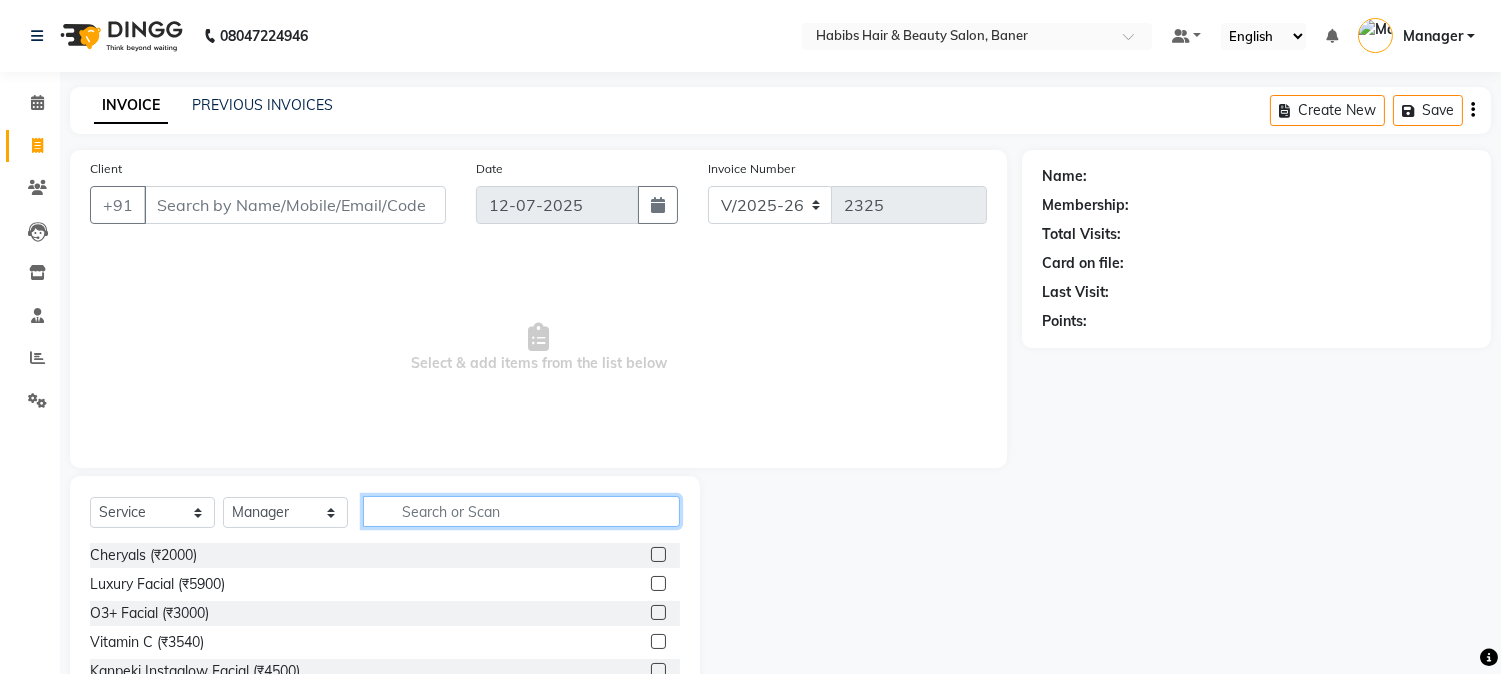 click 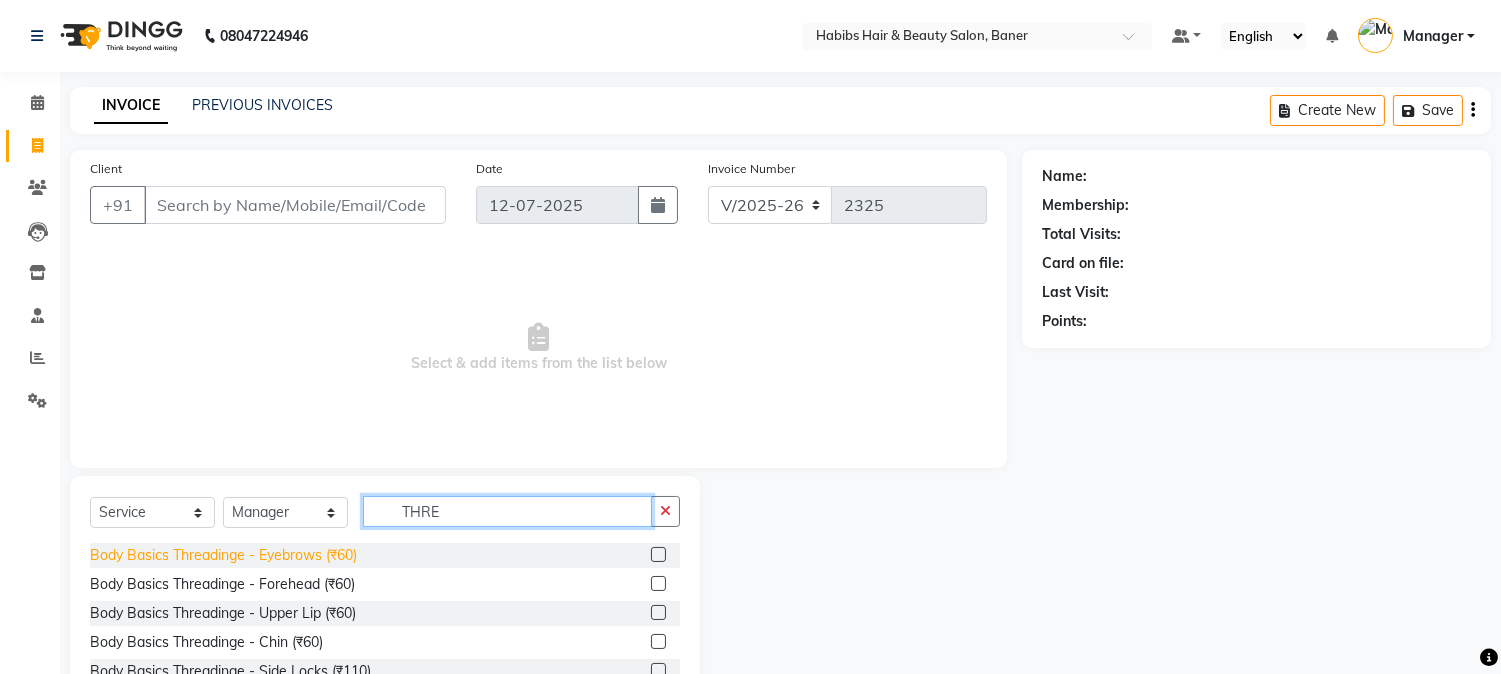 type on "THRE" 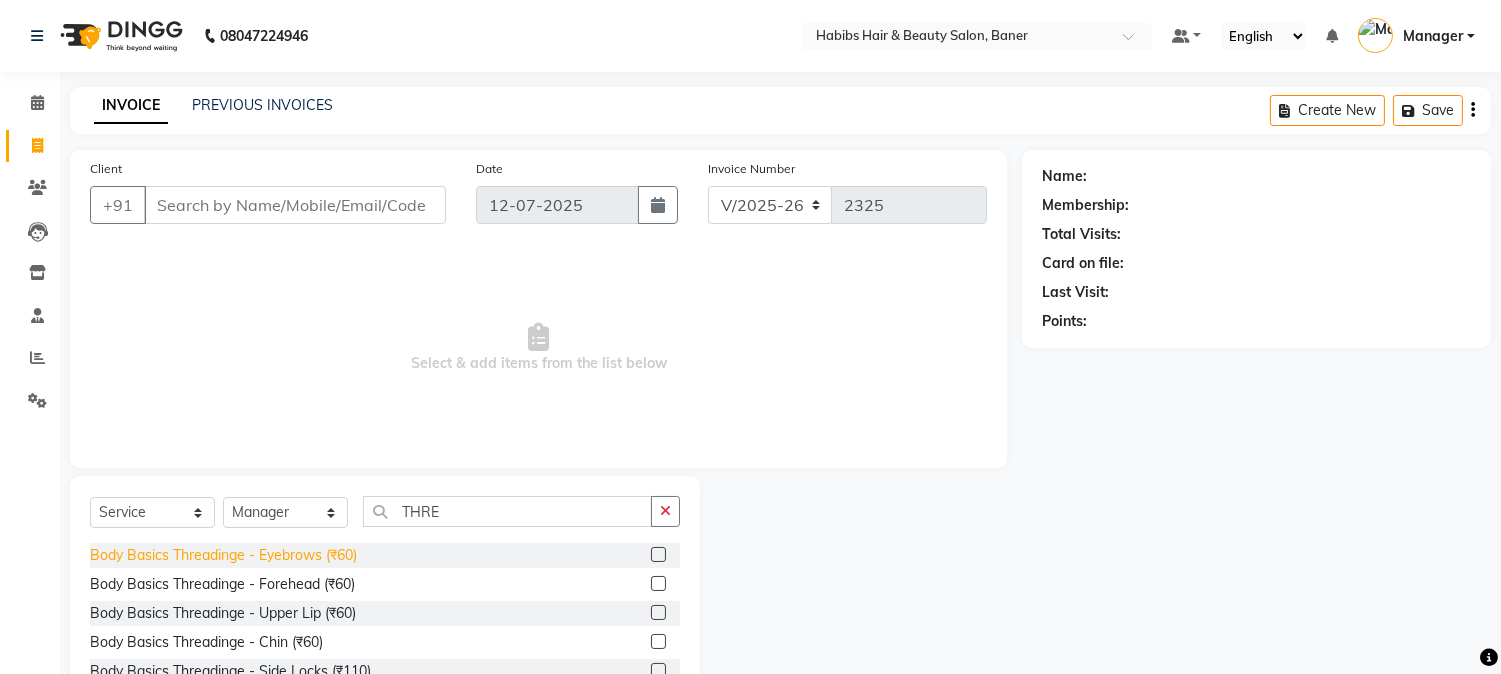 click on "Body Basics Threadinge - Eyebrows (₹60)" 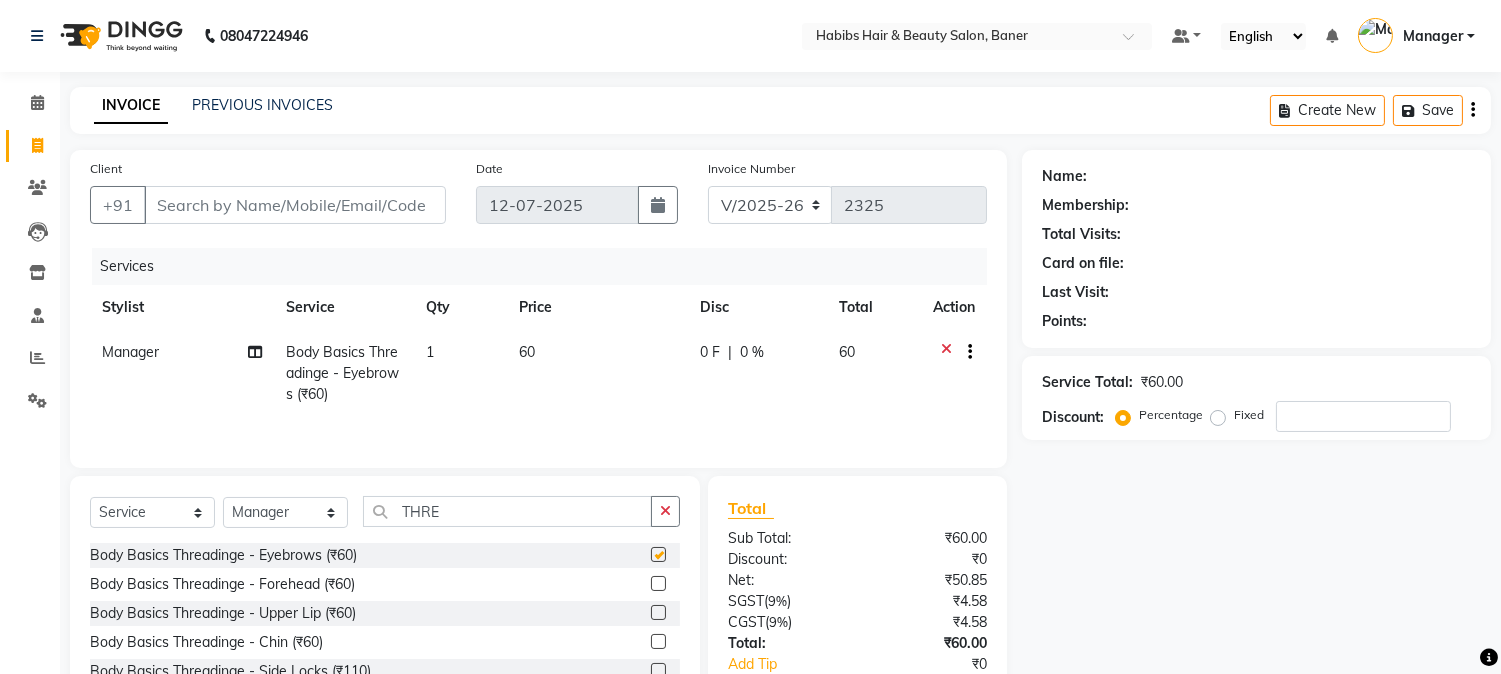 checkbox on "false" 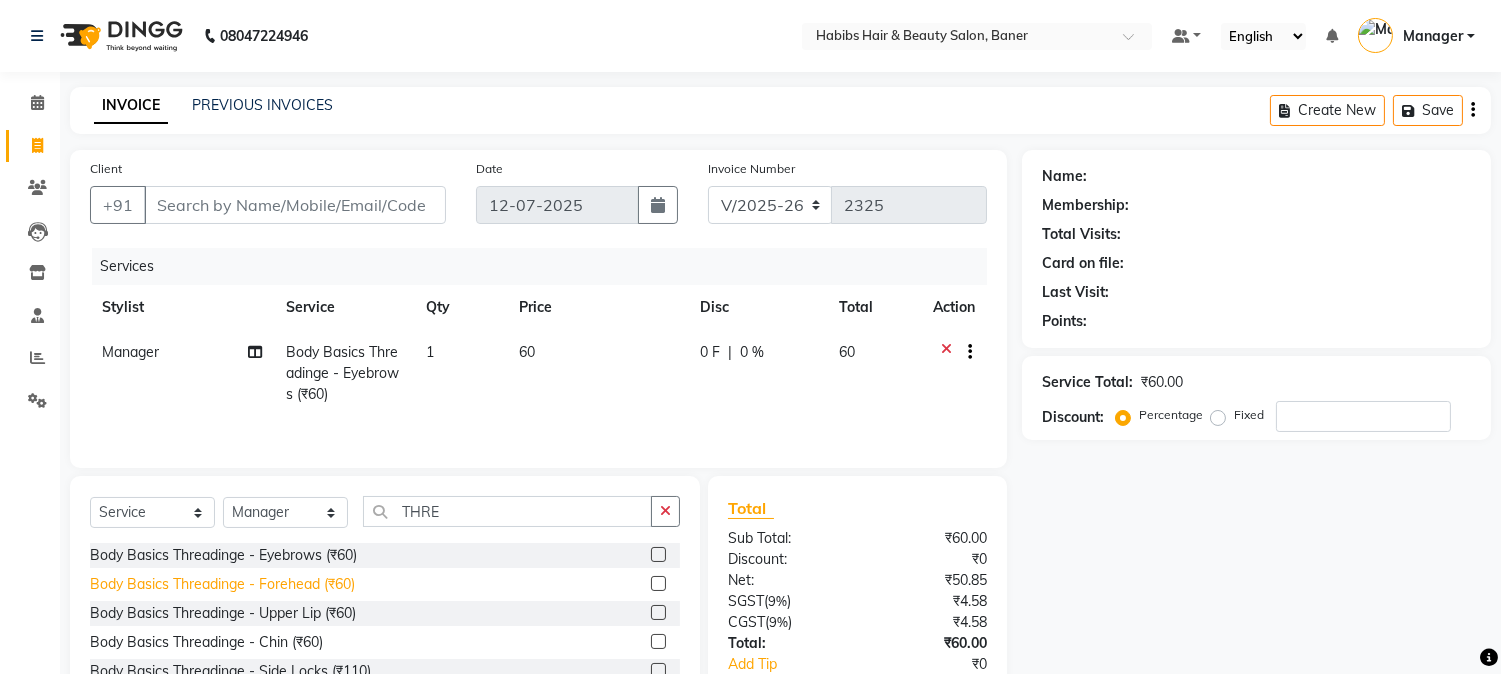 click on "Body Basics Threadinge - Forehead (₹60)" 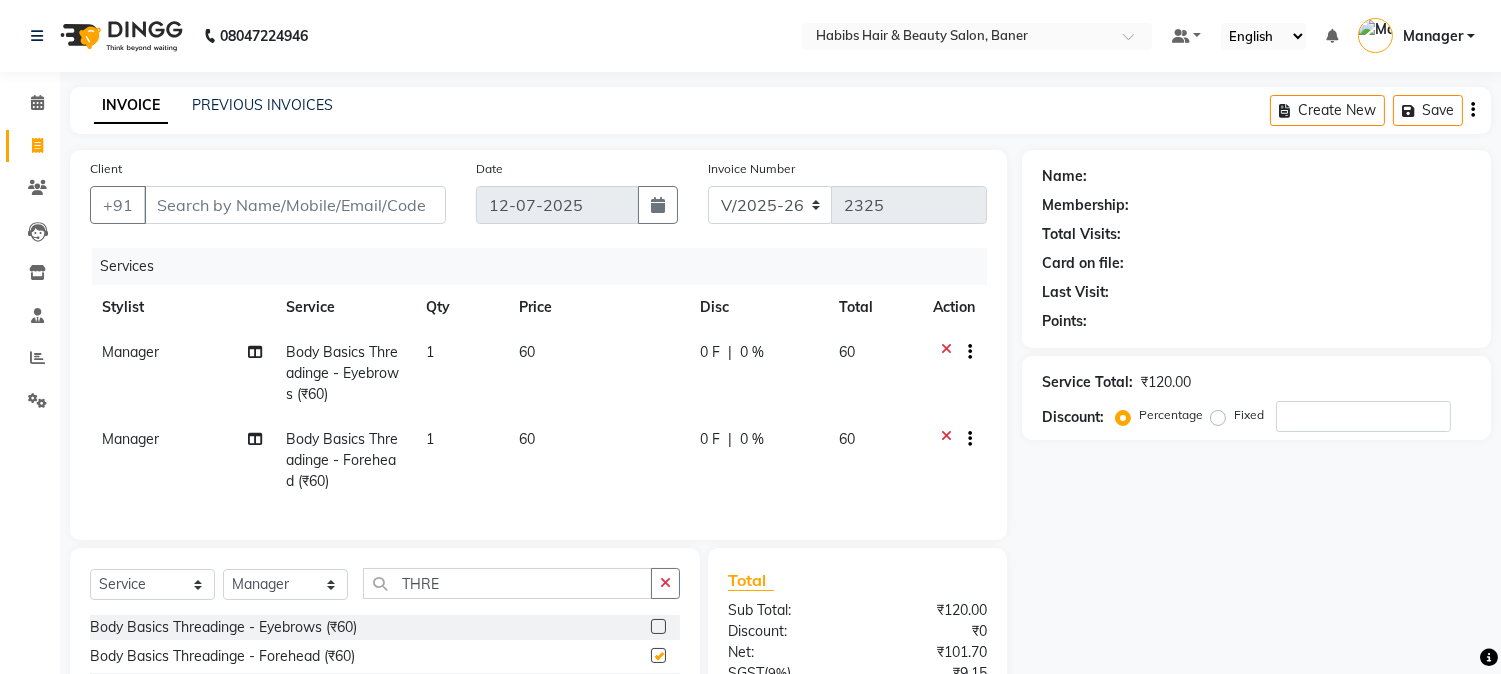 checkbox on "false" 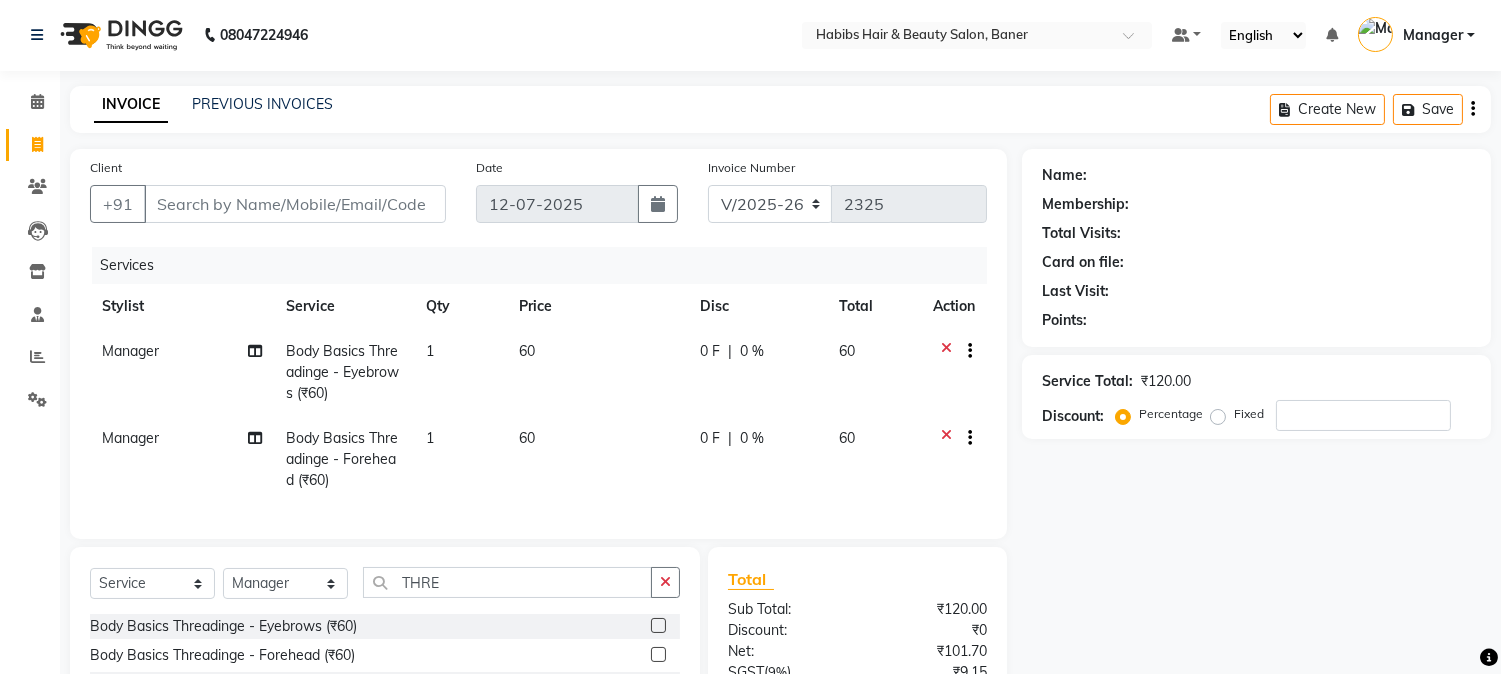 scroll, scrollTop: 111, scrollLeft: 0, axis: vertical 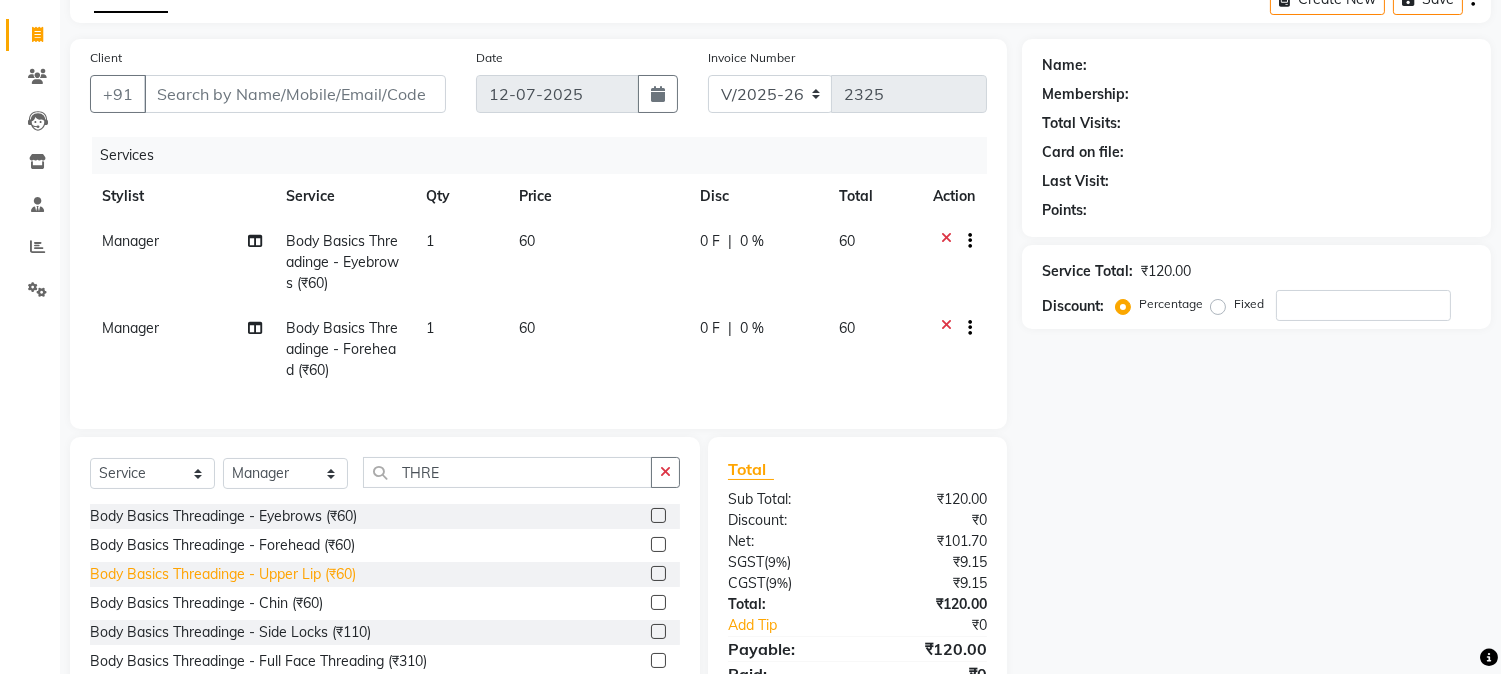 click on "Body Basics Threadinge - Upper Lip (₹60)" 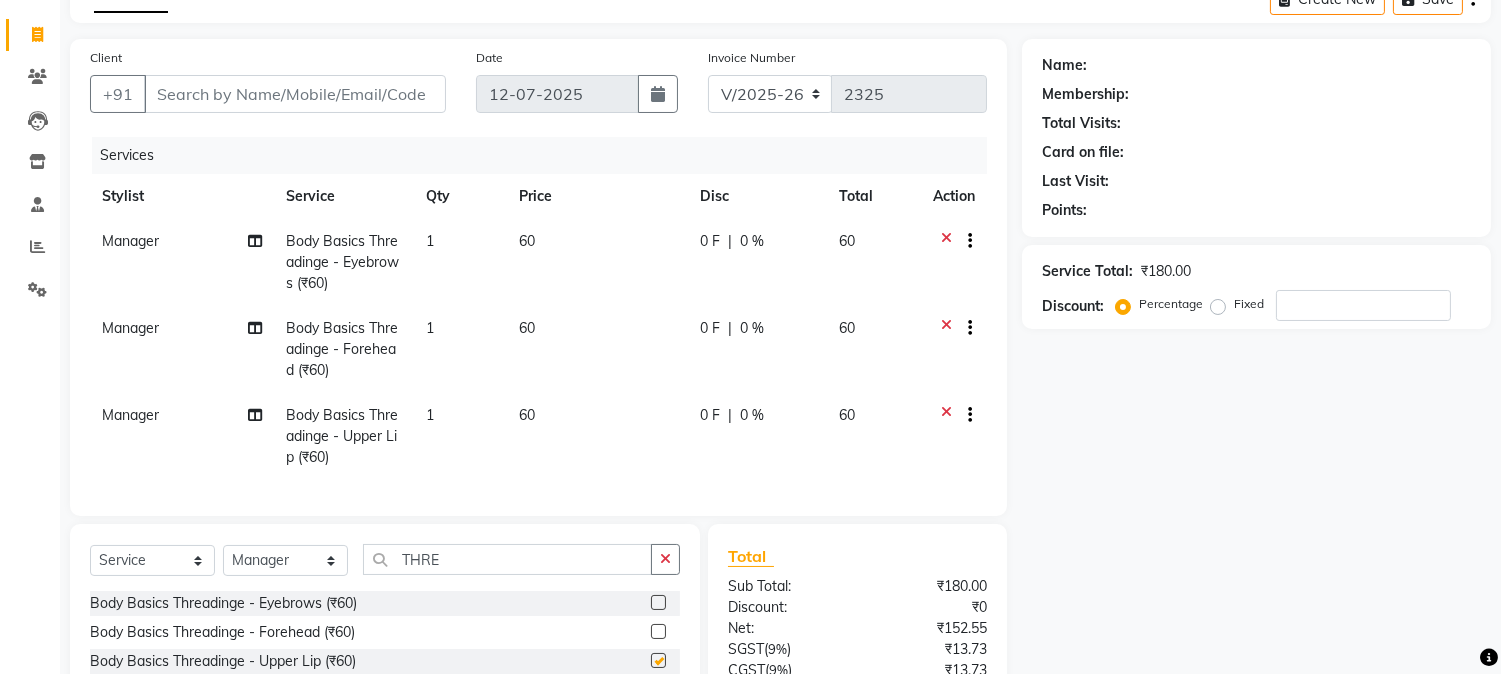 checkbox on "false" 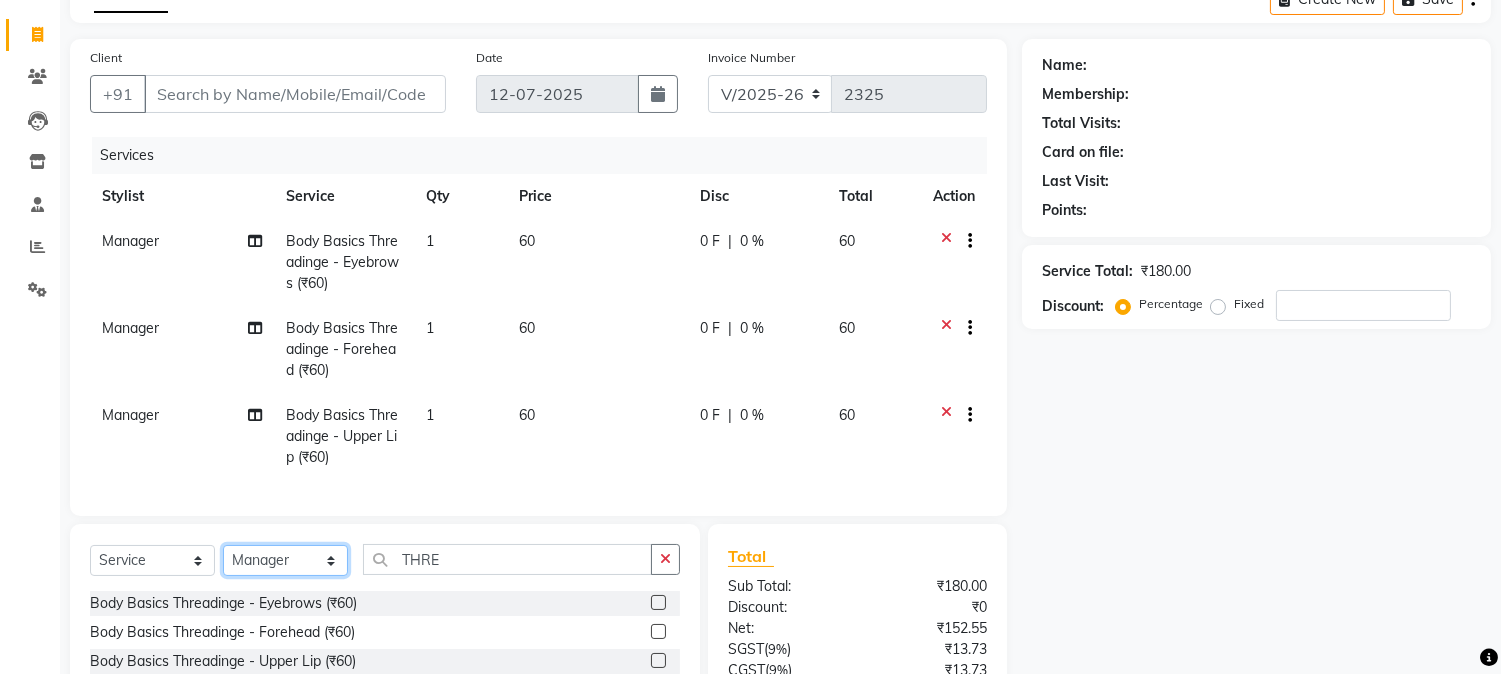 click on "Select Stylist Admin [PERSON_NAME]  Manager [PERSON_NAME] [PERSON_NAME] [PERSON_NAME]" 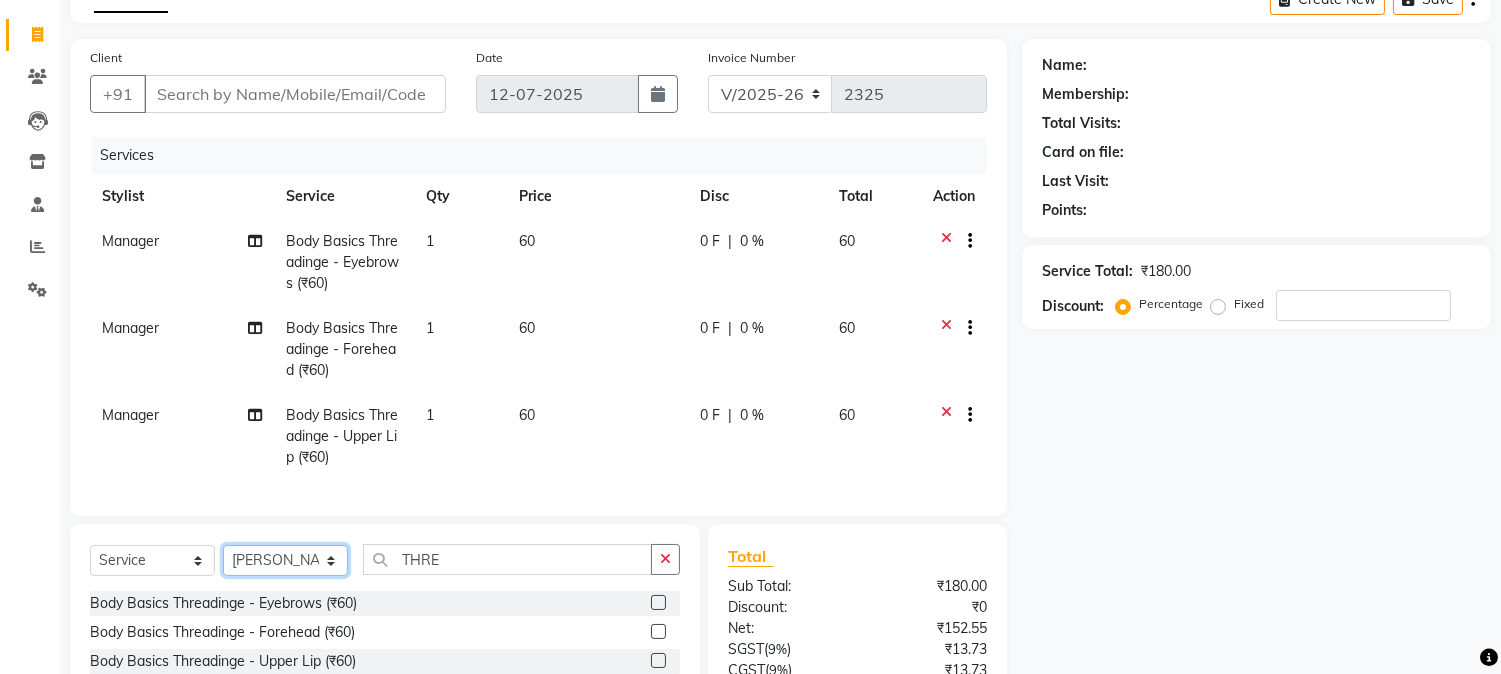 click on "Select Stylist Admin [PERSON_NAME]  Manager [PERSON_NAME] [PERSON_NAME] [PERSON_NAME]" 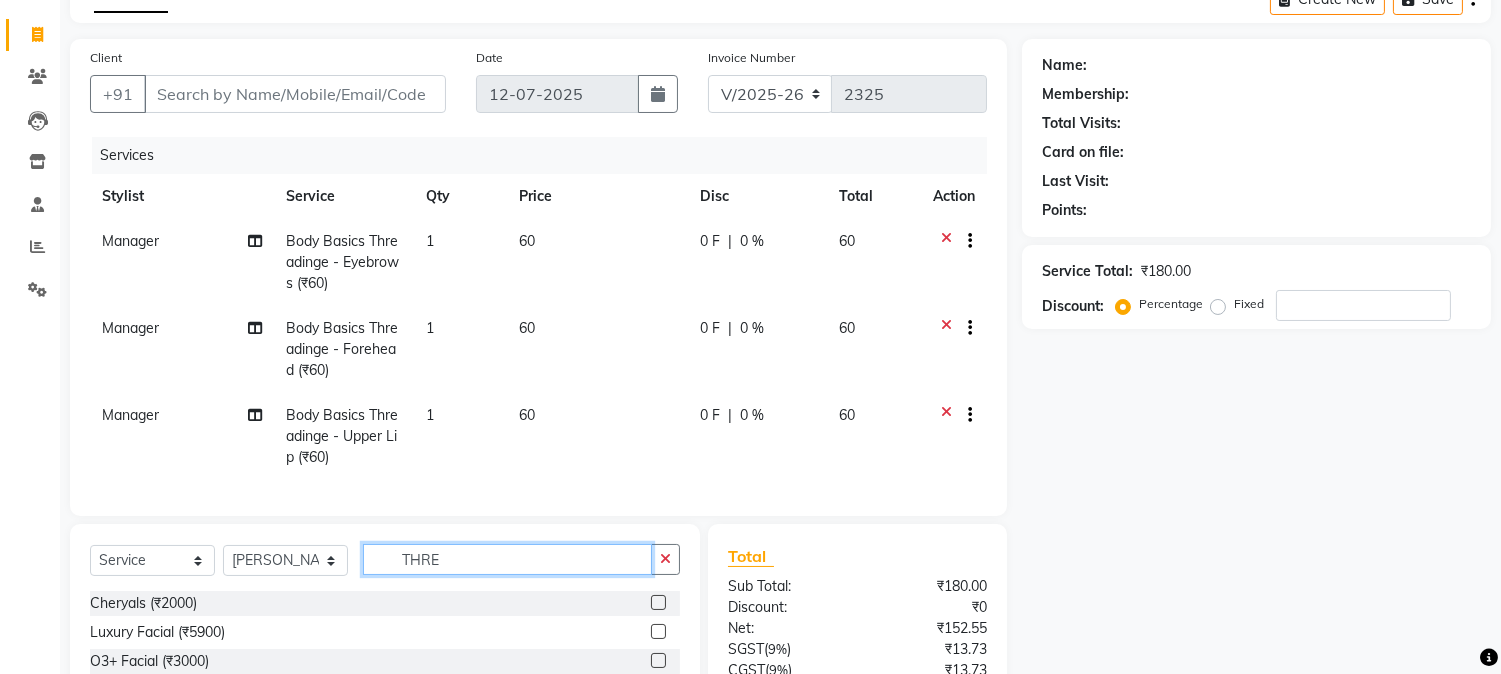 drag, startPoint x: 482, startPoint y: 582, endPoint x: 332, endPoint y: 600, distance: 151.07614 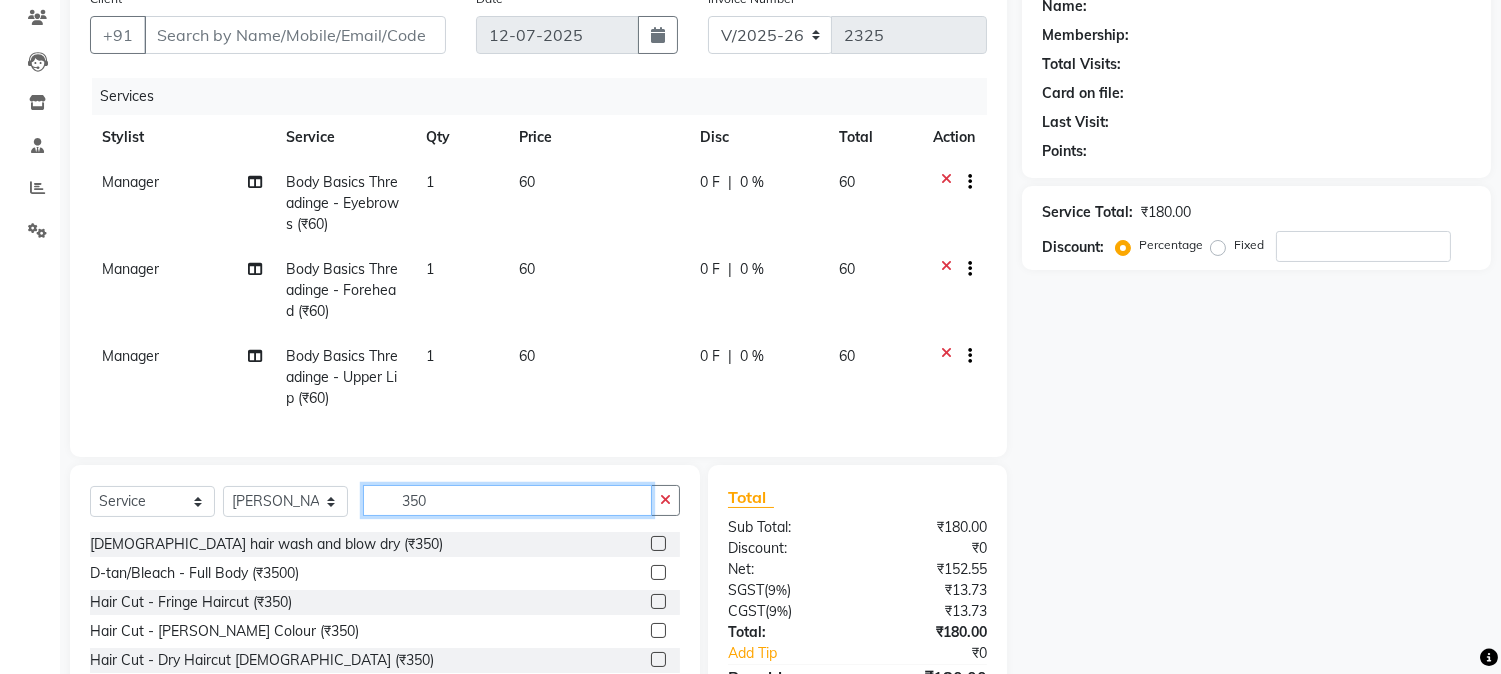 scroll, scrollTop: 222, scrollLeft: 0, axis: vertical 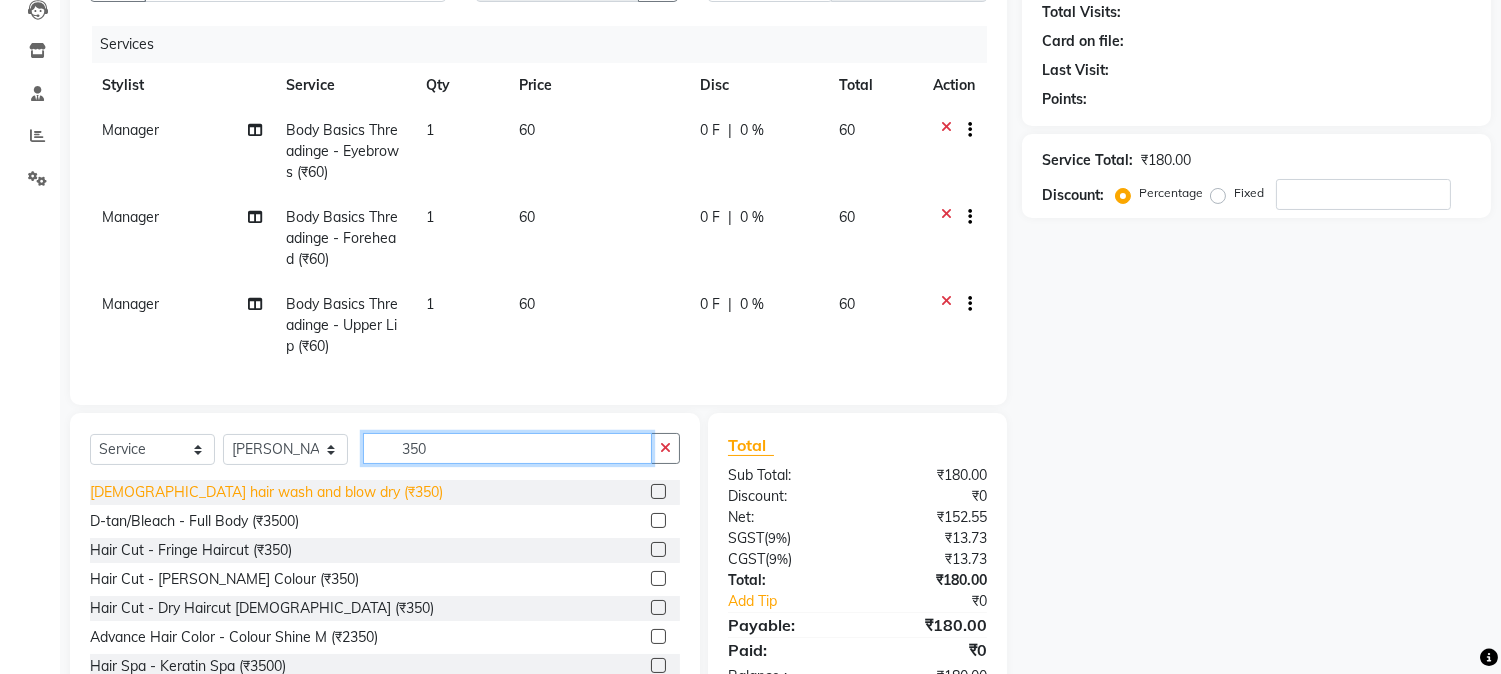 type on "350" 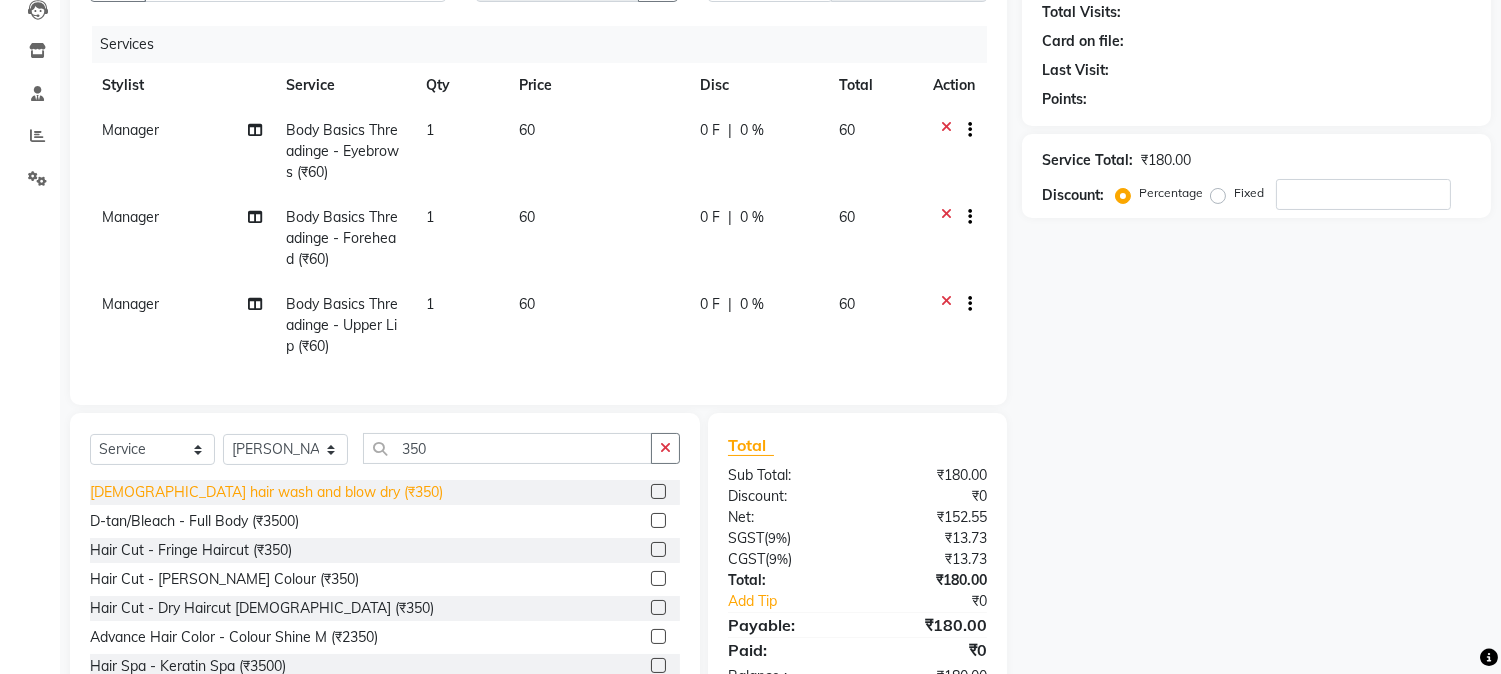 click on "[DEMOGRAPHIC_DATA] hair wash and blow dry (₹350)" 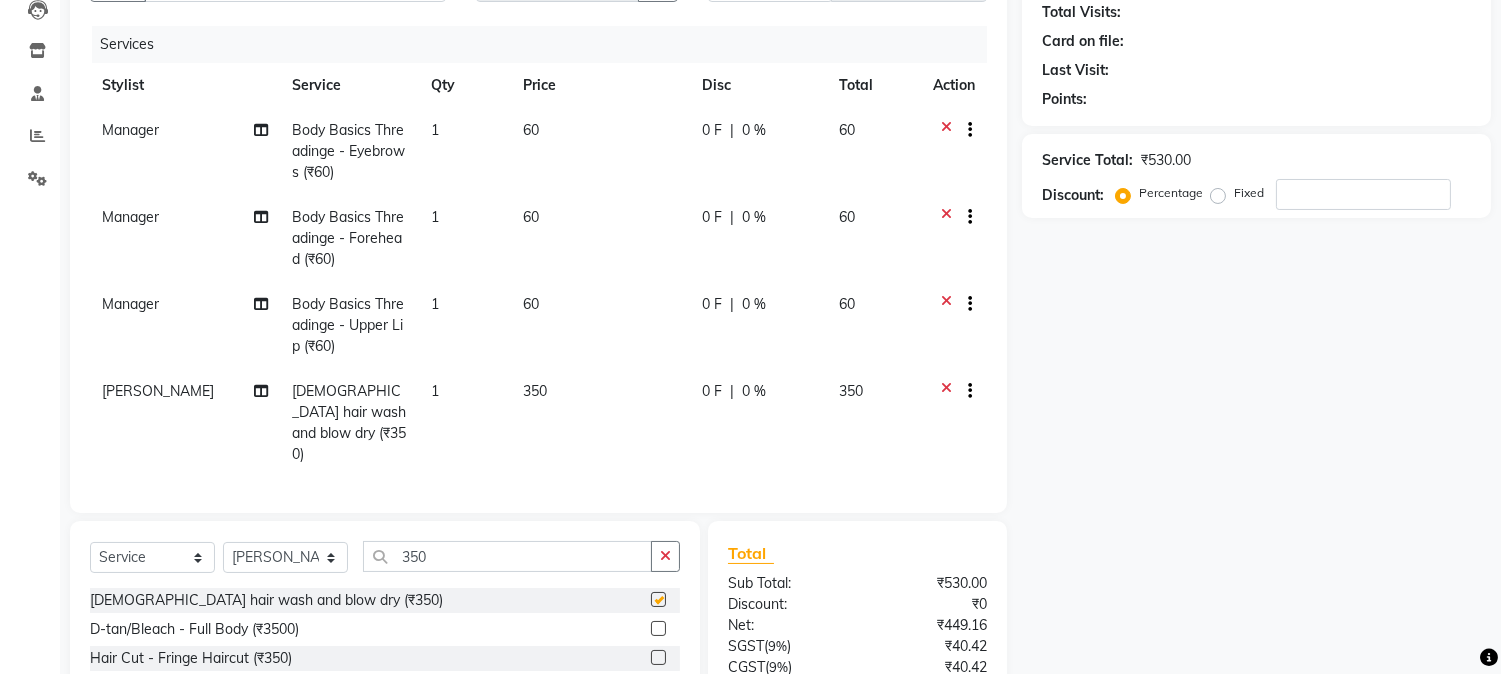checkbox on "false" 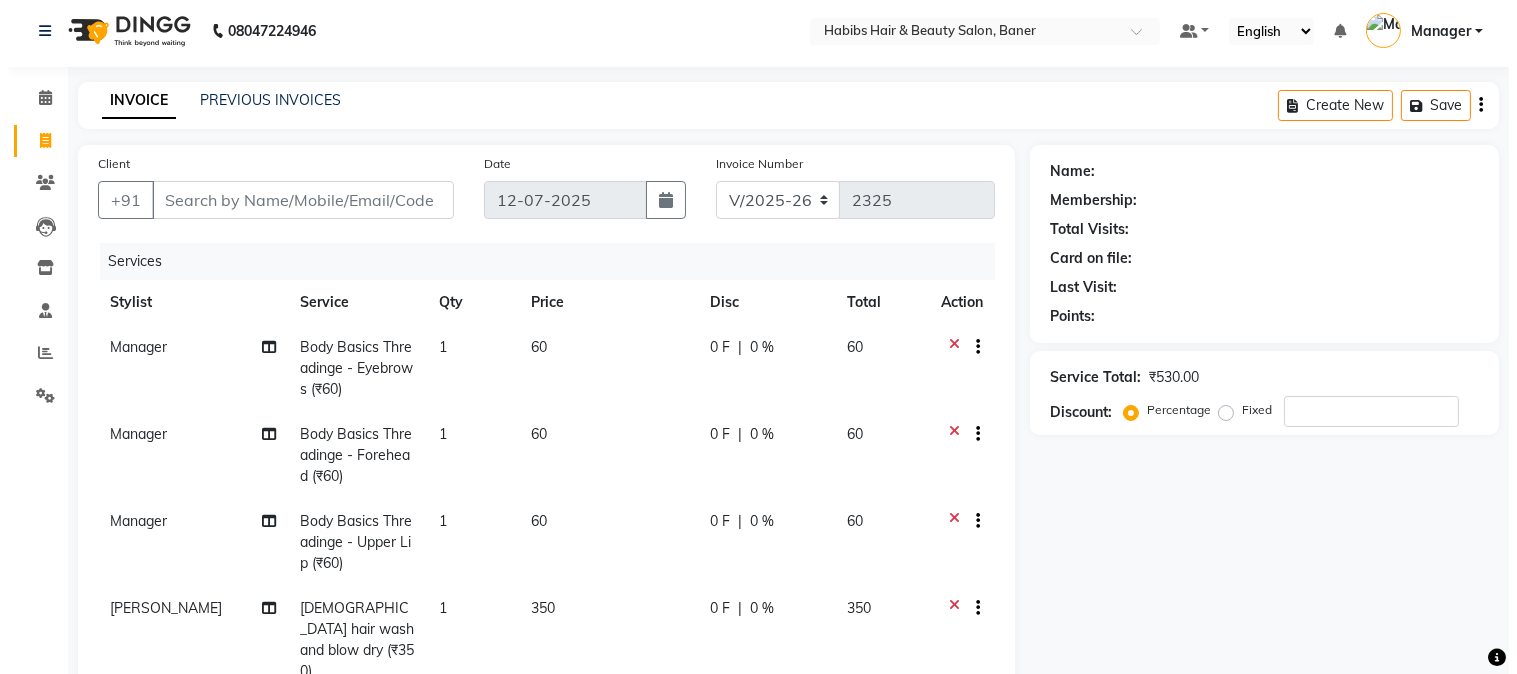 scroll, scrollTop: 0, scrollLeft: 0, axis: both 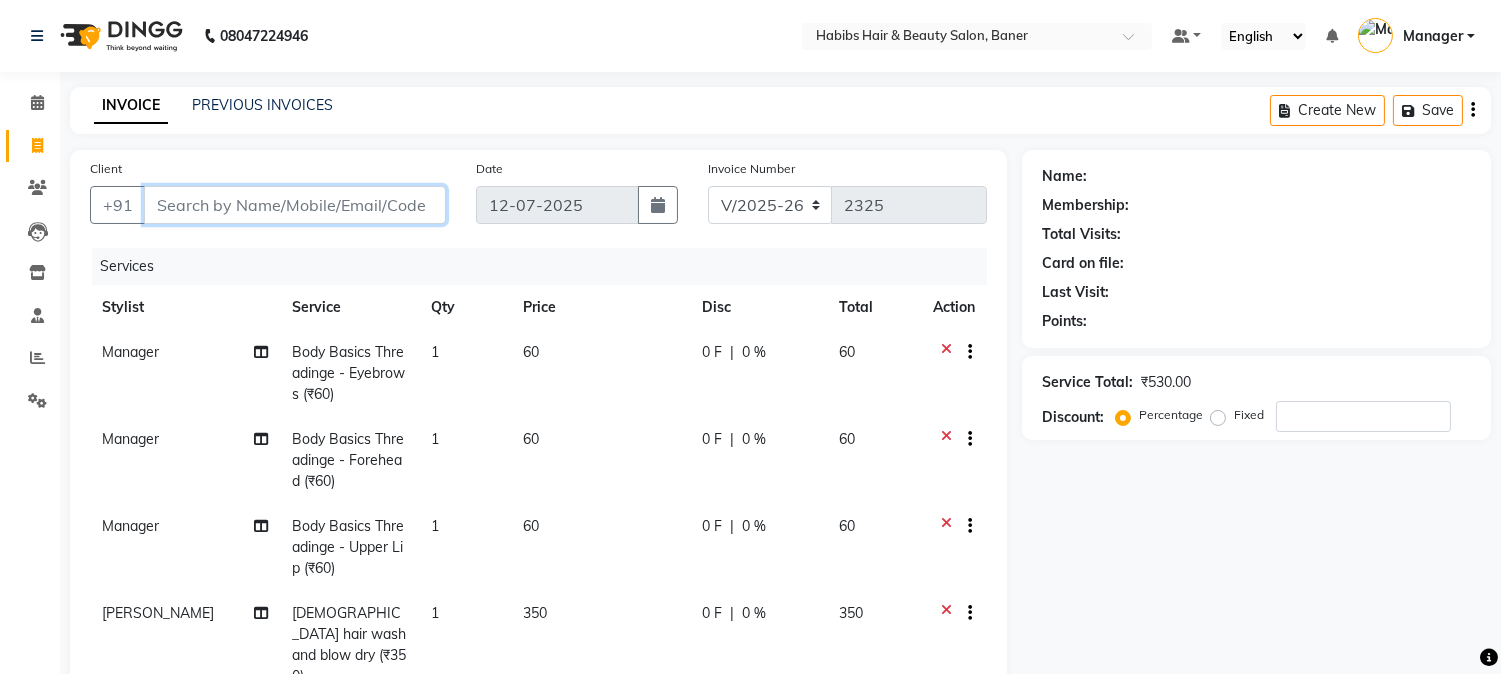 click on "Client" at bounding box center (295, 205) 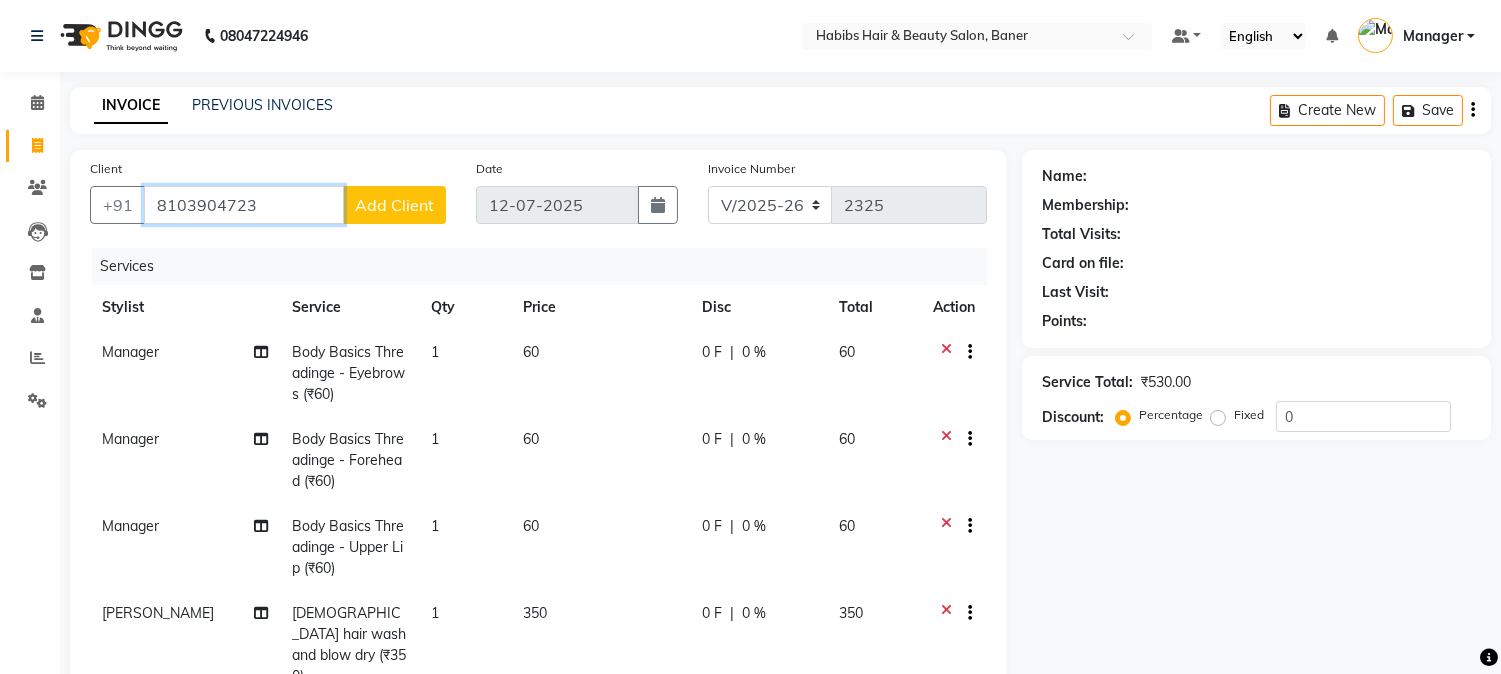 type on "8103904723" 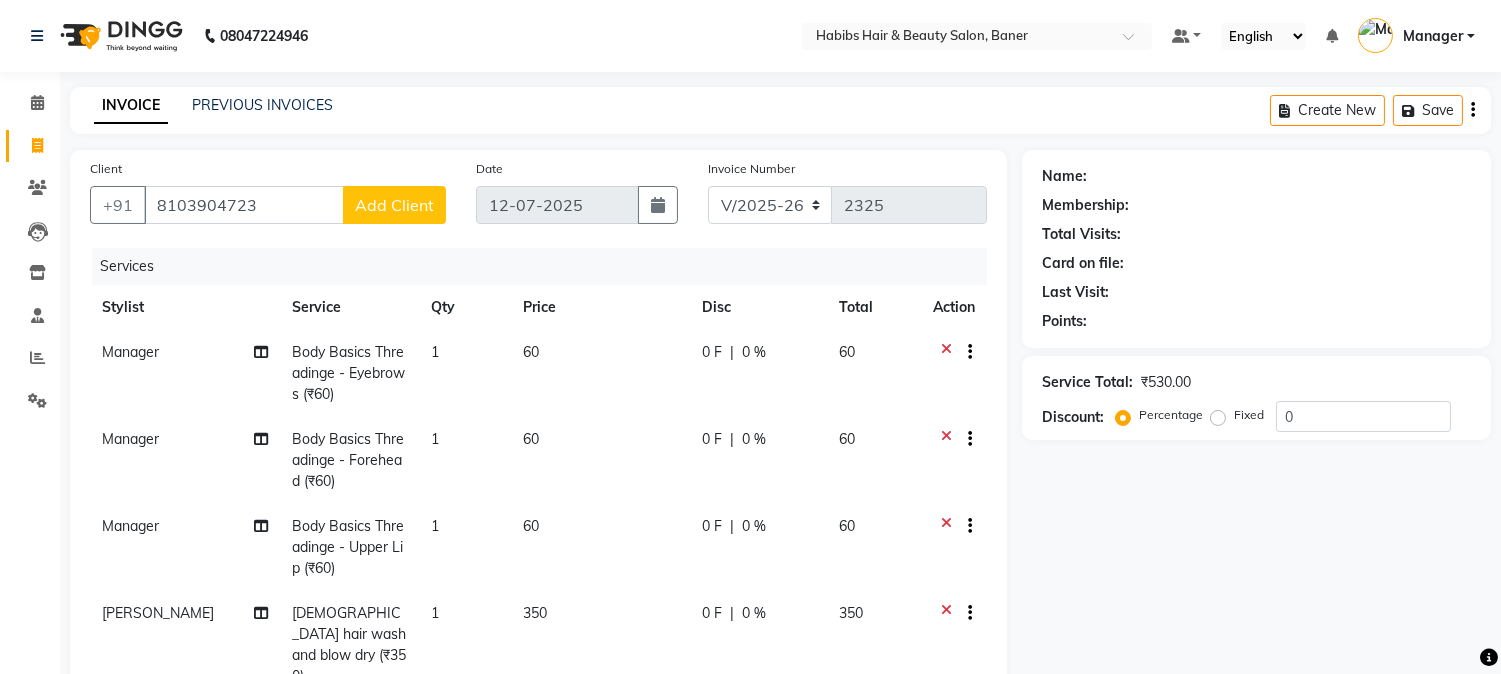 click on "Add Client" 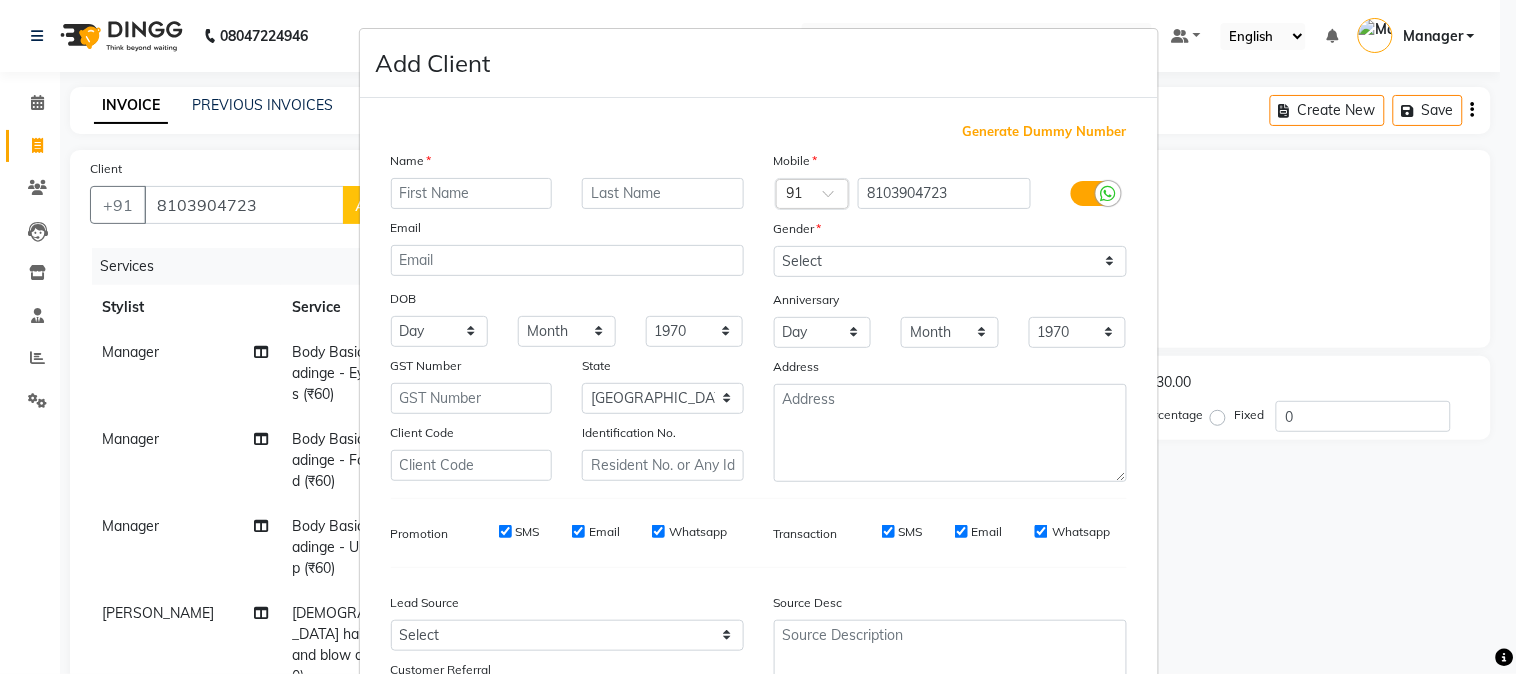 click at bounding box center [472, 193] 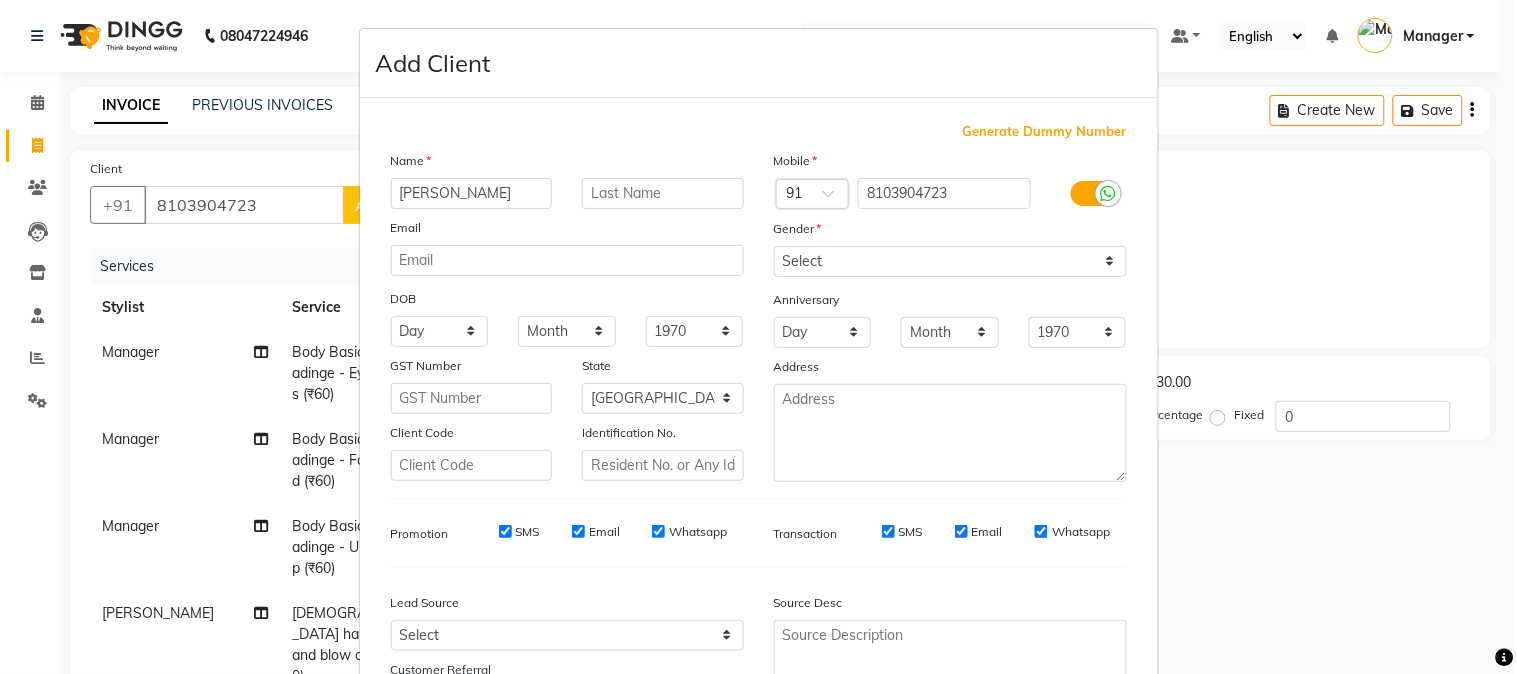type on "[PERSON_NAME]" 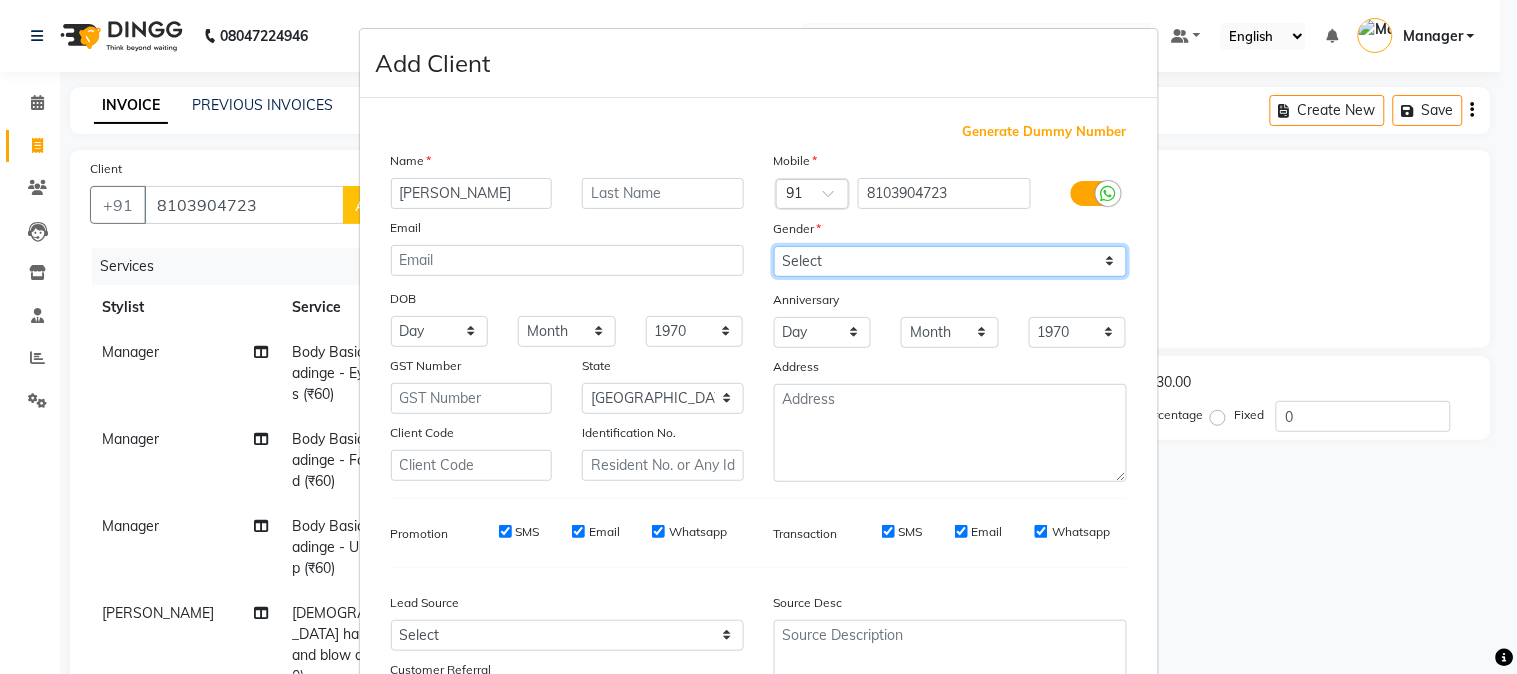 click on "Select [DEMOGRAPHIC_DATA] [DEMOGRAPHIC_DATA] Other Prefer Not To Say" at bounding box center [950, 261] 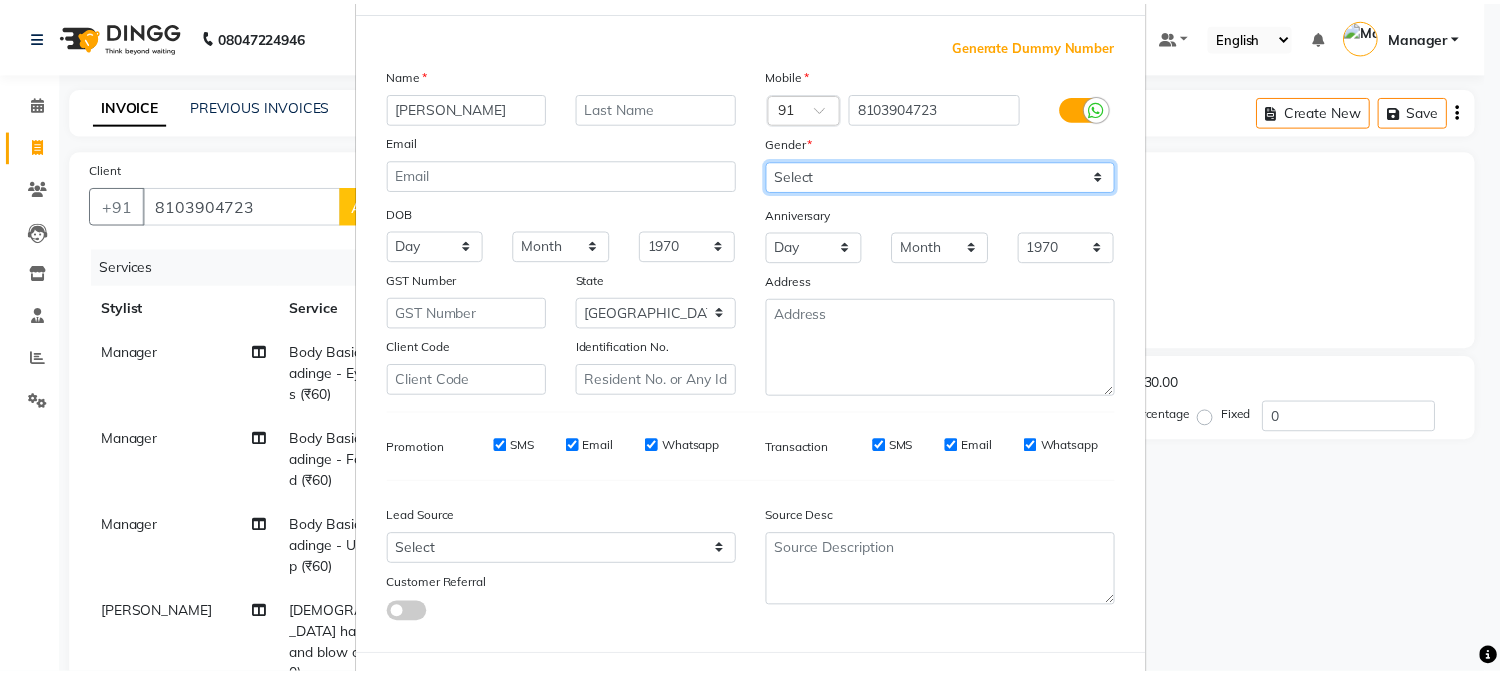scroll, scrollTop: 176, scrollLeft: 0, axis: vertical 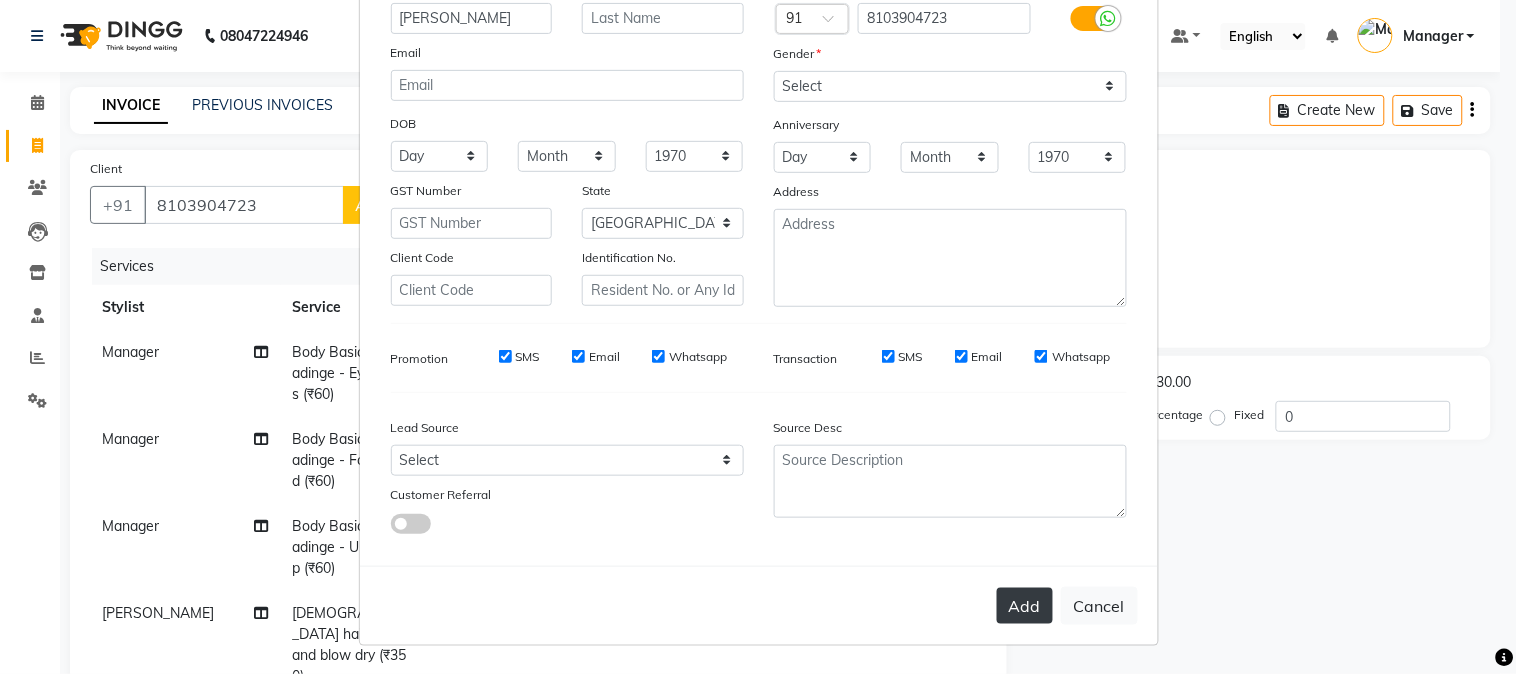 click on "Add" at bounding box center [1025, 606] 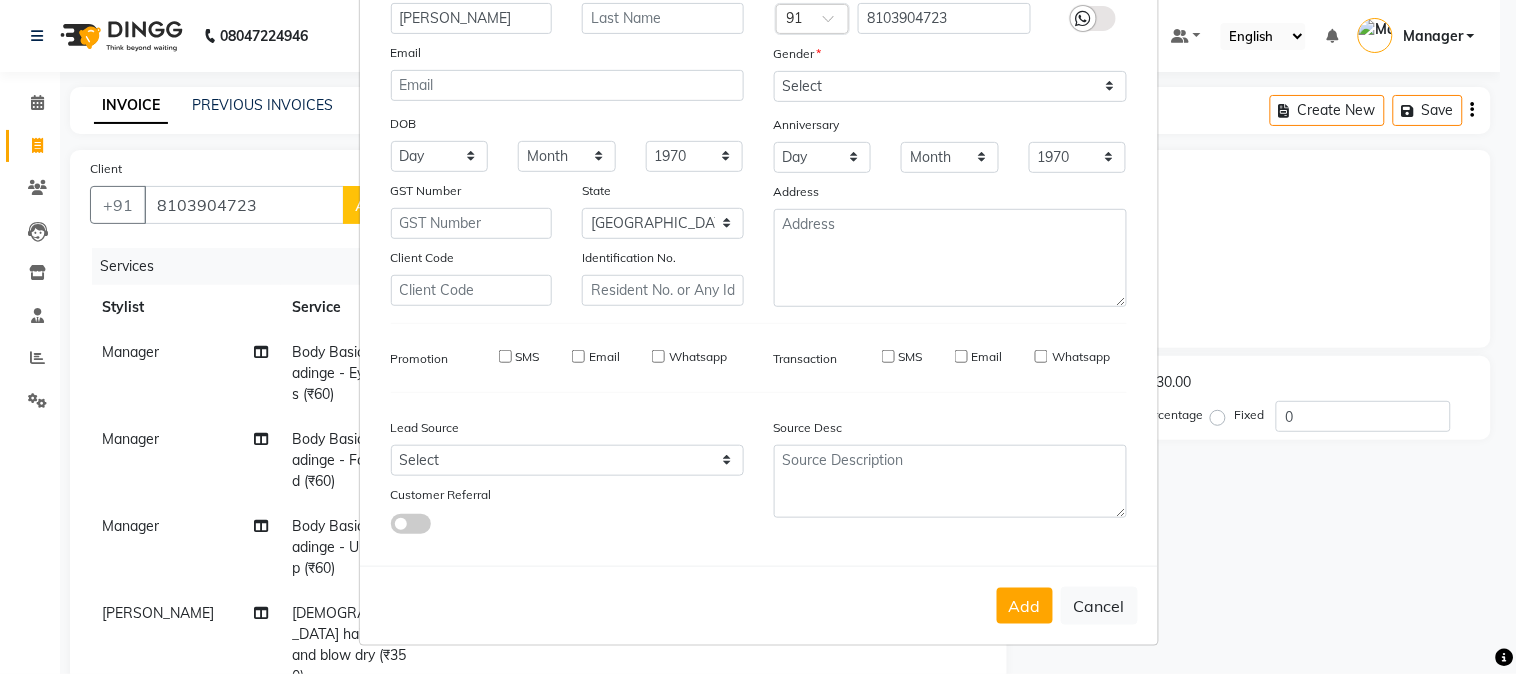 type on "81******23" 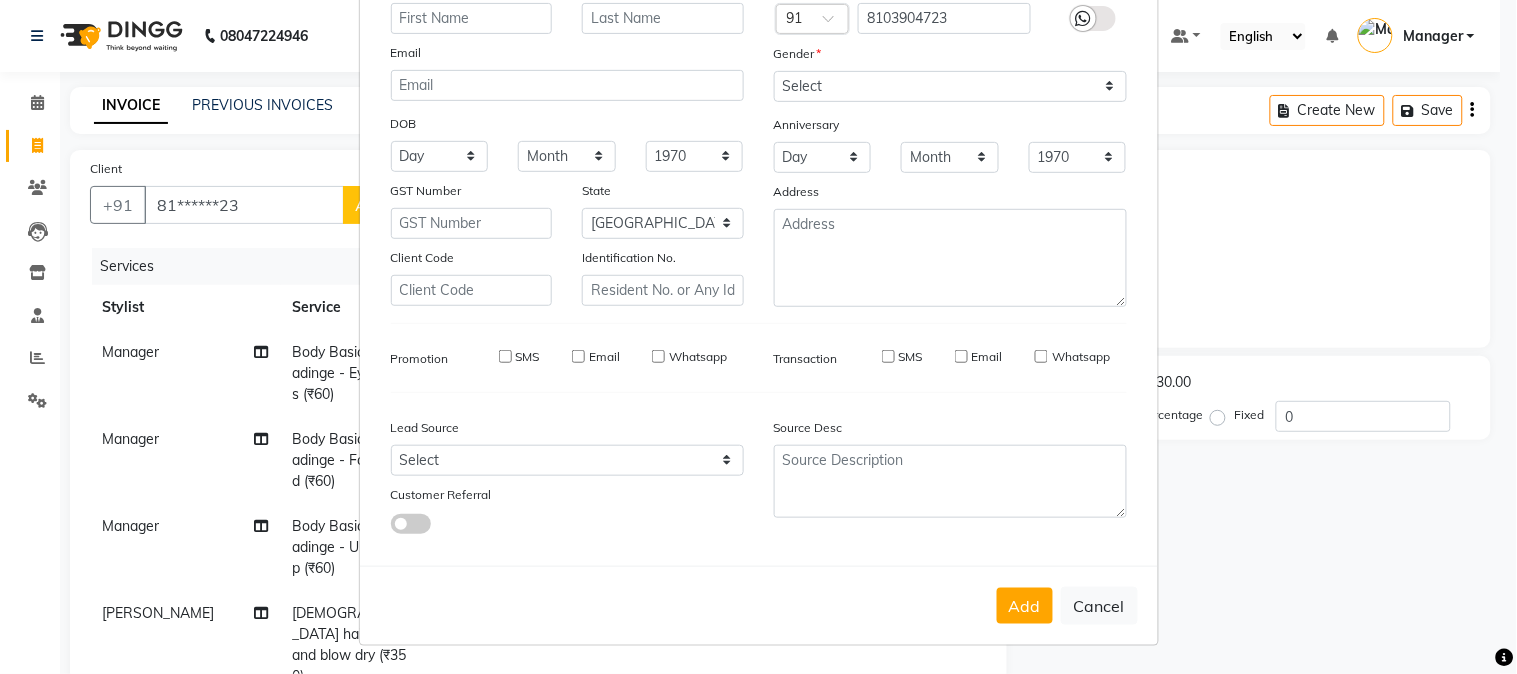 select 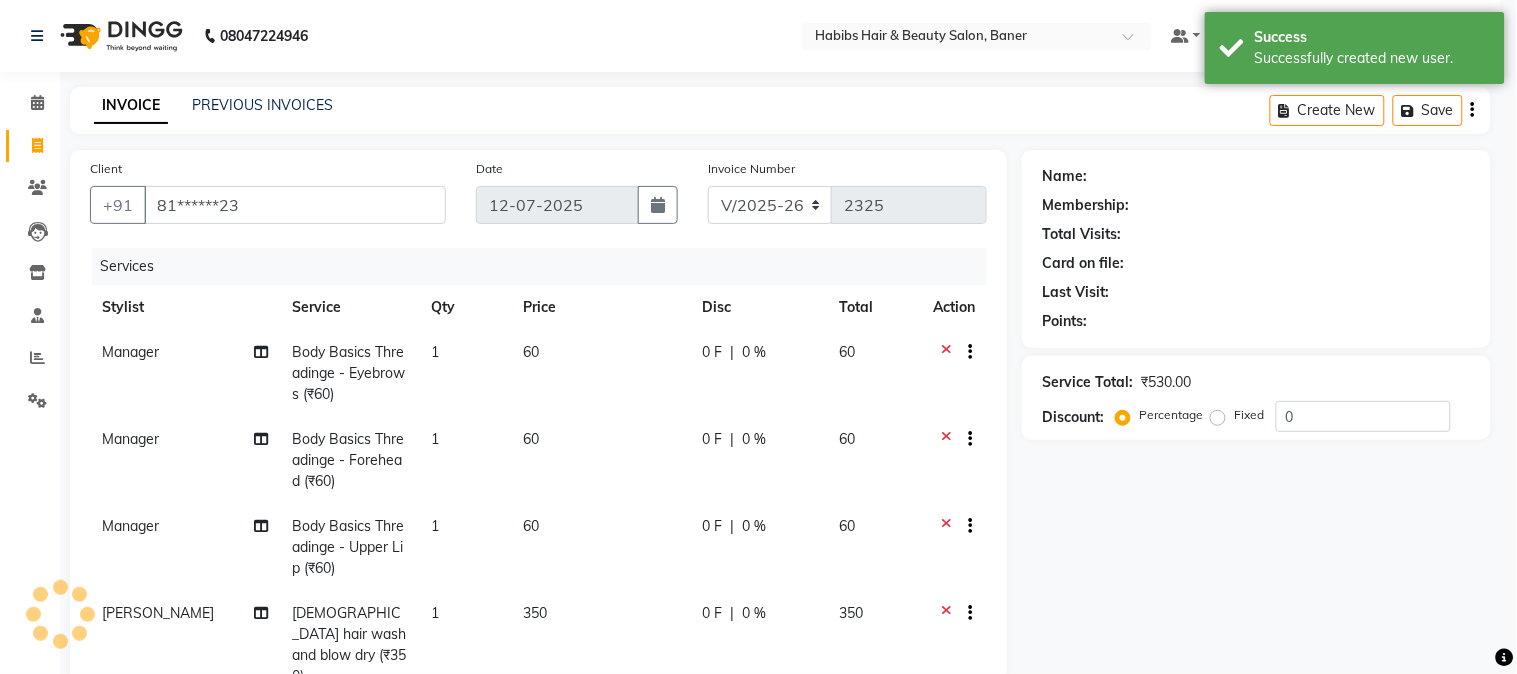 select on "1: Object" 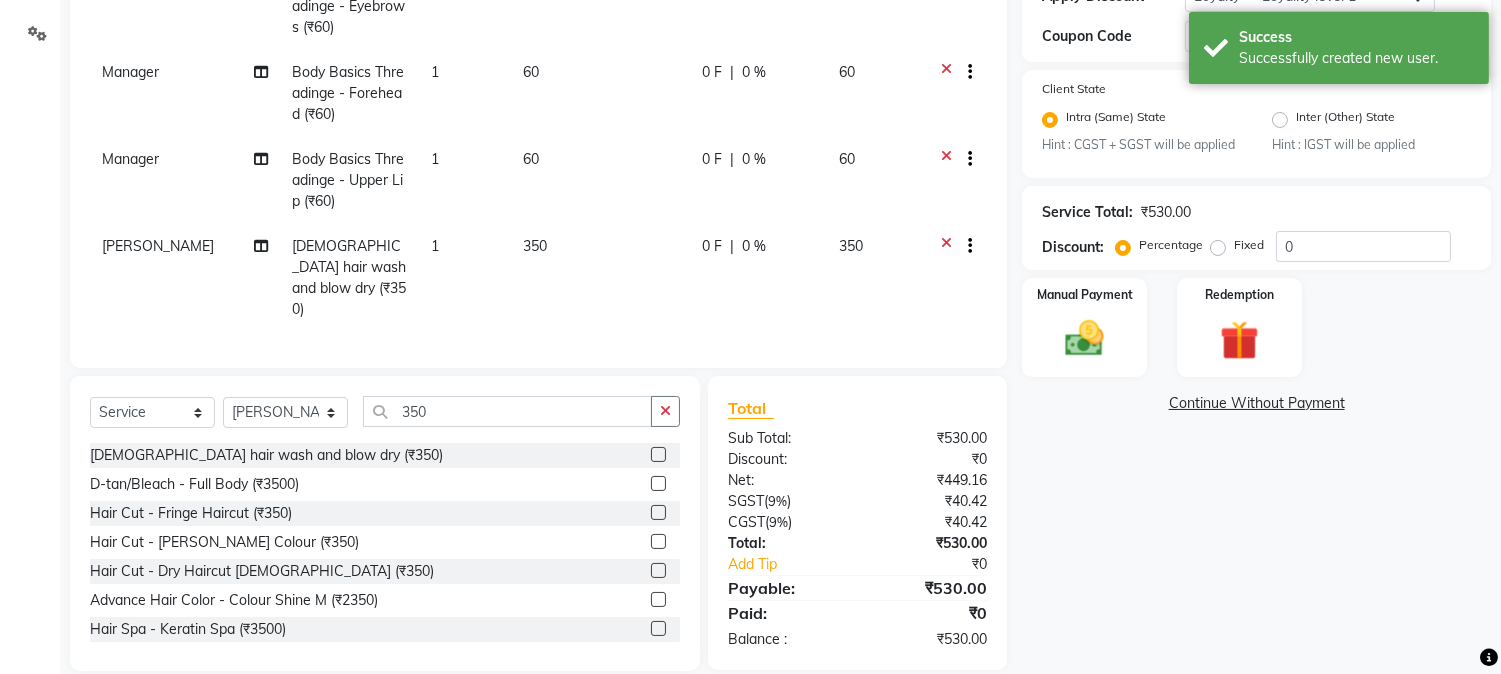 scroll, scrollTop: 388, scrollLeft: 0, axis: vertical 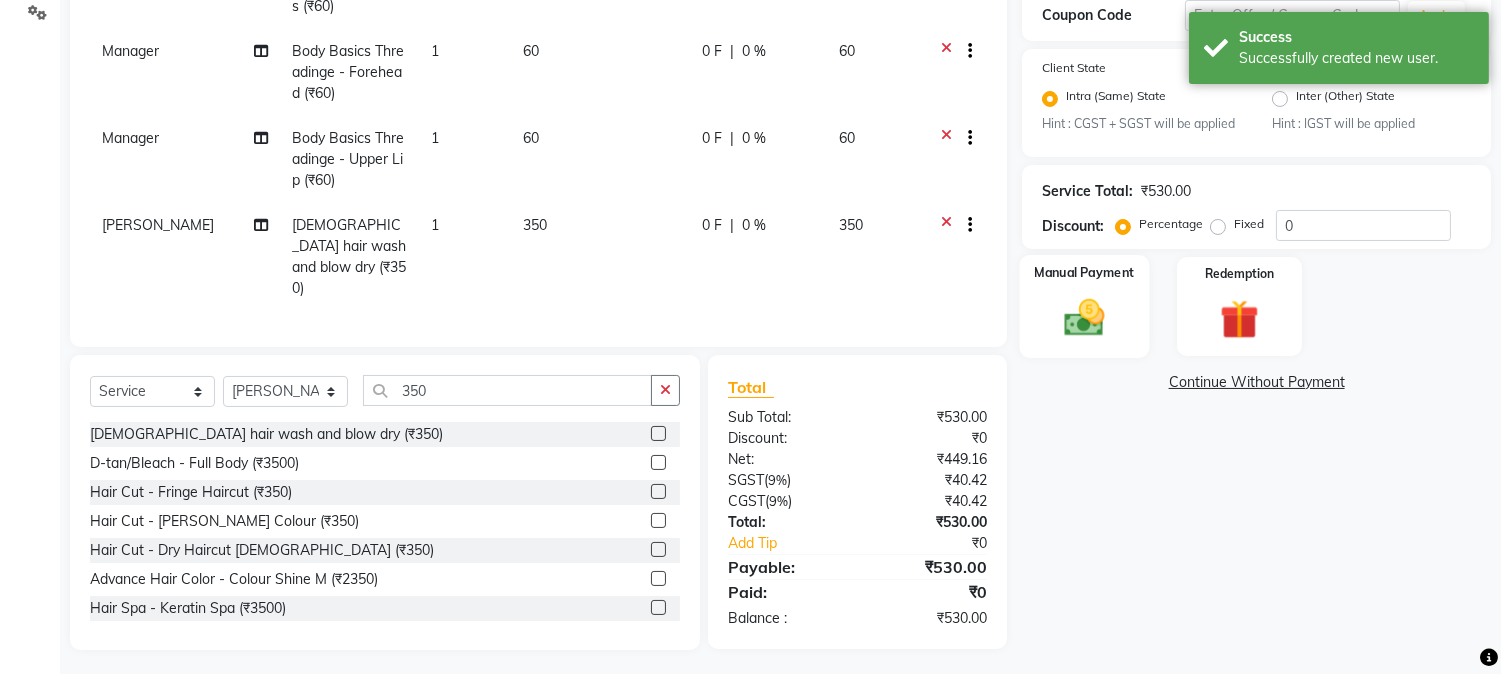 click 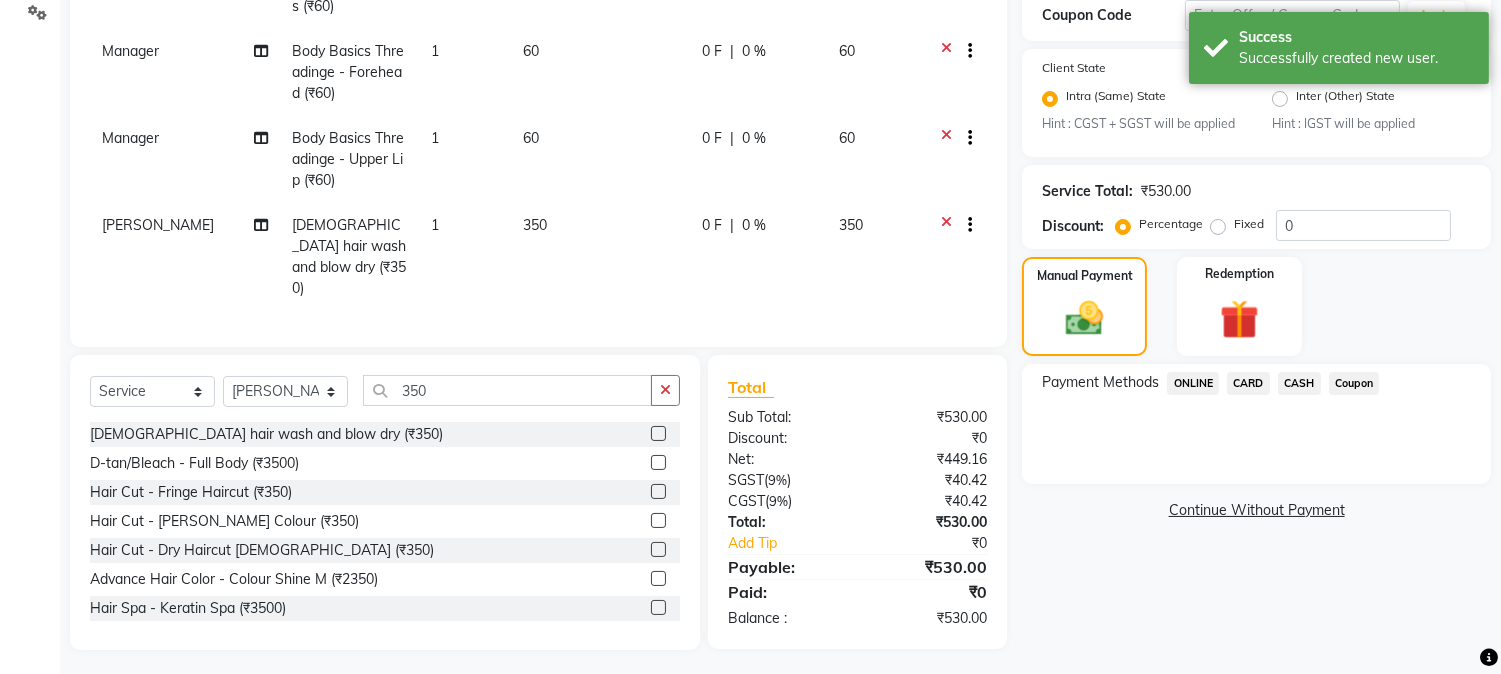 drag, startPoint x: 1192, startPoint y: 373, endPoint x: 1195, endPoint y: 392, distance: 19.235384 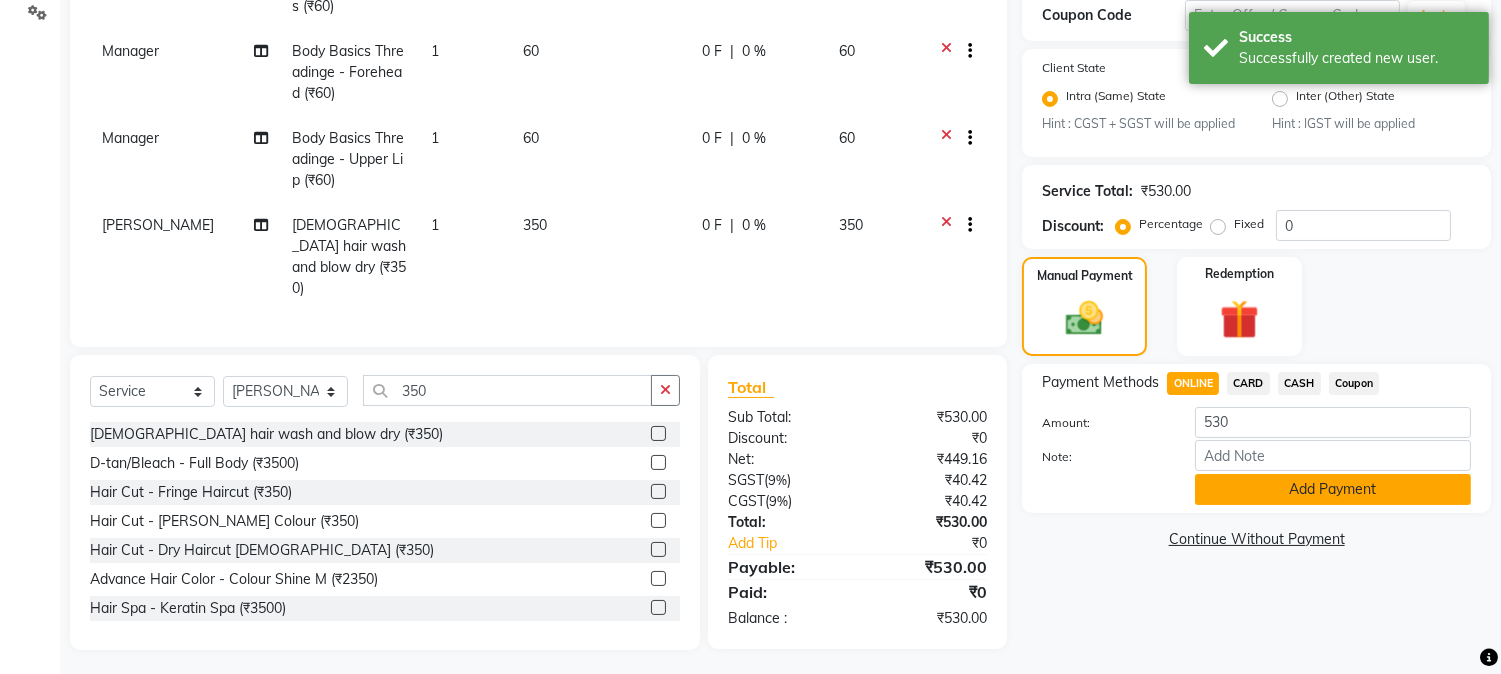 click on "Add Payment" 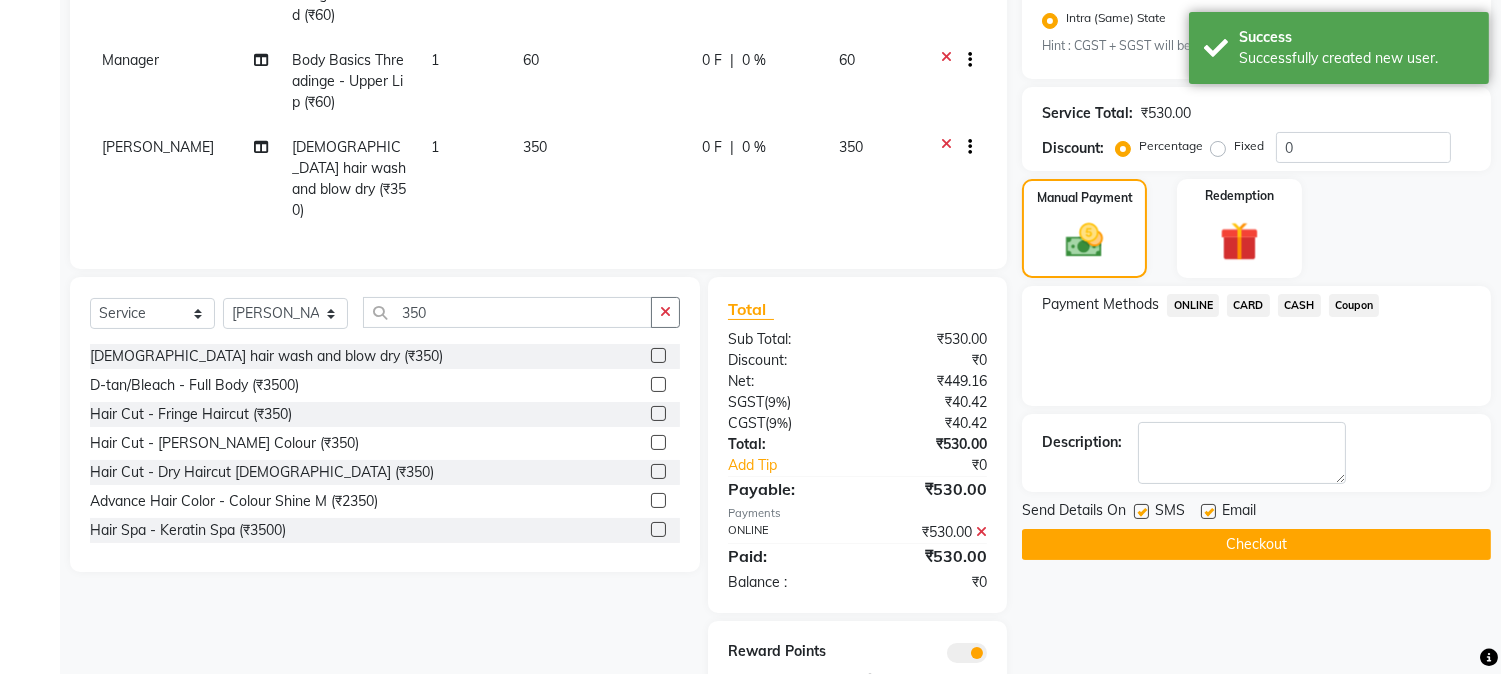 scroll, scrollTop: 528, scrollLeft: 0, axis: vertical 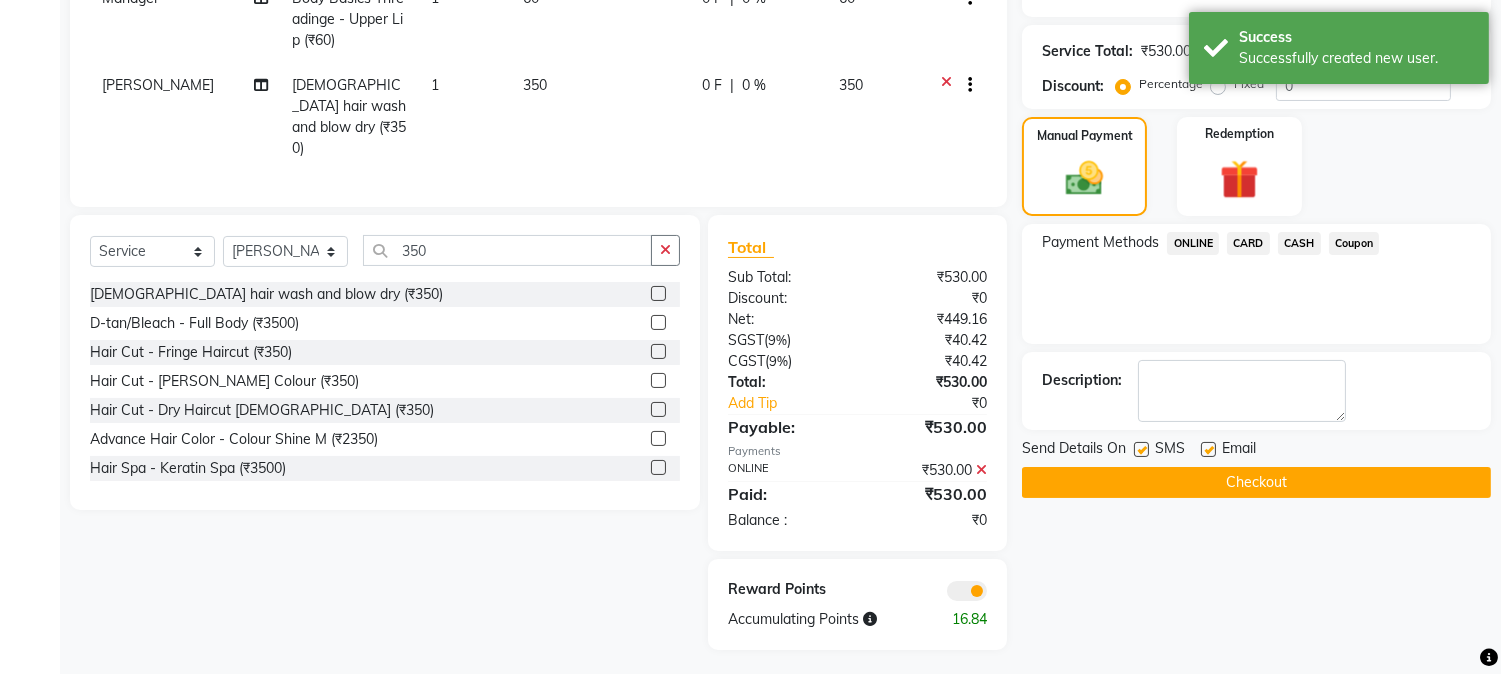 click on "Checkout" 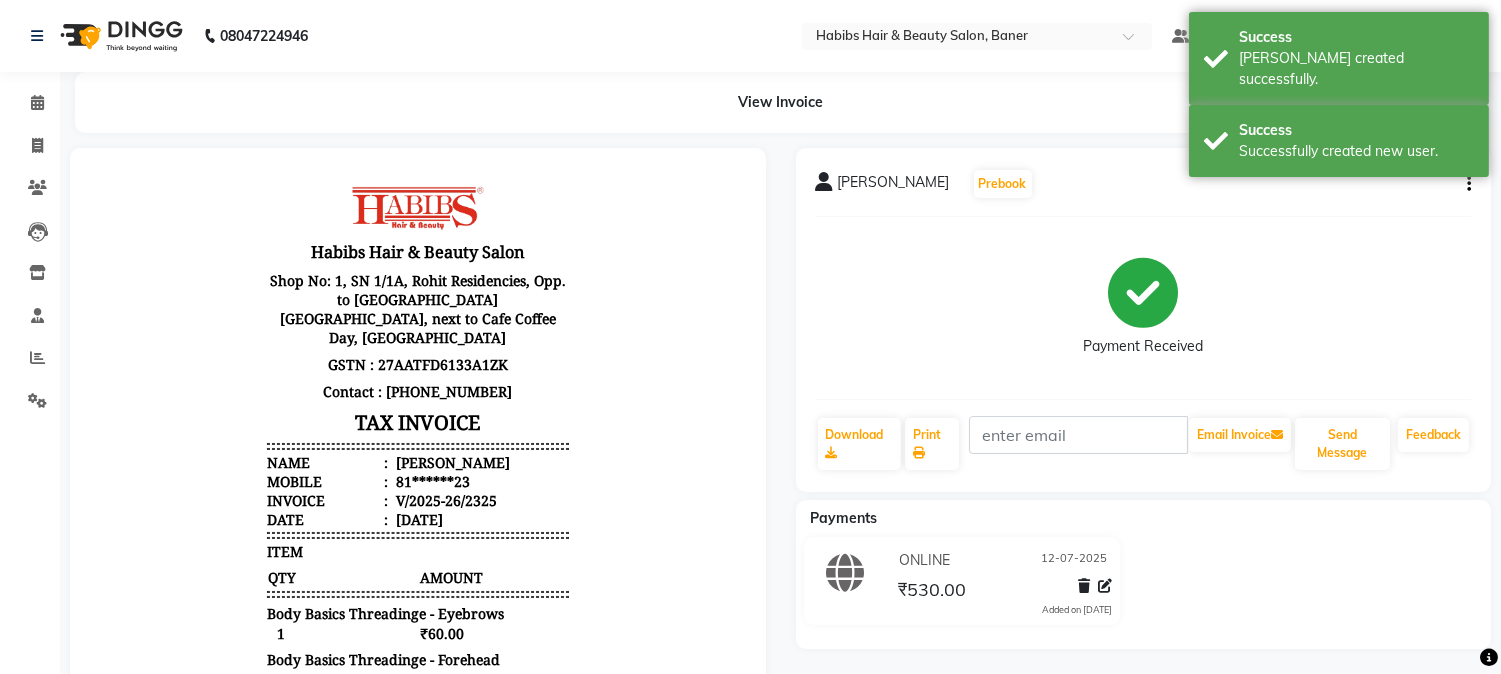 scroll, scrollTop: 0, scrollLeft: 0, axis: both 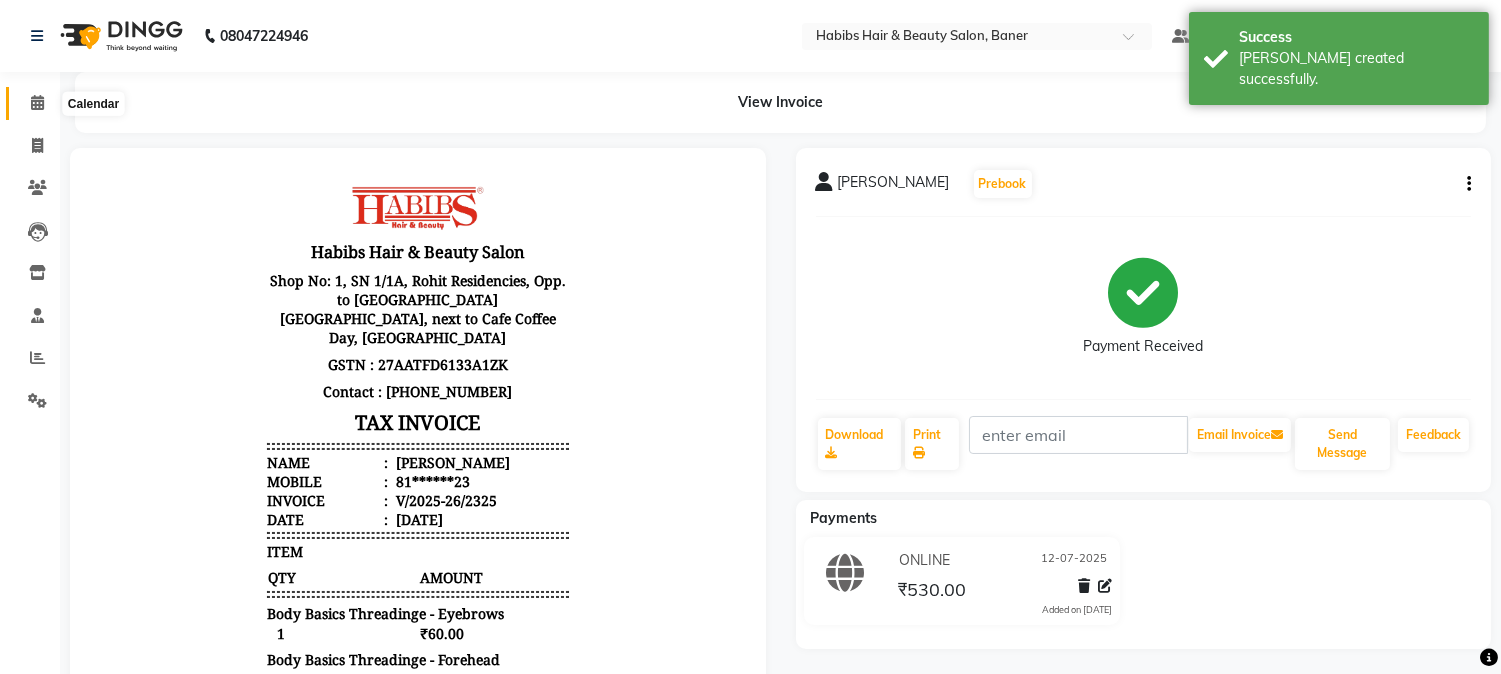 click 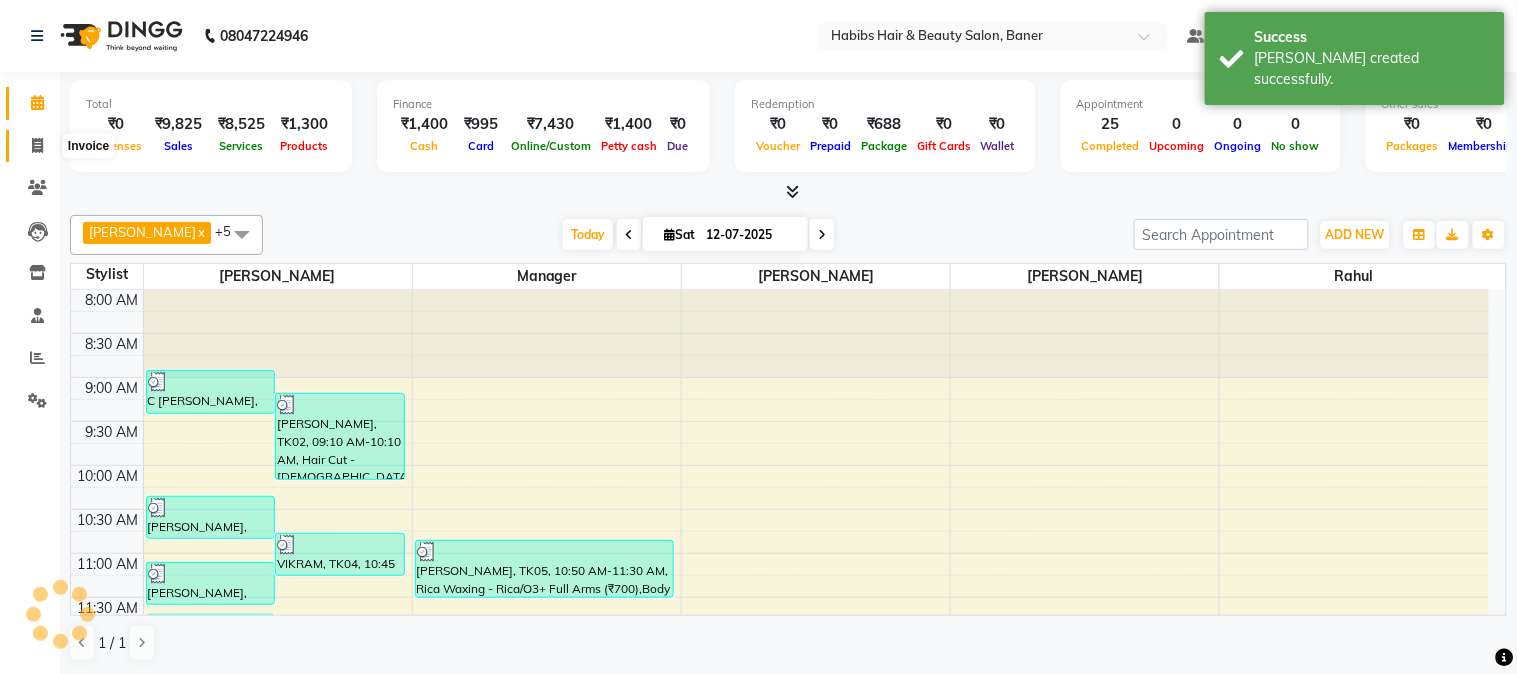 click 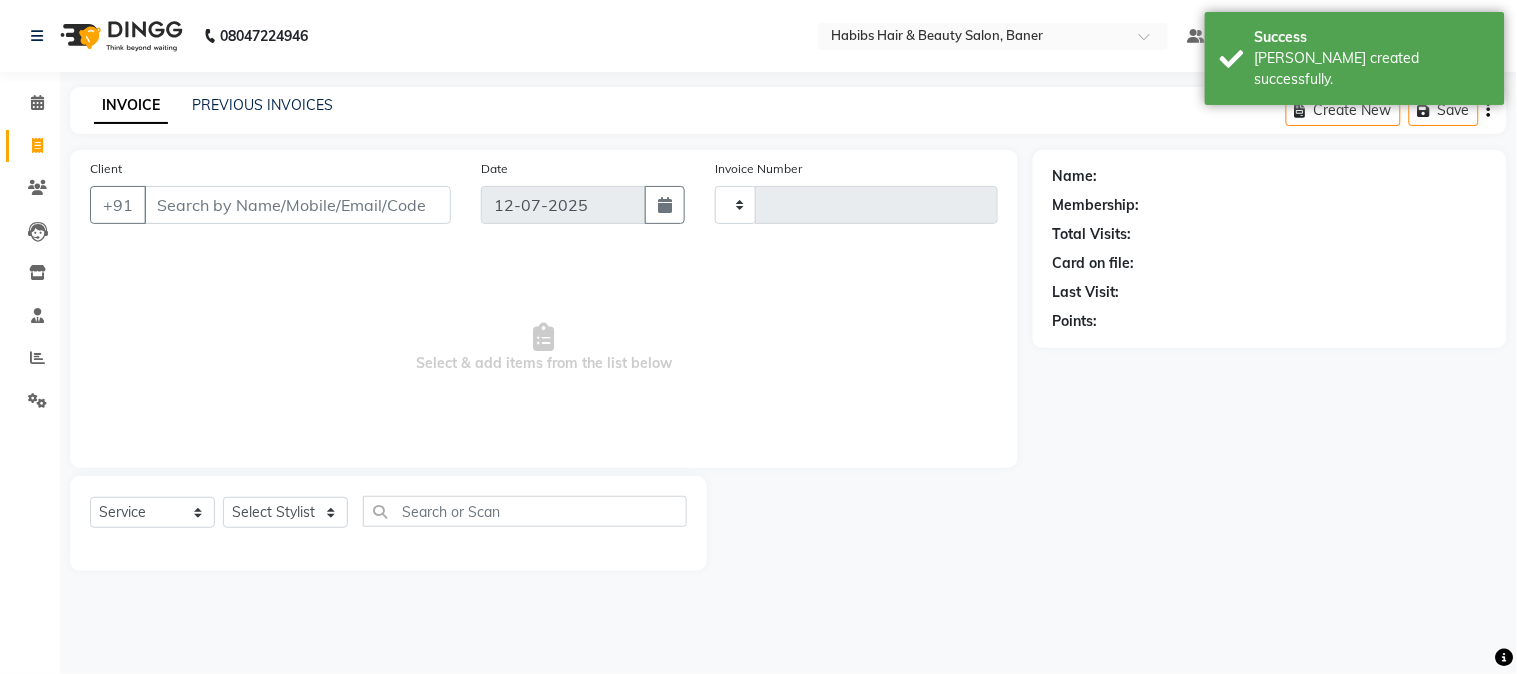type on "2326" 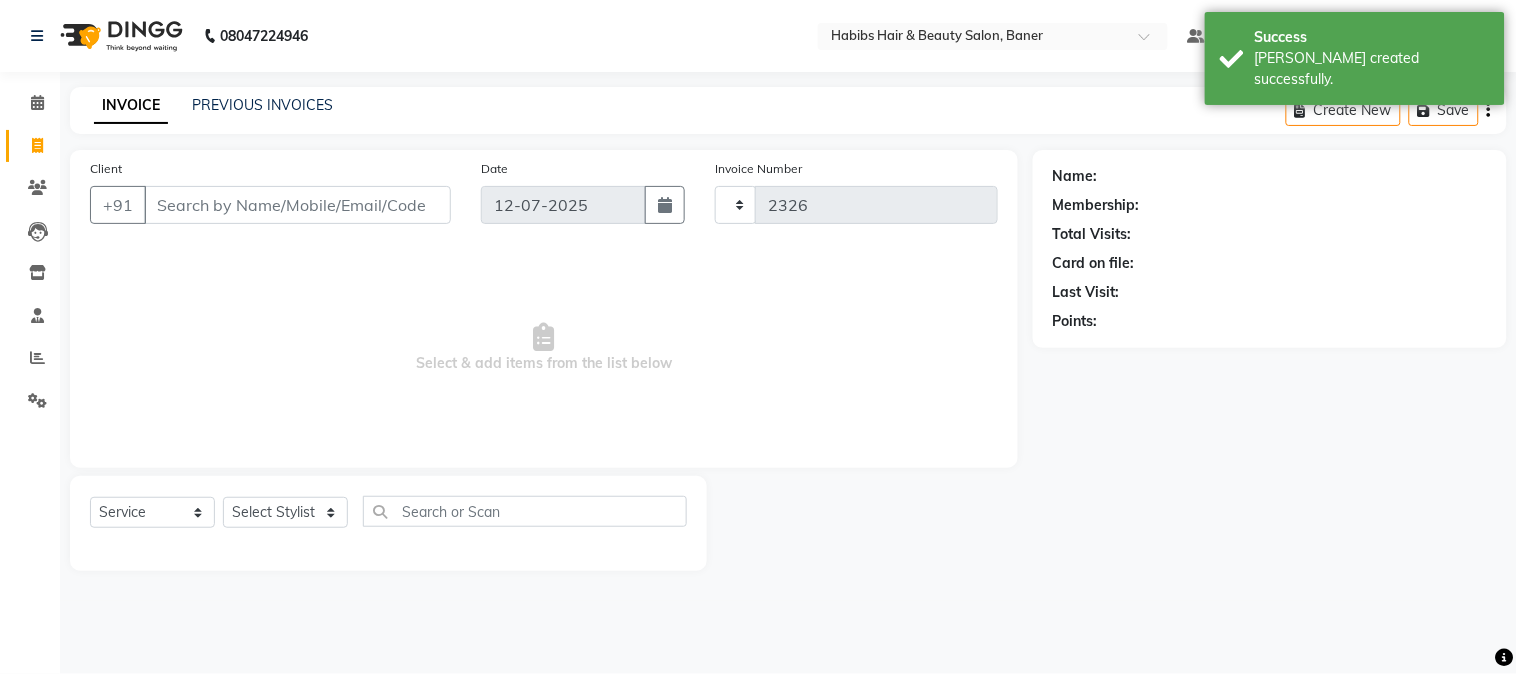 select on "5356" 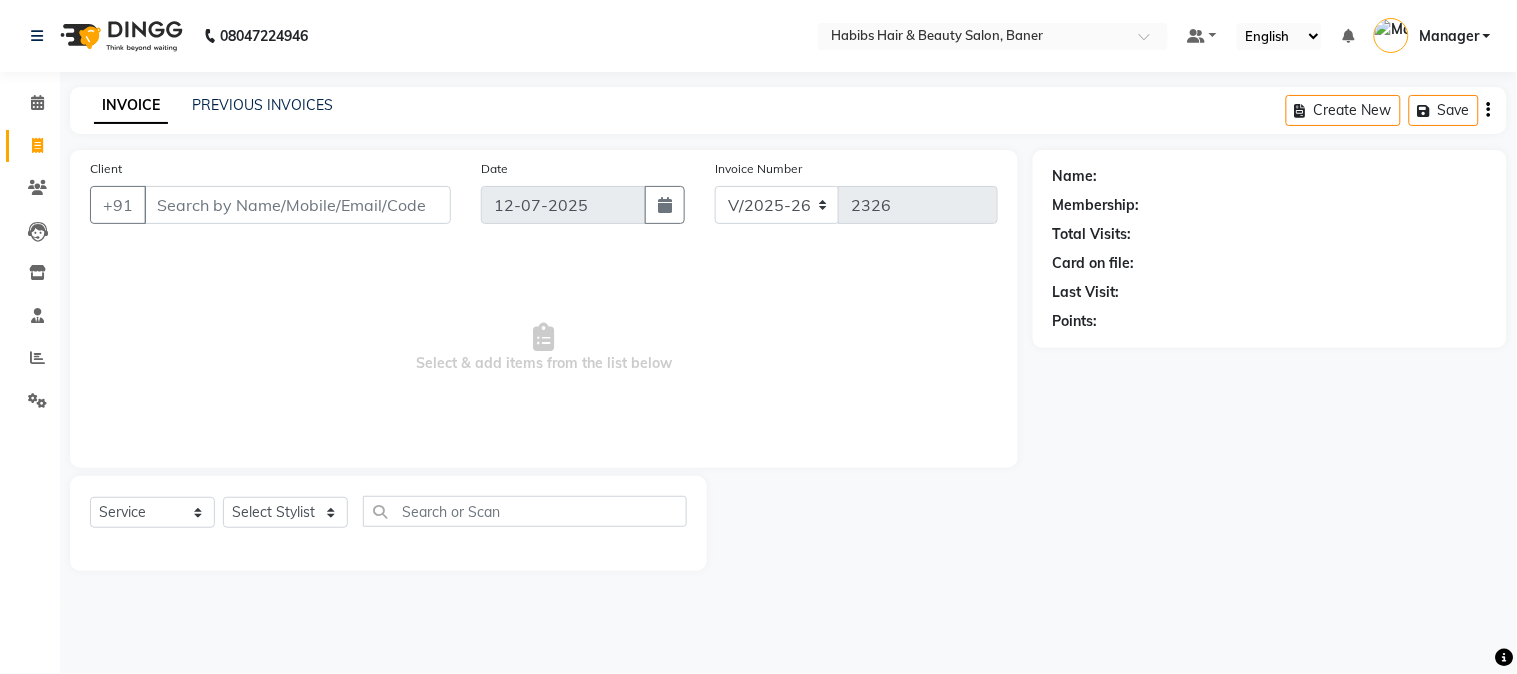 click on "Client" at bounding box center [297, 205] 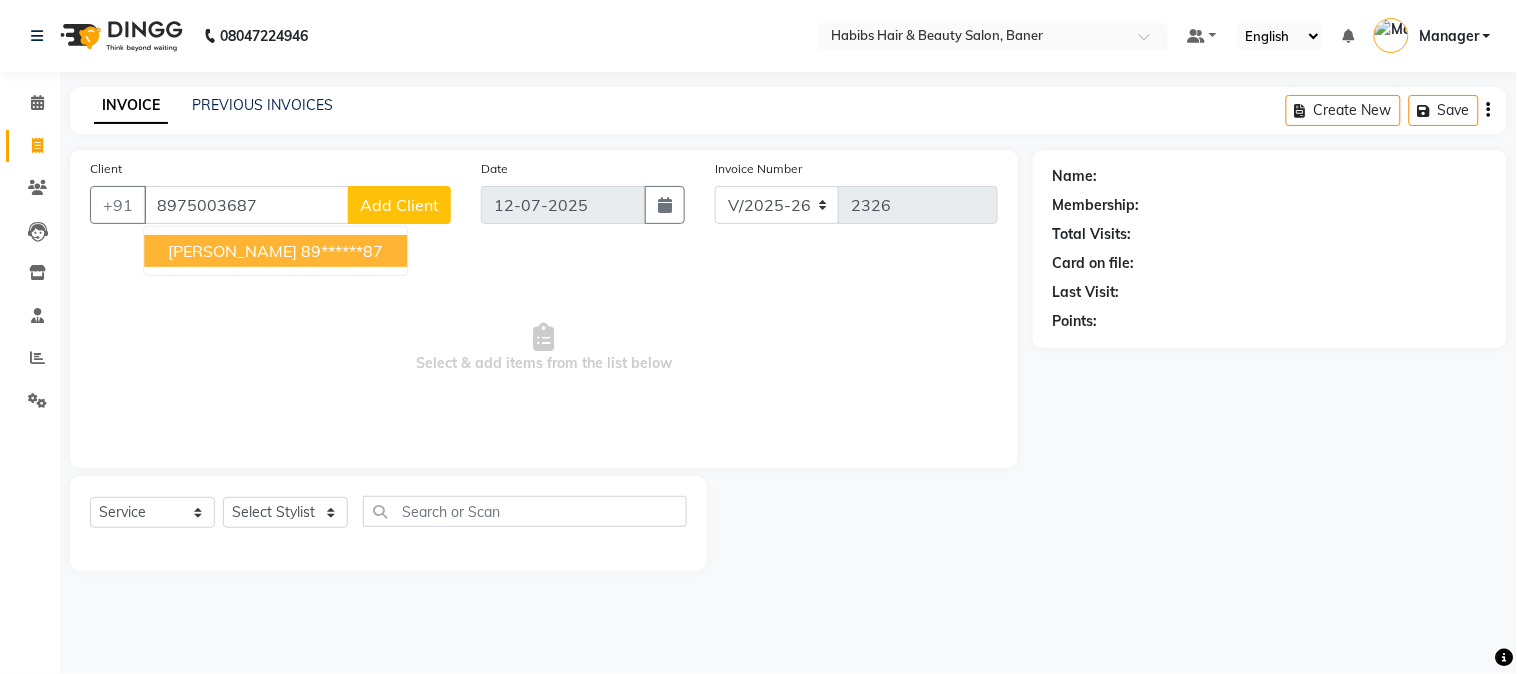 type on "8975003687" 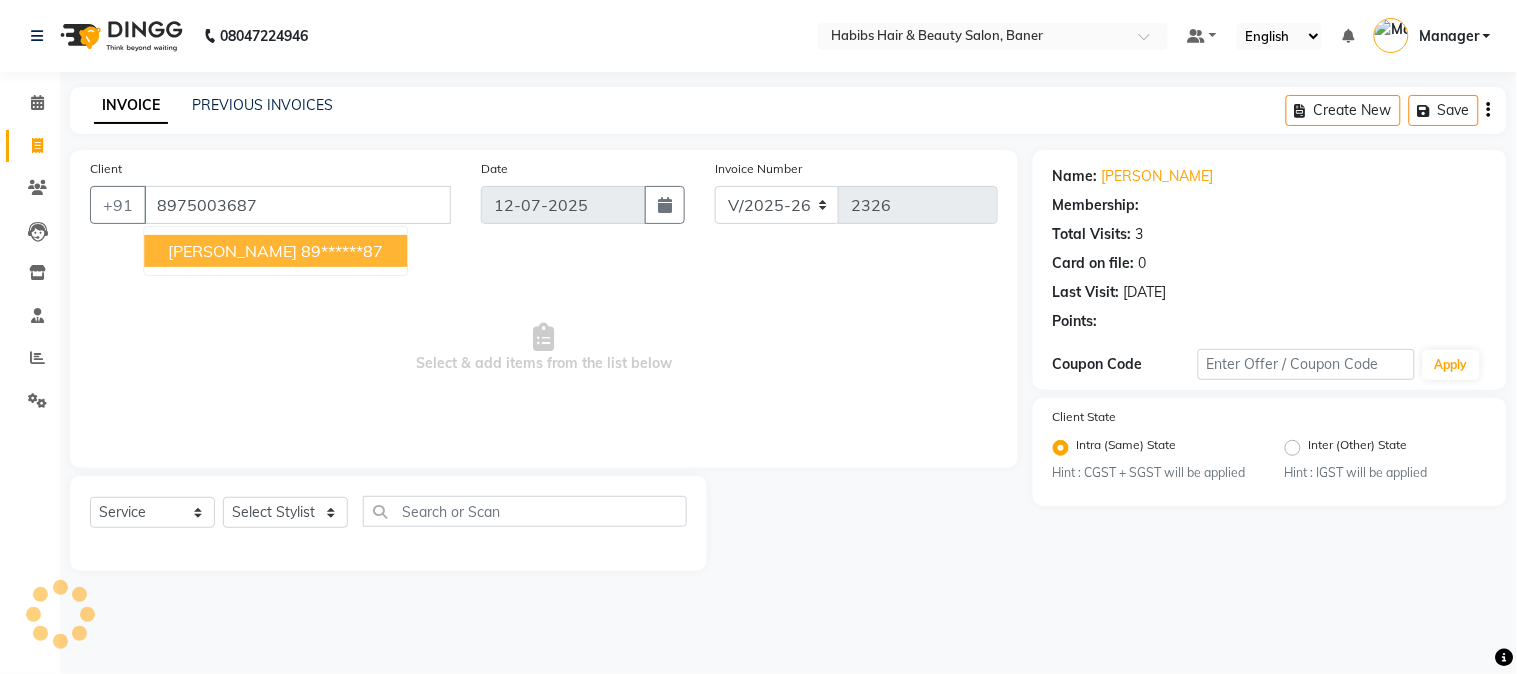 select on "1: Object" 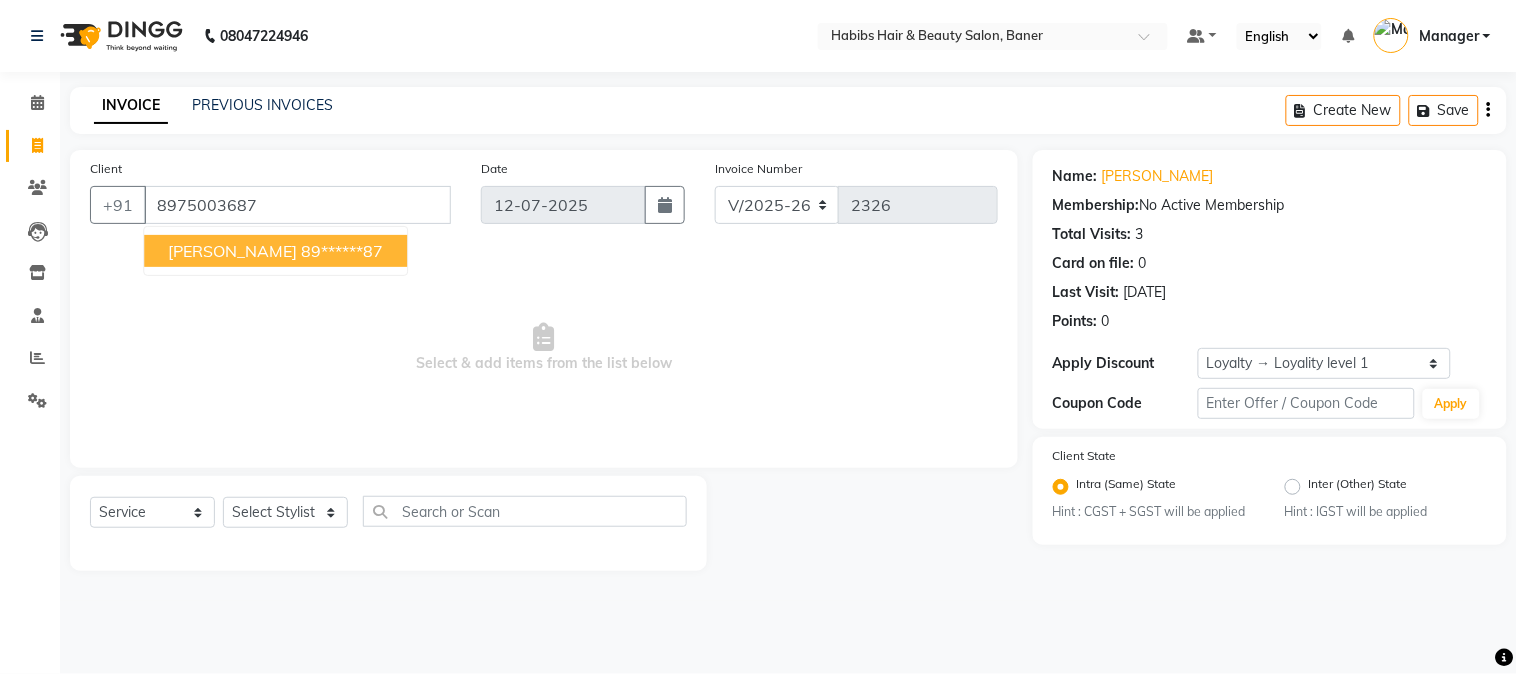 click on "[PERSON_NAME]" at bounding box center (232, 251) 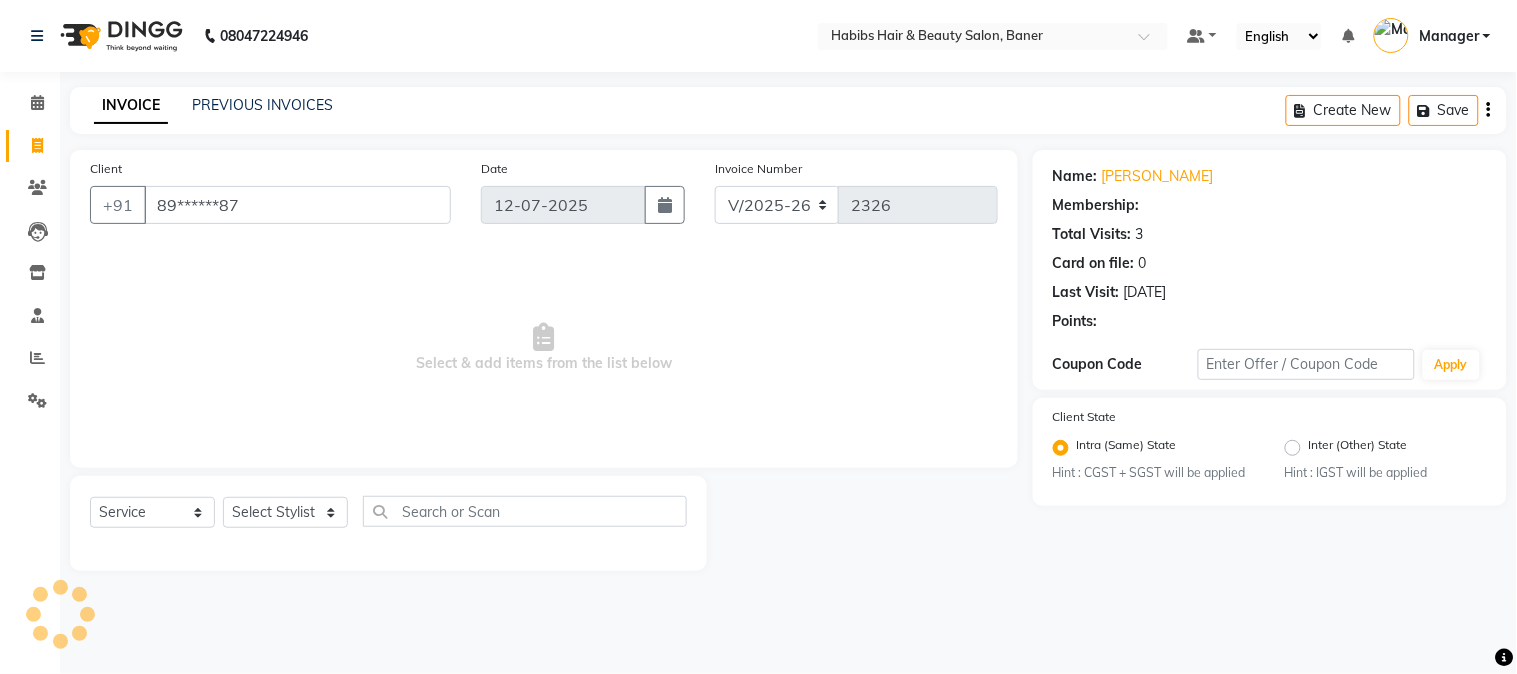 select on "1: Object" 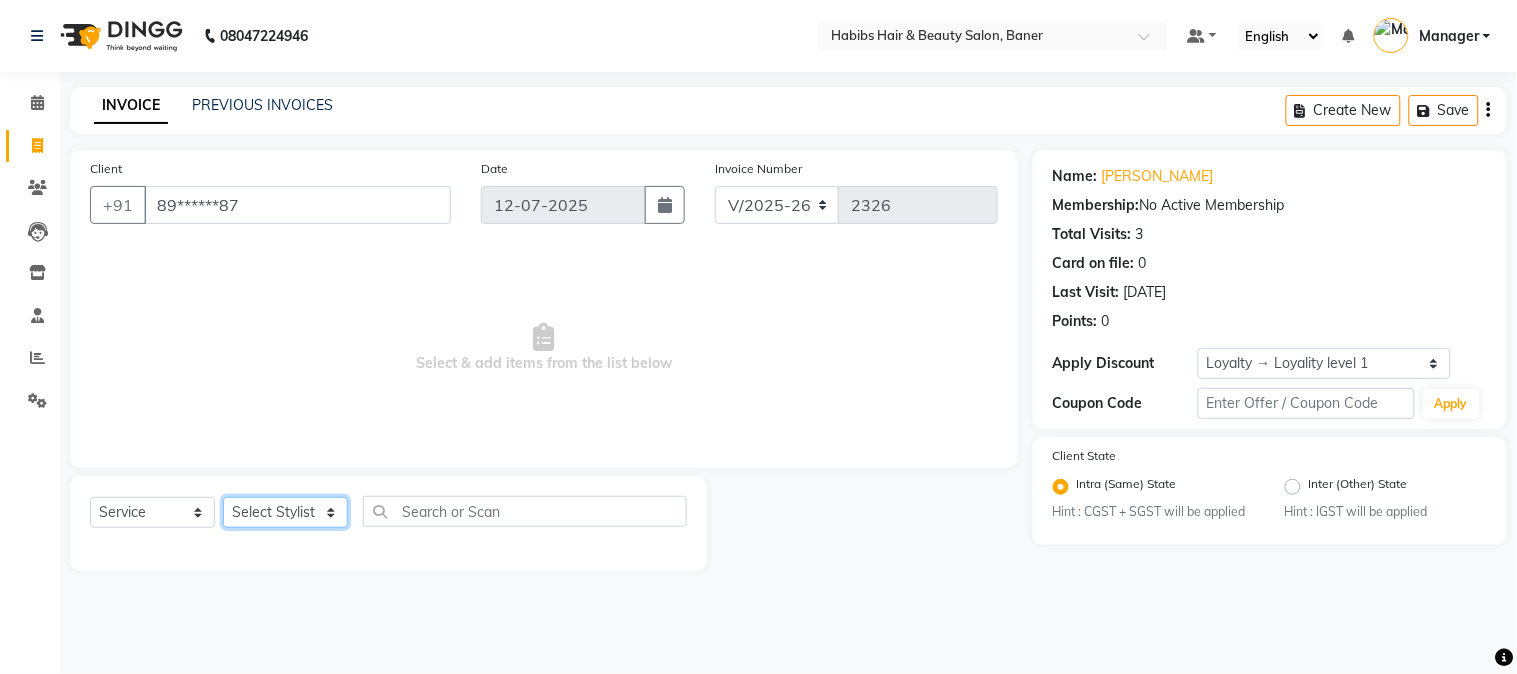 click on "Select Stylist Admin [PERSON_NAME]  Manager [PERSON_NAME] [PERSON_NAME] [PERSON_NAME]" 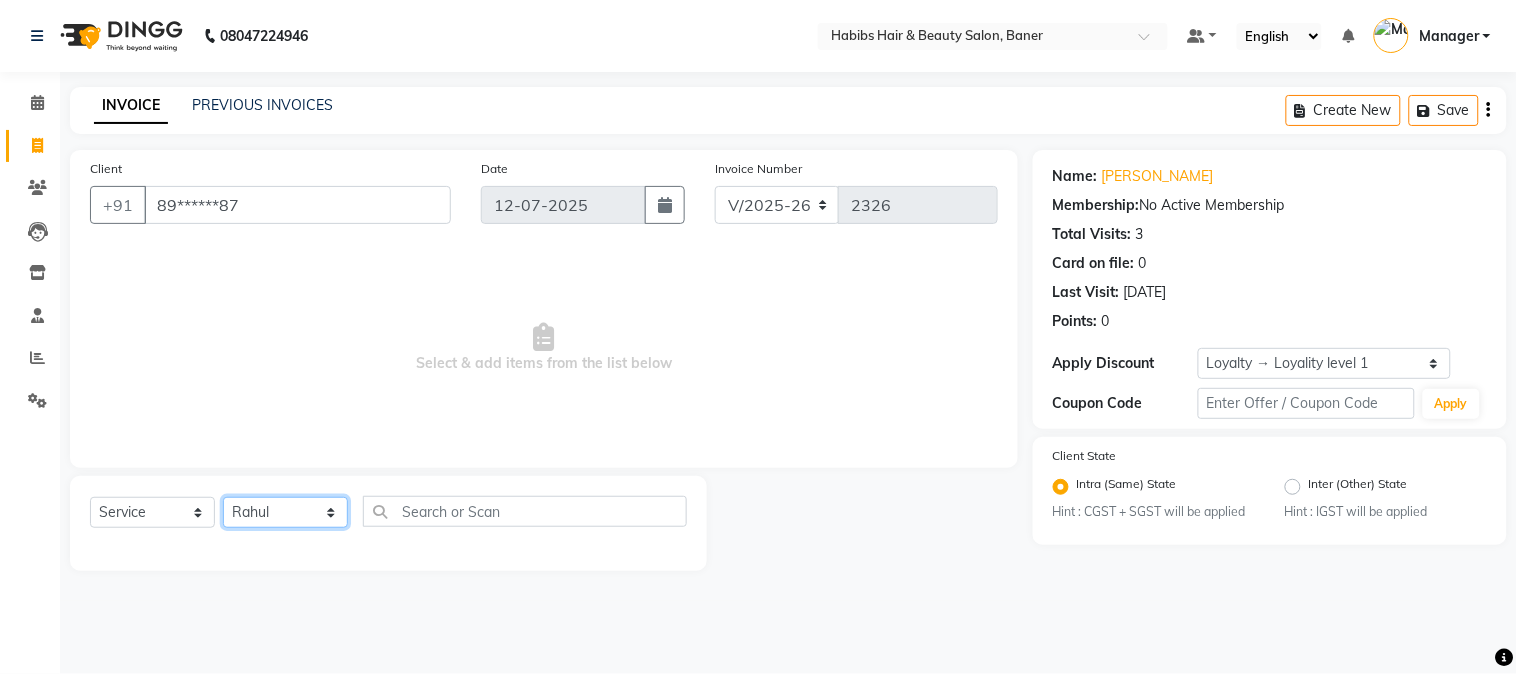 click on "Select Stylist Admin [PERSON_NAME]  Manager [PERSON_NAME] [PERSON_NAME] [PERSON_NAME]" 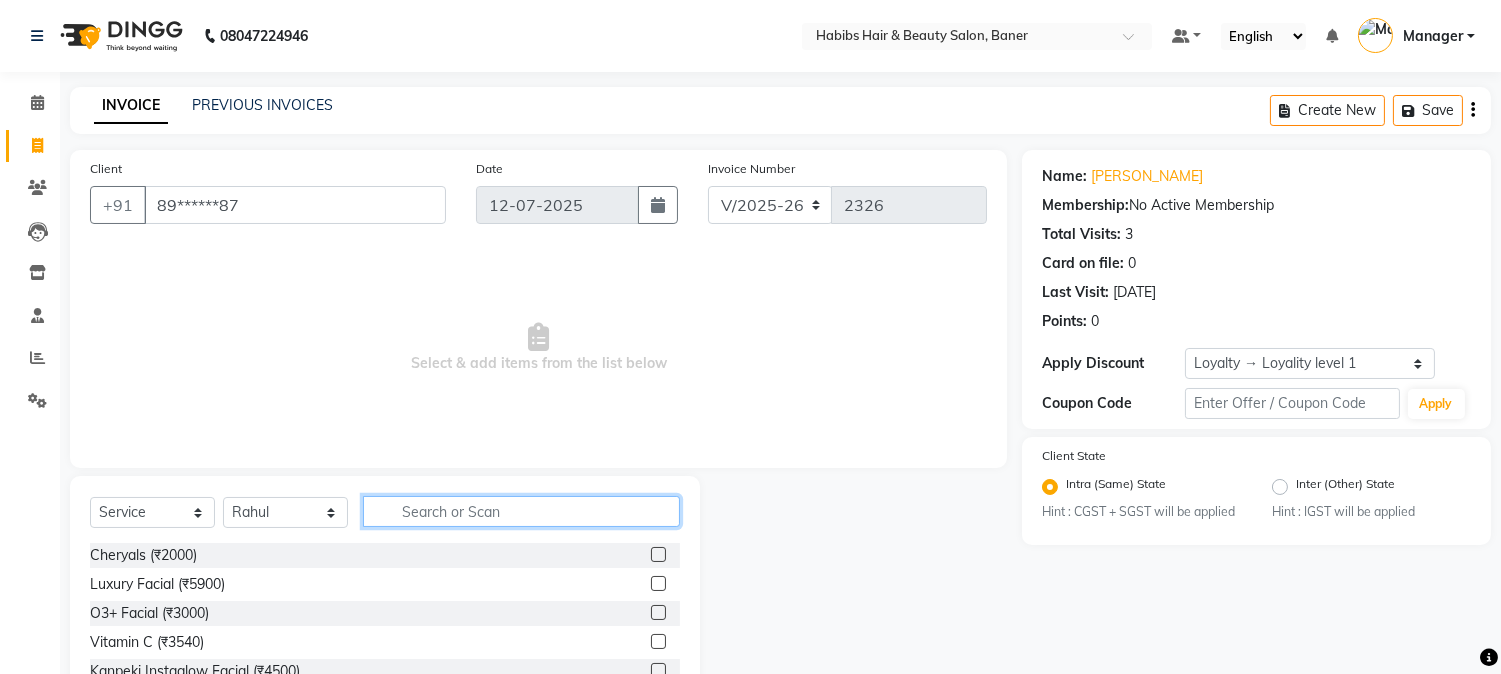 click 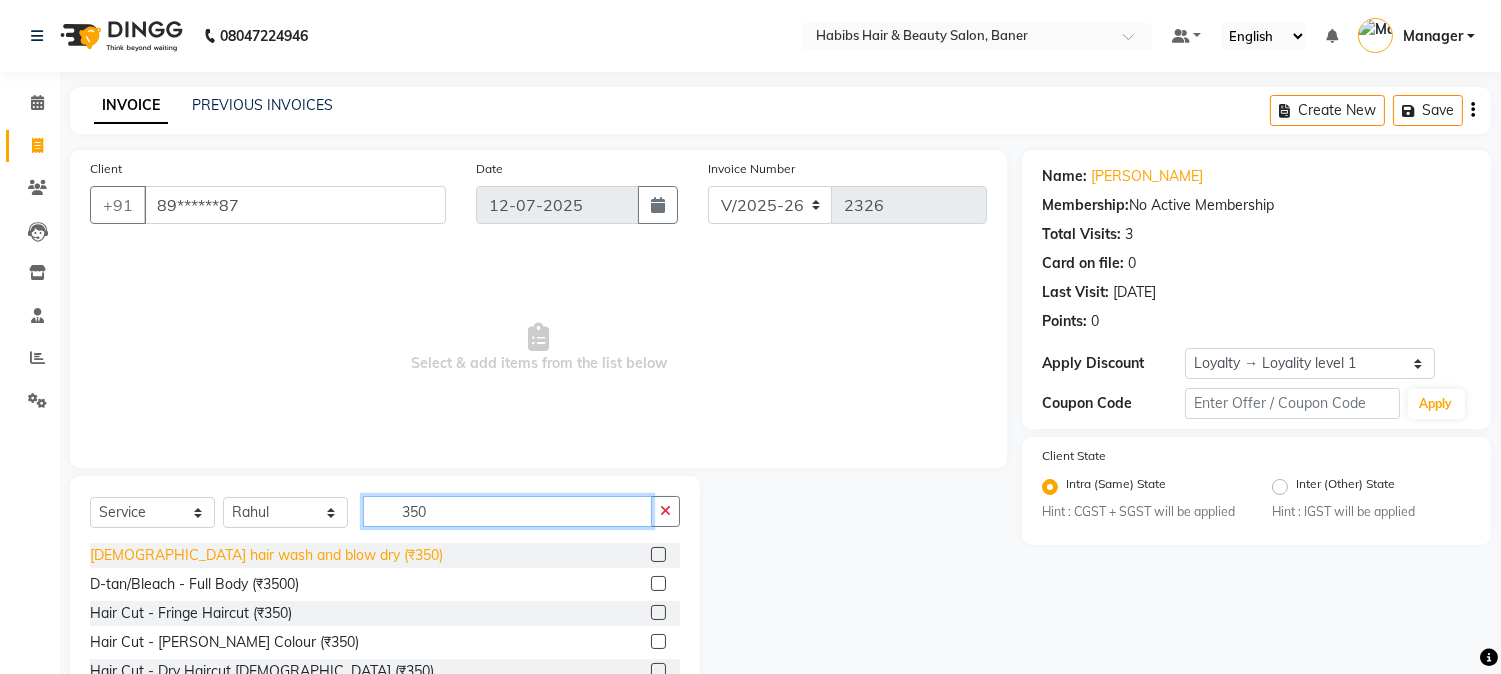 type on "350" 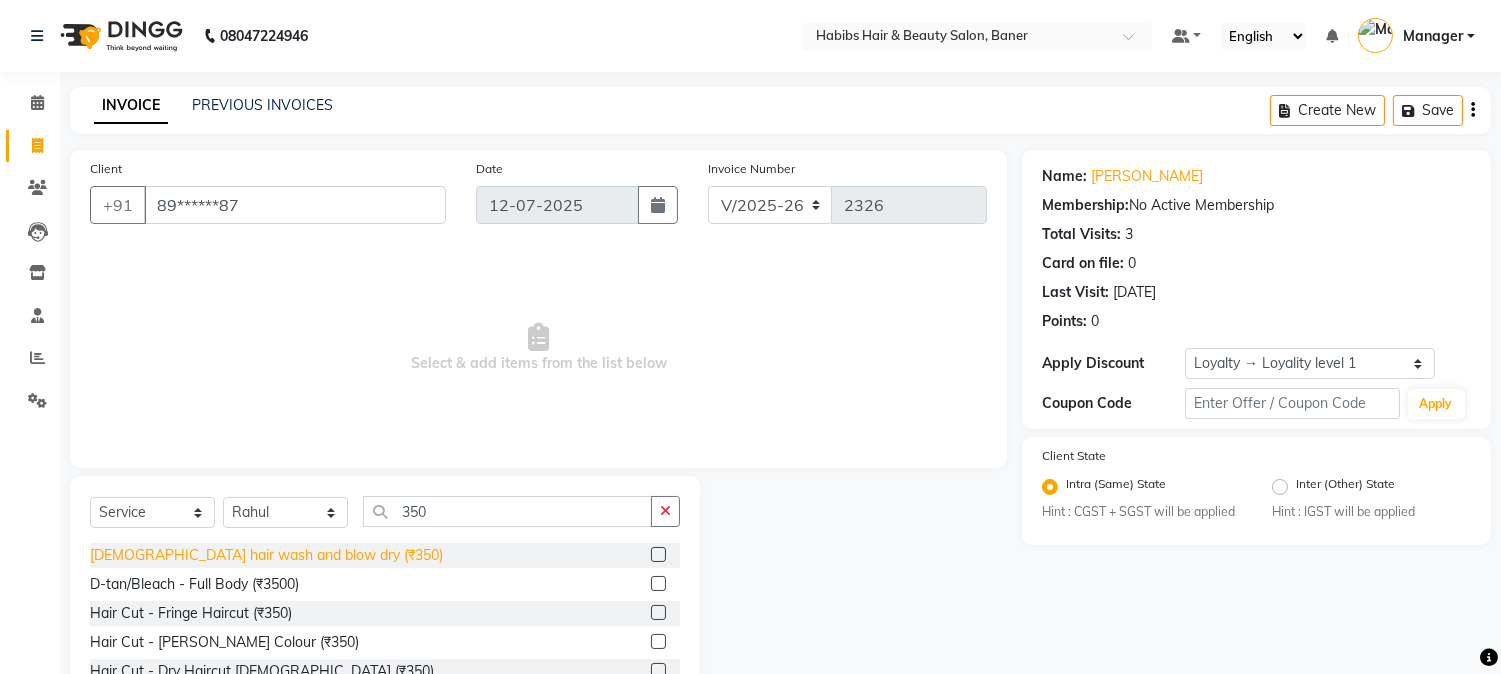 click on "[DEMOGRAPHIC_DATA] hair wash and blow dry (₹350)" 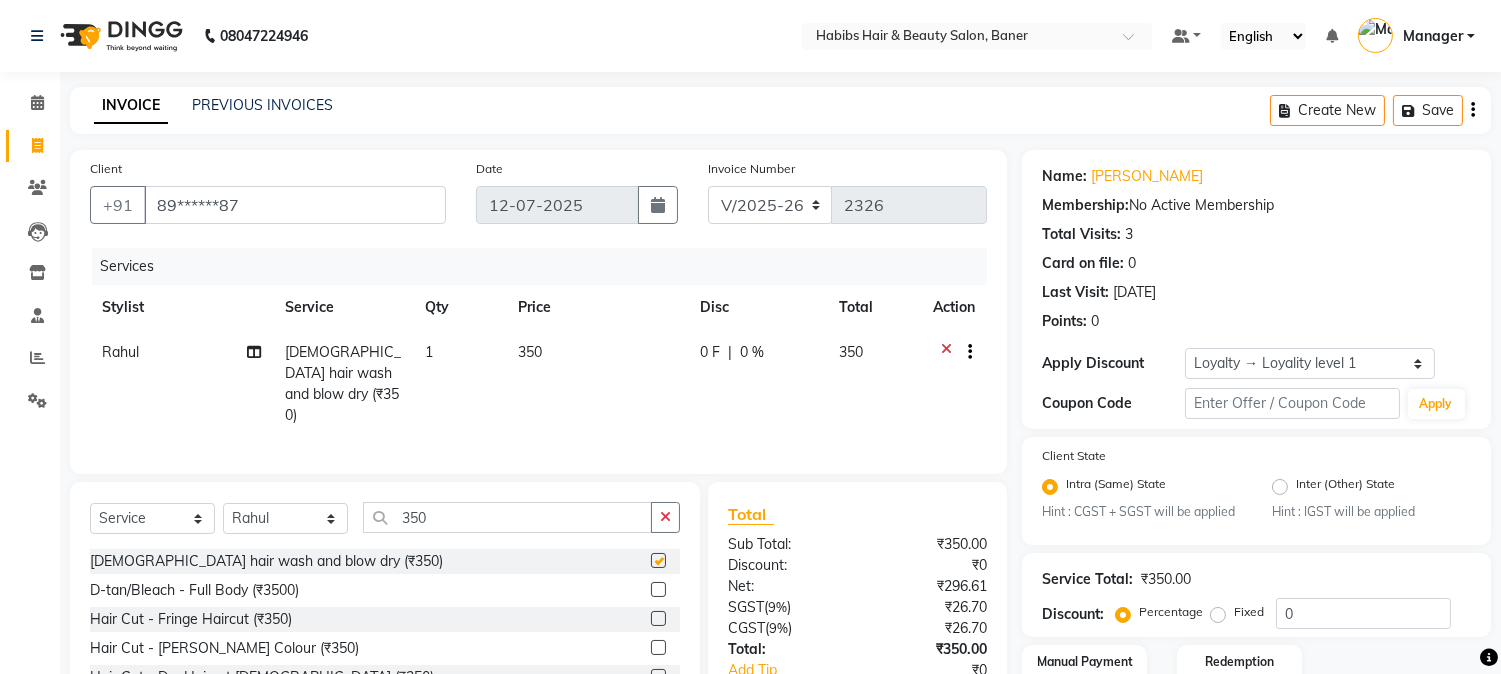 checkbox on "false" 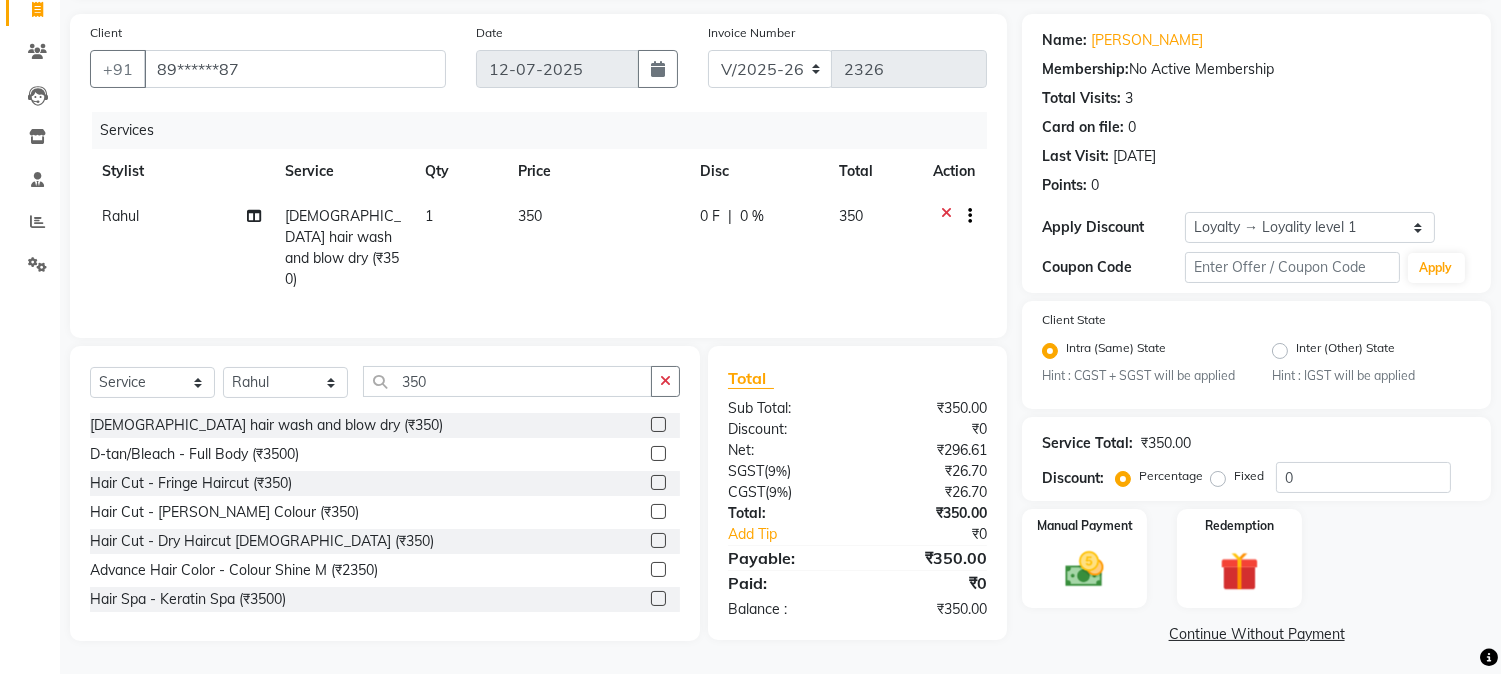 scroll, scrollTop: 140, scrollLeft: 0, axis: vertical 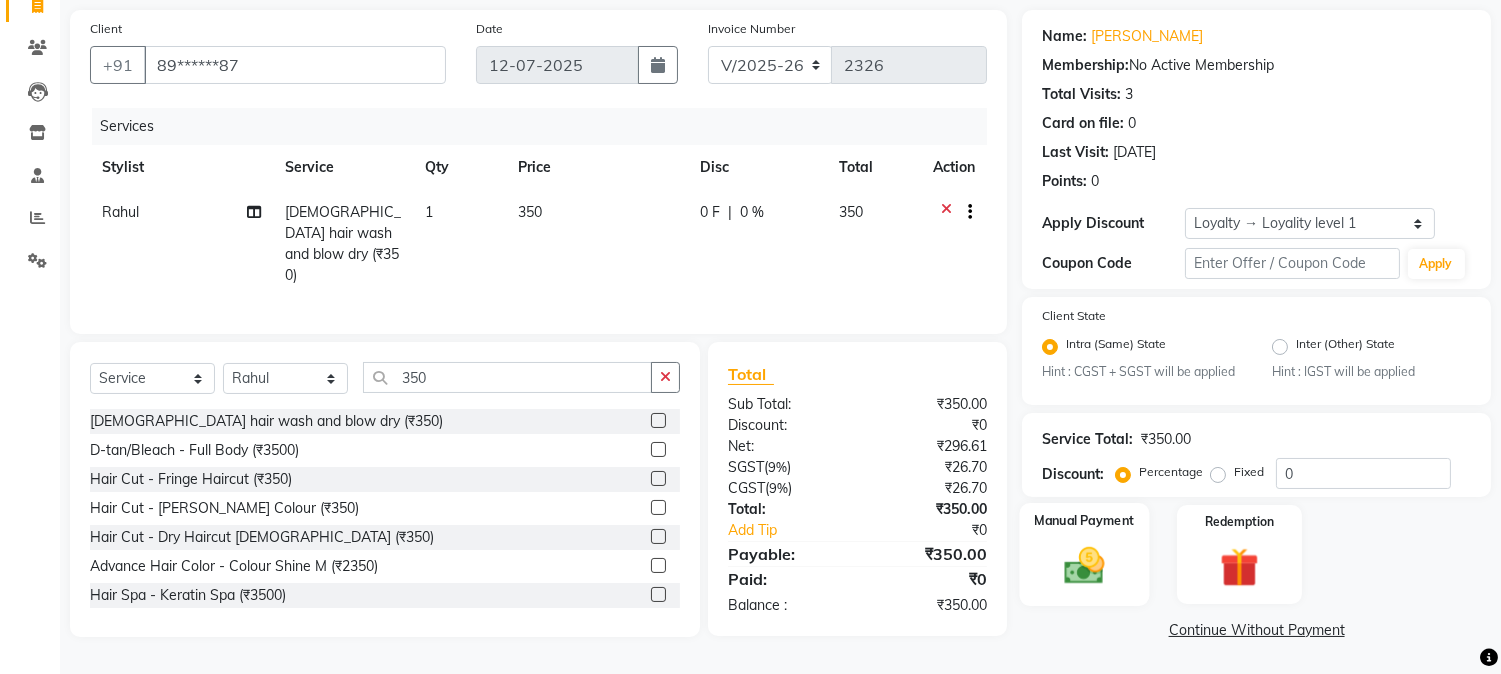 click 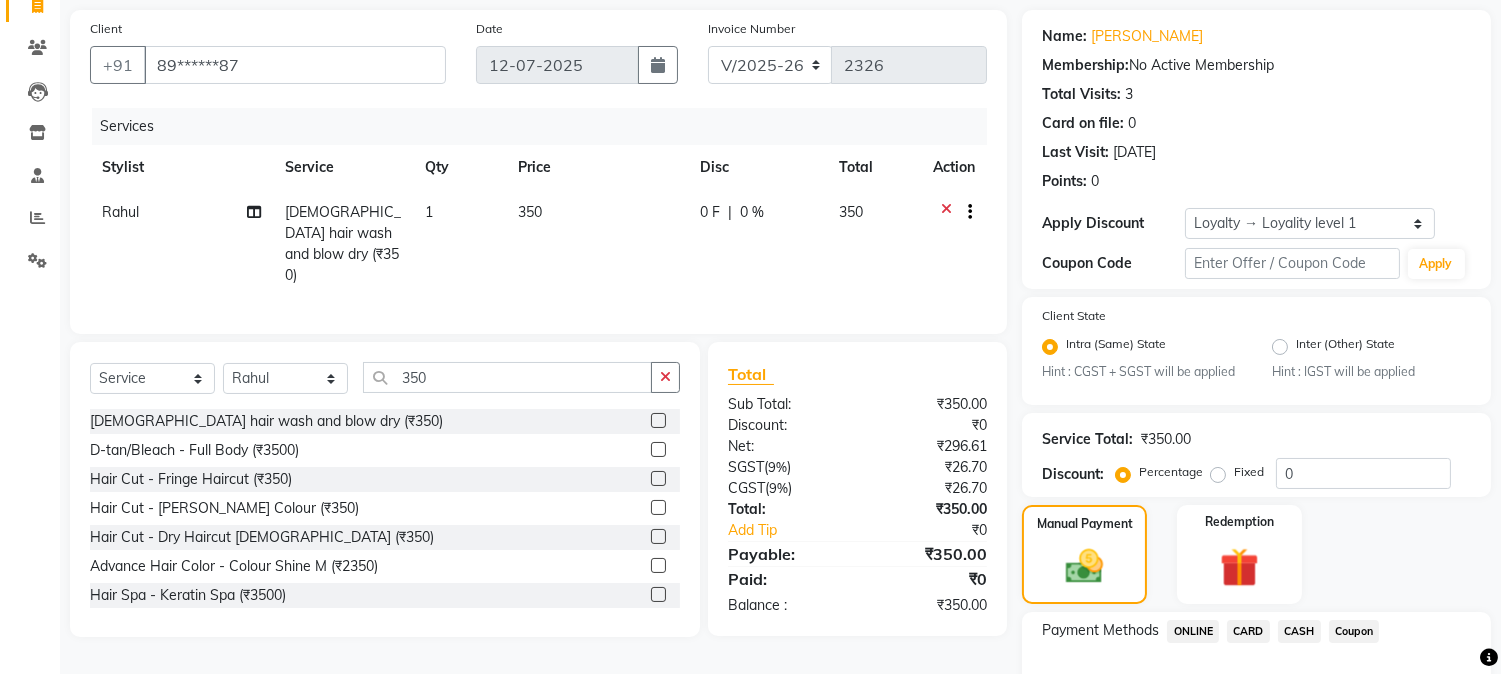 click on "ONLINE" 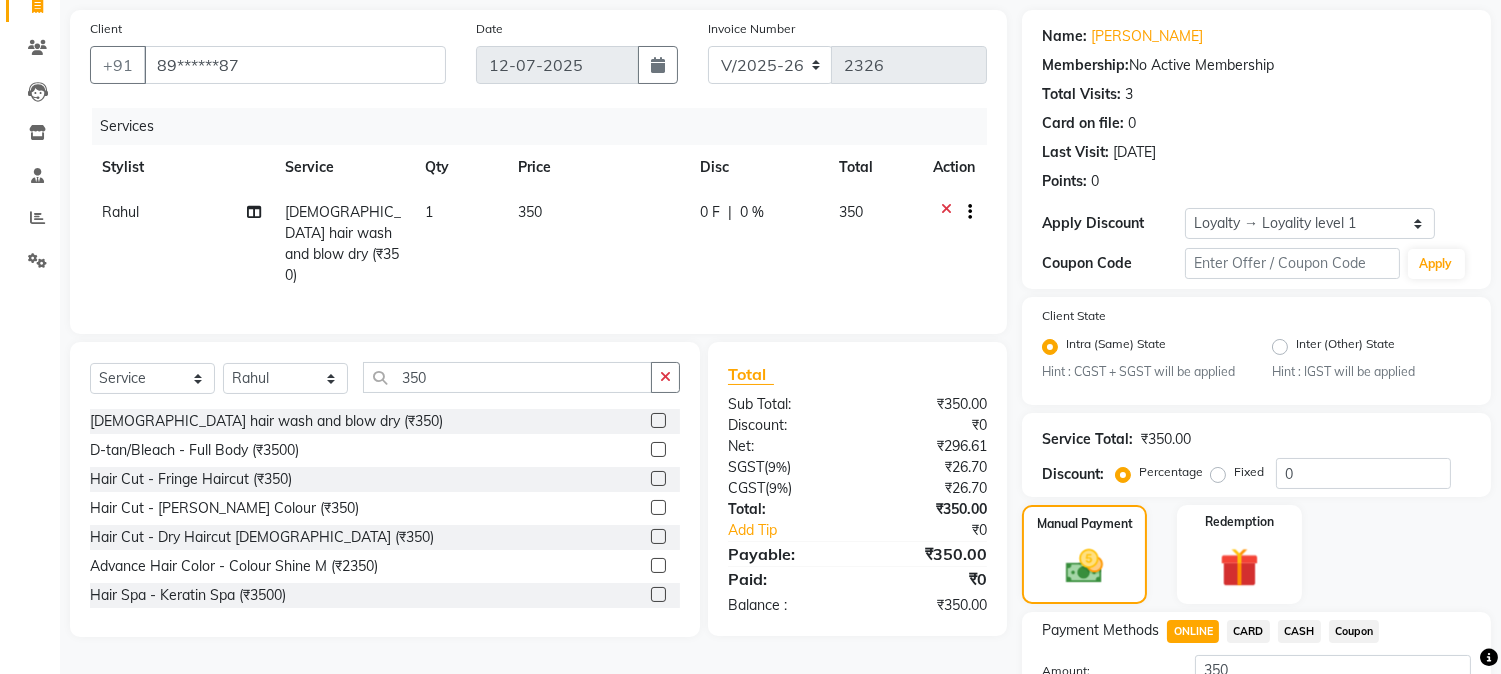 scroll, scrollTop: 297, scrollLeft: 0, axis: vertical 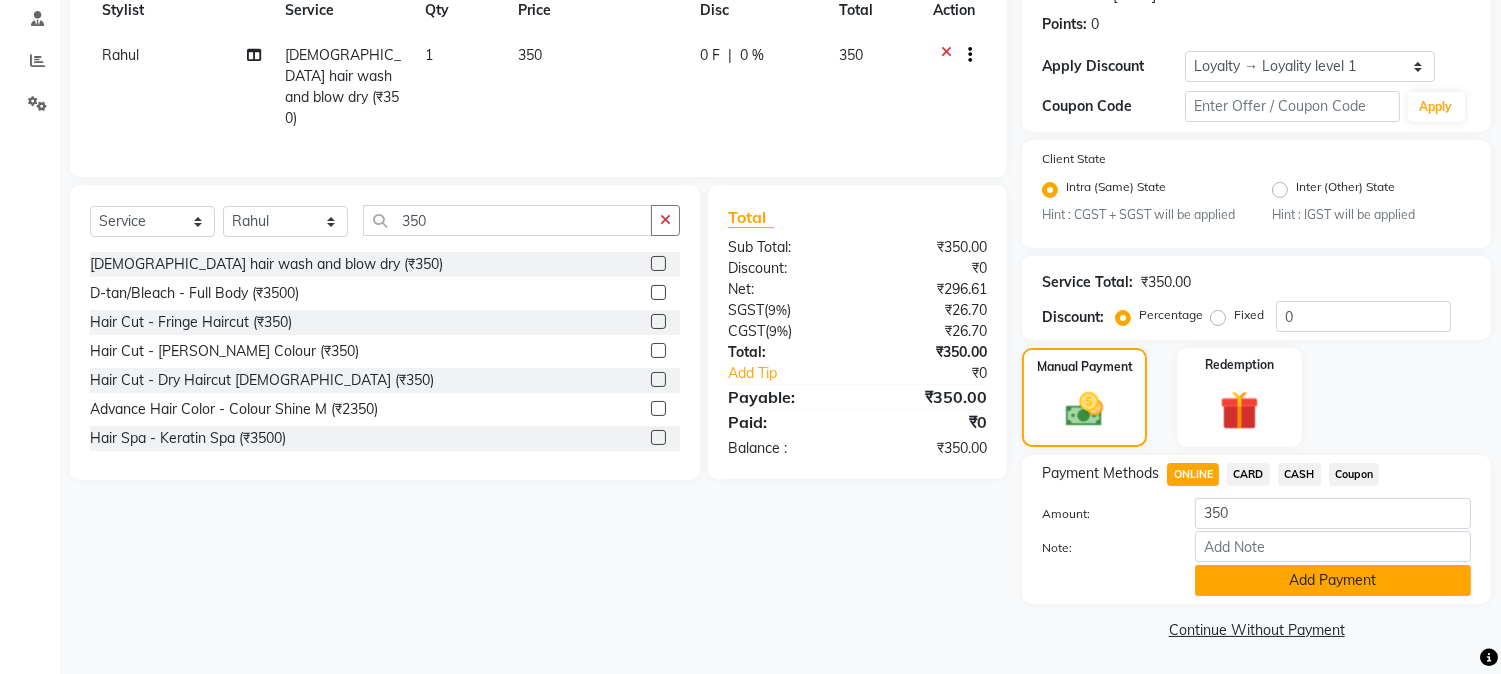 click on "Add Payment" 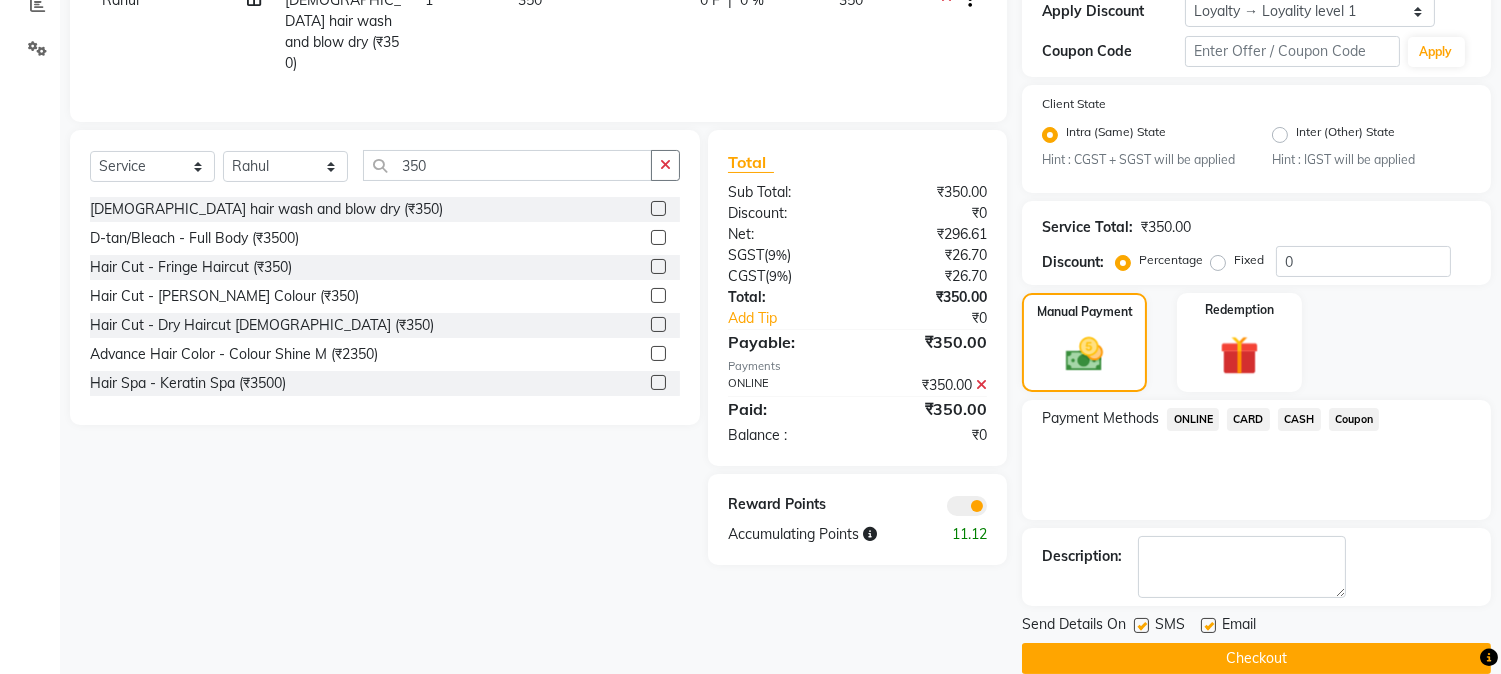 scroll, scrollTop: 382, scrollLeft: 0, axis: vertical 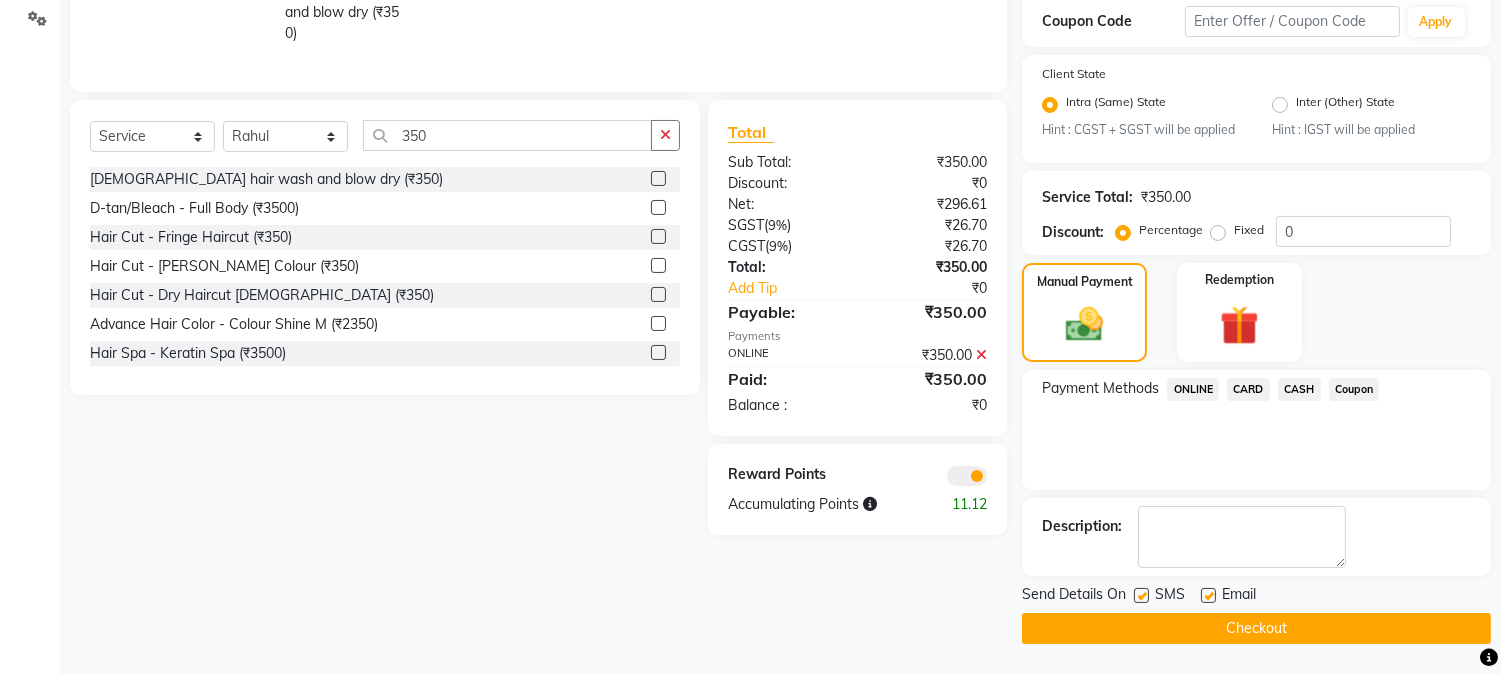 click on "Checkout" 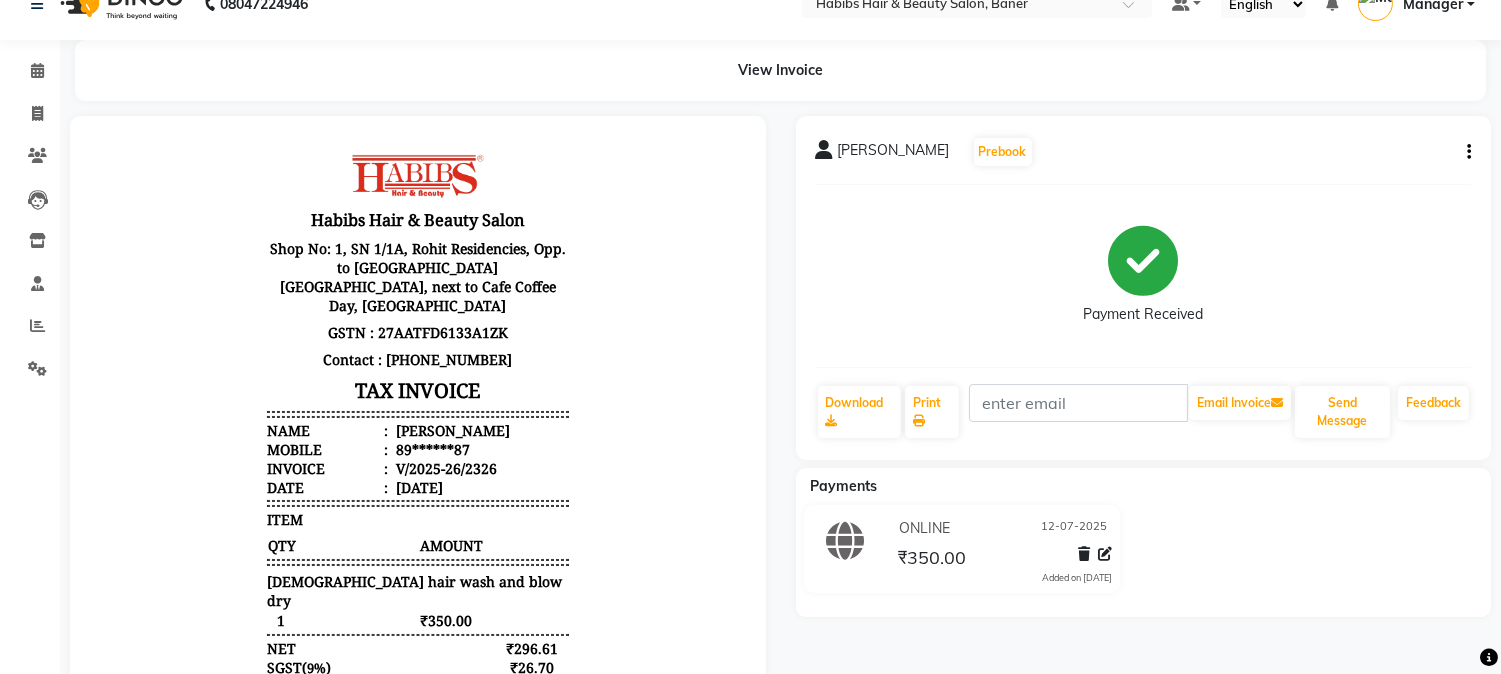 scroll, scrollTop: 0, scrollLeft: 0, axis: both 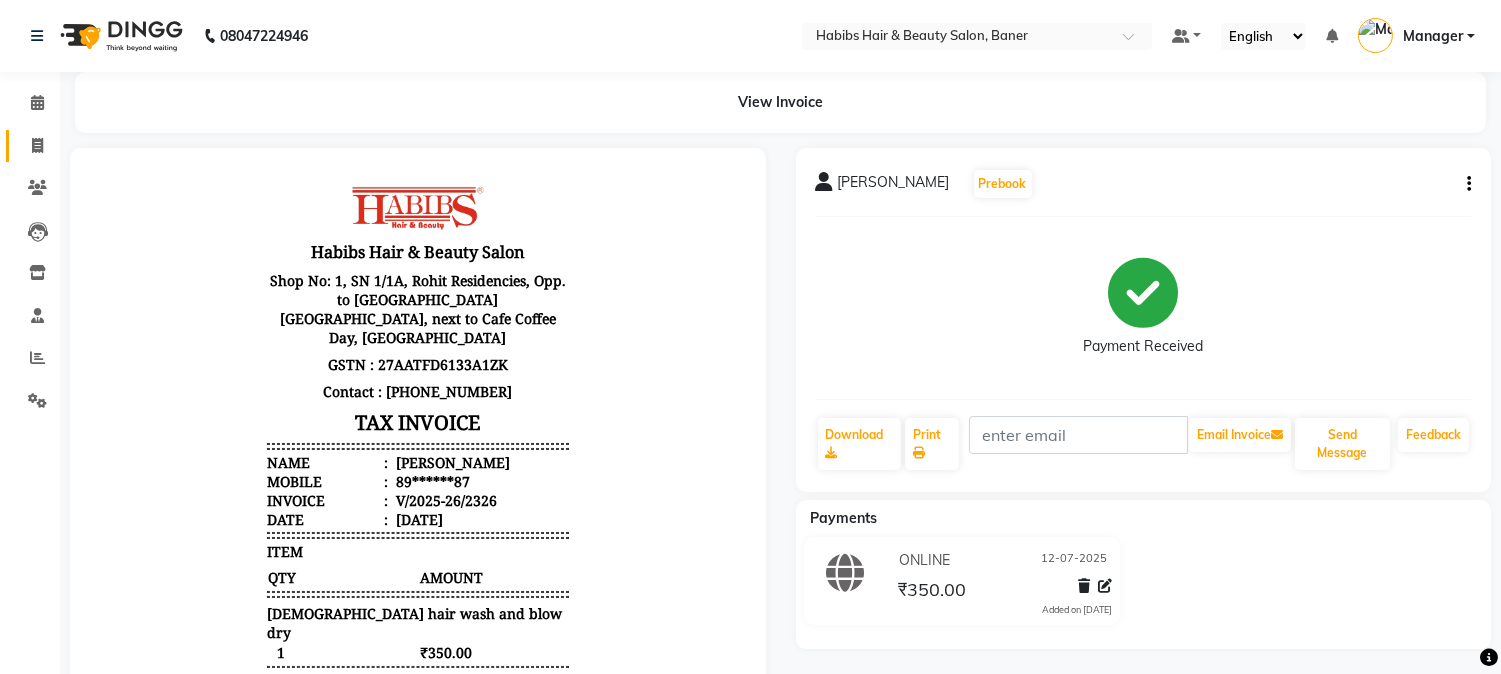 click on "Invoice" 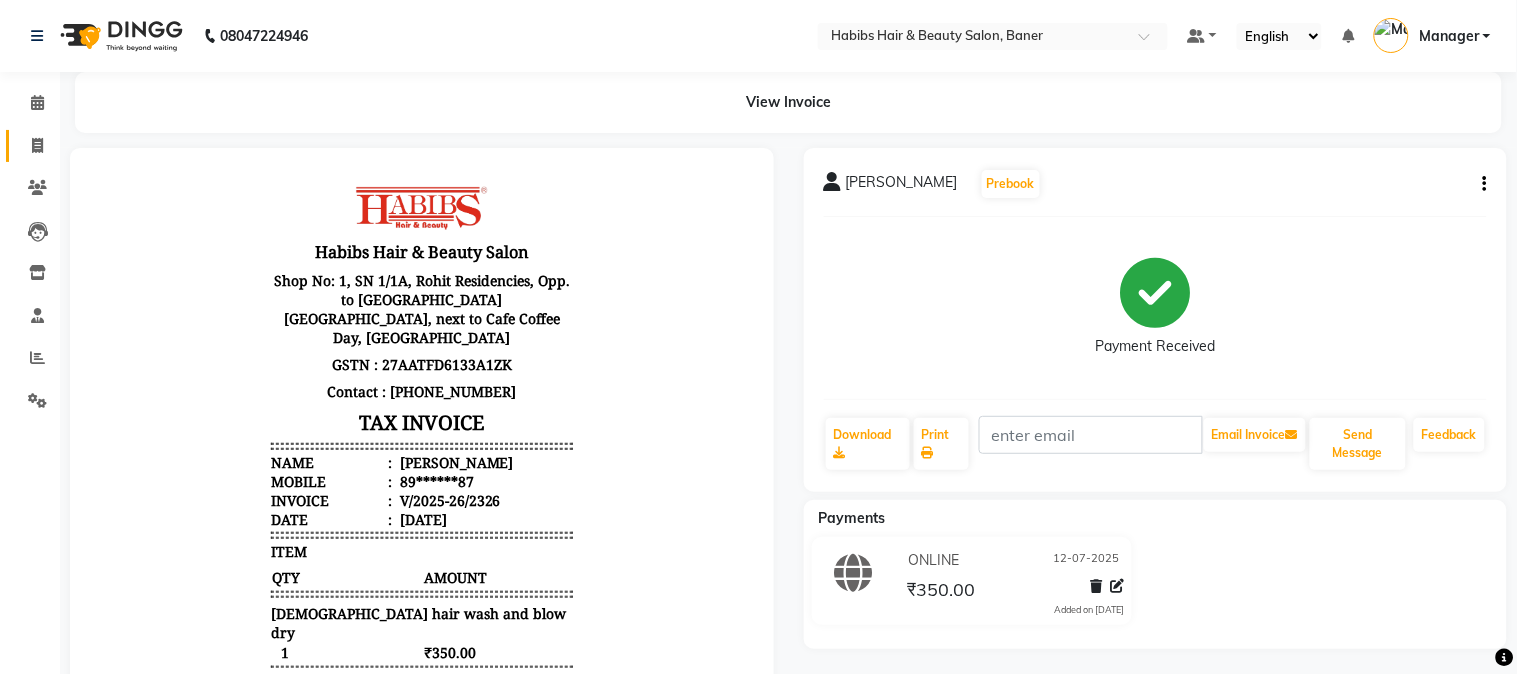 select on "5356" 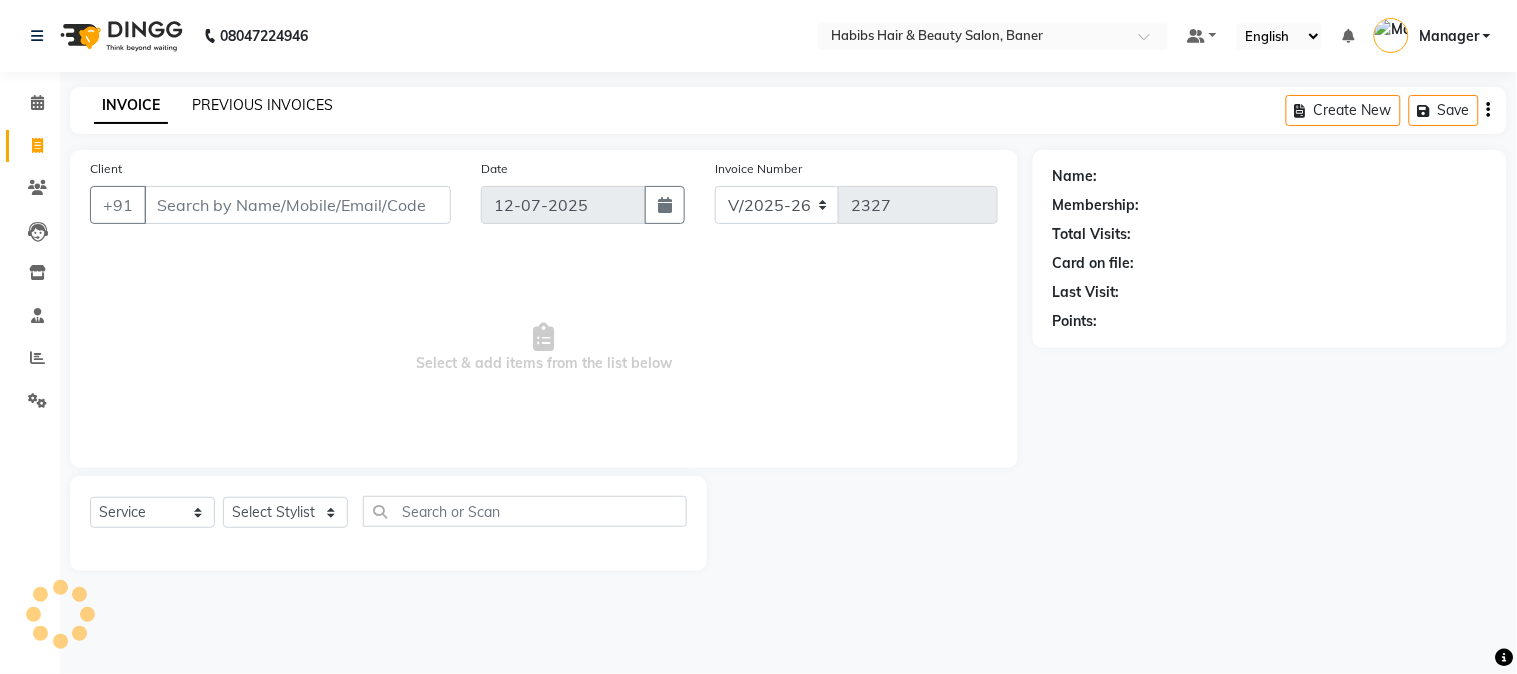 click on "PREVIOUS INVOICES" 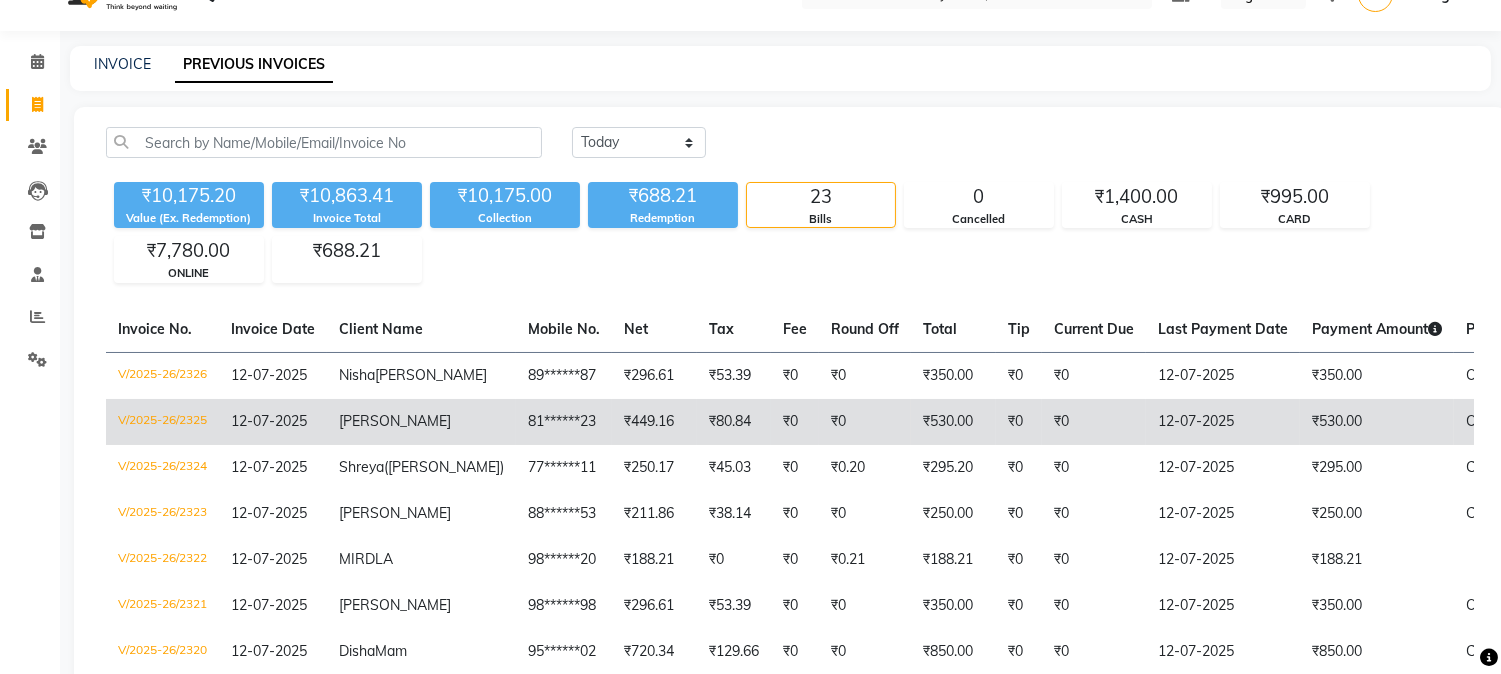 scroll, scrollTop: 111, scrollLeft: 0, axis: vertical 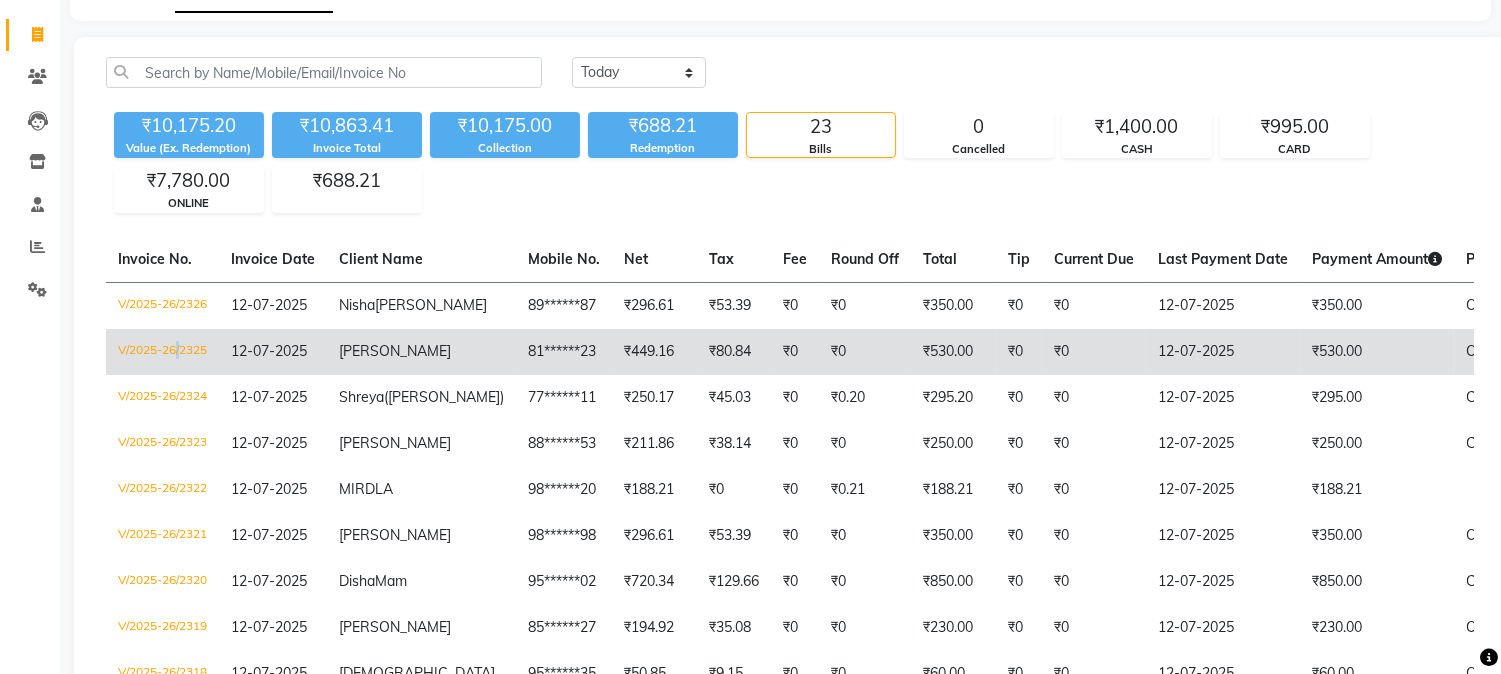 click on "V/2025-26/2325" 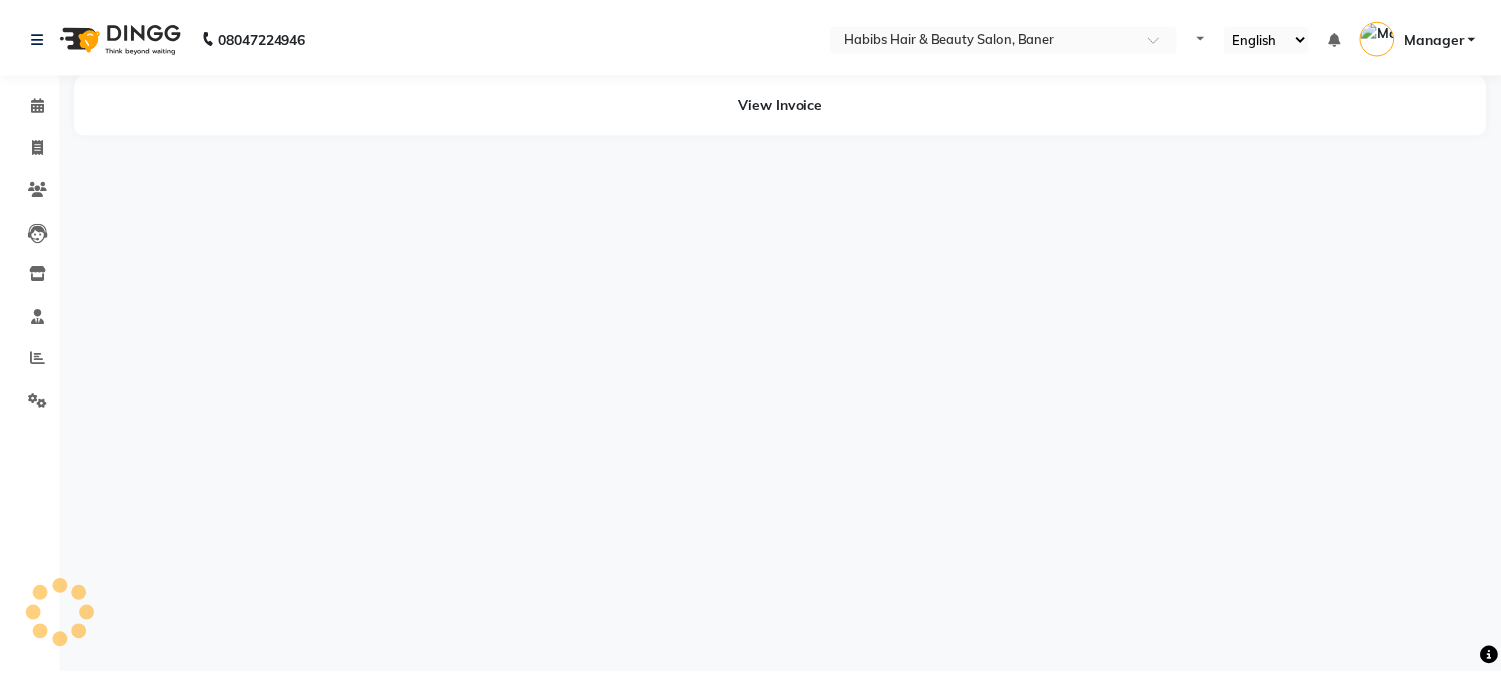 scroll, scrollTop: 0, scrollLeft: 0, axis: both 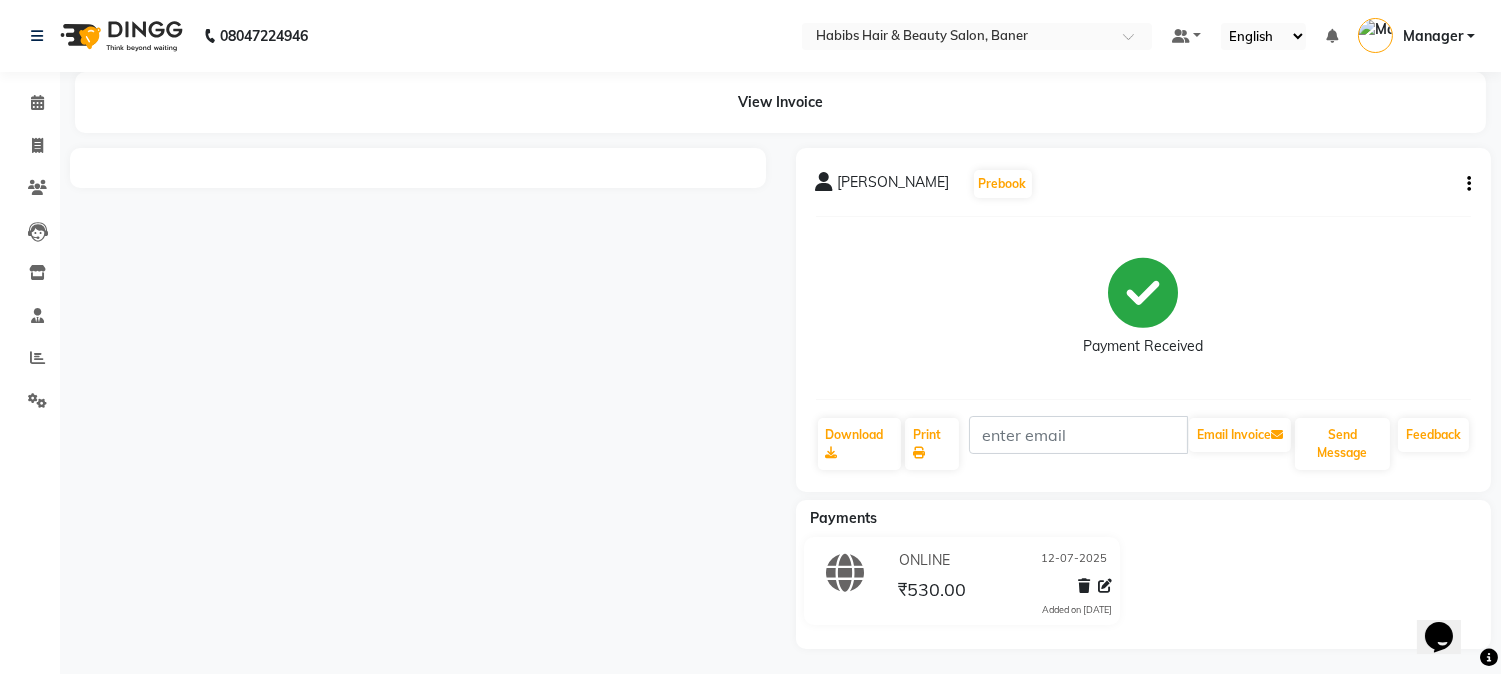 click on "[PERSON_NAME]   Prebook   Payment Received  Download  Print   Email Invoice   Send Message Feedback" 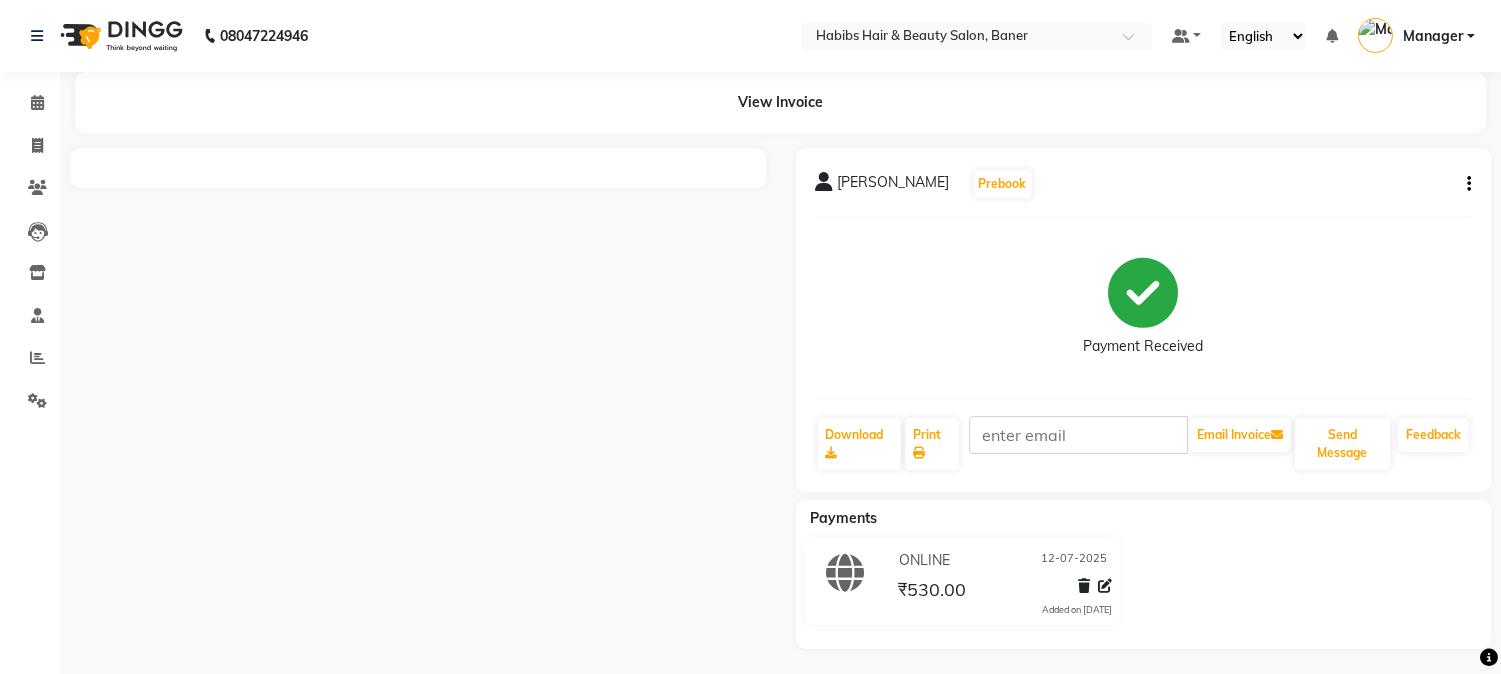 click on "PRATIKSHA   Prebook   Payment Received  Download  Print   Email Invoice   Send Message Feedback" 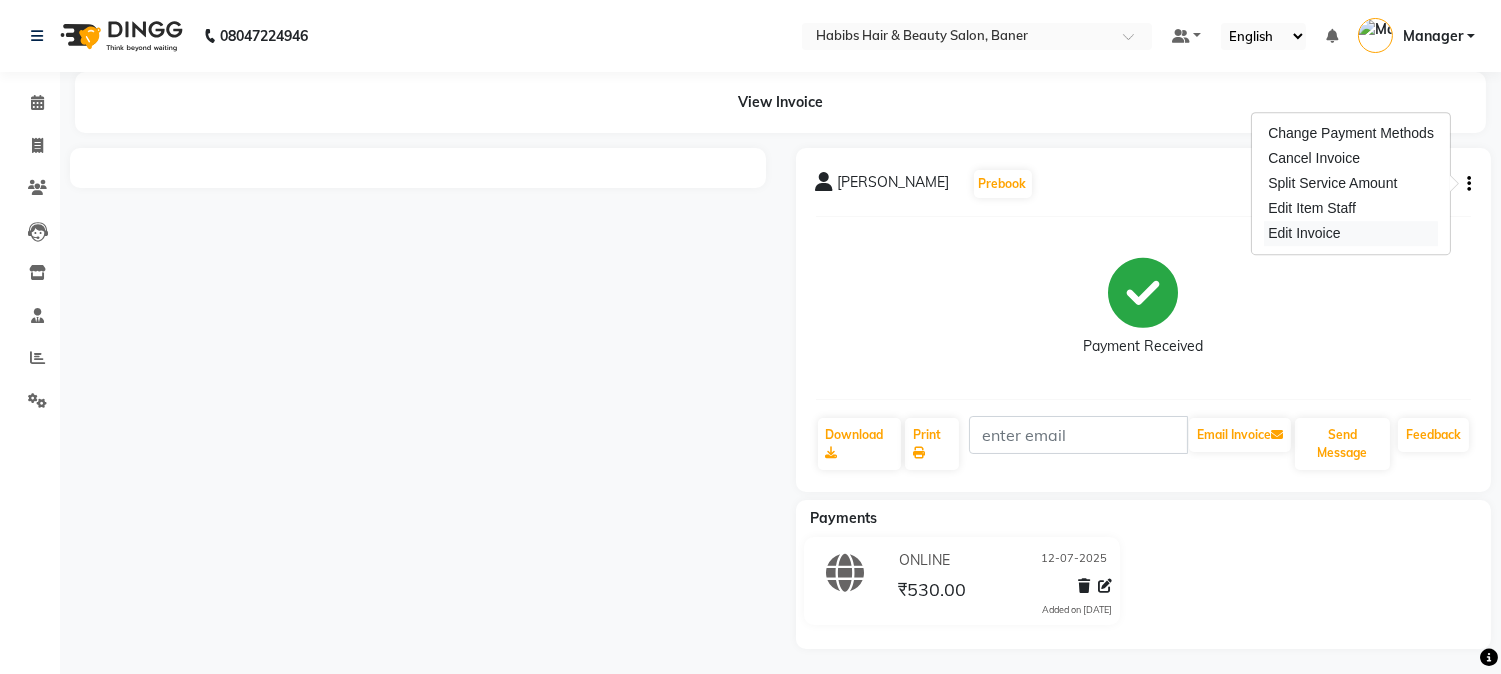 click on "Edit Invoice" at bounding box center [1351, 233] 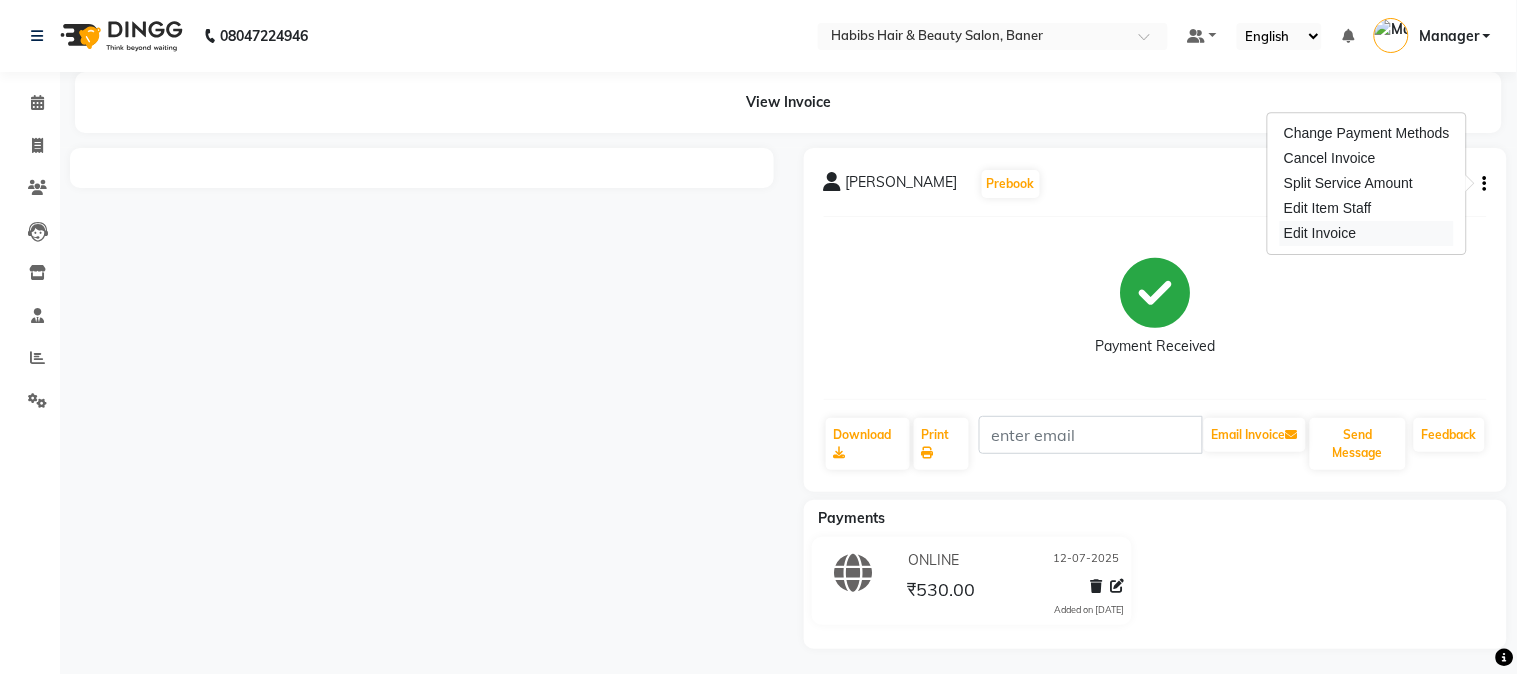select on "service" 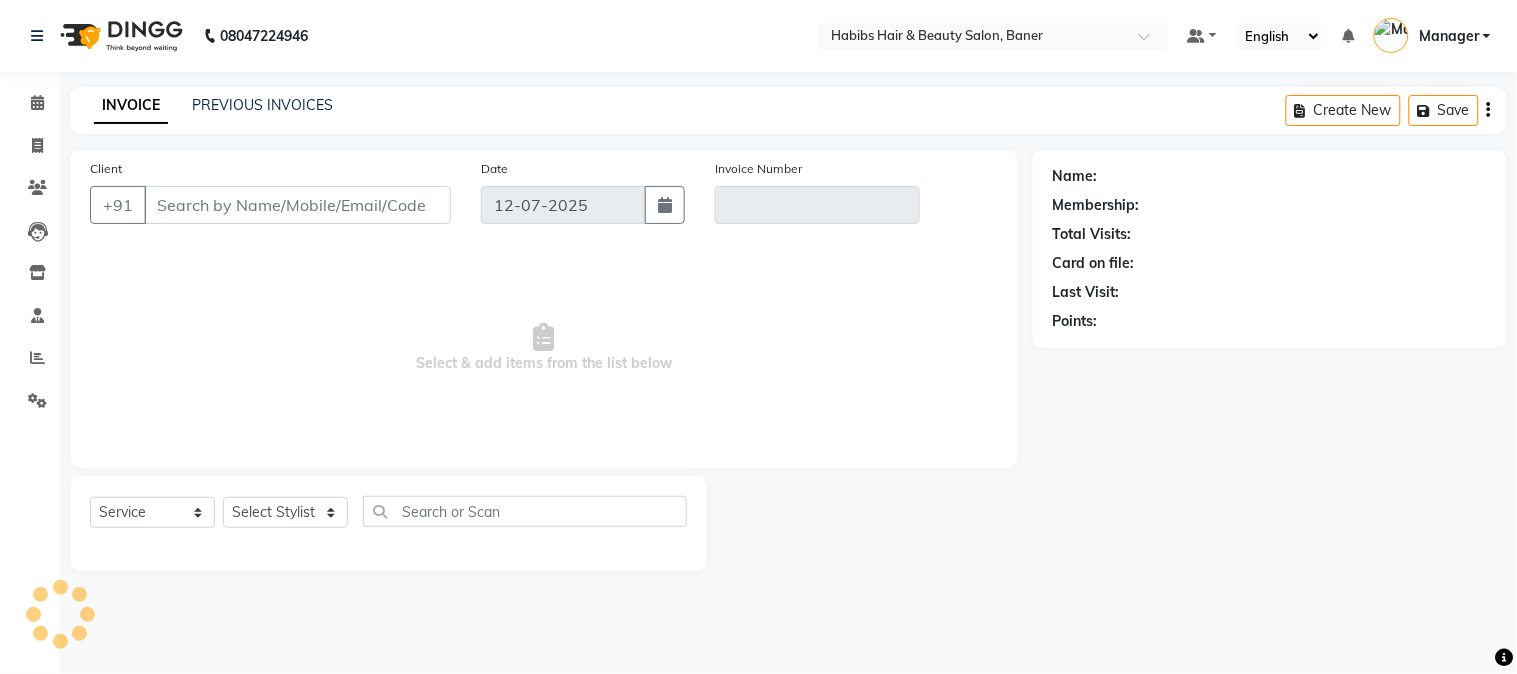 type on "81******23" 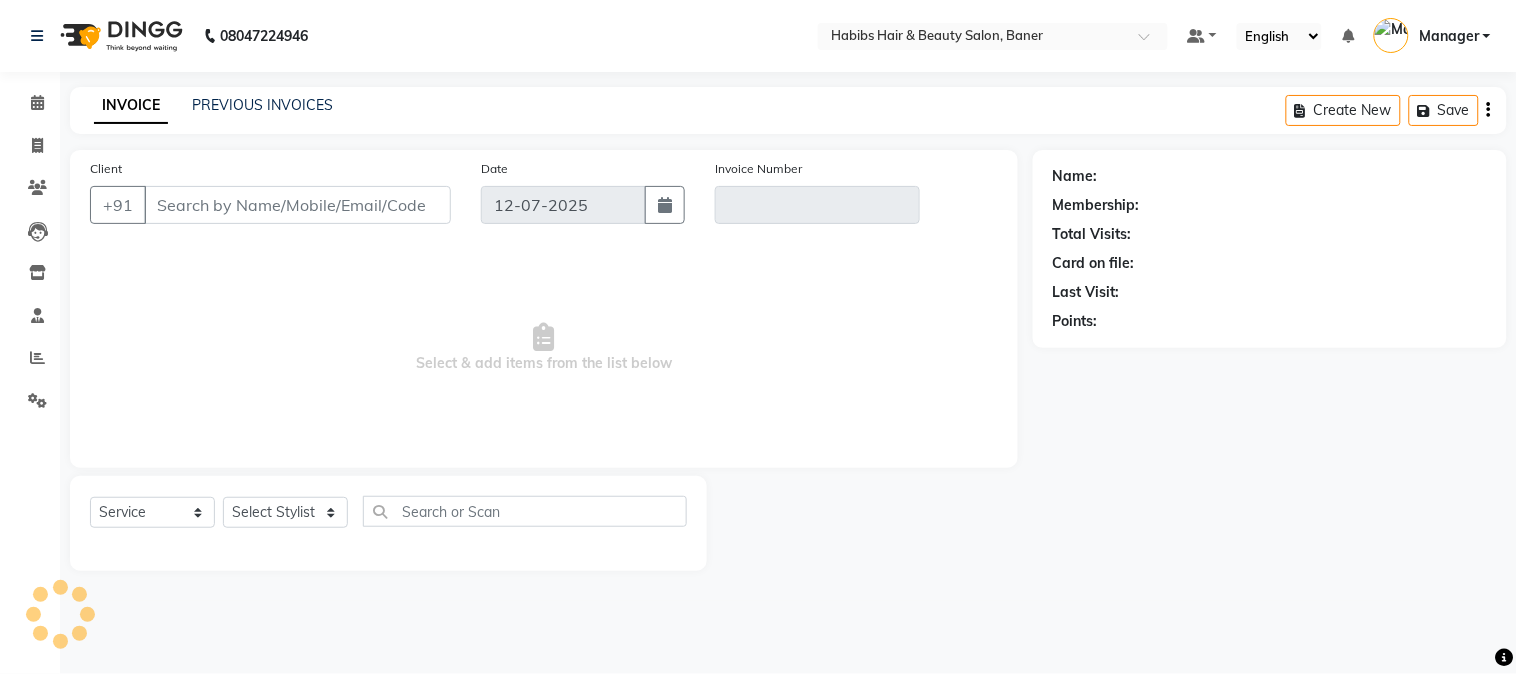 type on "V/2025-26/2325" 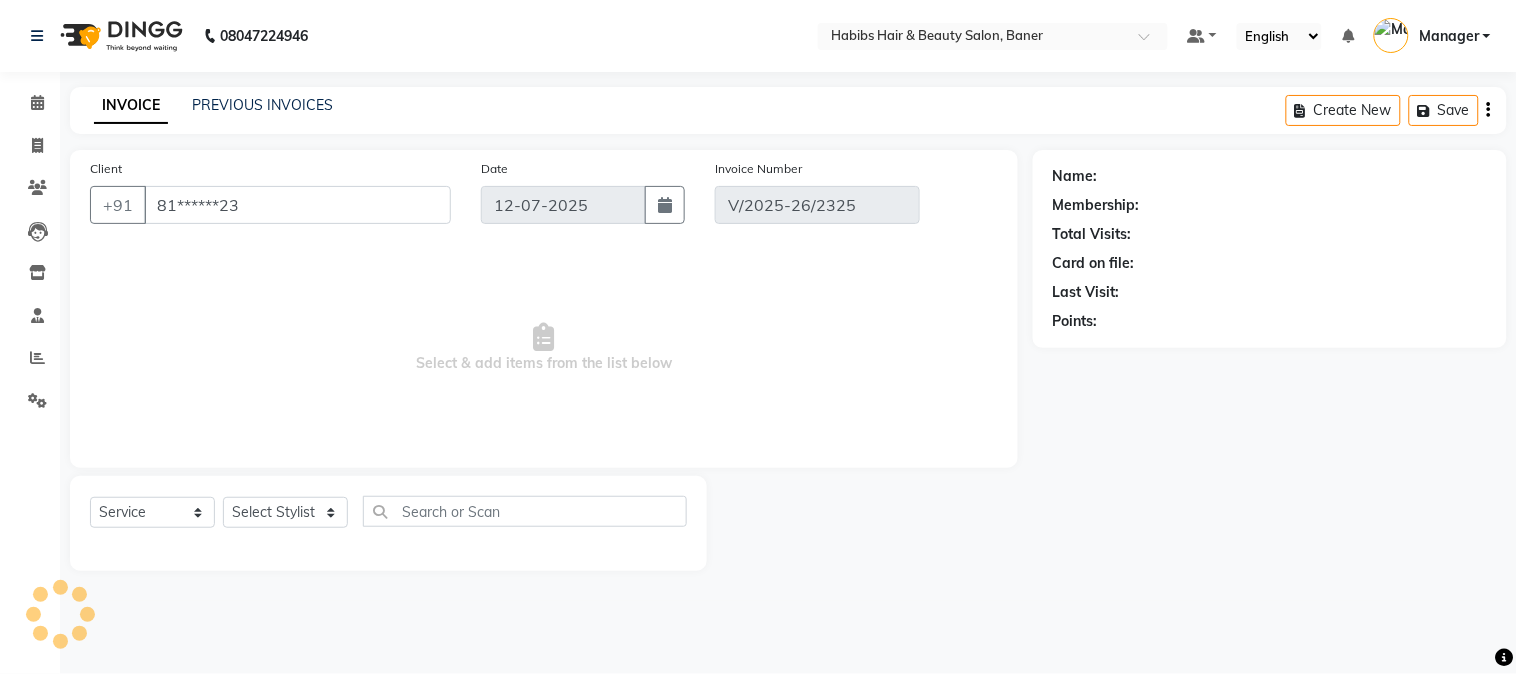 select on "select" 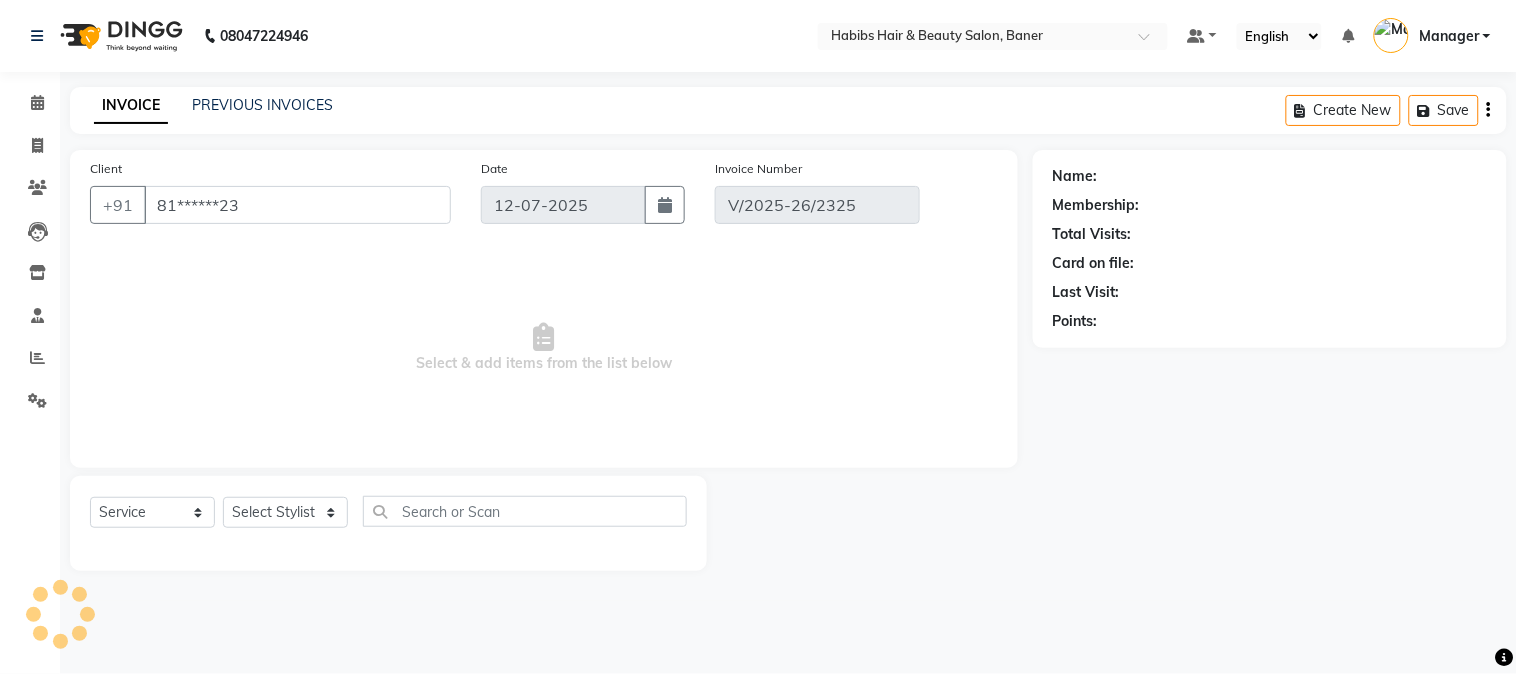 select on "1: Object" 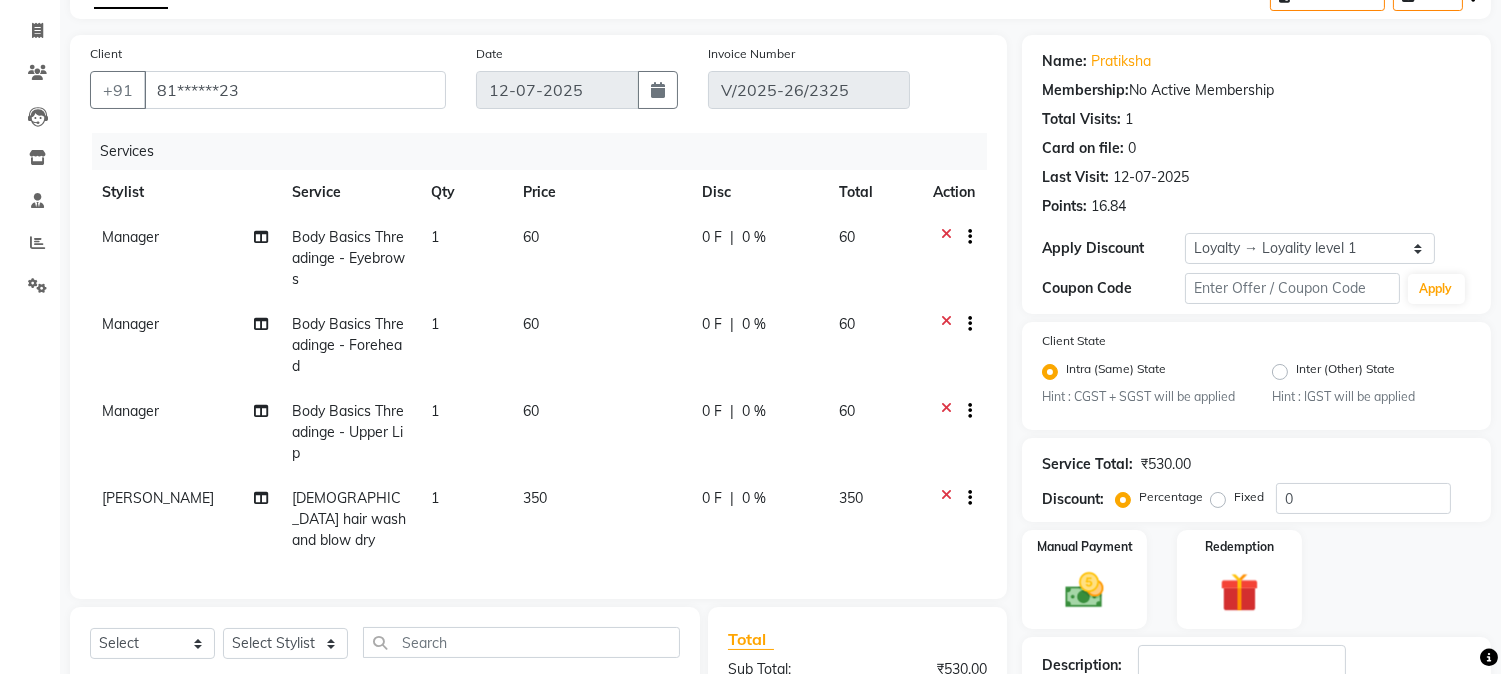 scroll, scrollTop: 0, scrollLeft: 0, axis: both 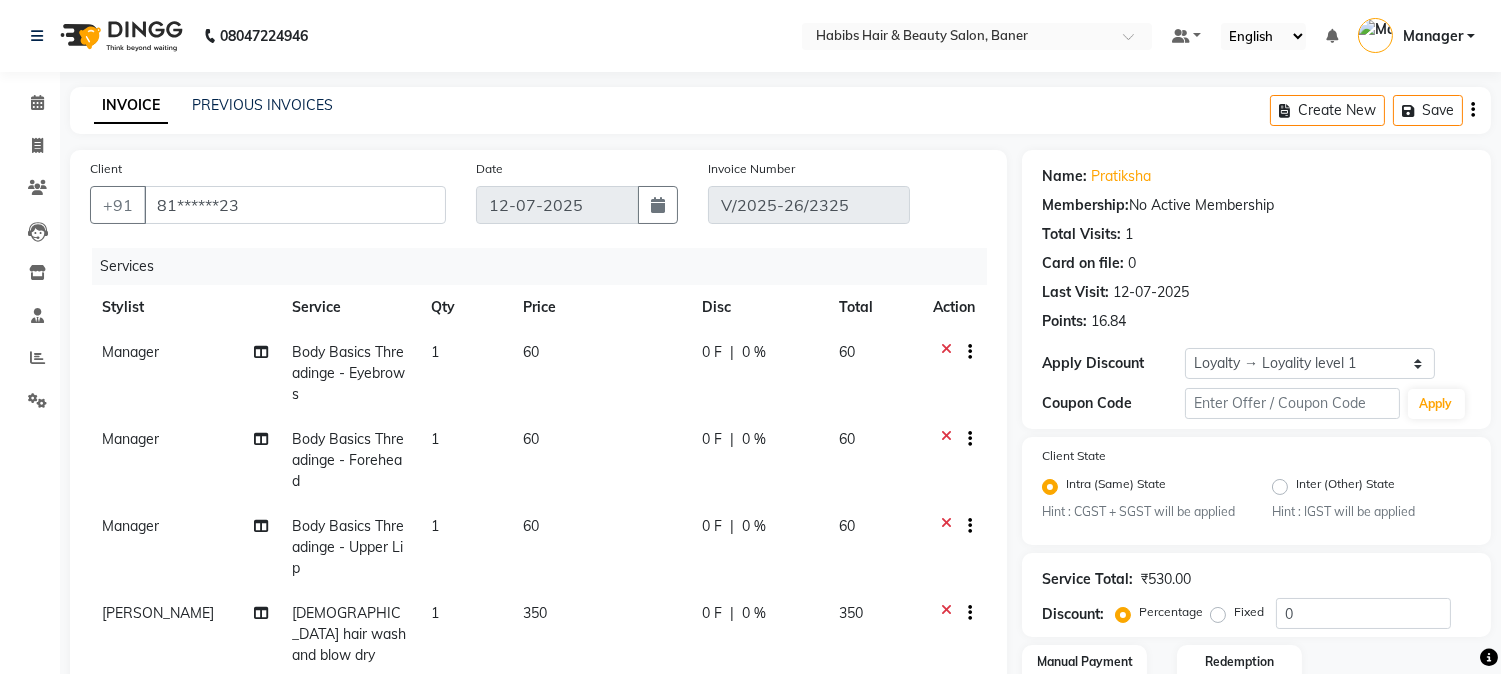 click on "INVOICE PREVIOUS INVOICES Create New   Save" 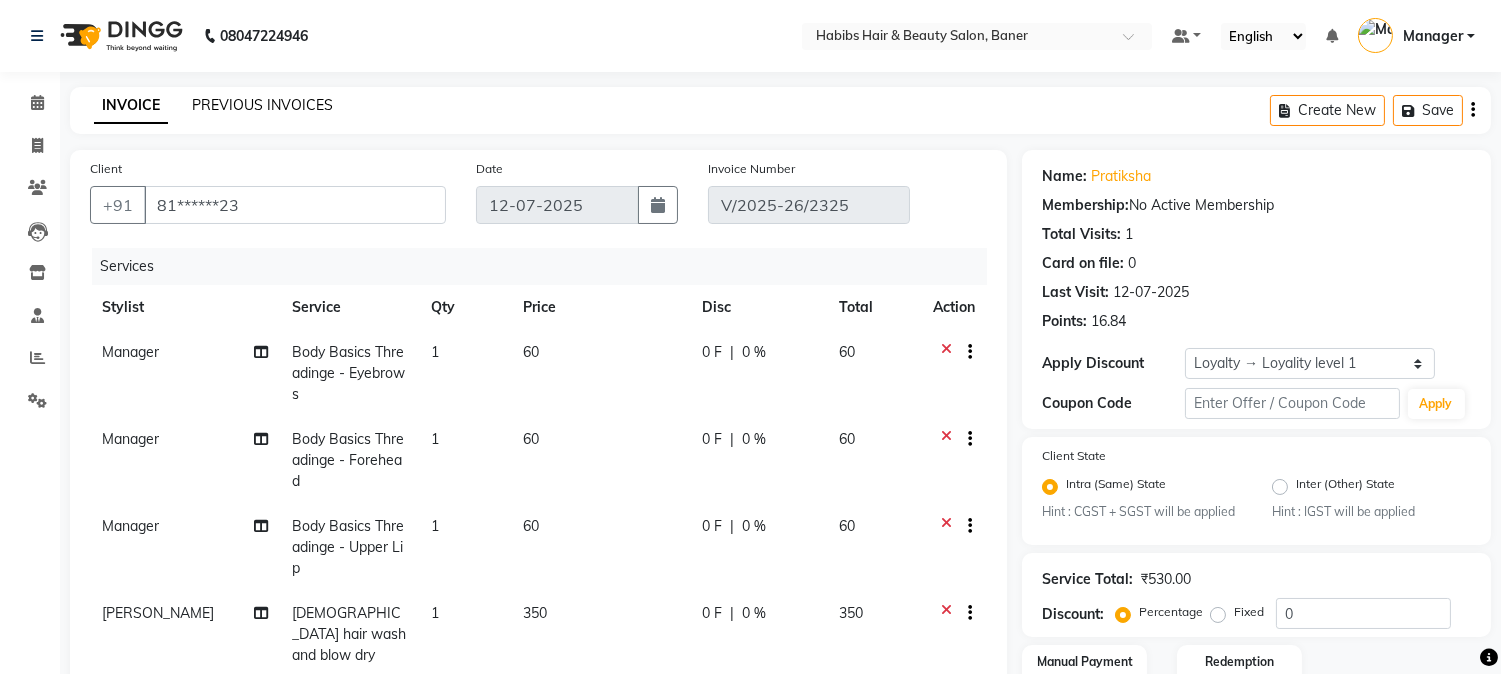 click on "PREVIOUS INVOICES" 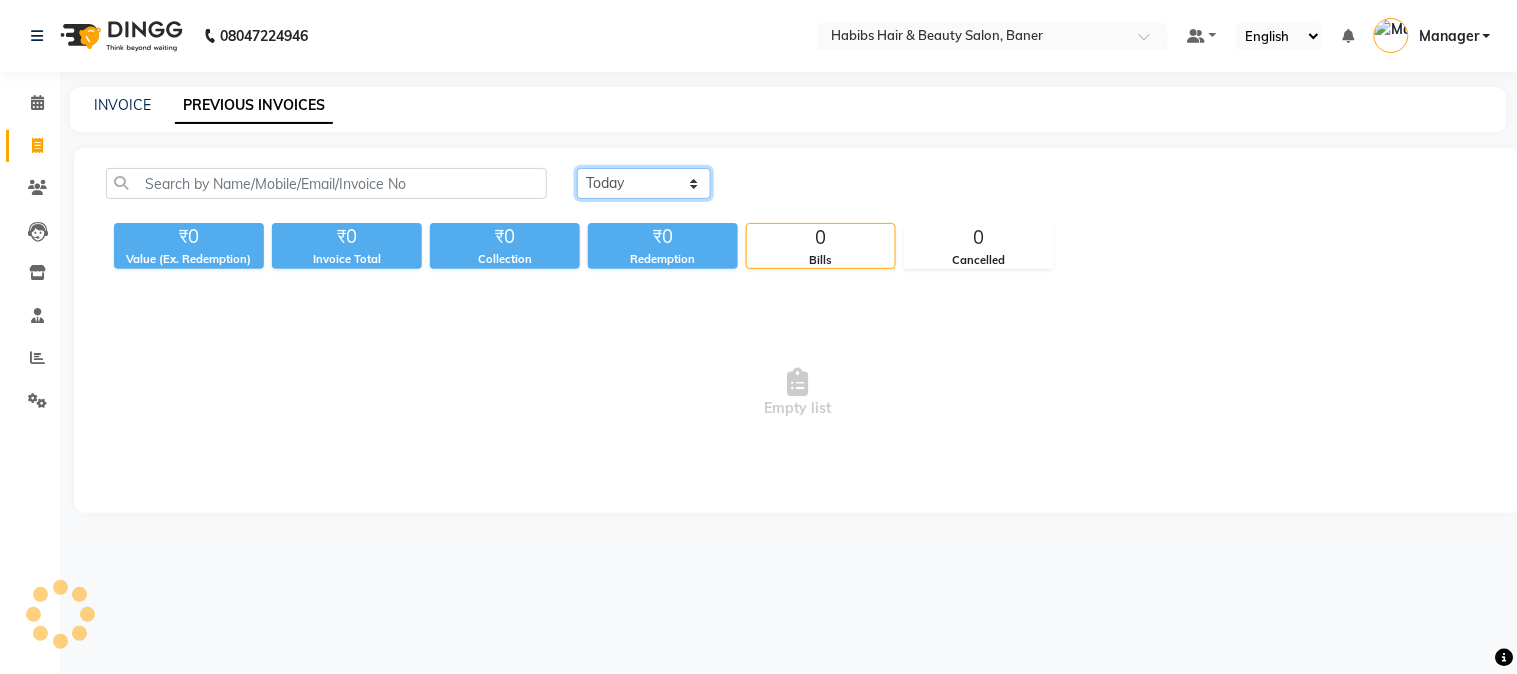 click on "Today Yesterday Custom Range" 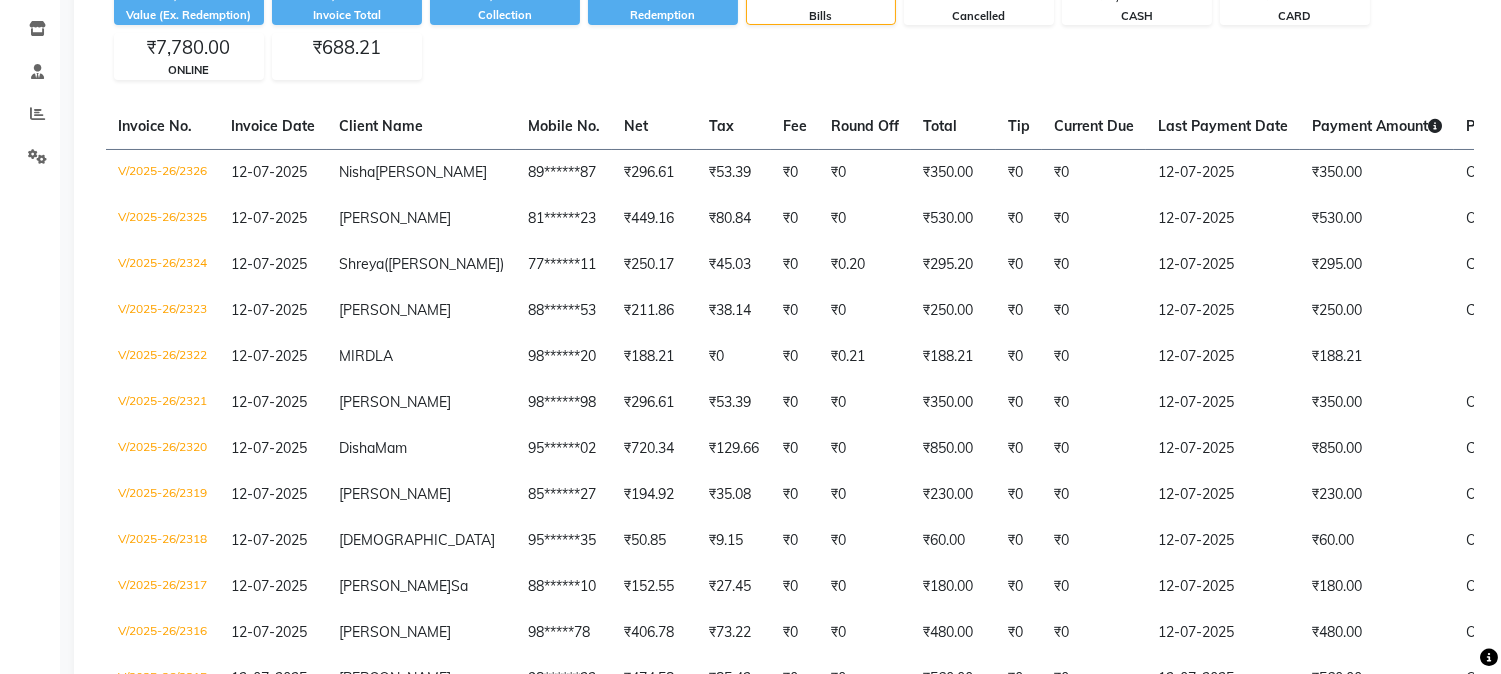 scroll, scrollTop: 222, scrollLeft: 0, axis: vertical 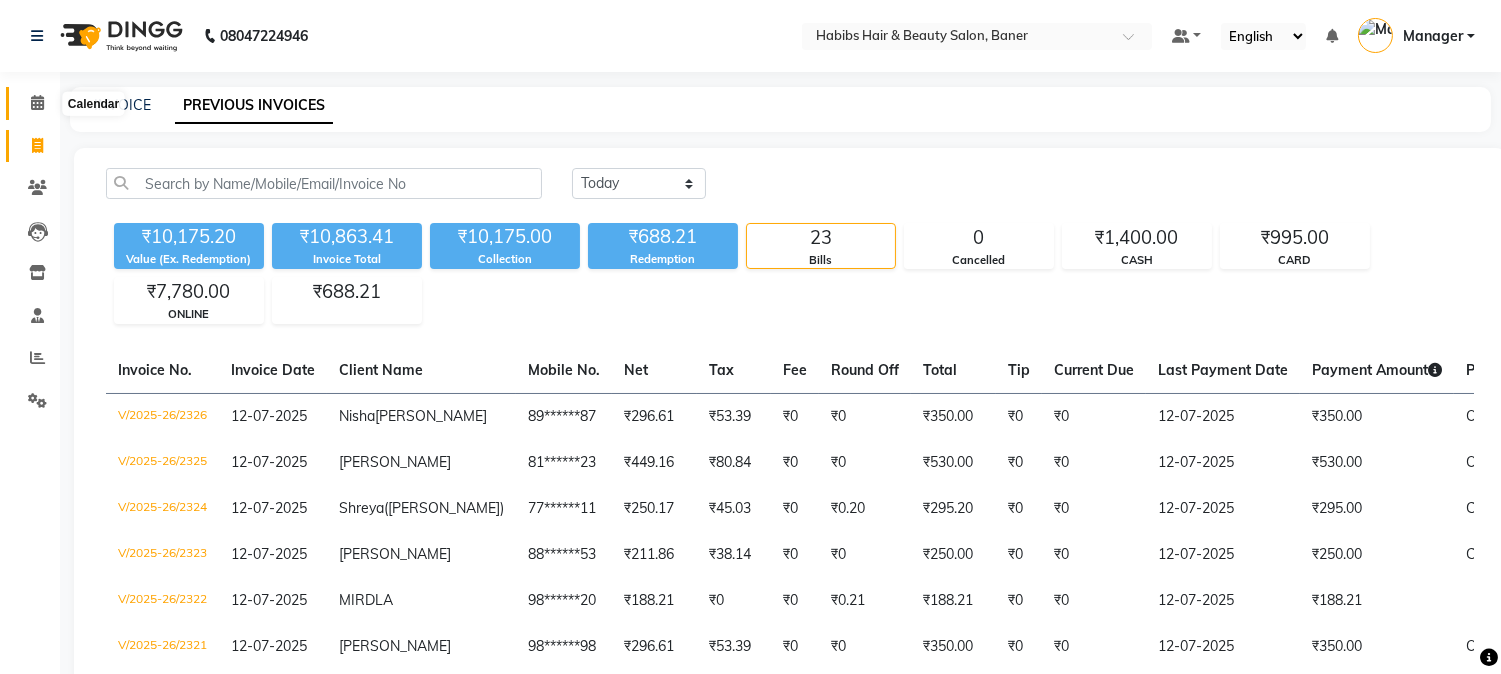 click 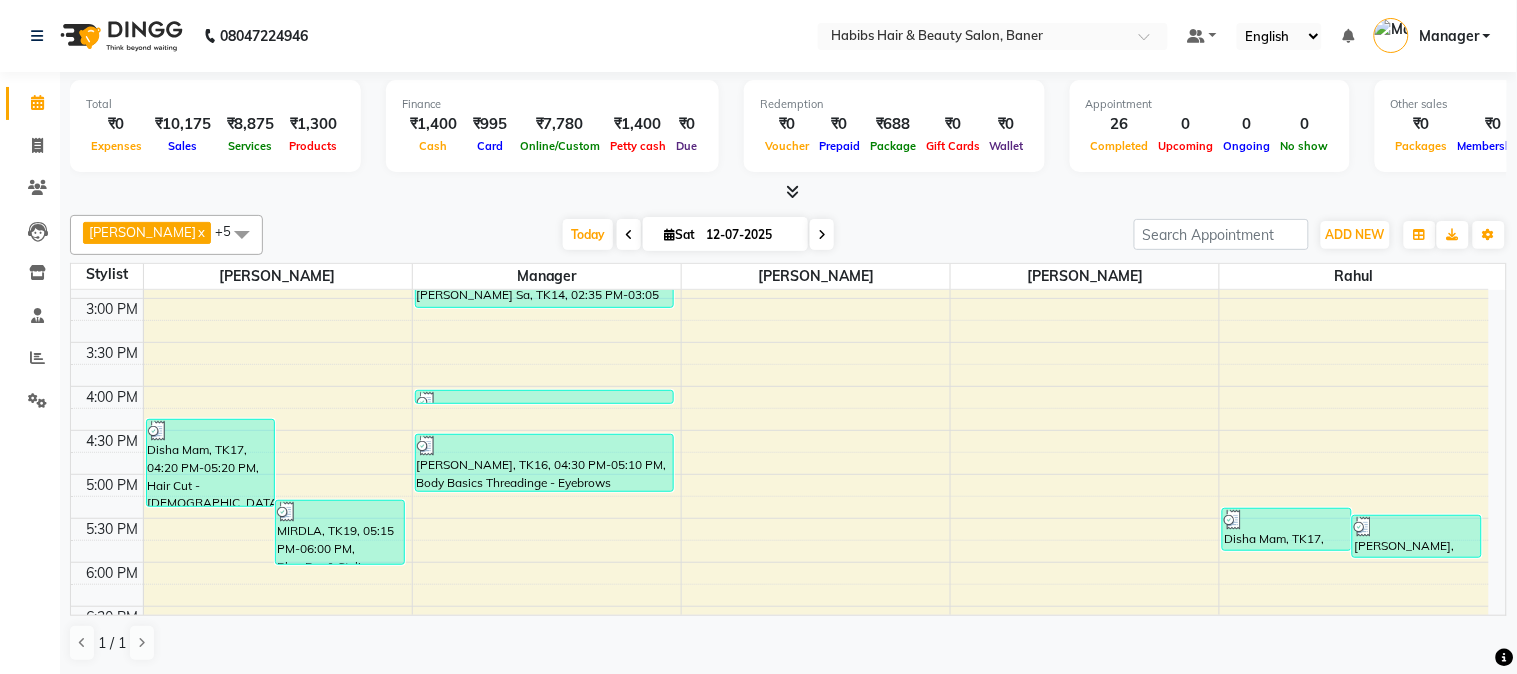 scroll, scrollTop: 666, scrollLeft: 0, axis: vertical 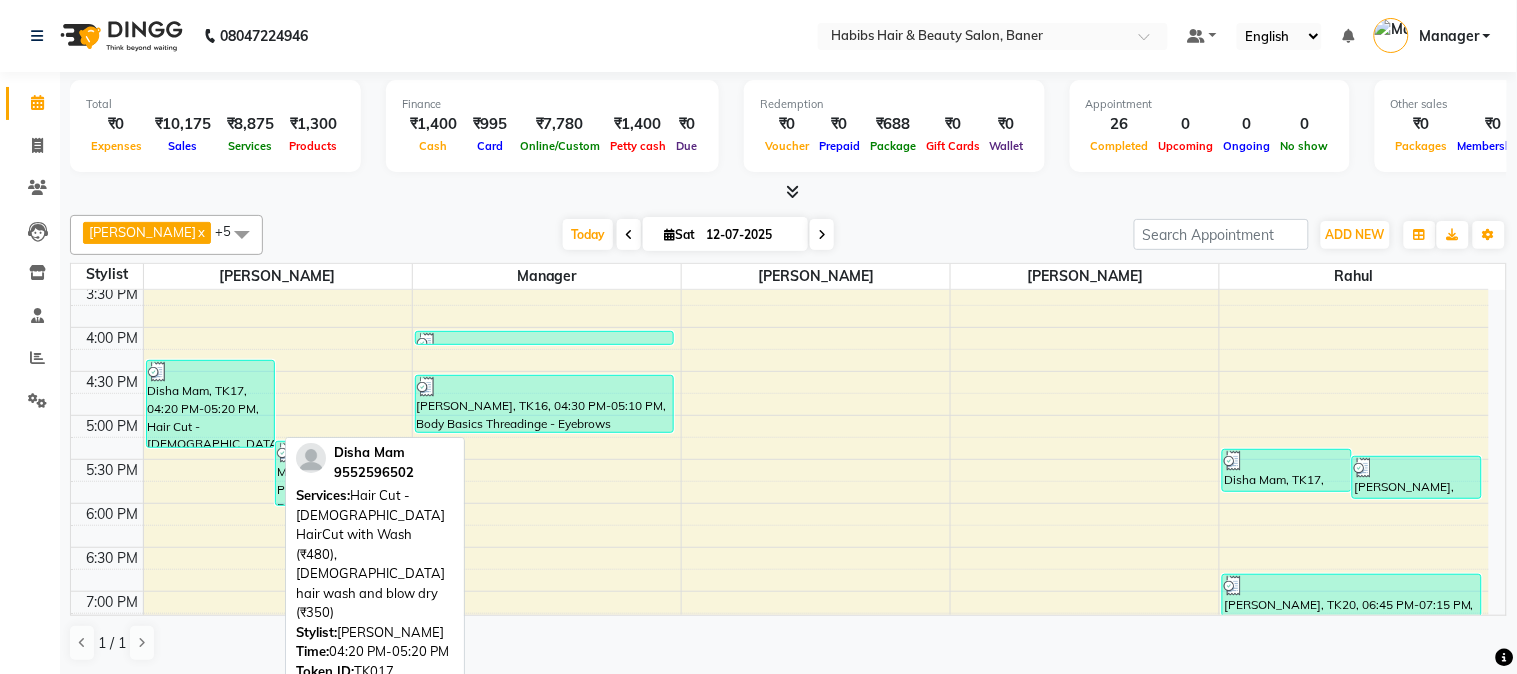 click on "Disha Mam, TK17, 04:20 PM-05:20 PM, Hair Cut - [DEMOGRAPHIC_DATA] HairCut with Wash (₹480),[DEMOGRAPHIC_DATA] hair wash and blow dry (₹350)" at bounding box center (211, 404) 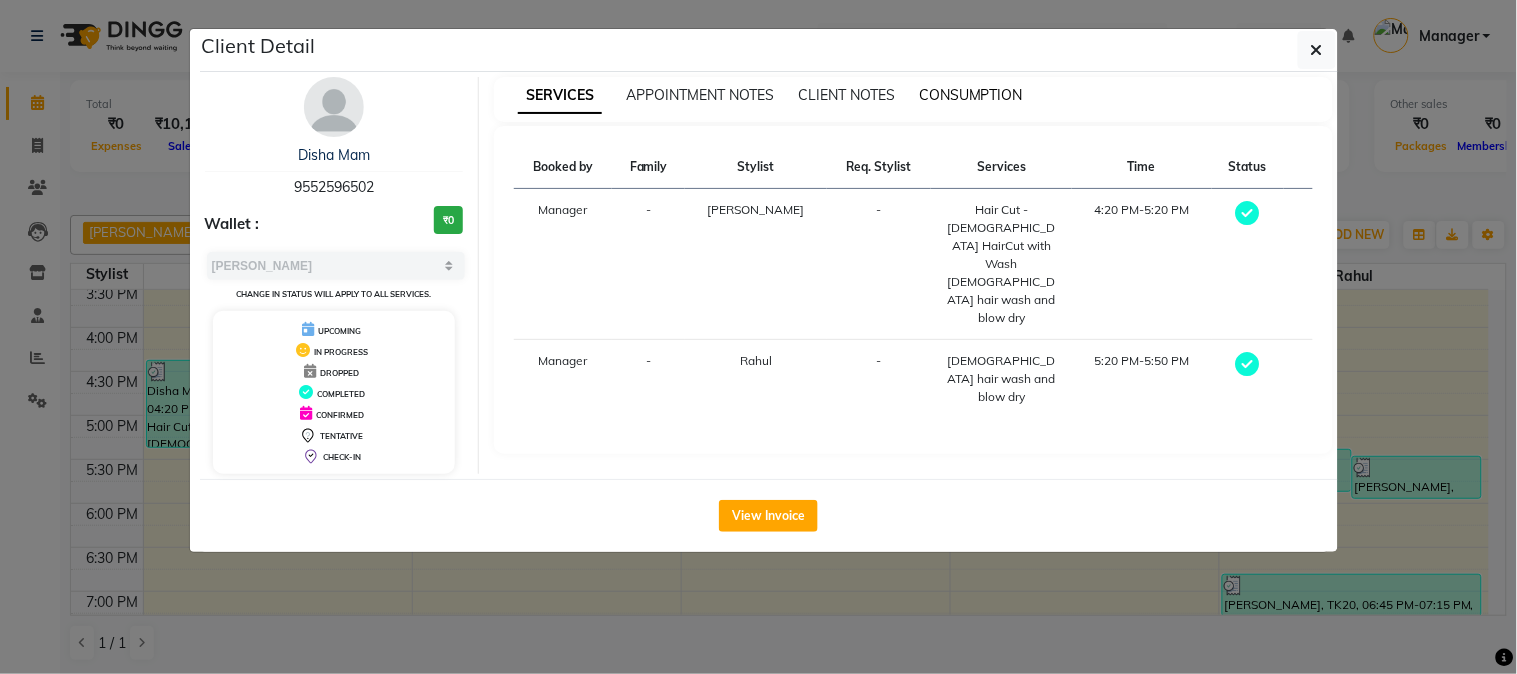 click on "CONSUMPTION" at bounding box center [971, 95] 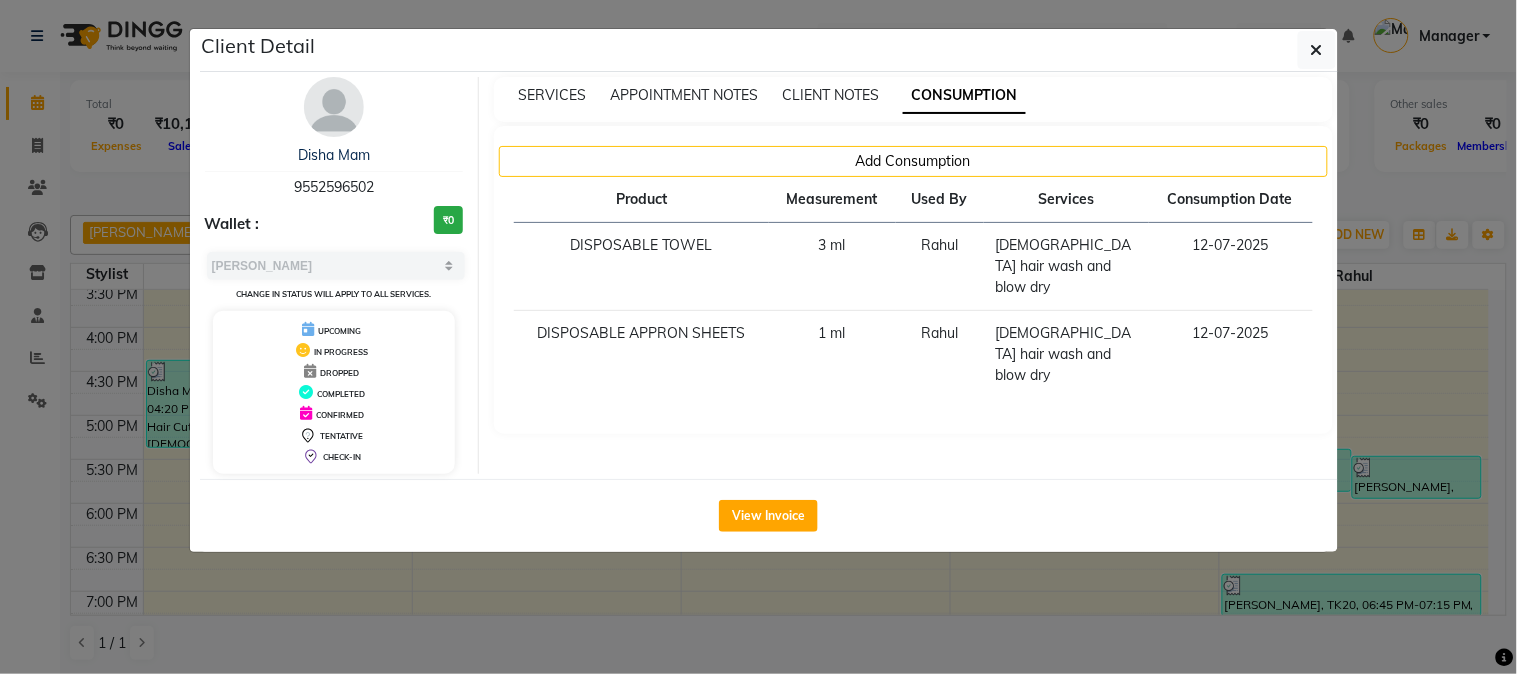 click on "Client Detail  Disha Mam   9552596502 Wallet : ₹0 Select MARK DONE UPCOMING Change in status will apply to all services. UPCOMING IN PROGRESS DROPPED COMPLETED CONFIRMED TENTATIVE CHECK-IN SERVICES APPOINTMENT NOTES CLIENT NOTES CONSUMPTION Add Consumption Product Measurement Used By Services Consumption Date  DISPOSABLE TOWEL   3 ml   Rahul    female hair wash and blow dry   12-07-2025   DISPOSABLE APPRON SHEETS   1 ml   Rahul    female hair wash and blow dry   12-07-2025   View Invoice" 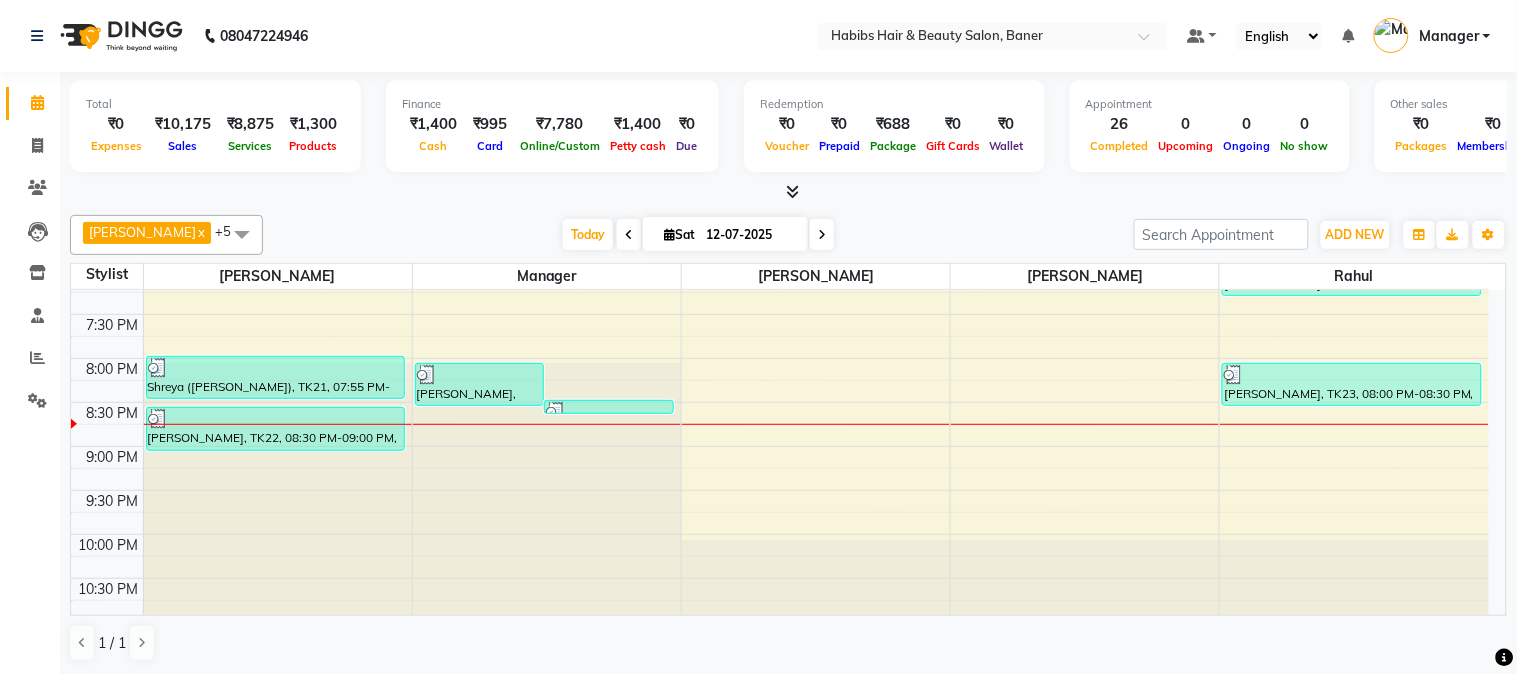 scroll, scrollTop: 1000, scrollLeft: 0, axis: vertical 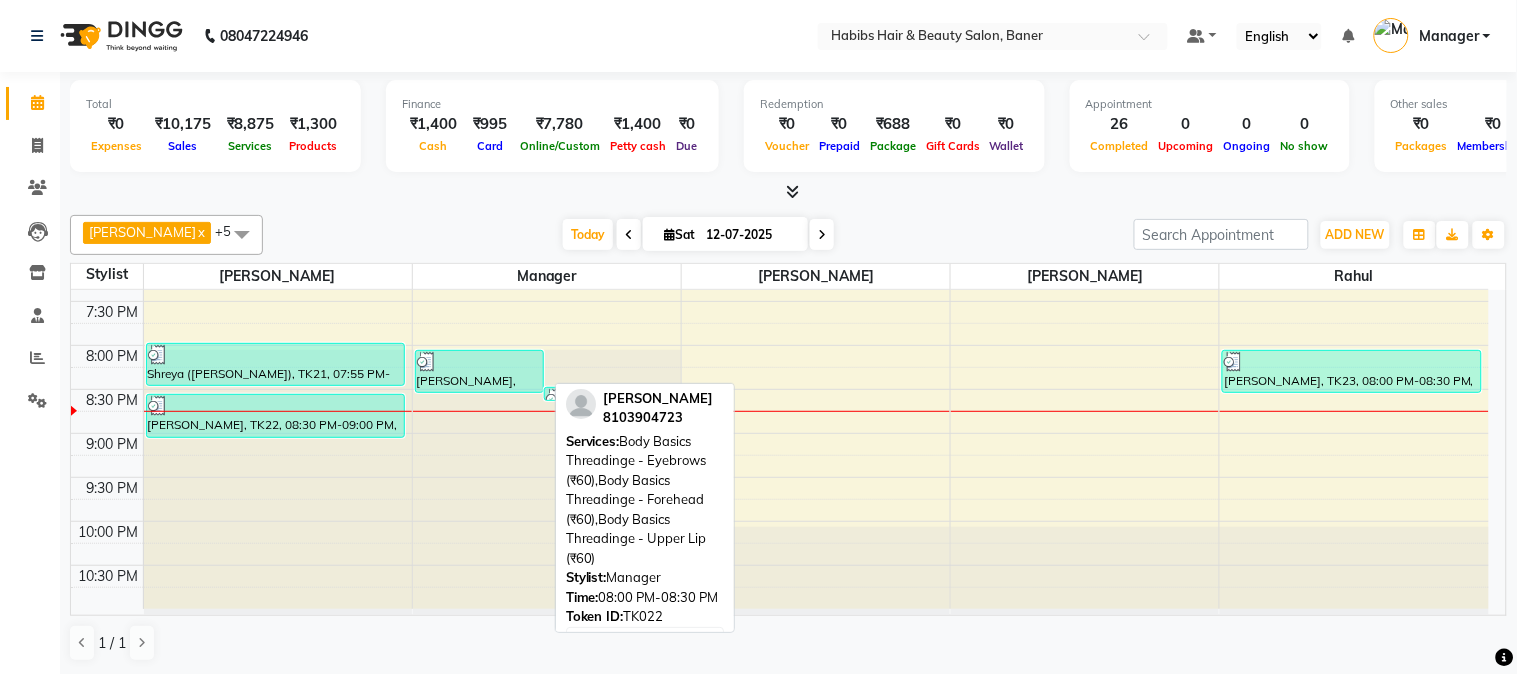 click at bounding box center [480, 362] 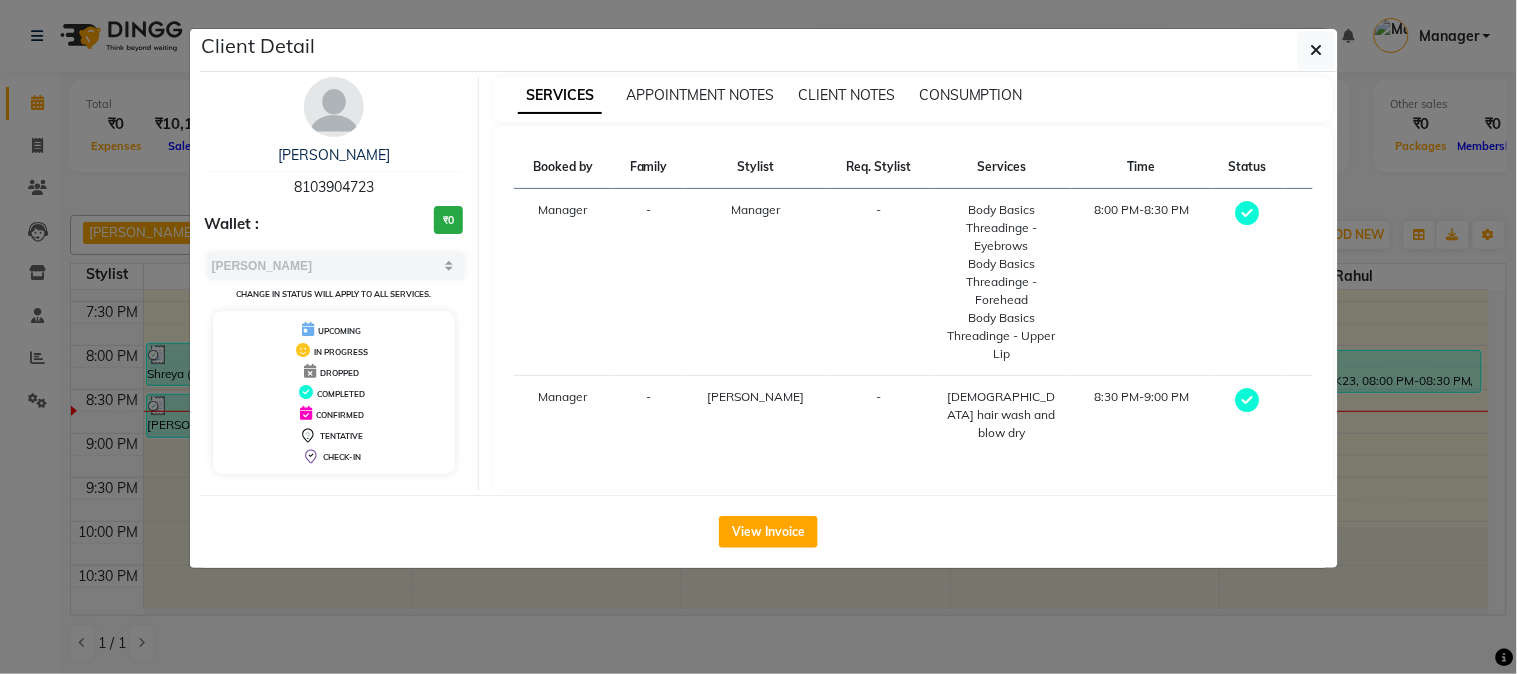 click on "Client Detail  PRATIKSHA    8103904723 Wallet : ₹0 Select MARK DONE UPCOMING Change in status will apply to all services. UPCOMING IN PROGRESS DROPPED COMPLETED CONFIRMED TENTATIVE CHECK-IN SERVICES APPOINTMENT NOTES CLIENT NOTES CONSUMPTION Booked by Family Stylist Req. Stylist Services Time Status  Manager  - Manager -  Body Basics Threadinge - Eyebrows   Body Basics Threadinge - Forehead   Body Basics Threadinge - Upper Lip   8:00 PM-8:30 PM   Manager  - Mahesh Dalavi  -  female hair wash and blow dry   8:30 PM-9:00 PM   View Invoice" 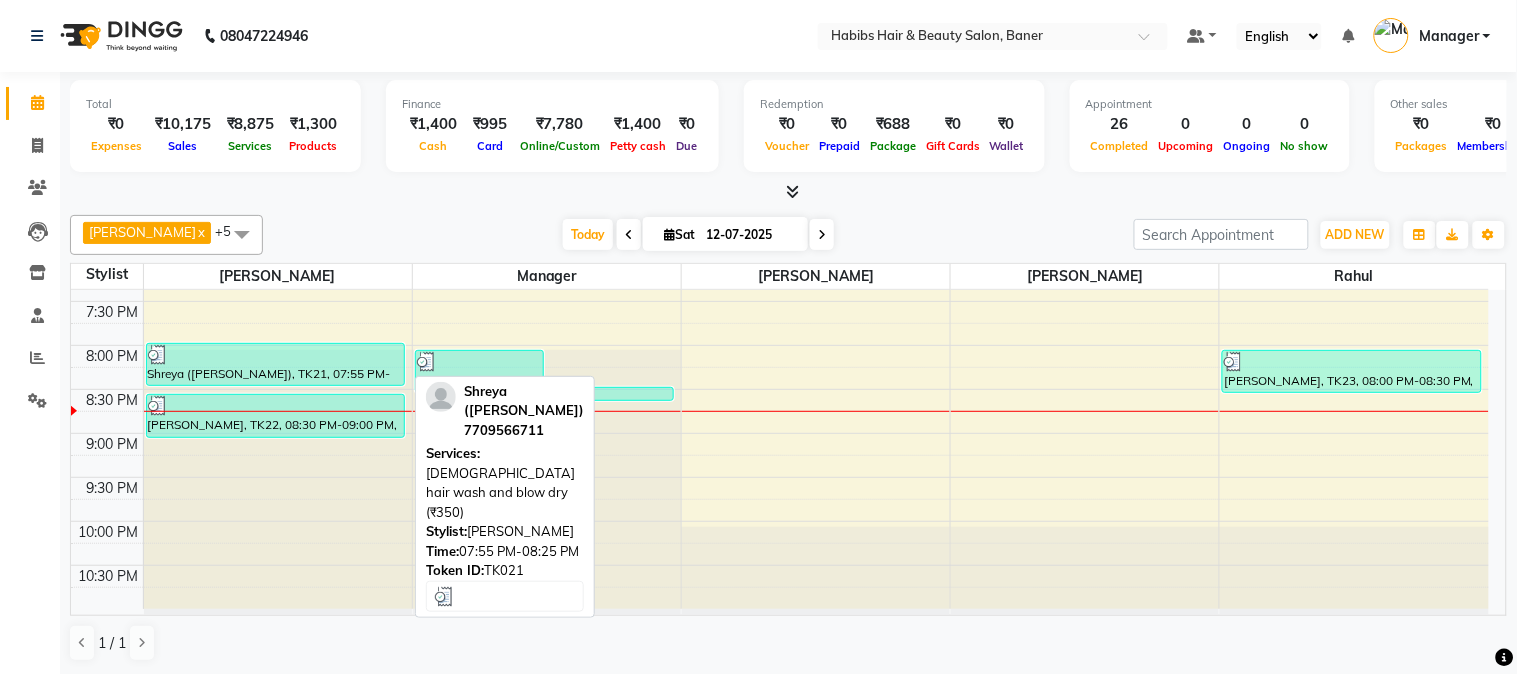 click at bounding box center (275, 355) 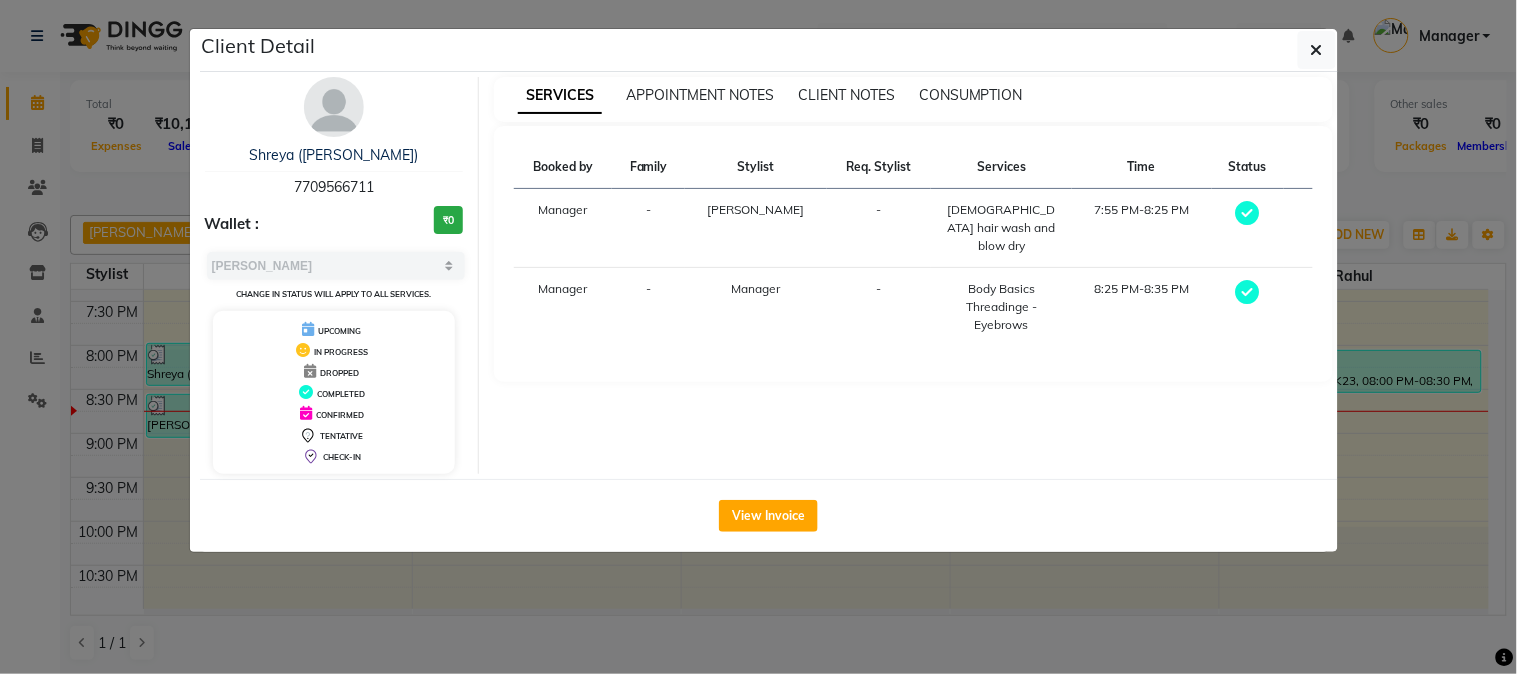 click on "CONSUMPTION" at bounding box center (971, 95) 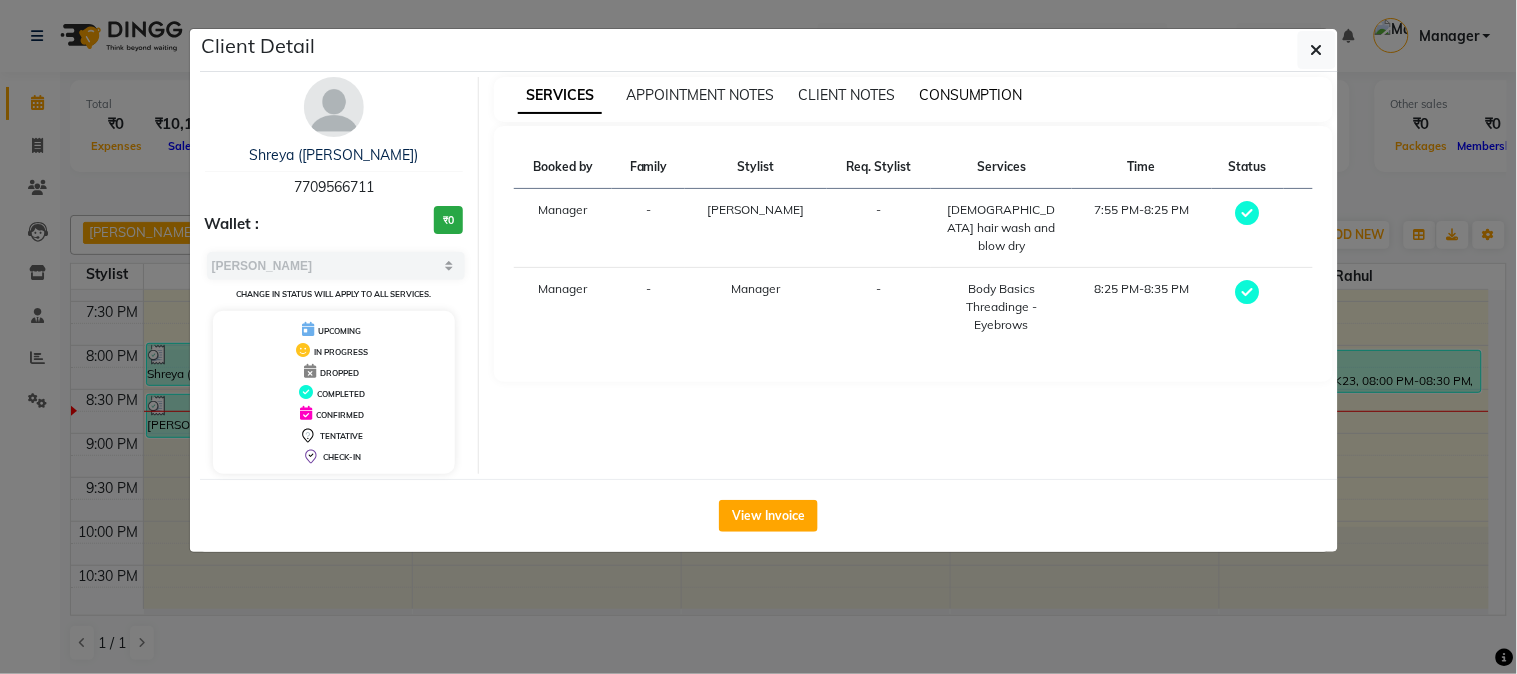 click on "CONSUMPTION" at bounding box center [971, 95] 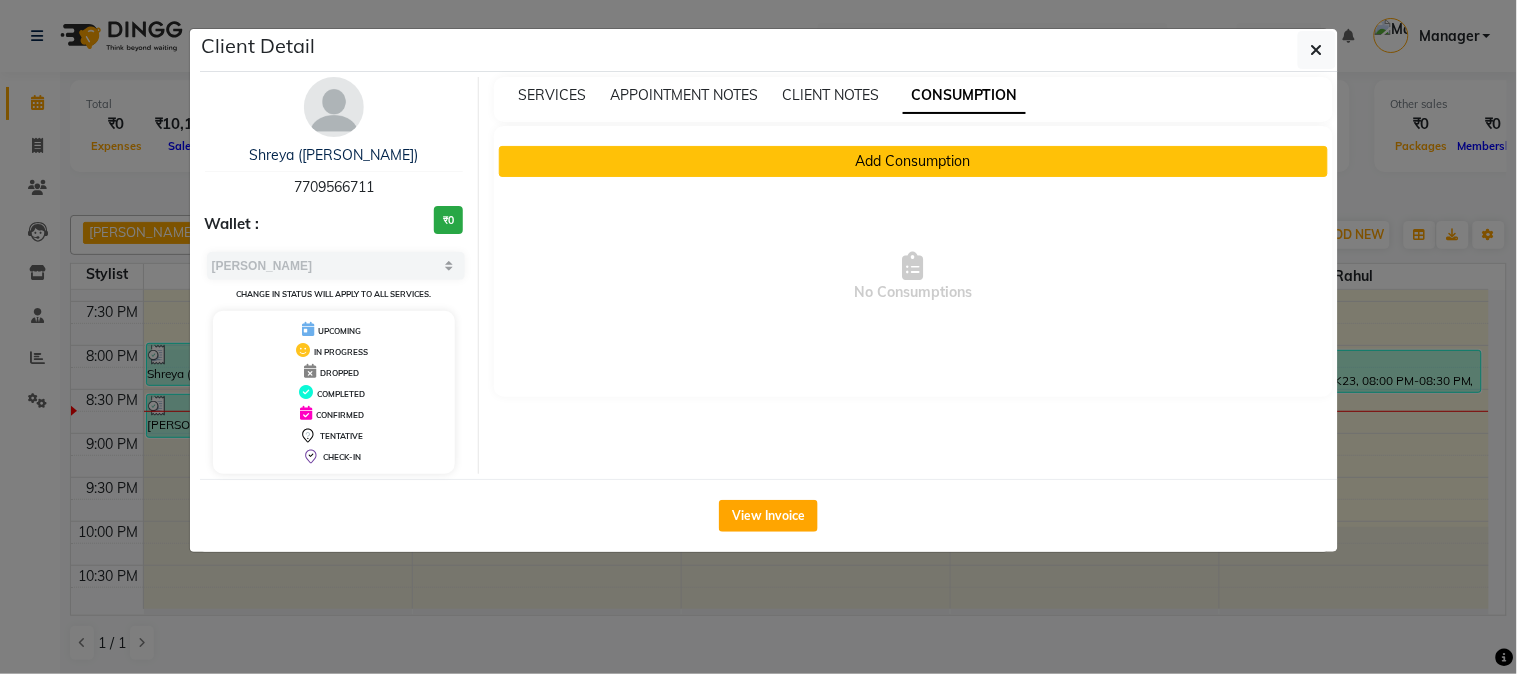 click on "Add Consumption" at bounding box center [913, 161] 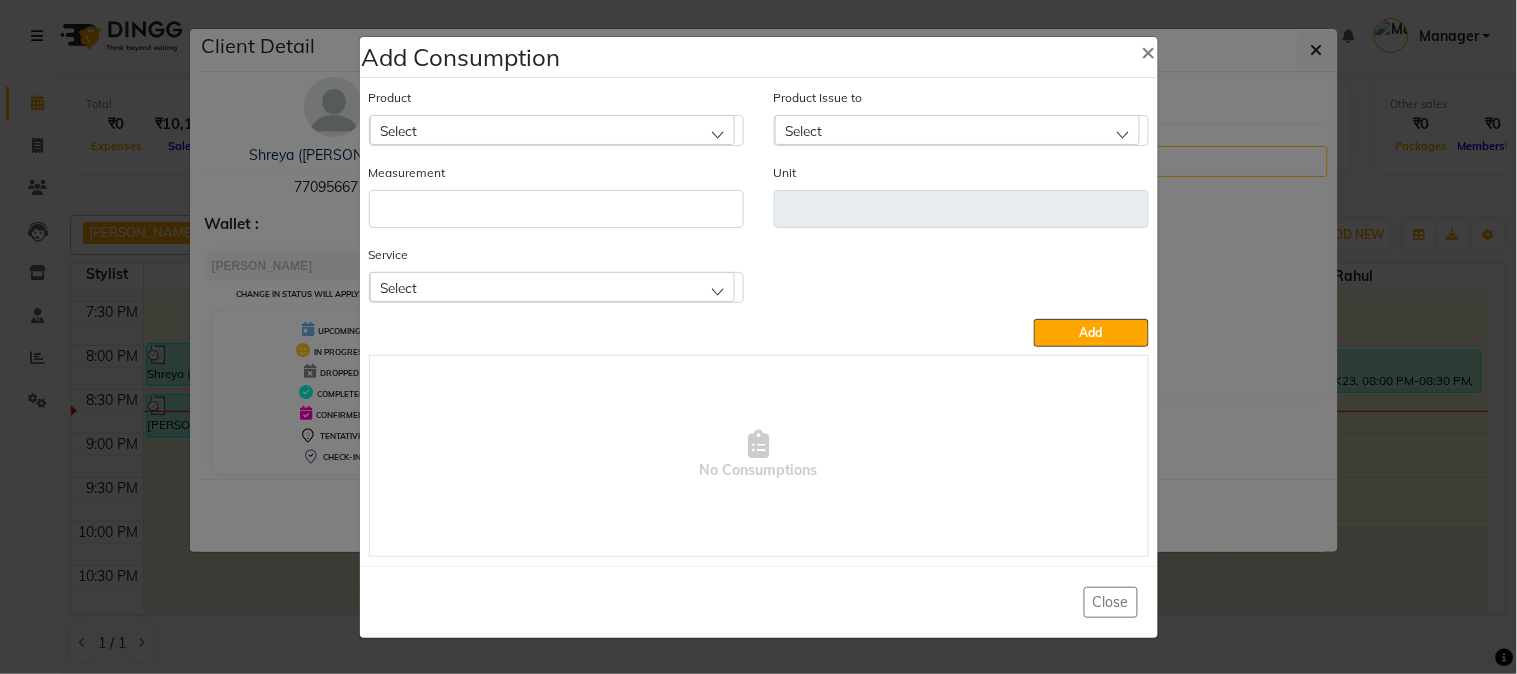 click on "Select" 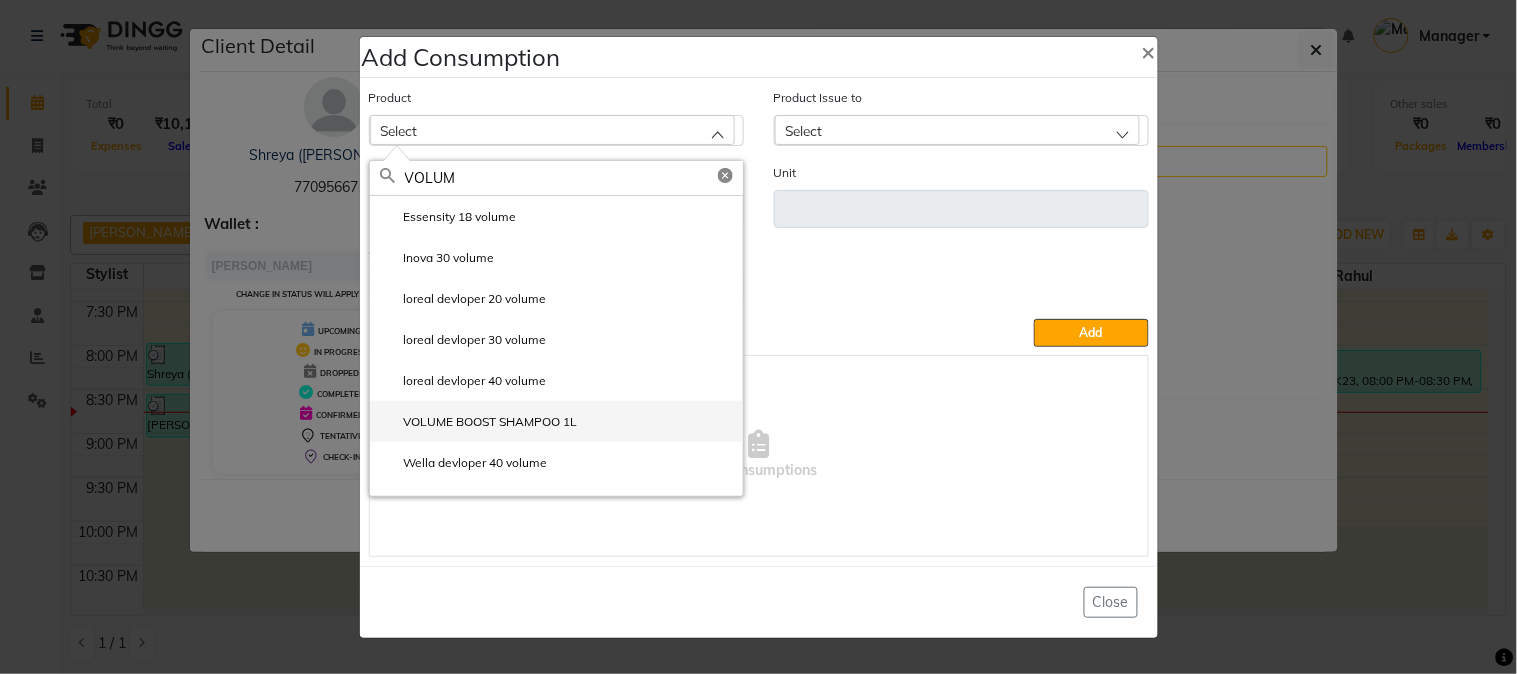 type on "VOLUM" 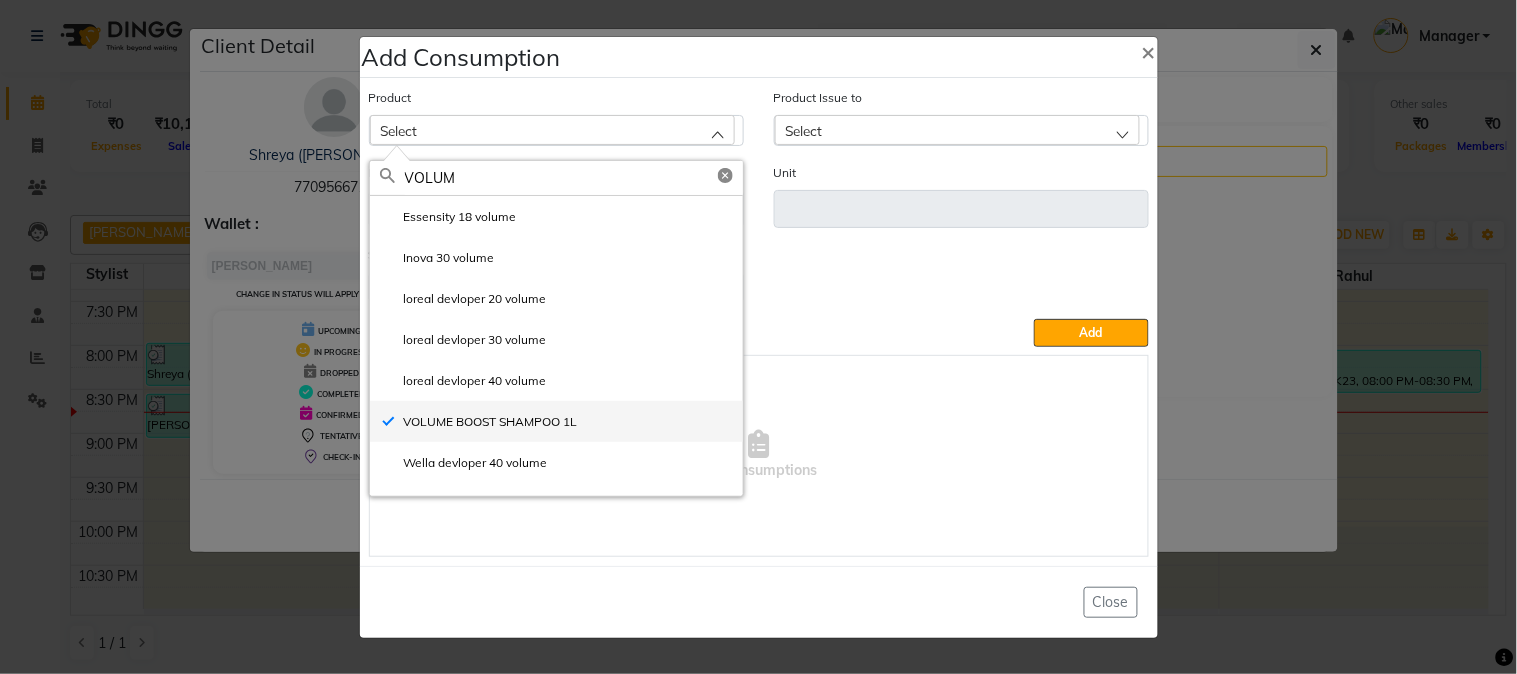 type on "ml" 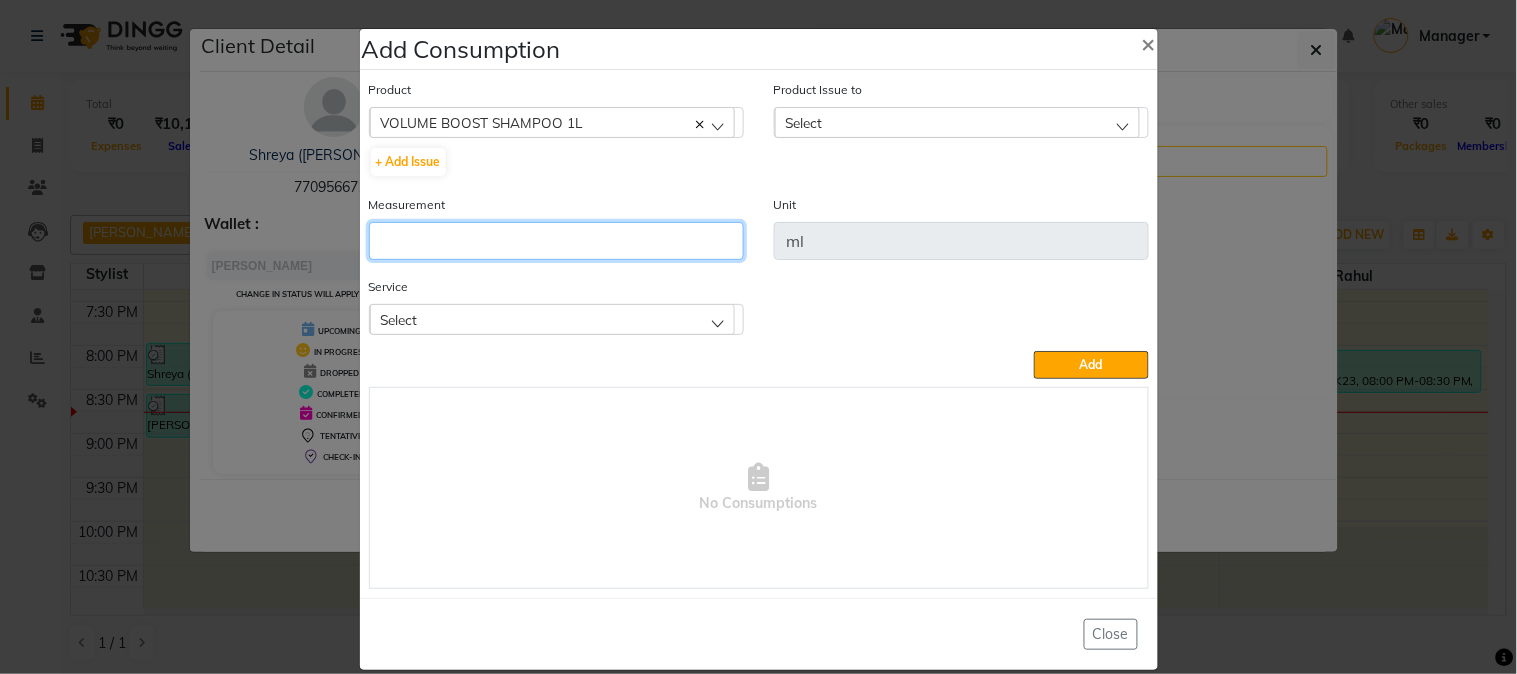 click 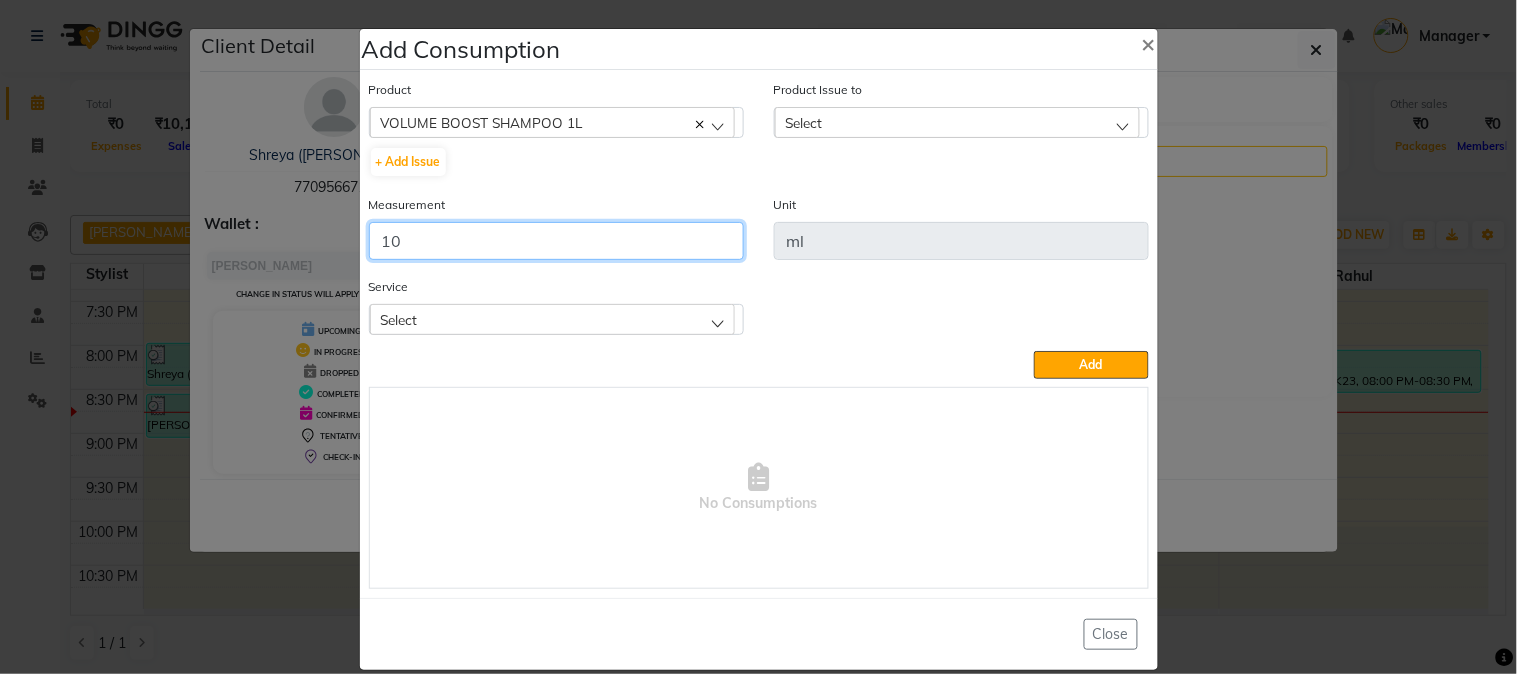 type on "10" 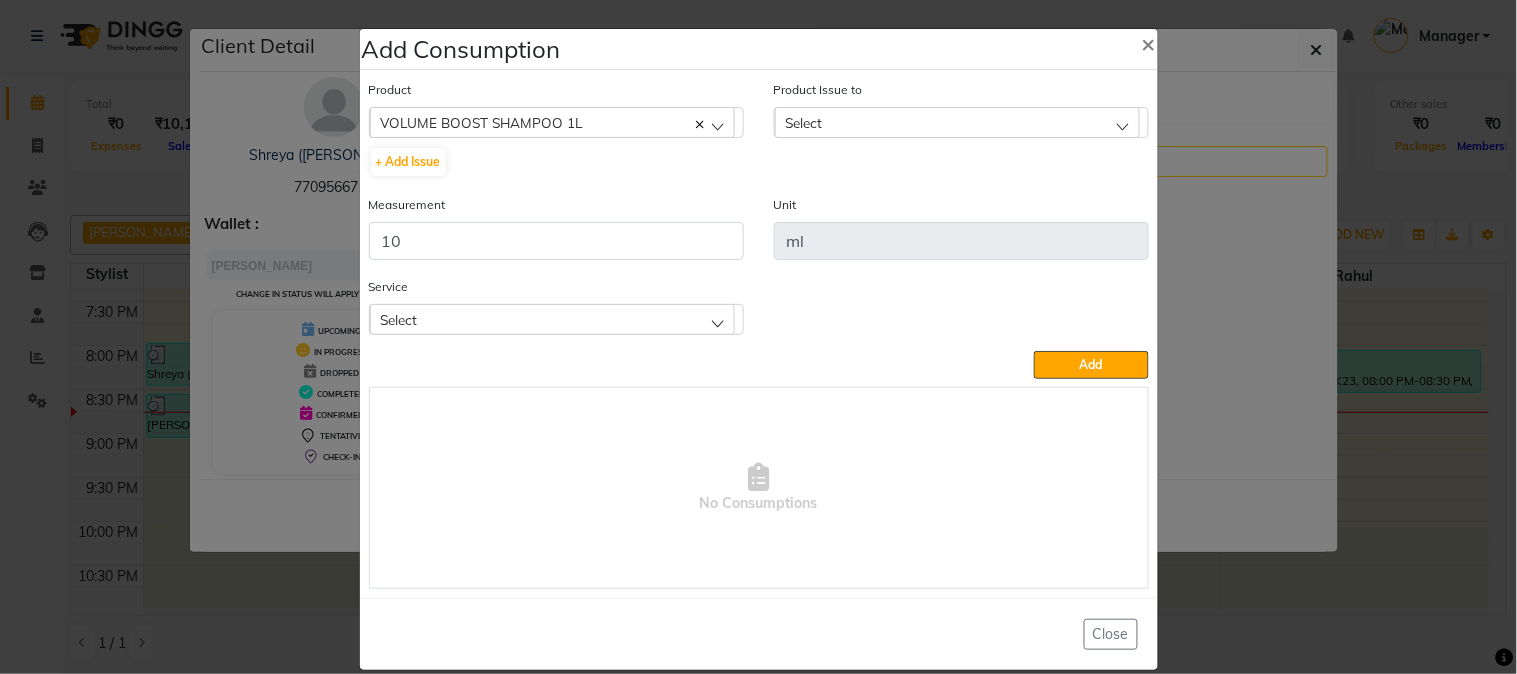 click on "Select" 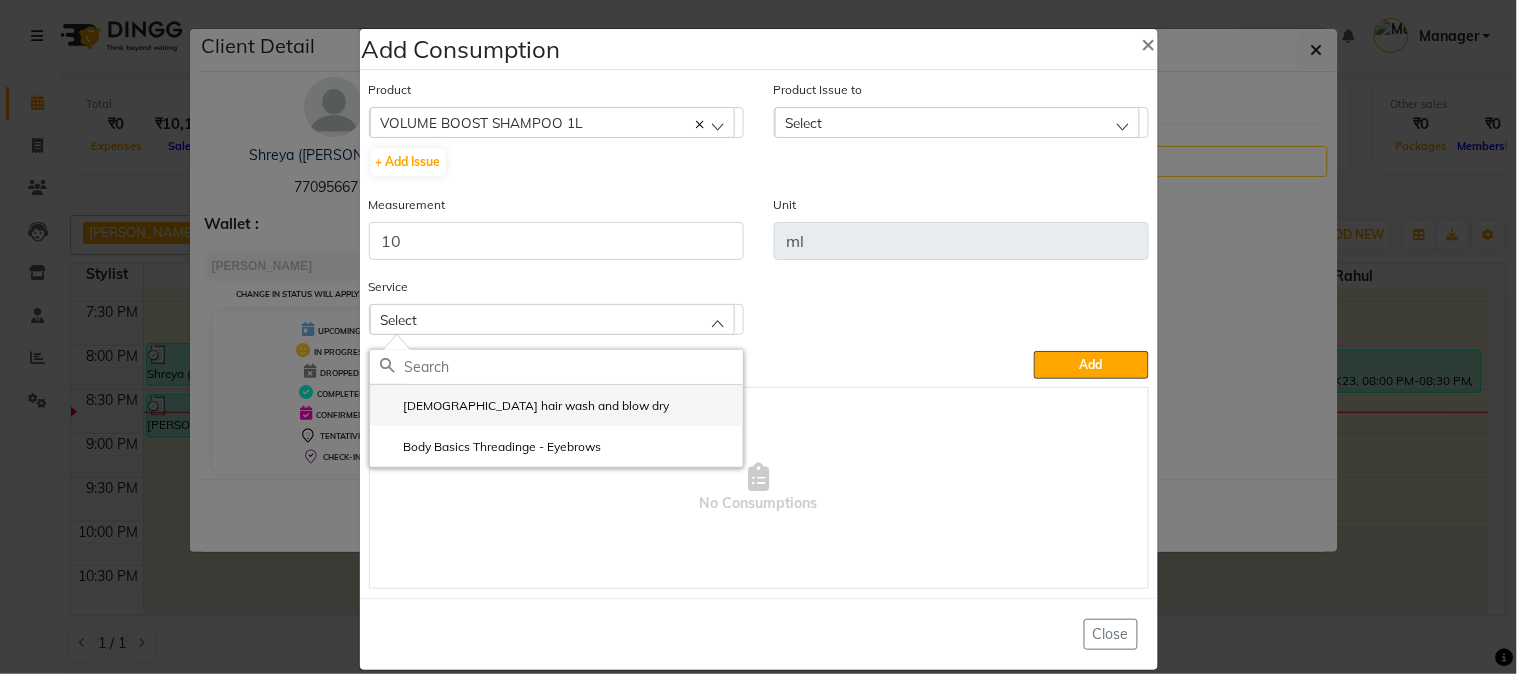 click on "[DEMOGRAPHIC_DATA] hair wash and blow dry" 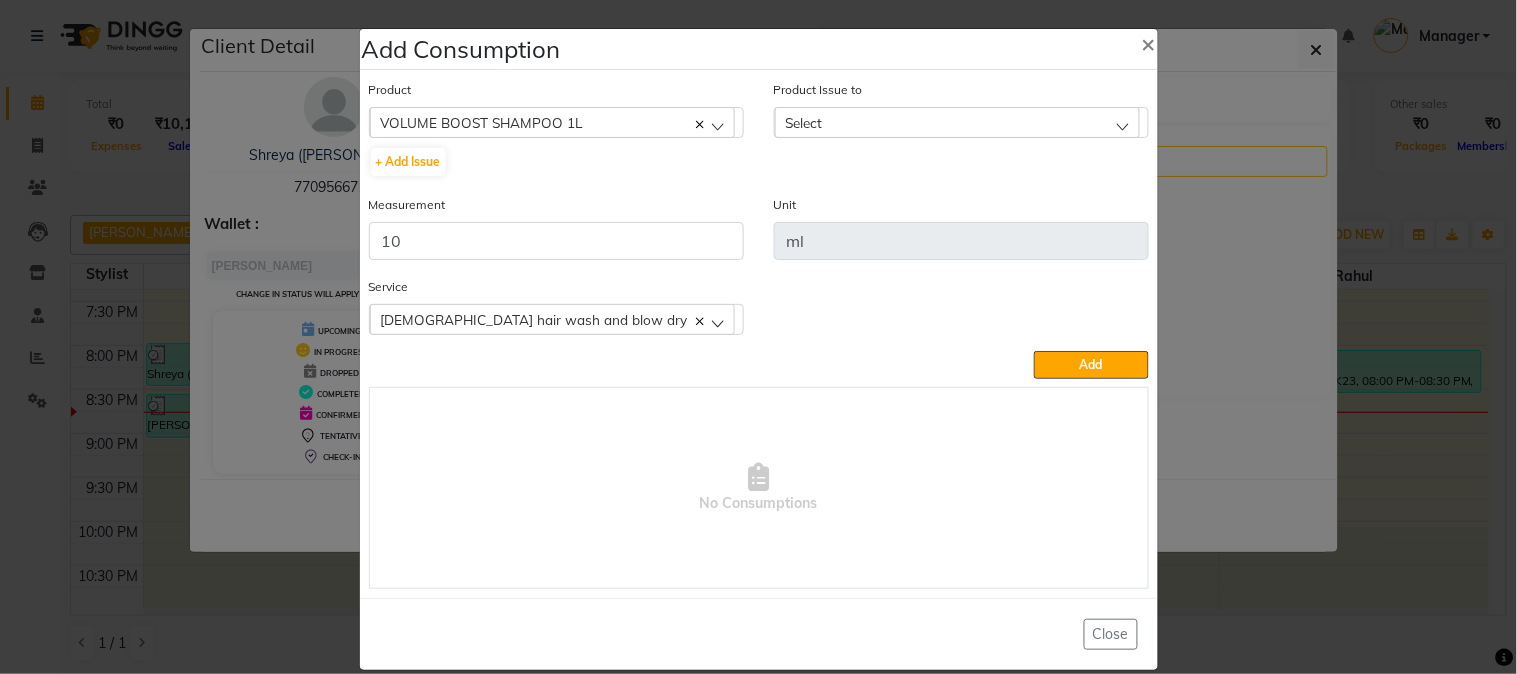 click on "Select" 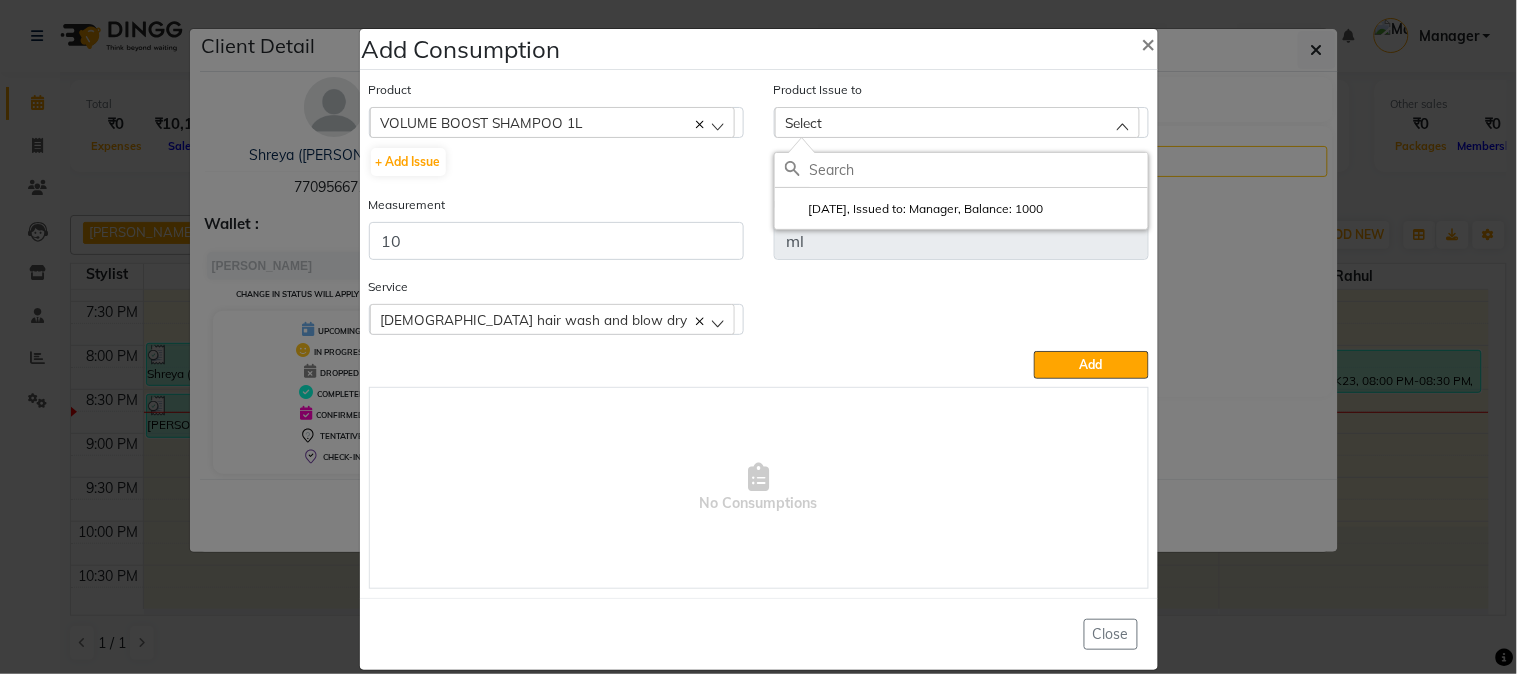drag, startPoint x: 973, startPoint y: 205, endPoint x: 1012, endPoint y: 255, distance: 63.411354 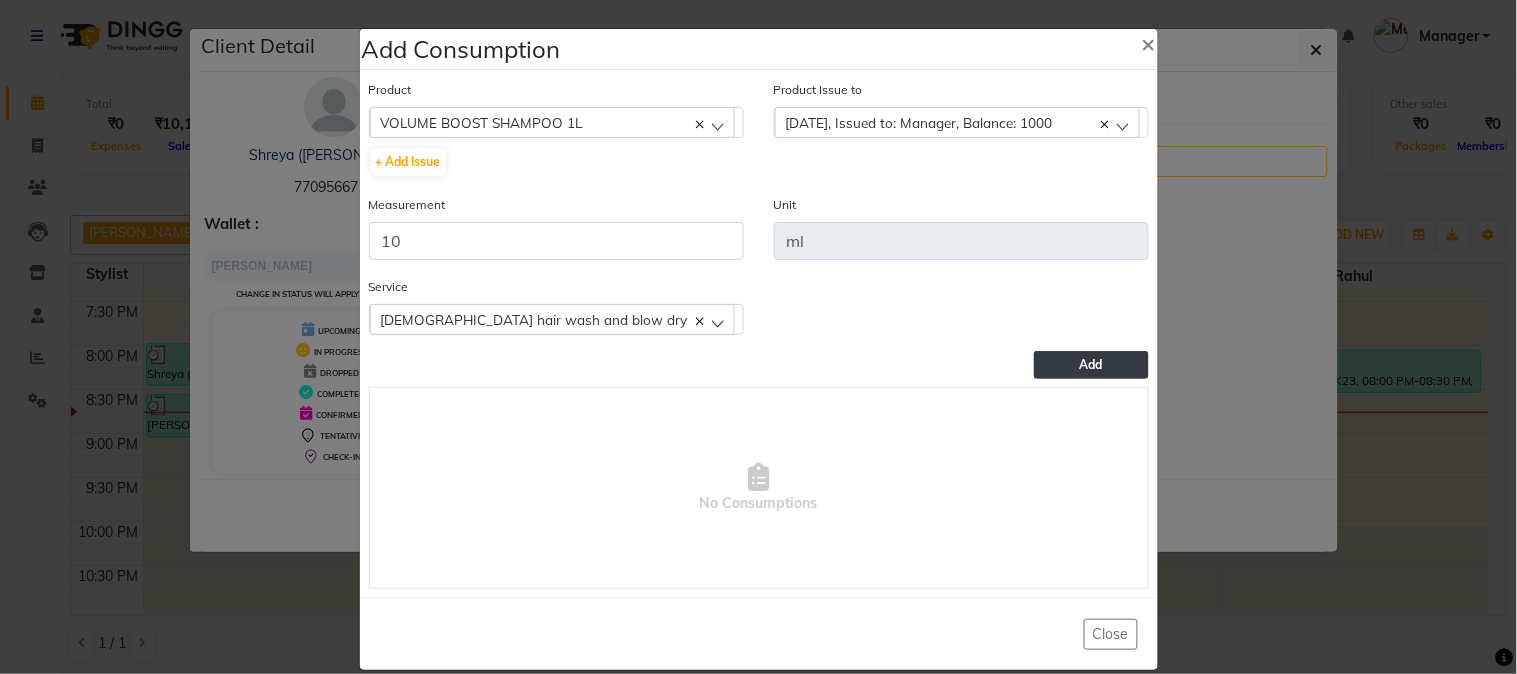 click on "Add" 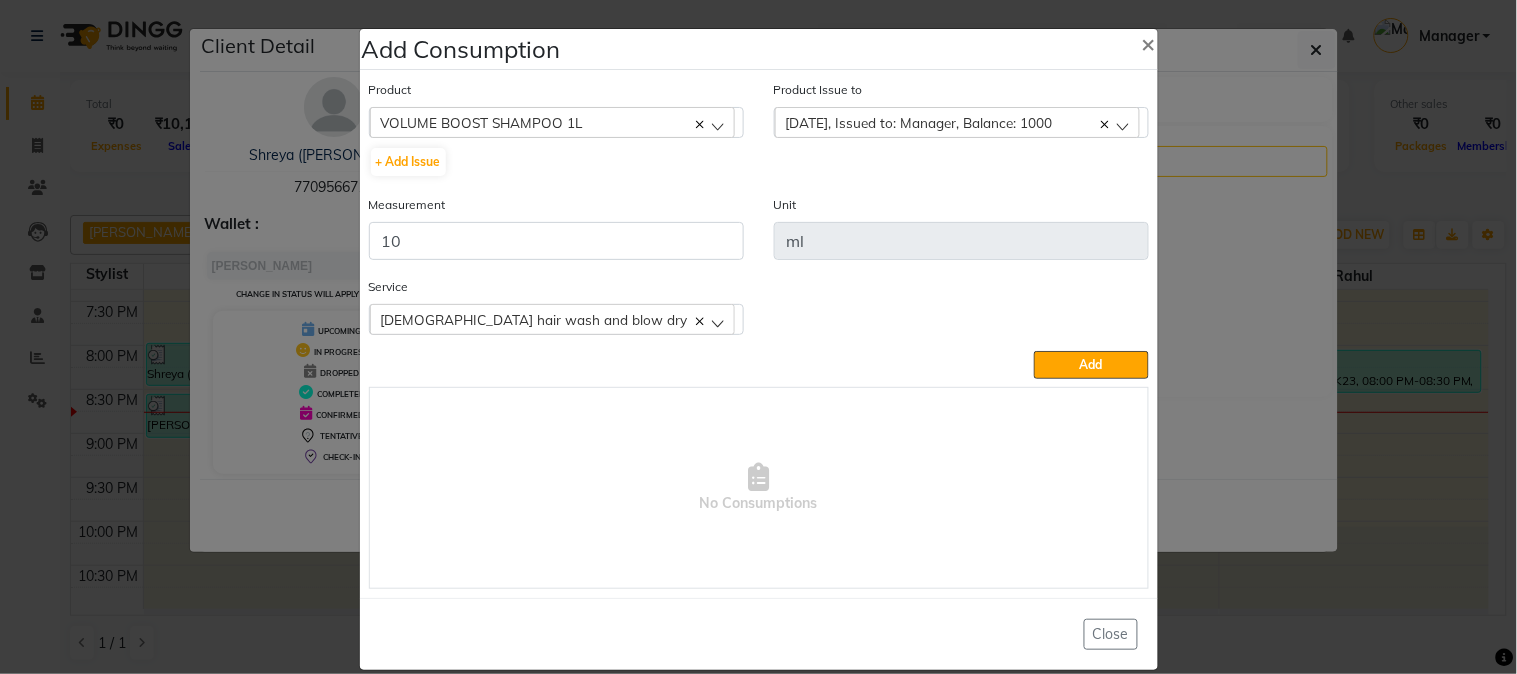 type 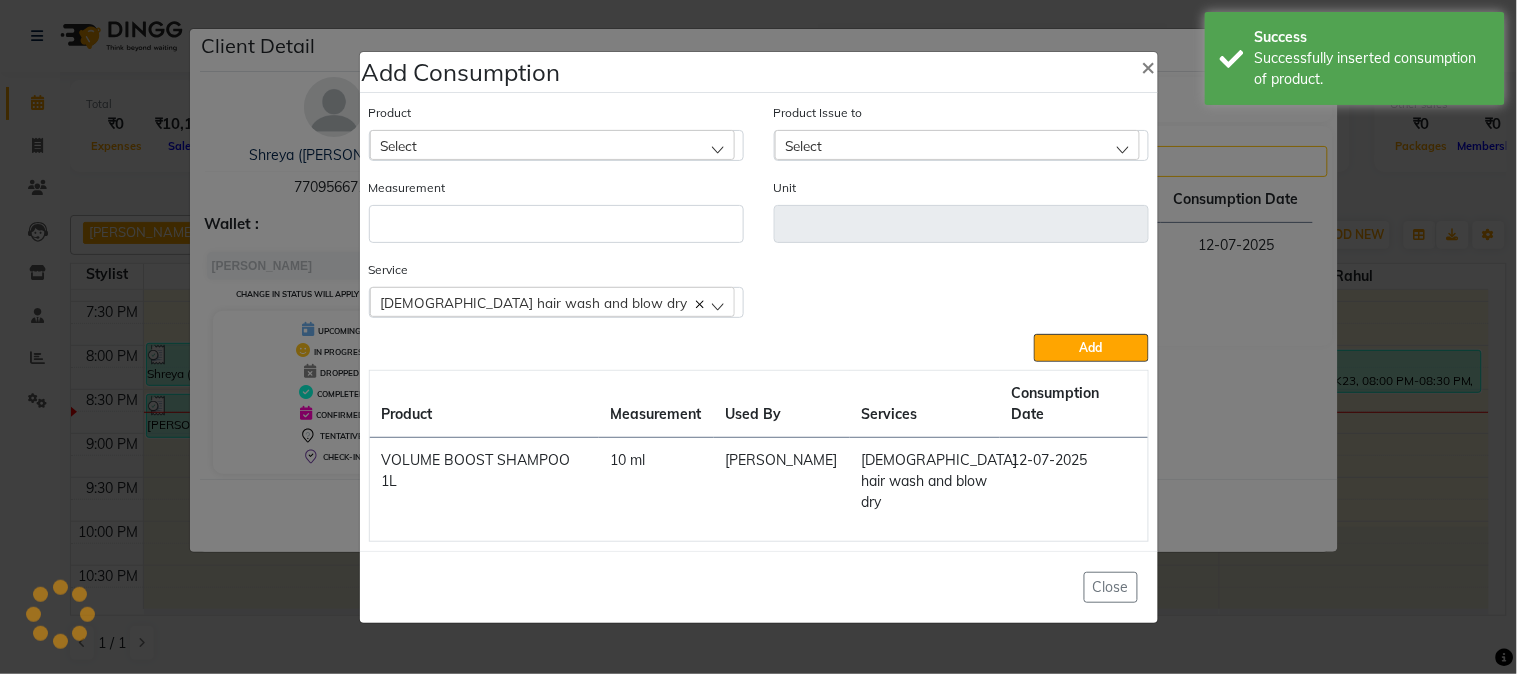 click on "Select" 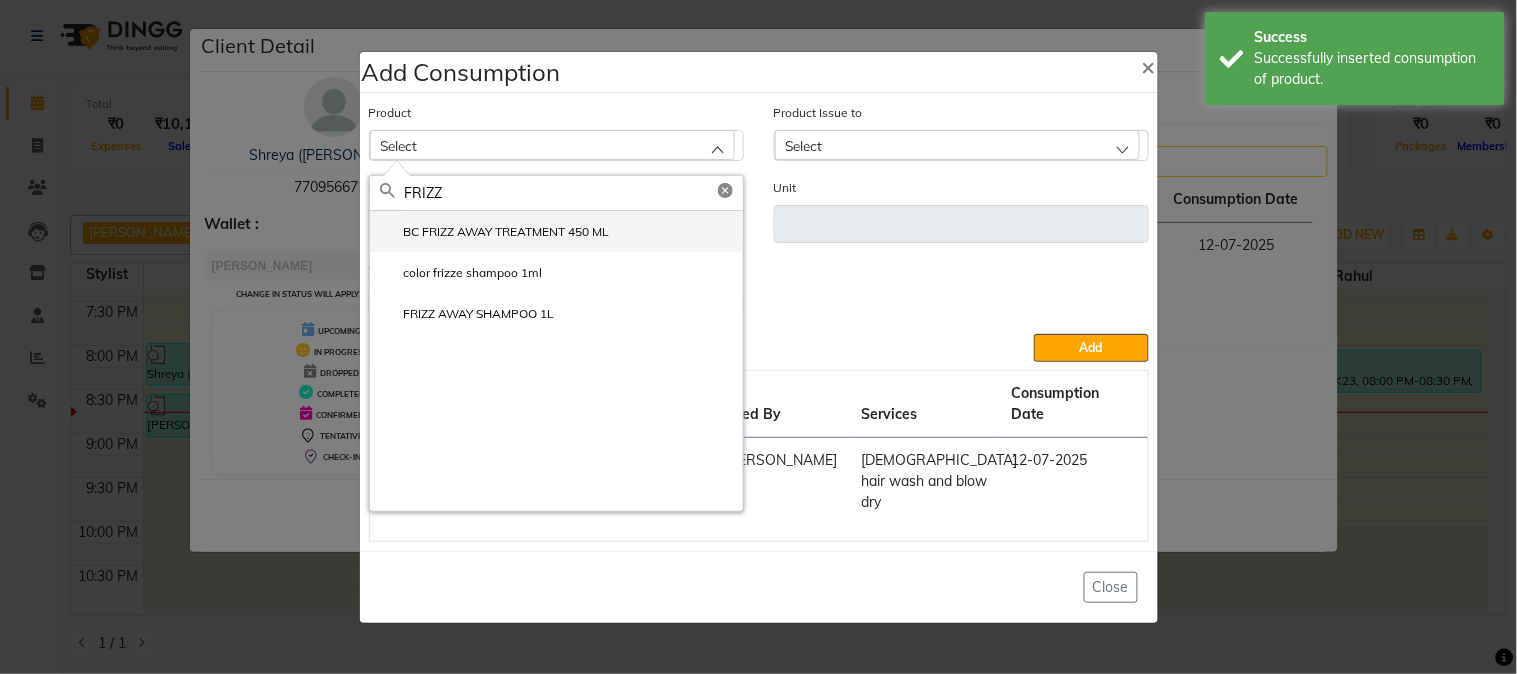 type on "FRIZZ" 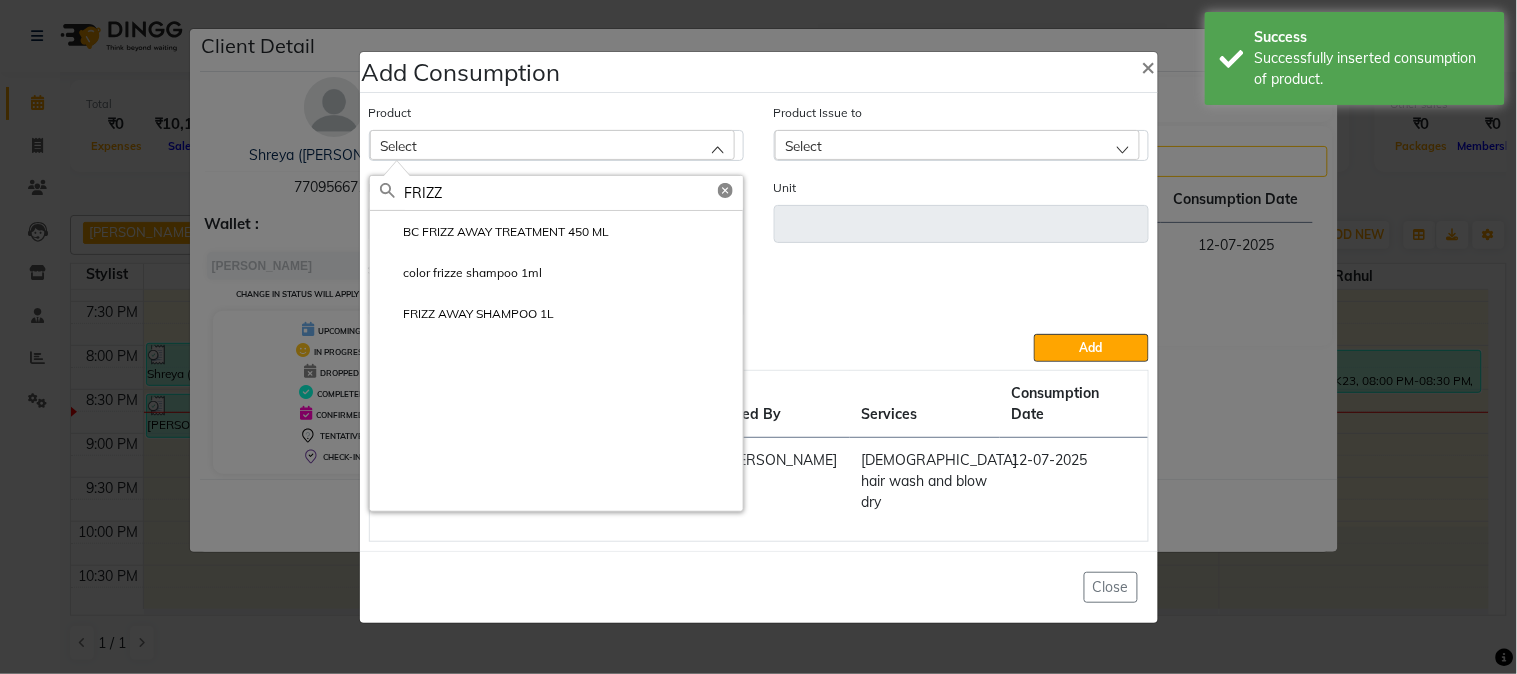 drag, startPoint x: 523, startPoint y: 260, endPoint x: 542, endPoint y: 250, distance: 21.470911 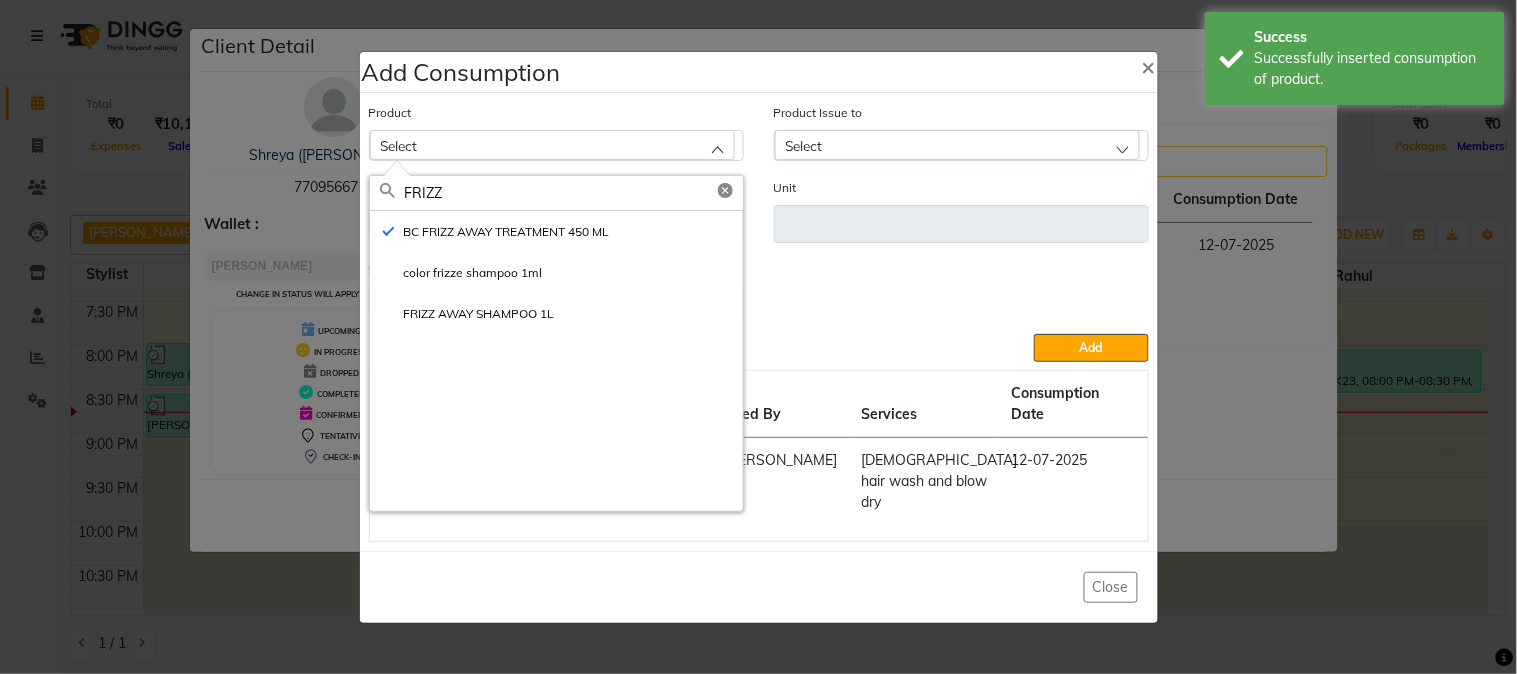 type on "ml" 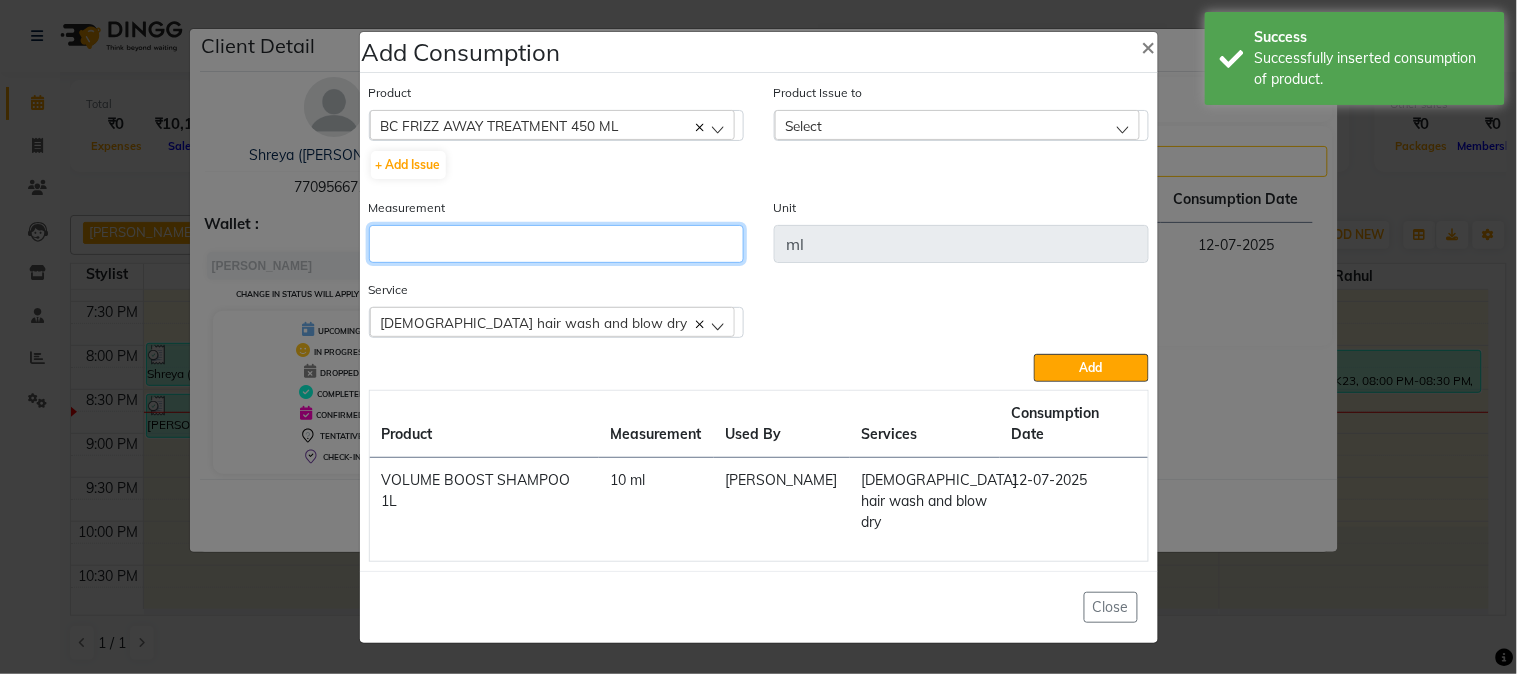 drag, startPoint x: 551, startPoint y: 250, endPoint x: 572, endPoint y: 252, distance: 21.095022 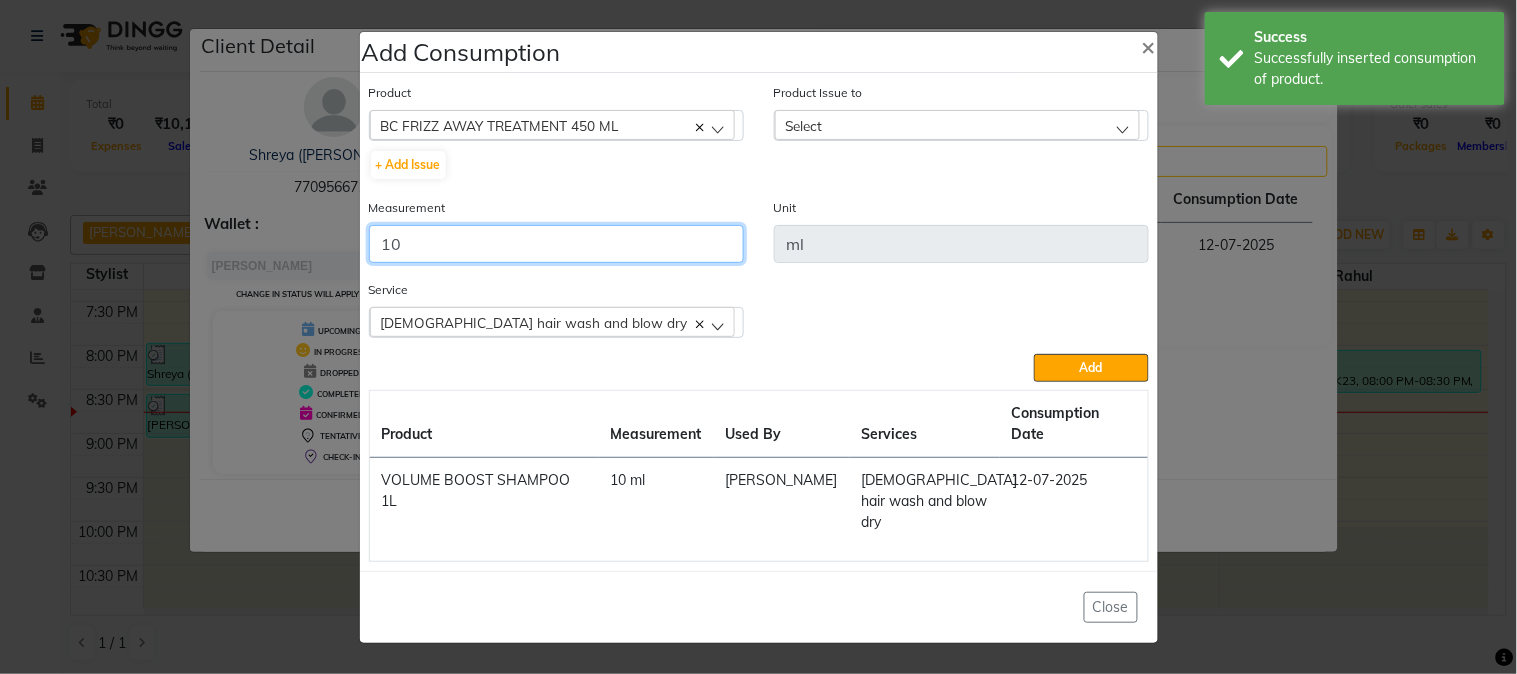 type on "10" 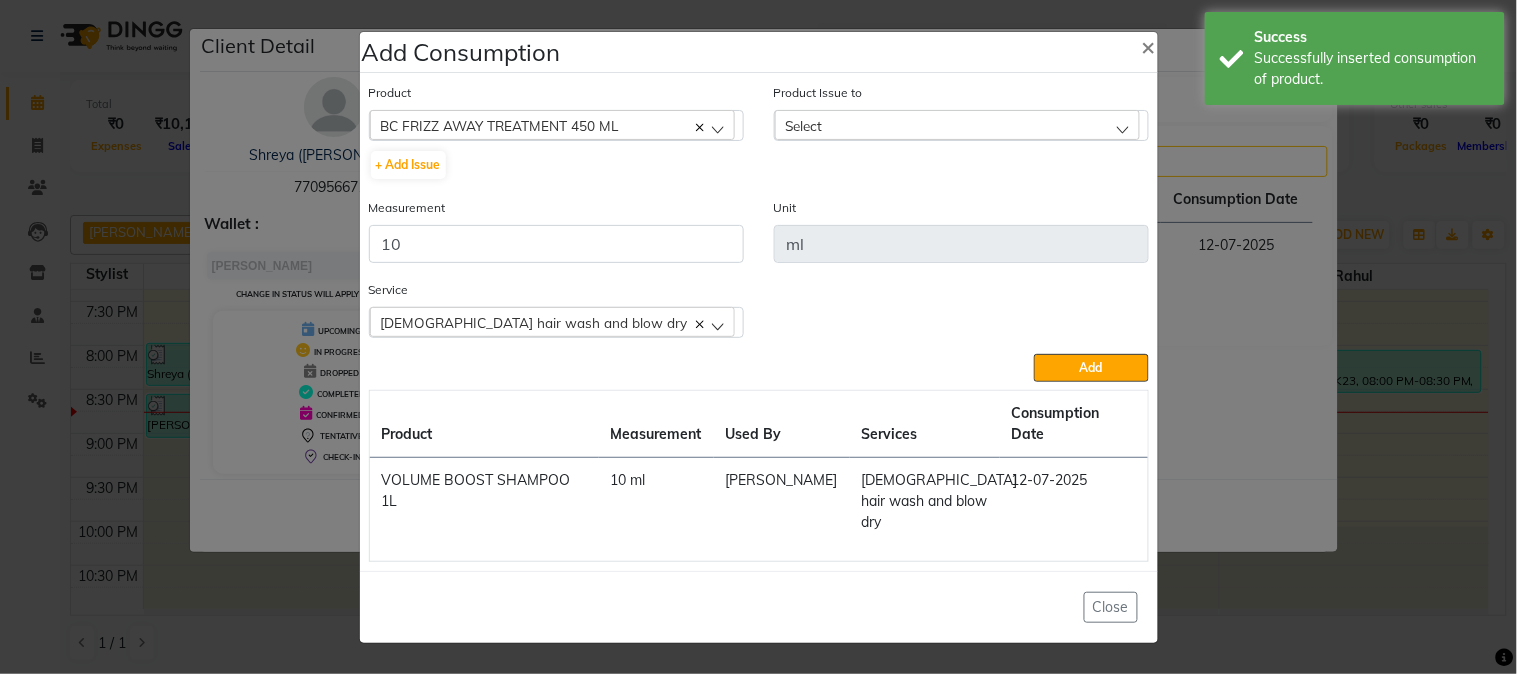 click on "Select" 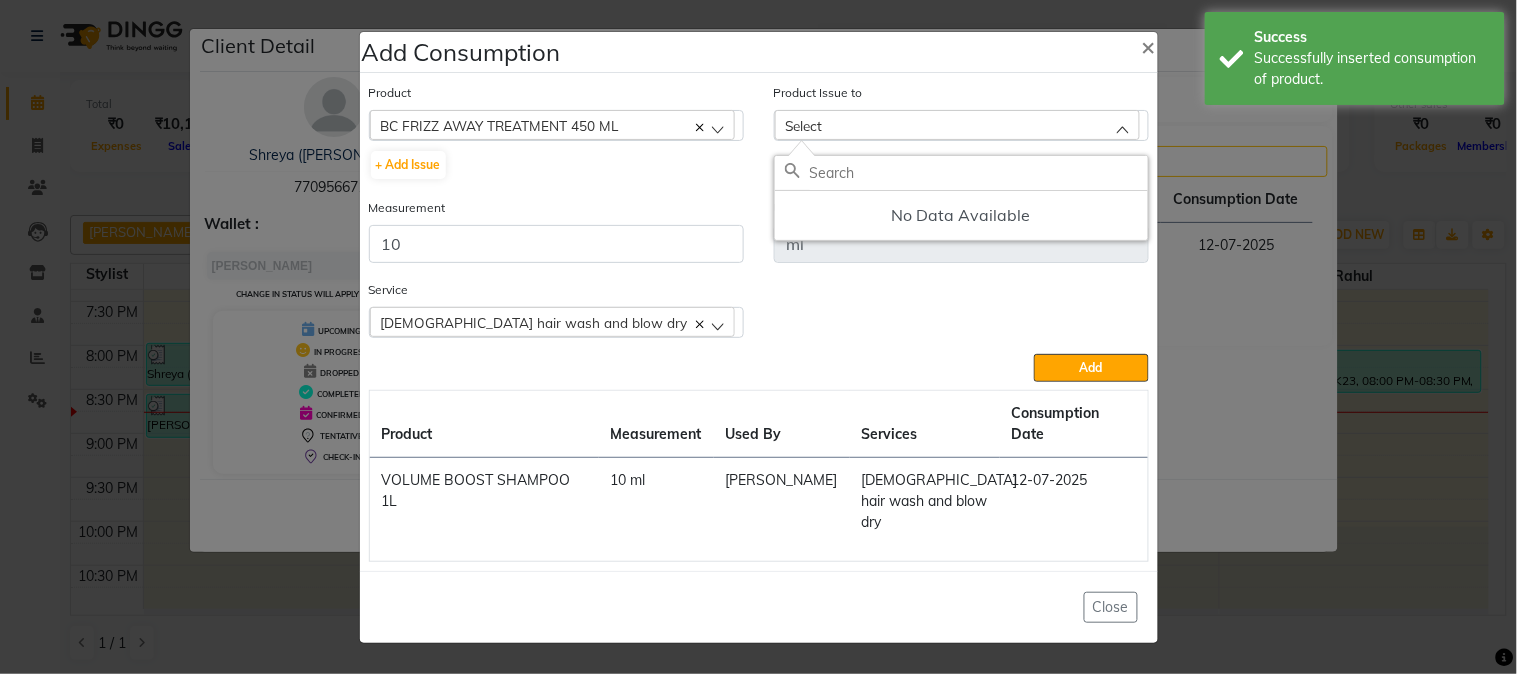 click on "No Data Available" 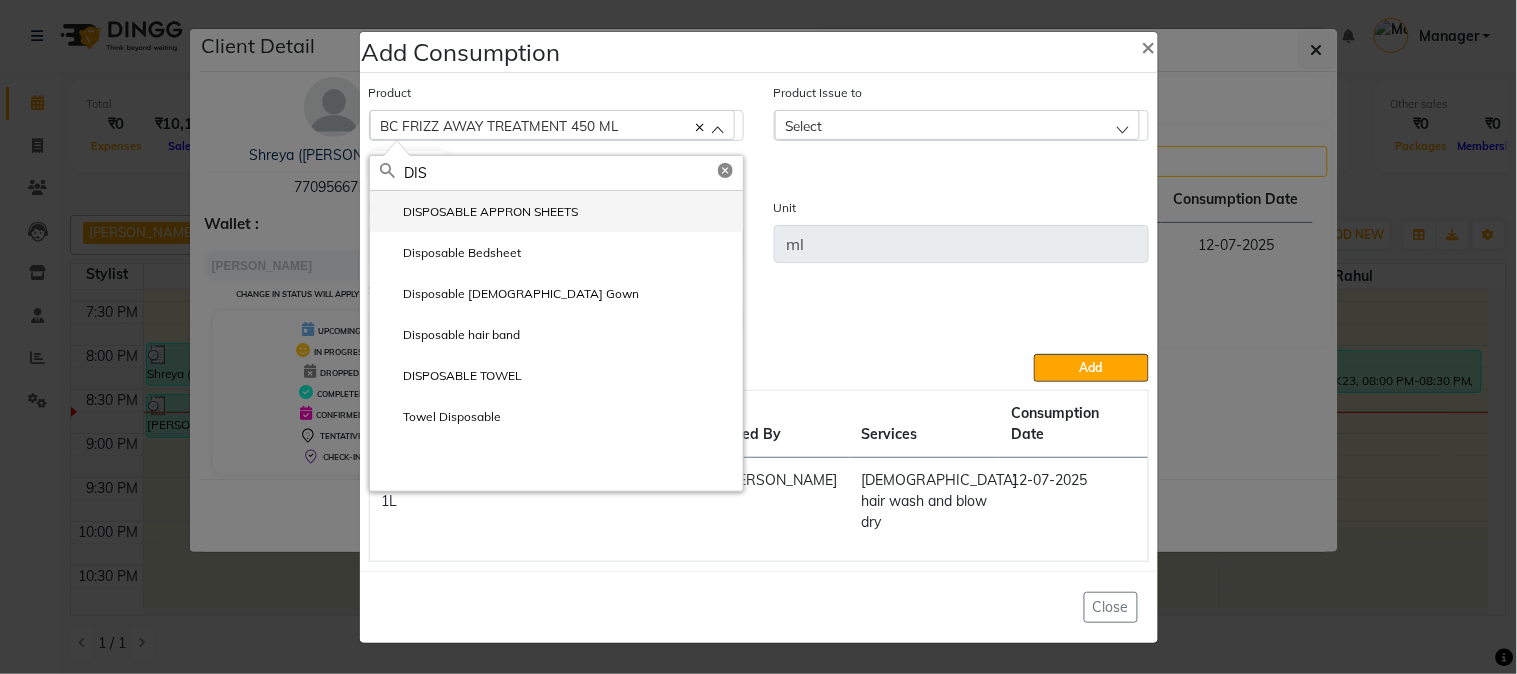 type on "DIS" 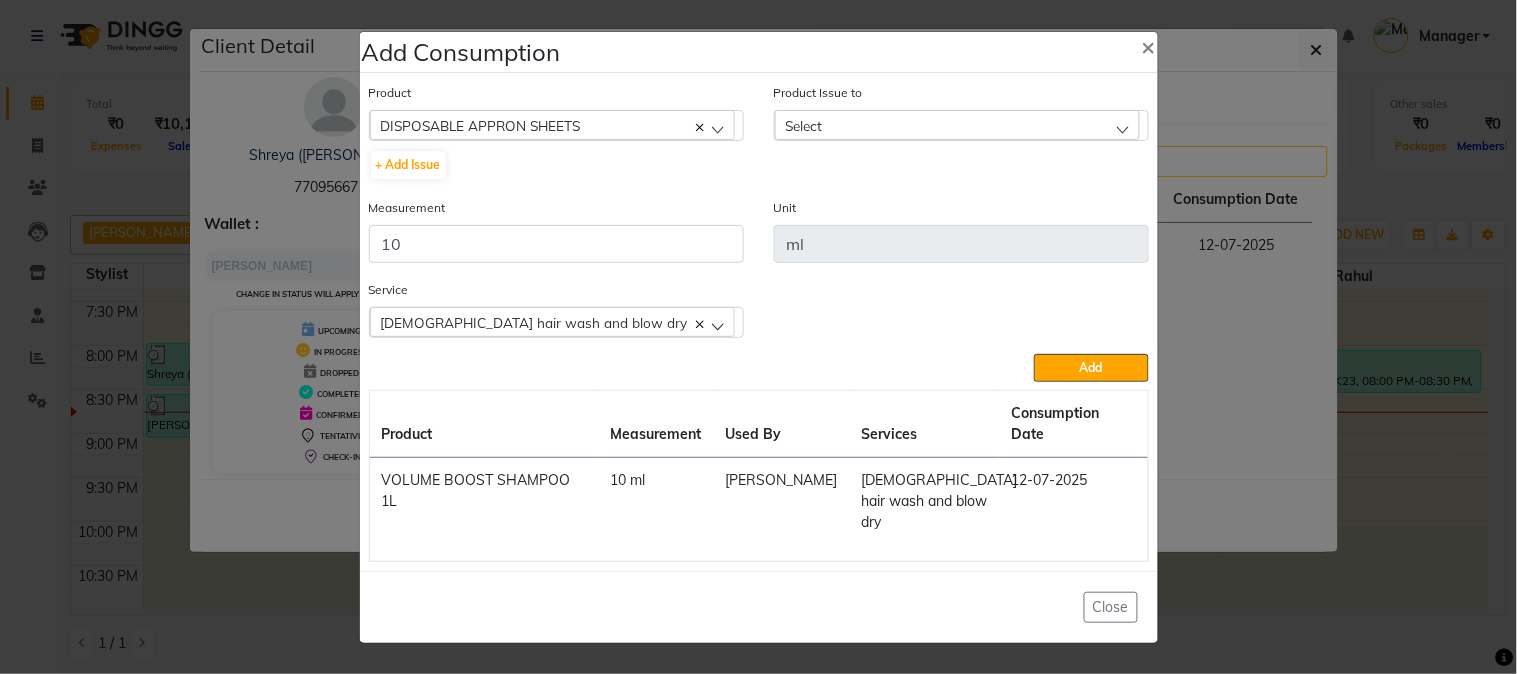 click on "Measurement 10" 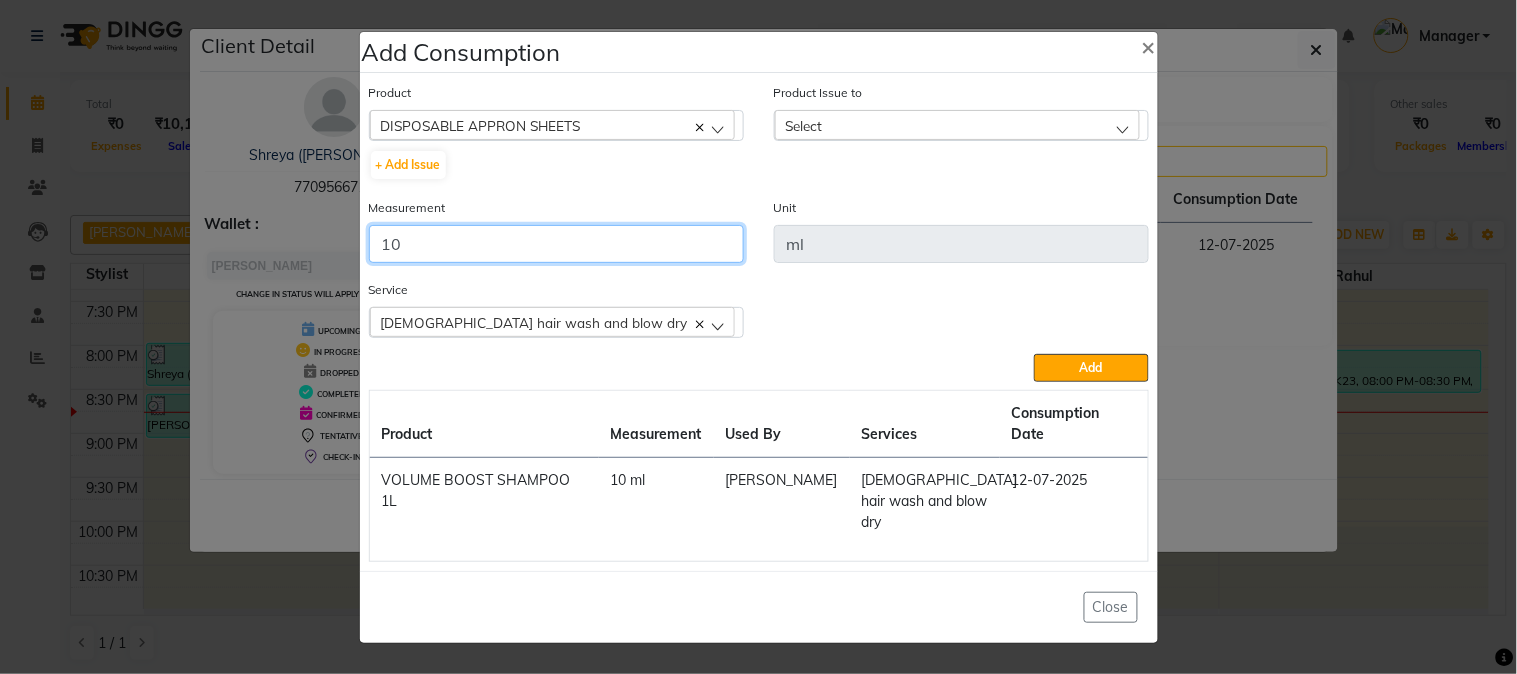 click on "10" 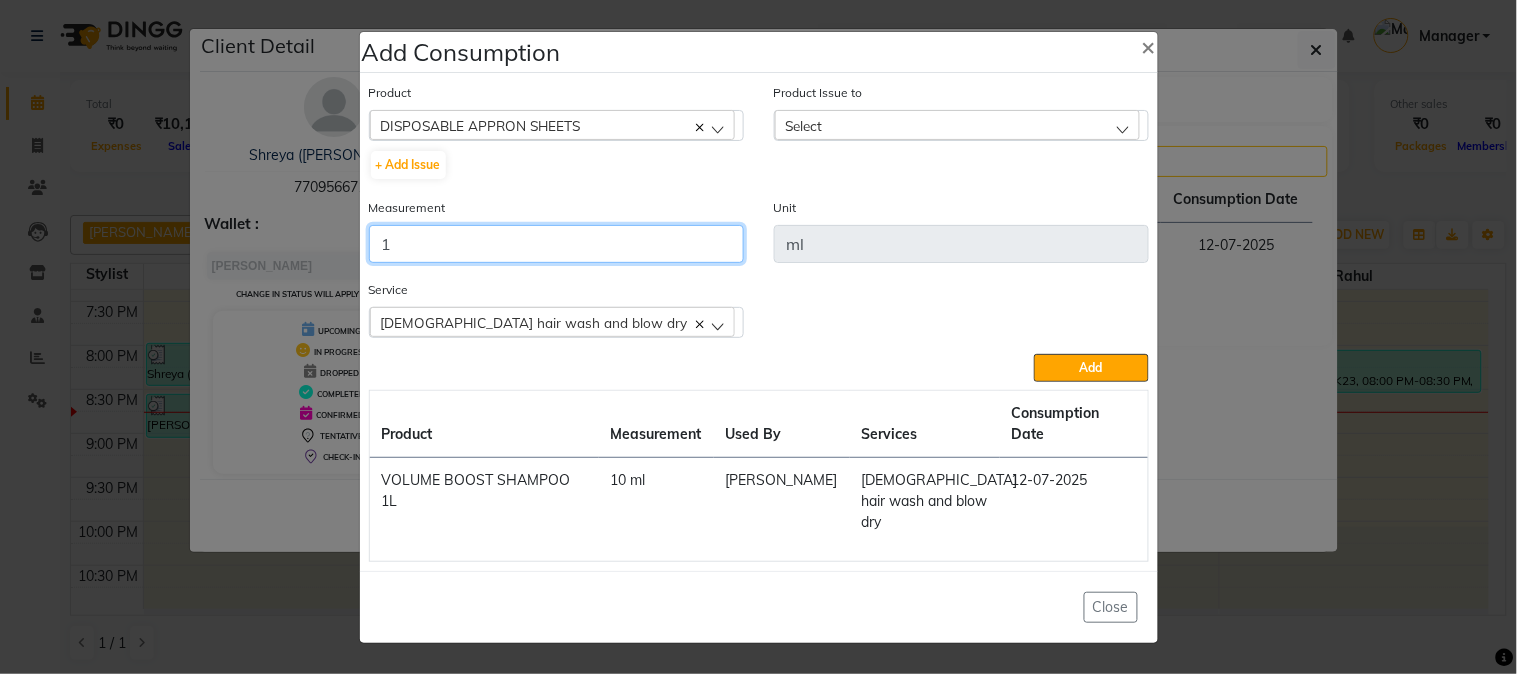 type on "1" 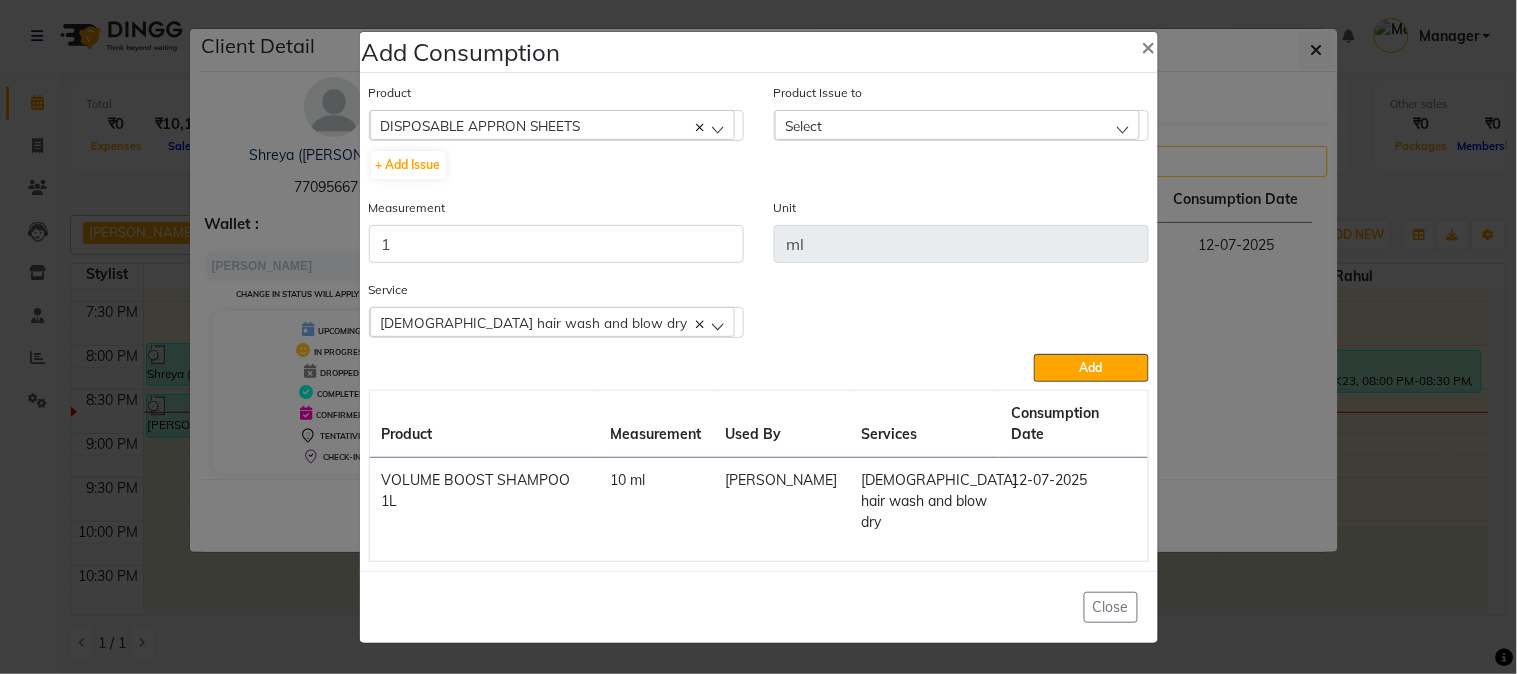 click on "Select" 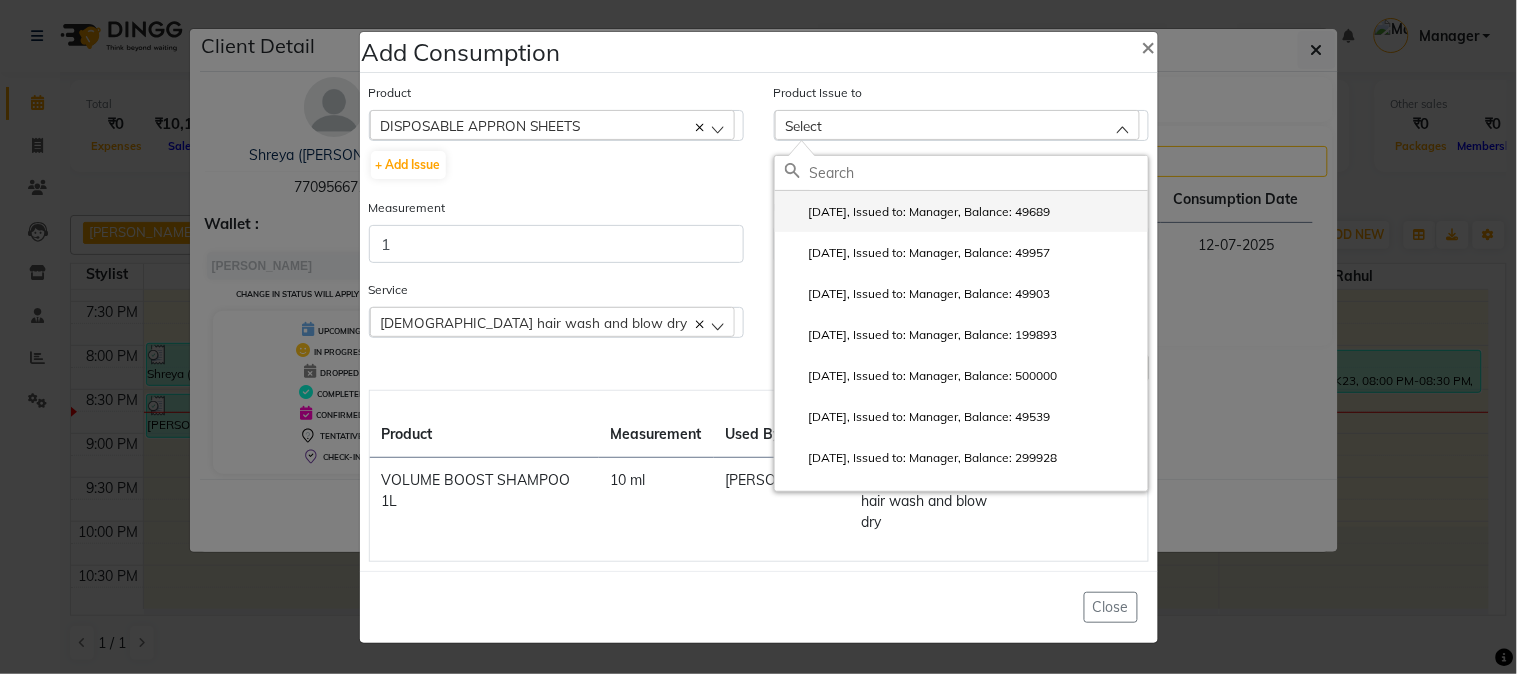 click on "2025-06-22, Issued to: Manager, Balance: 49689" 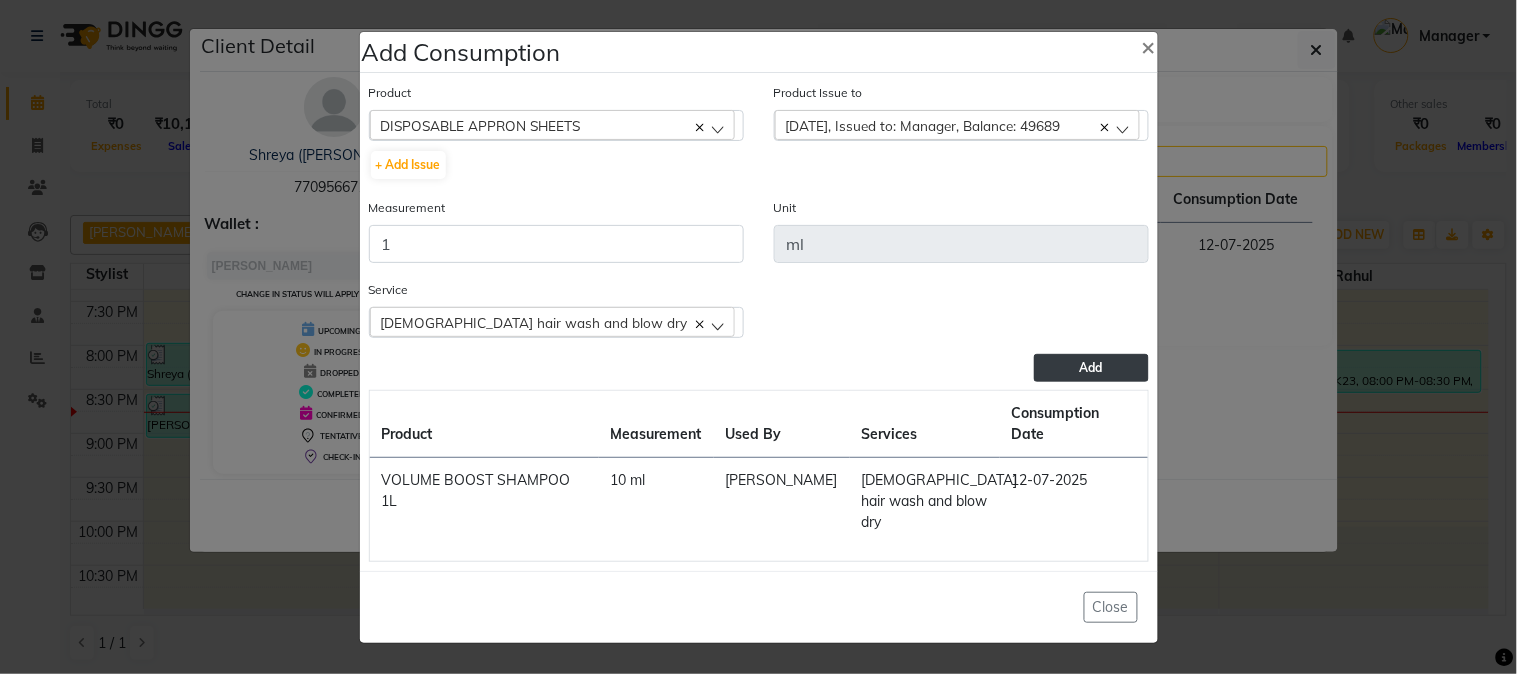 click on "Add" 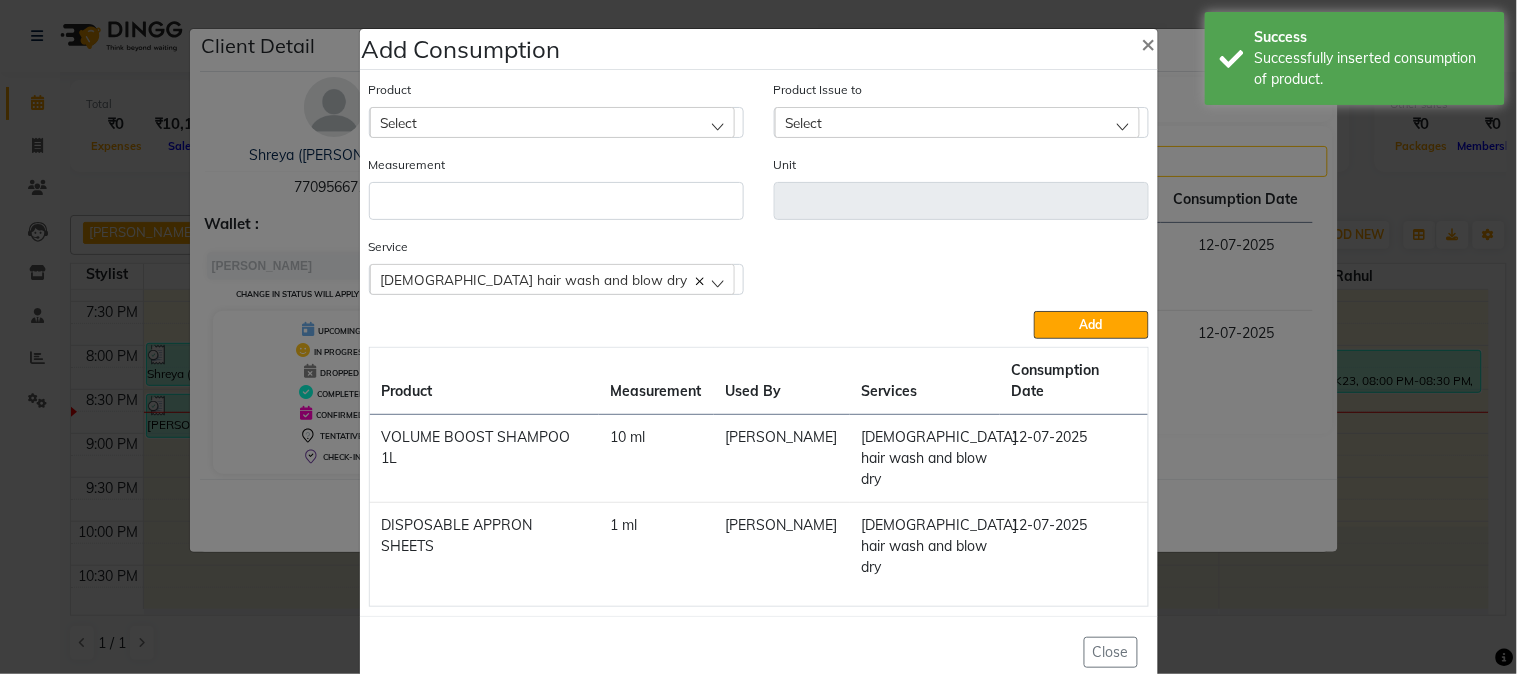 click on "Select" 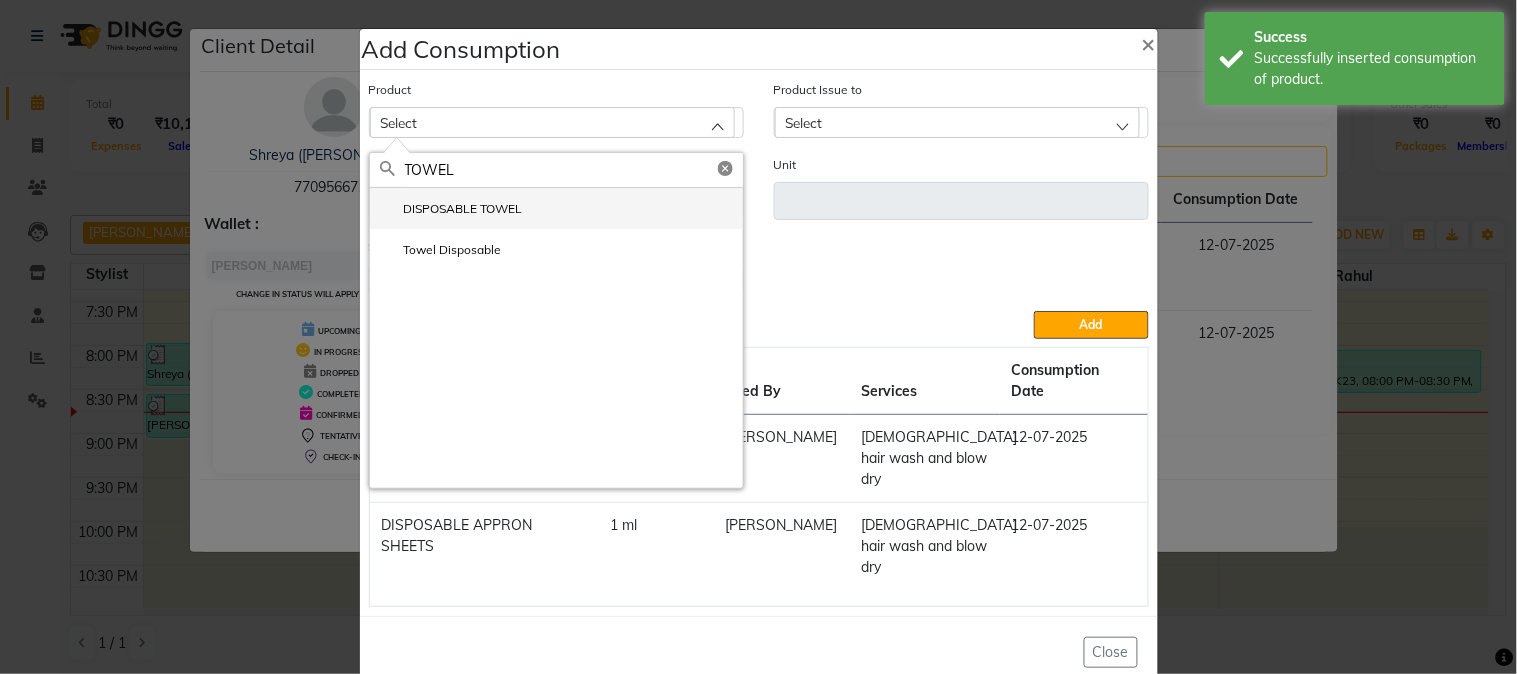 type on "TOWEL" 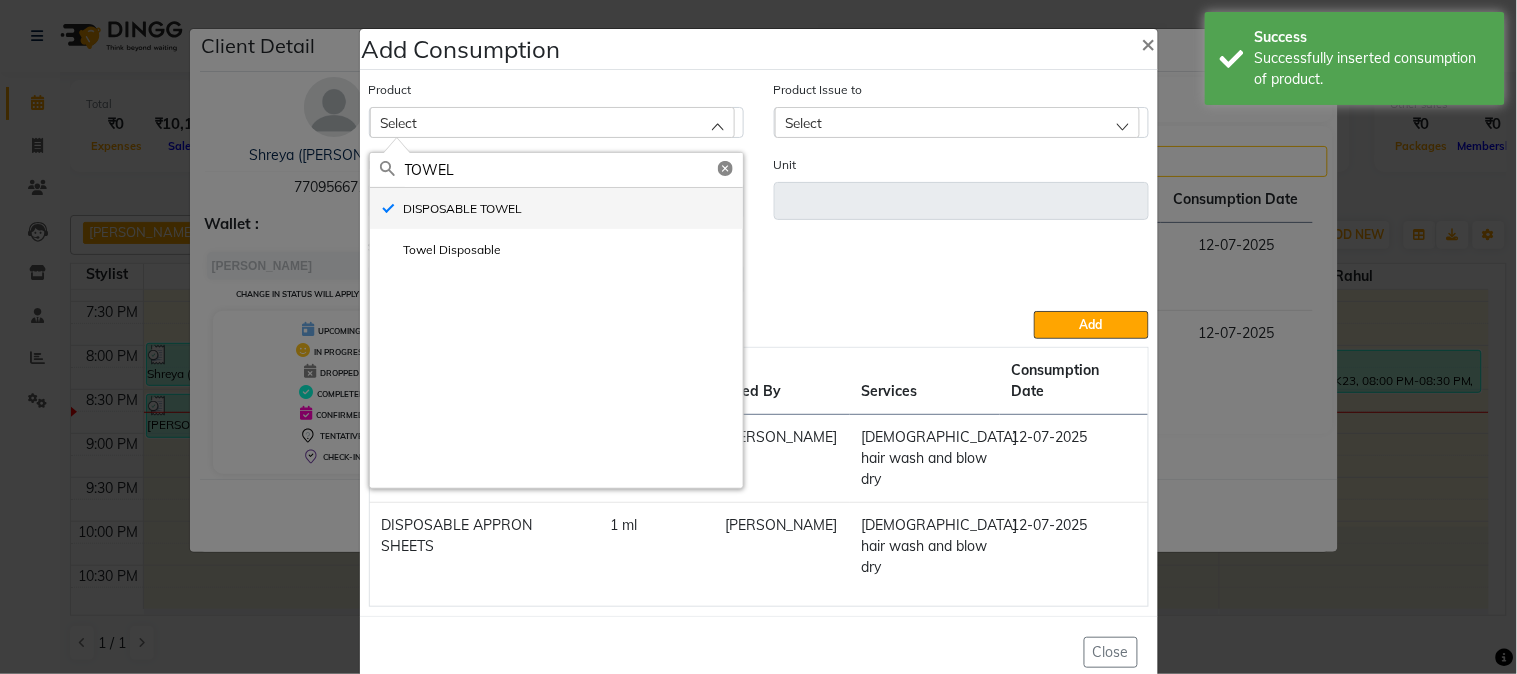 type on "ml" 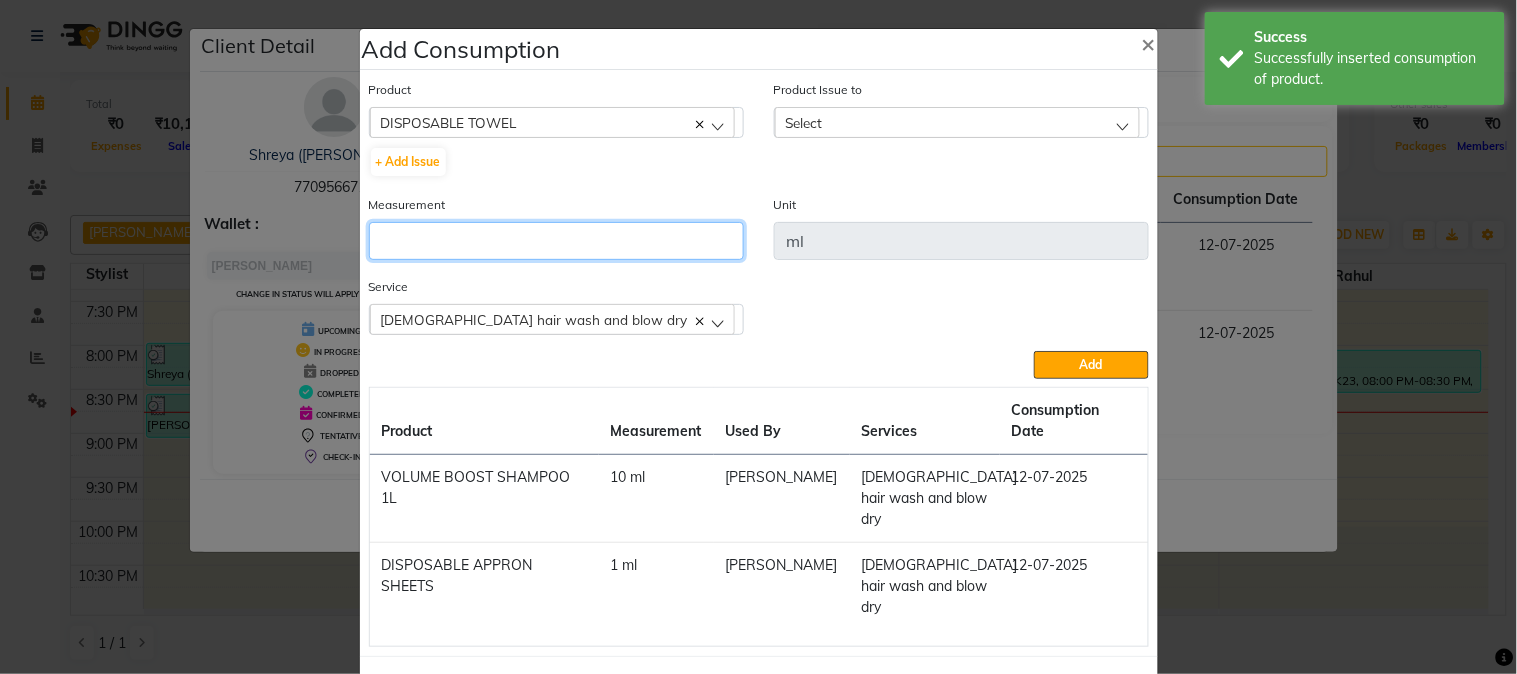 click 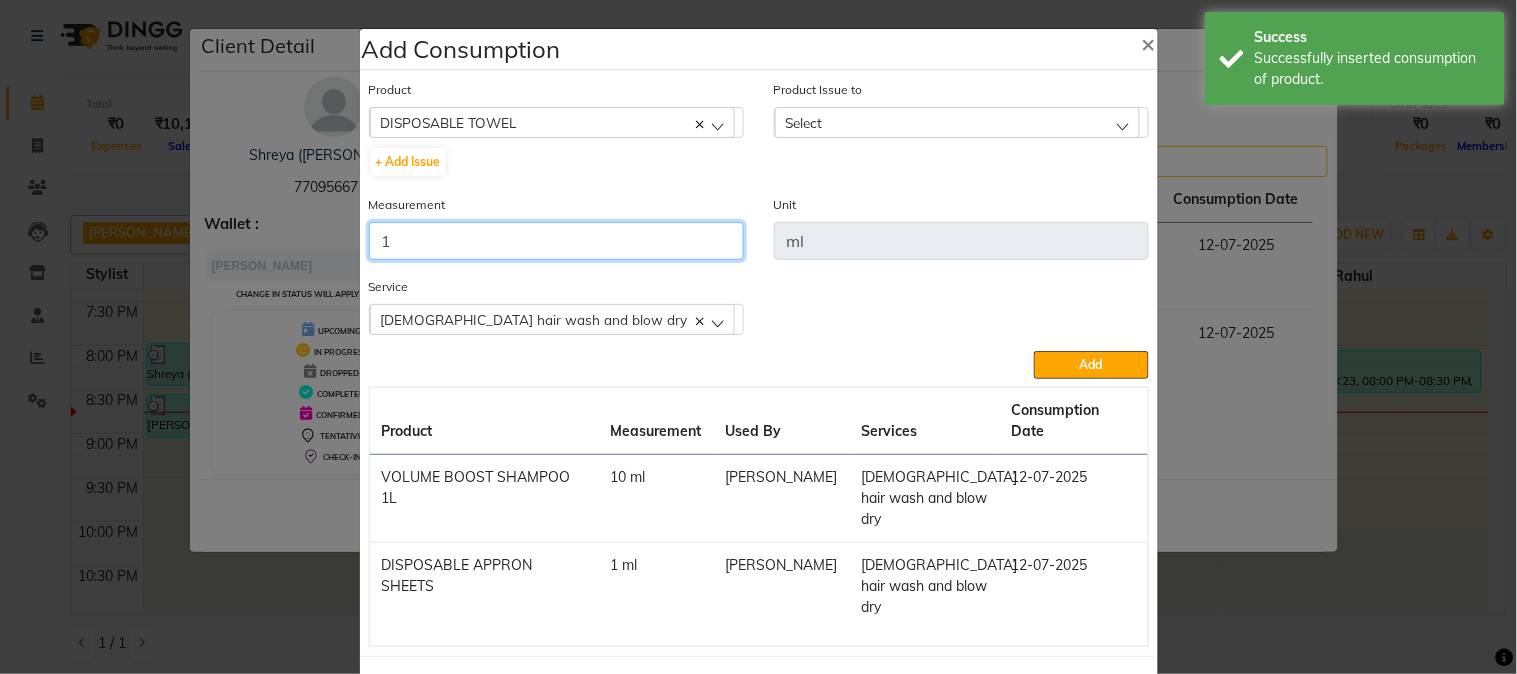 type on "1" 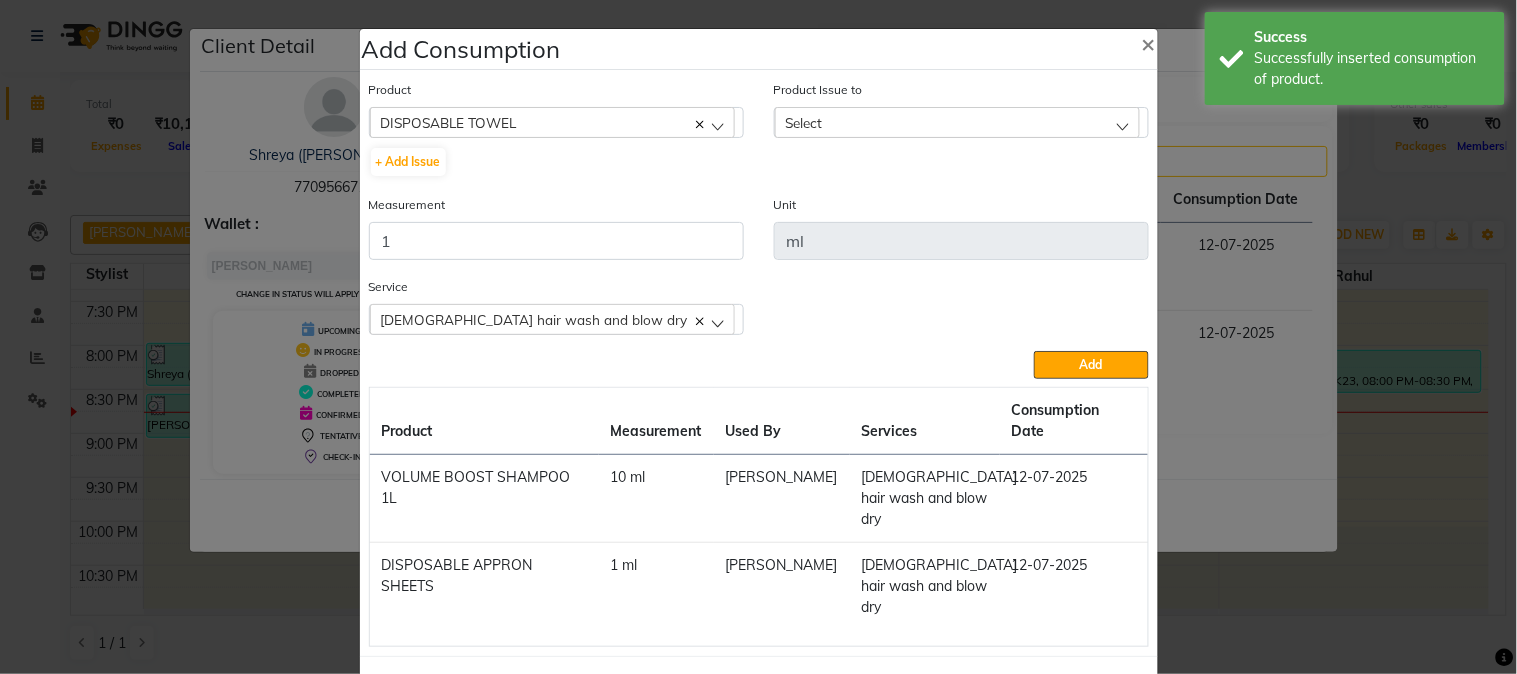 click on "Select" 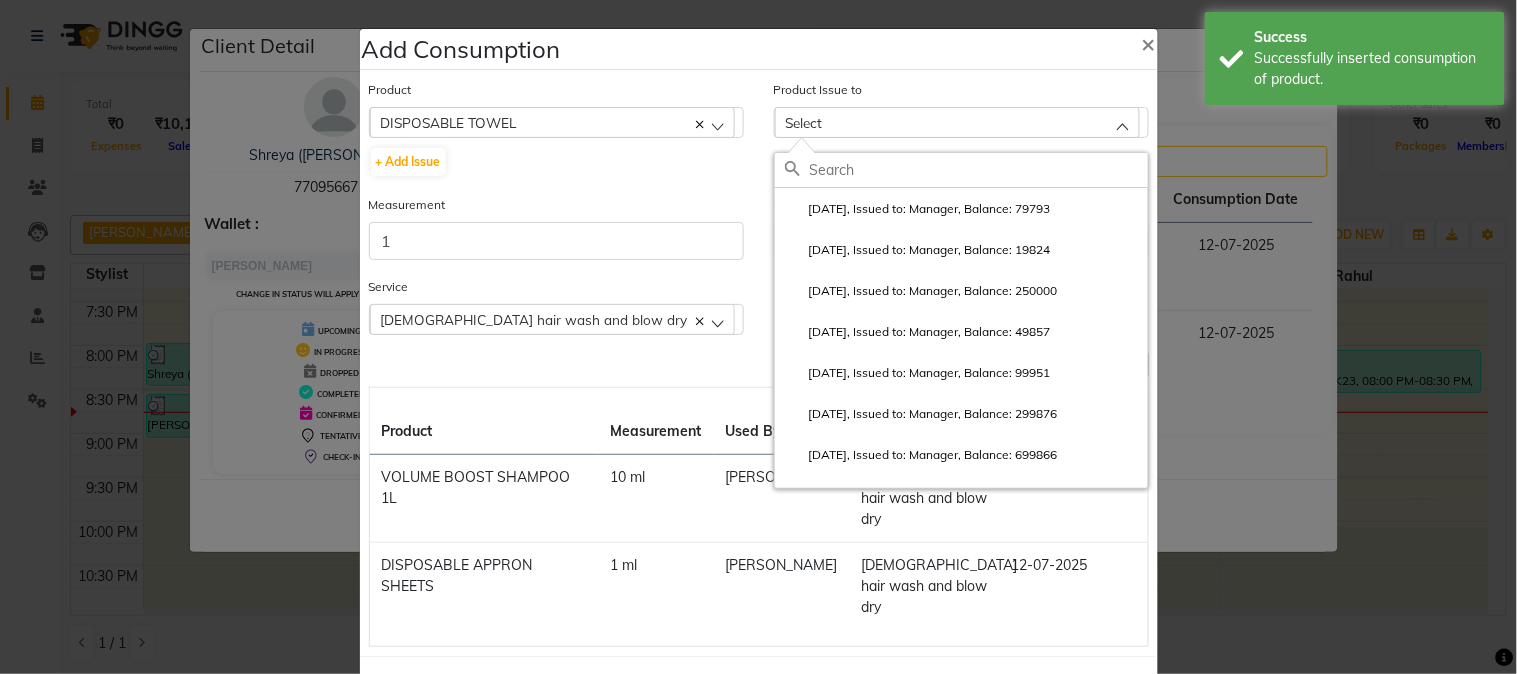 drag, startPoint x: 846, startPoint y: 218, endPoint x: 893, endPoint y: 216, distance: 47.042534 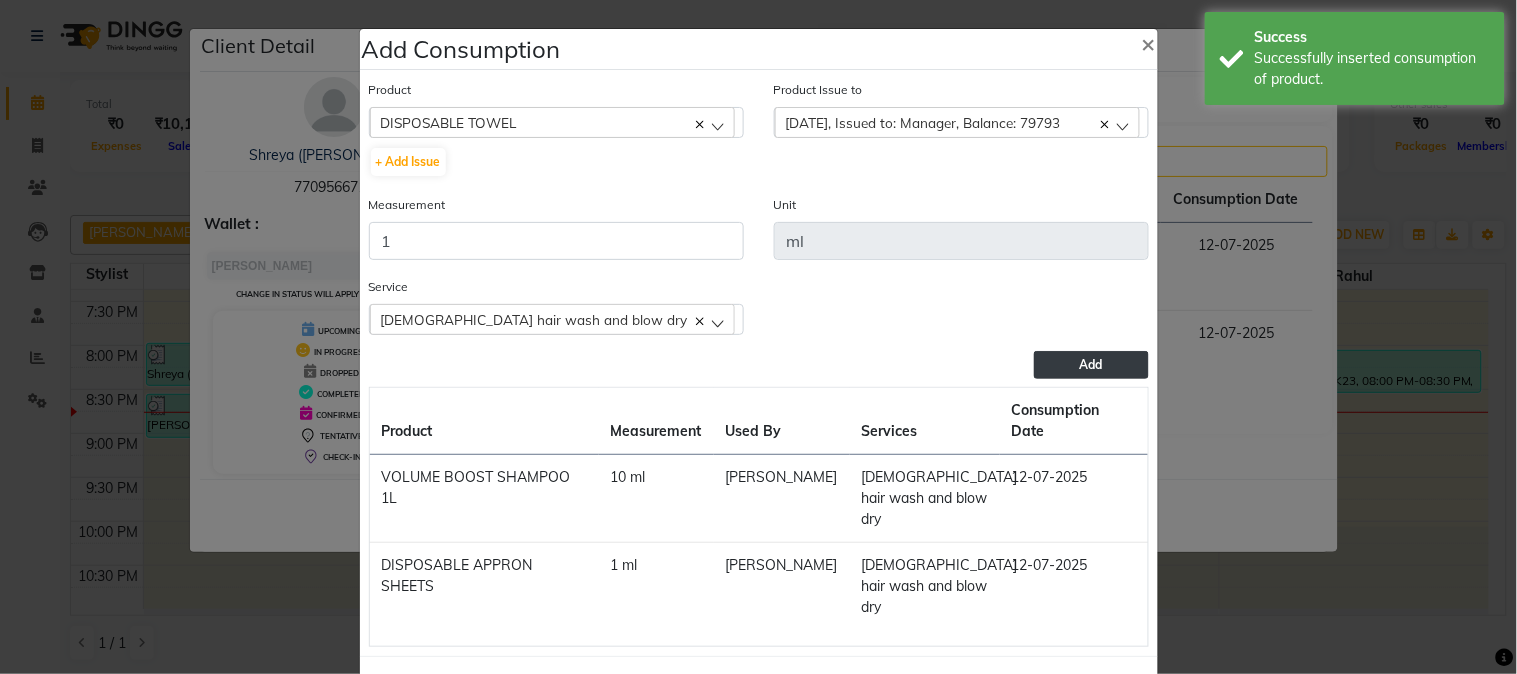 click on "Add" 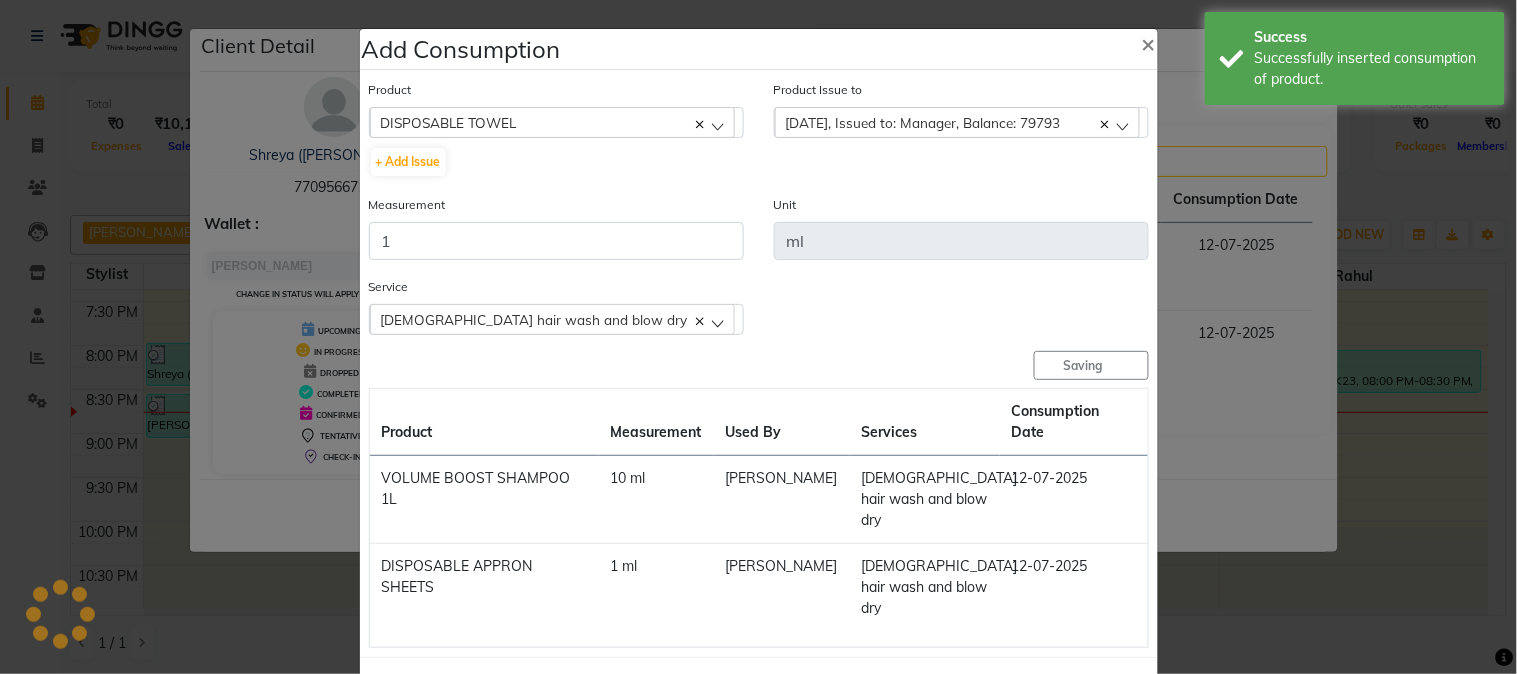 type 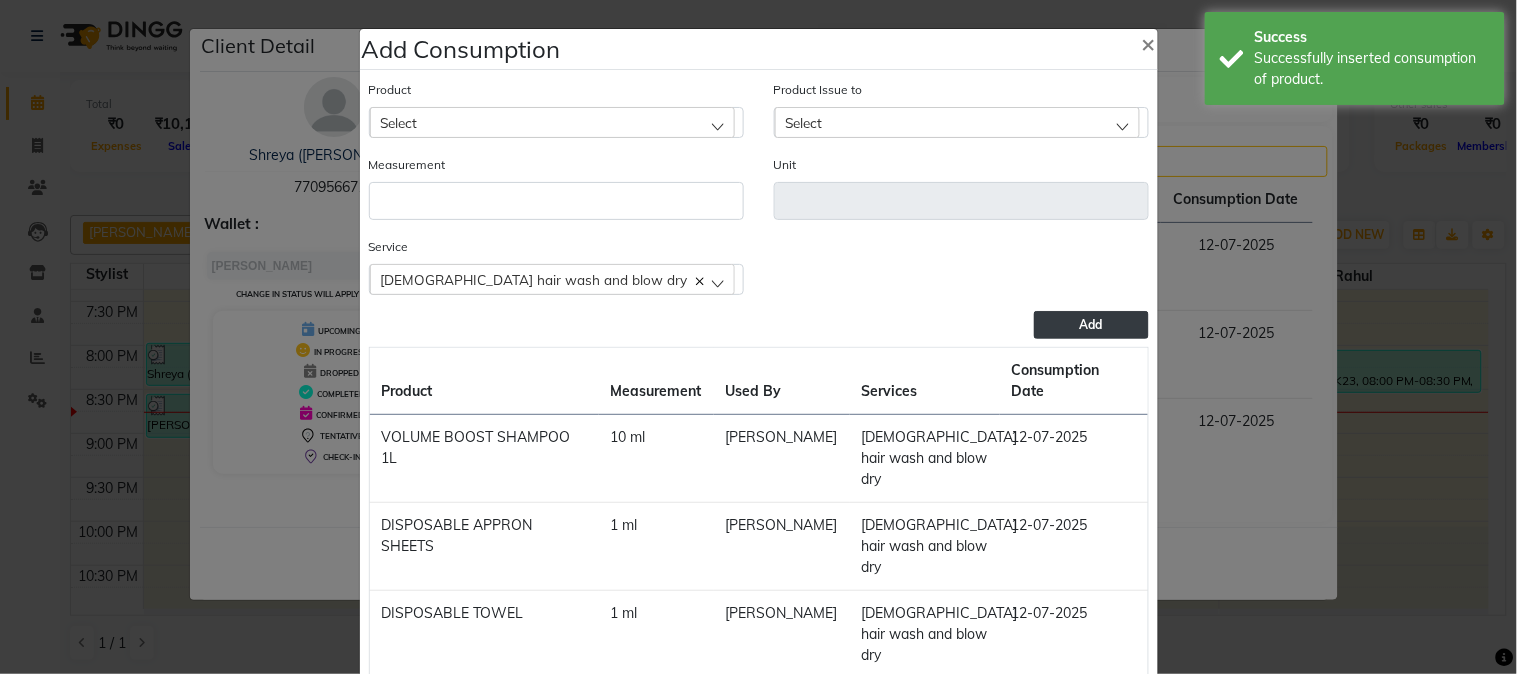 click on "Add Consumption × Product Select 5-7 Product Issue to Select 2025-06-20, Issued to: Manager, Balance: 79793 2025-05-28, Issued to: Manager, Balance: 19824 2025-05-28, Issued to: Manager, Balance: 250000 2025-05-10, Issued to: Manager, Balance: 49857 2025-05-03, Issued to: Manager, Balance: 99951 2025-04-14, Issued to: Manager, Balance: 299876 2025-03-28, Issued to: Manager, Balance: 699866 2025-01-06, Issued to: Manager, Balance: 199574 Measurement Unit Service  female hair wash and blow dry  female hair wash and blow dry  Body Basics Threadinge - Eyebrows  Add  Product Measurement Used By Services Consumption Date  VOLUME BOOST SHAMPOO 1L   10 ml   Mahesh Dalavi    female hair wash and blow dry   12-07-2025   DISPOSABLE APPRON SHEETS   1 ml   Mahesh Dalavi    female hair wash and blow dry   12-07-2025   DISPOSABLE TOWEL   1 ml   Mahesh Dalavi    female hair wash and blow dry   12-07-2025   Close" 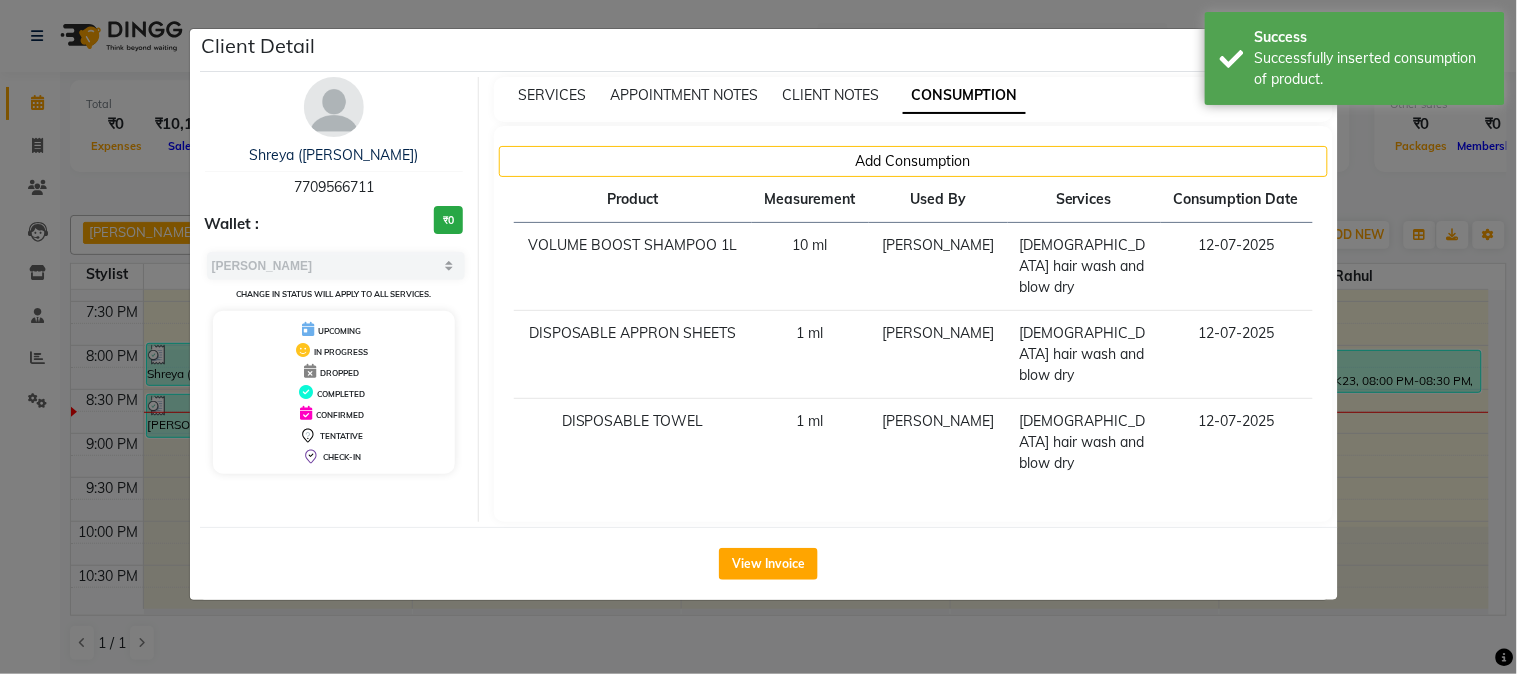 click on "Client Detail  Shreya (Sahil)   7709566711 Wallet : ₹0 Select MARK DONE UPCOMING Change in status will apply to all services. UPCOMING IN PROGRESS DROPPED COMPLETED CONFIRMED TENTATIVE CHECK-IN SERVICES APPOINTMENT NOTES CLIENT NOTES CONSUMPTION Add Consumption Product Measurement Used By Services Consumption Date  VOLUME BOOST SHAMPOO 1L   10 ml   Mahesh Dalavi    female hair wash and blow dry   12-07-2025   DISPOSABLE APPRON SHEETS   1 ml   Mahesh Dalavi    female hair wash and blow dry   12-07-2025   DISPOSABLE TOWEL   1 ml   Mahesh Dalavi    female hair wash and blow dry   12-07-2025   View Invoice" 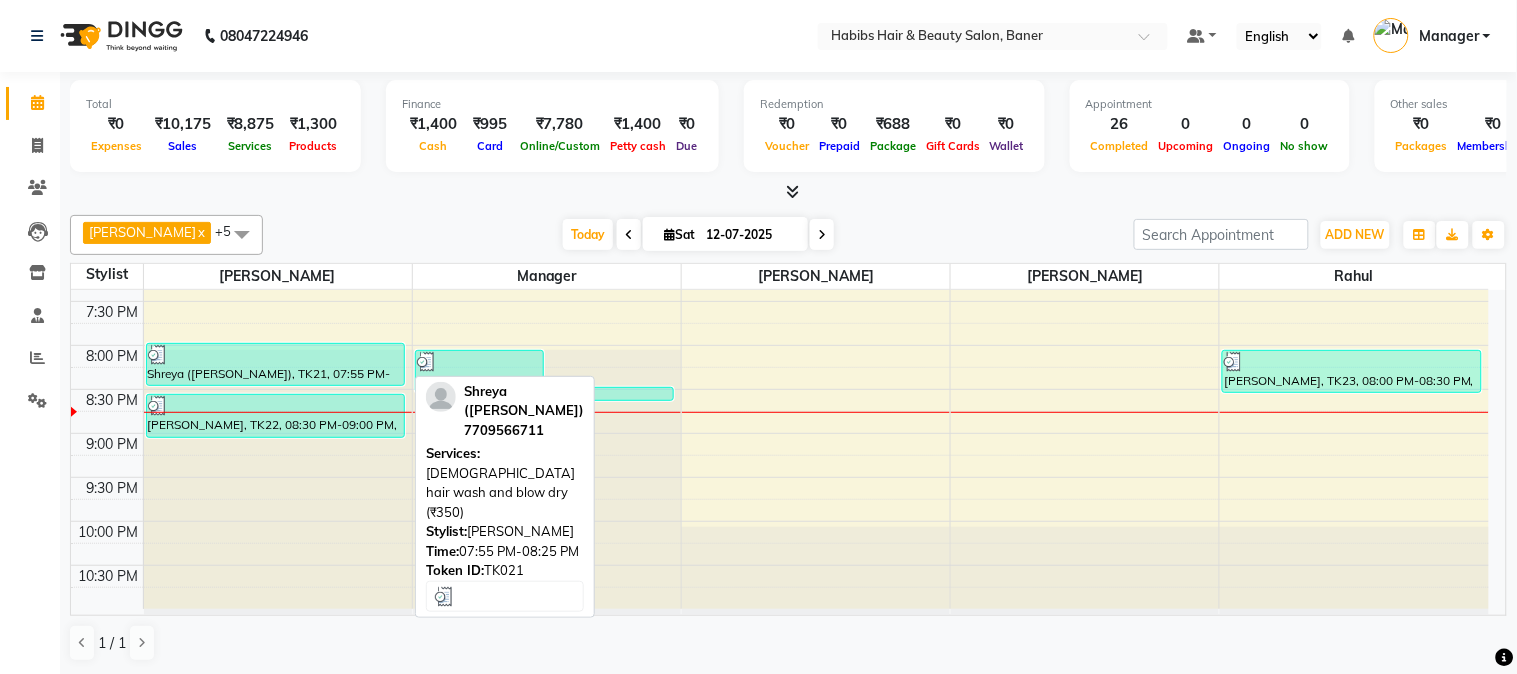 click at bounding box center (275, 355) 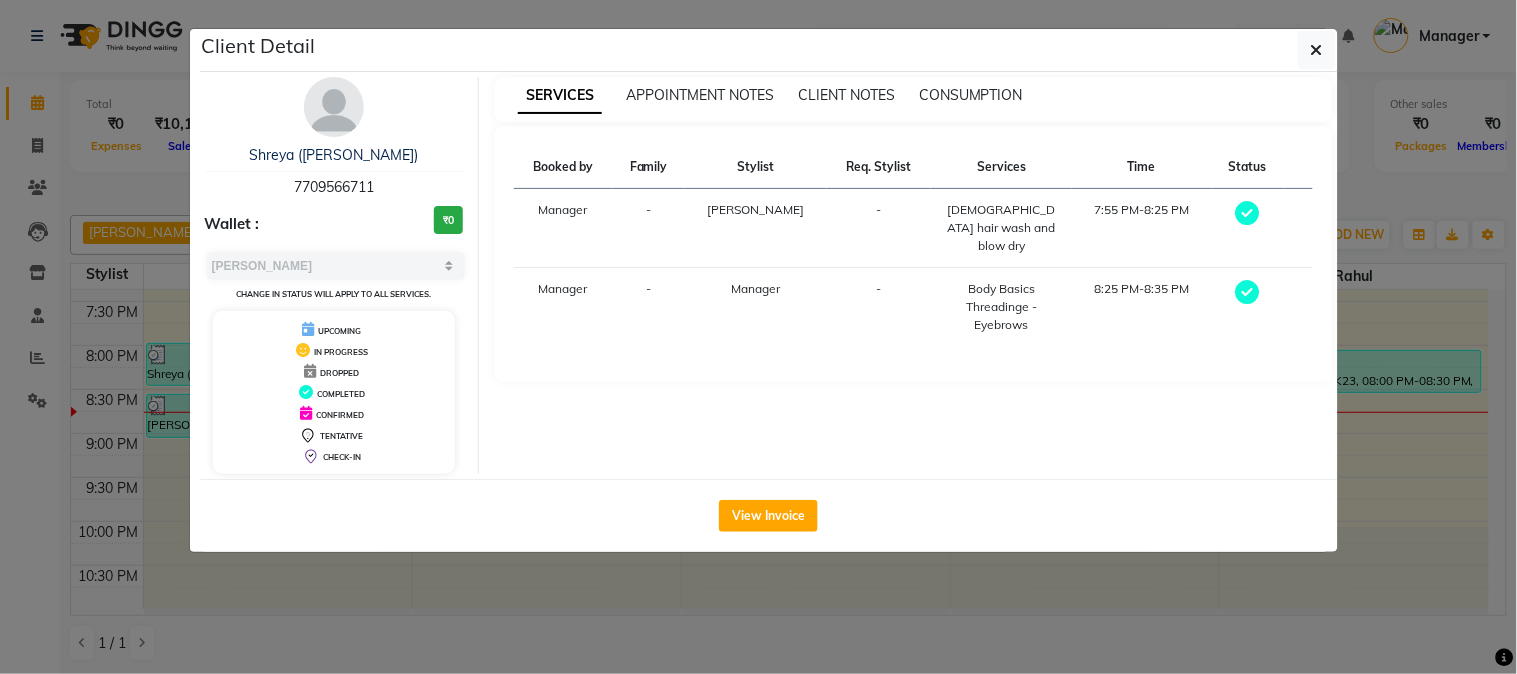 click on "CONSUMPTION" at bounding box center (971, 95) 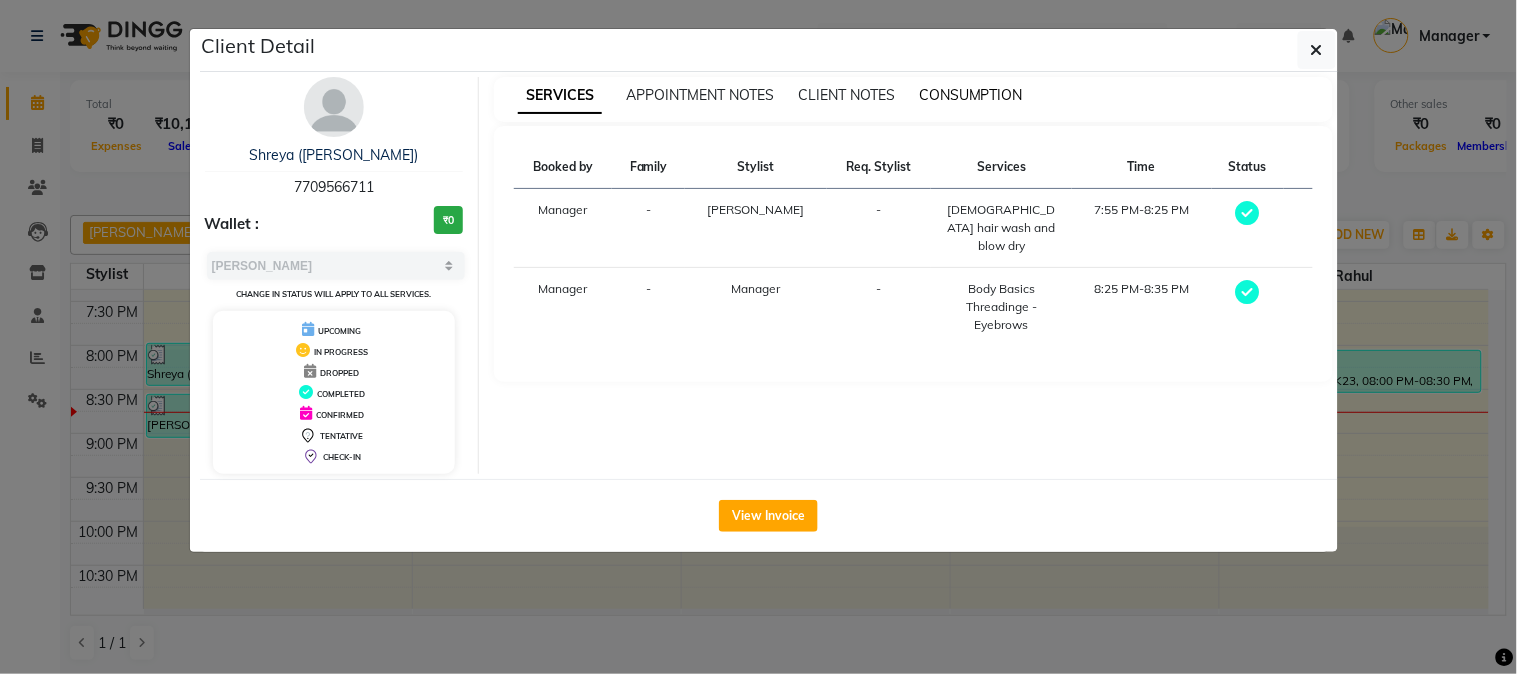 click on "CONSUMPTION" at bounding box center [971, 95] 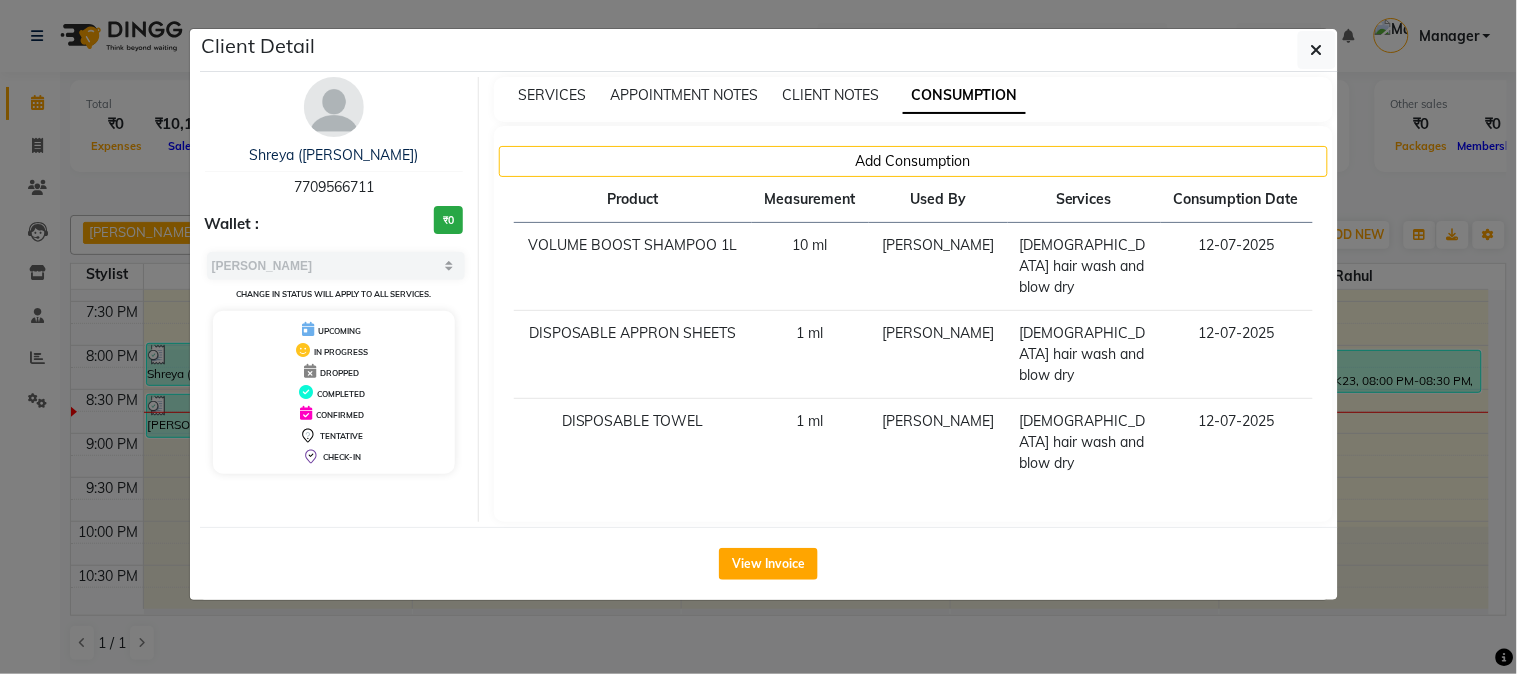 click on "Client Detail  Shreya (Sahil)   7709566711 Wallet : ₹0 Select MARK DONE UPCOMING Change in status will apply to all services. UPCOMING IN PROGRESS DROPPED COMPLETED CONFIRMED TENTATIVE CHECK-IN SERVICES APPOINTMENT NOTES CLIENT NOTES CONSUMPTION Add Consumption Product Measurement Used By Services Consumption Date  VOLUME BOOST SHAMPOO 1L   10 ml   Mahesh Dalavi    female hair wash and blow dry   12-07-2025   DISPOSABLE APPRON SHEETS   1 ml   Mahesh Dalavi    female hair wash and blow dry   12-07-2025   DISPOSABLE TOWEL   1 ml   Mahesh Dalavi    female hair wash and blow dry   12-07-2025   View Invoice" 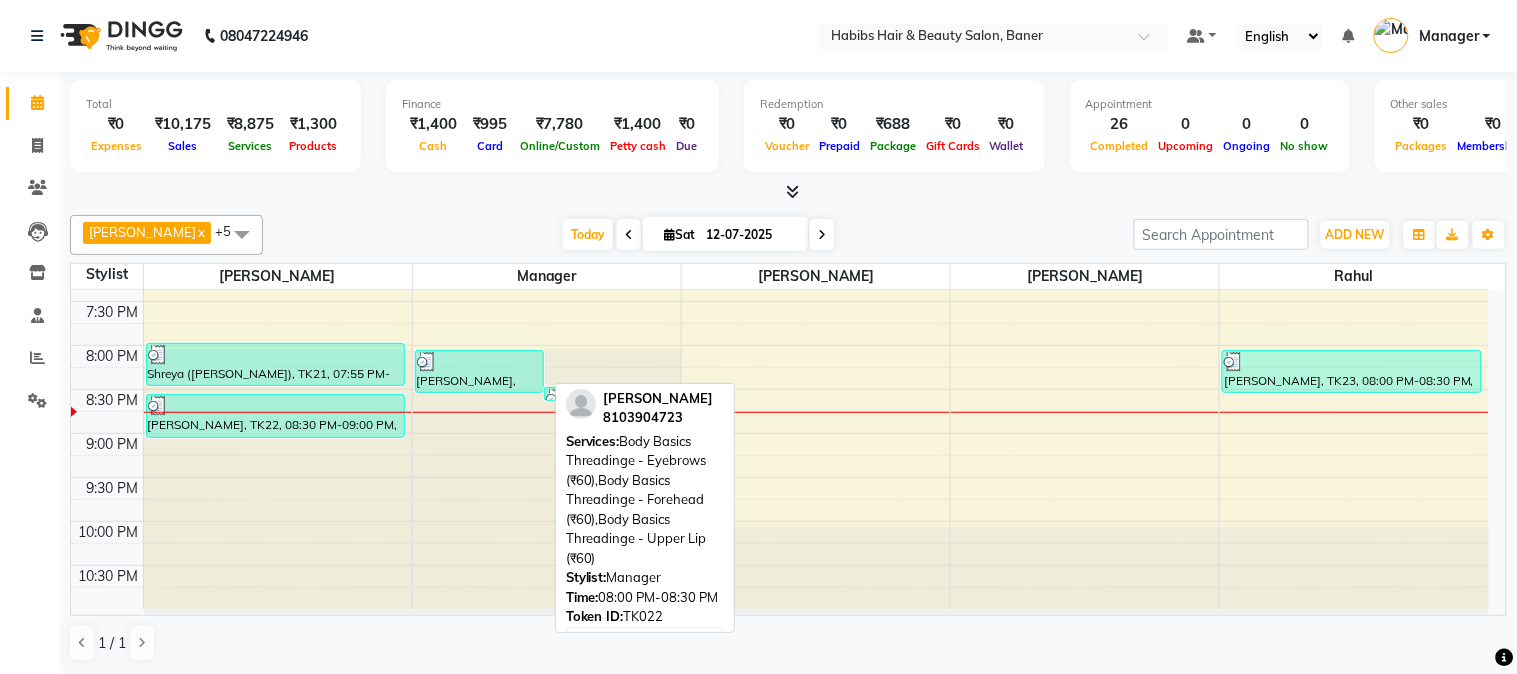 click on "[PERSON_NAME], TK22, 08:00 PM-08:30 PM, Body Basics Threadinge - Eyebrows (₹60),Body Basics Threadinge - Forehead (₹60),Body Basics Threadinge - Upper Lip (₹60)" at bounding box center (480, 371) 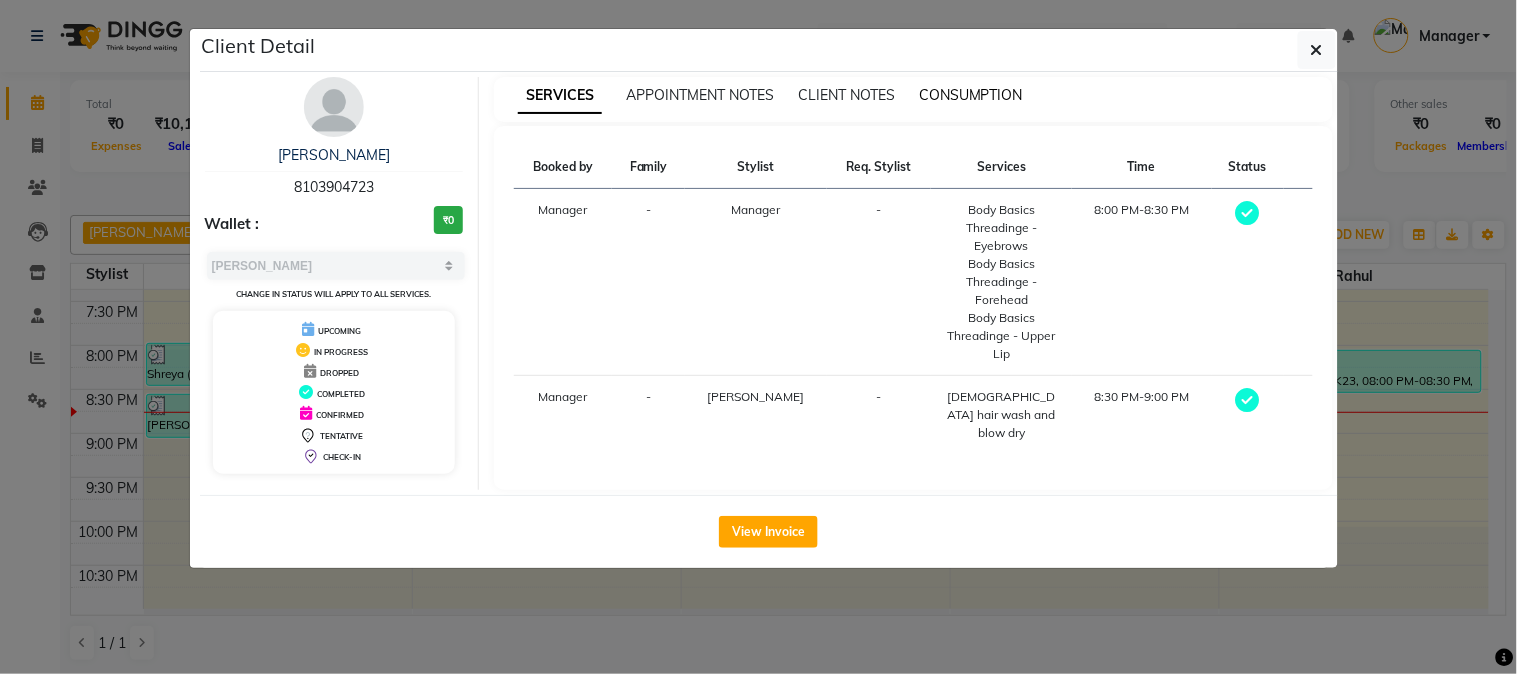 click on "CONSUMPTION" at bounding box center [971, 95] 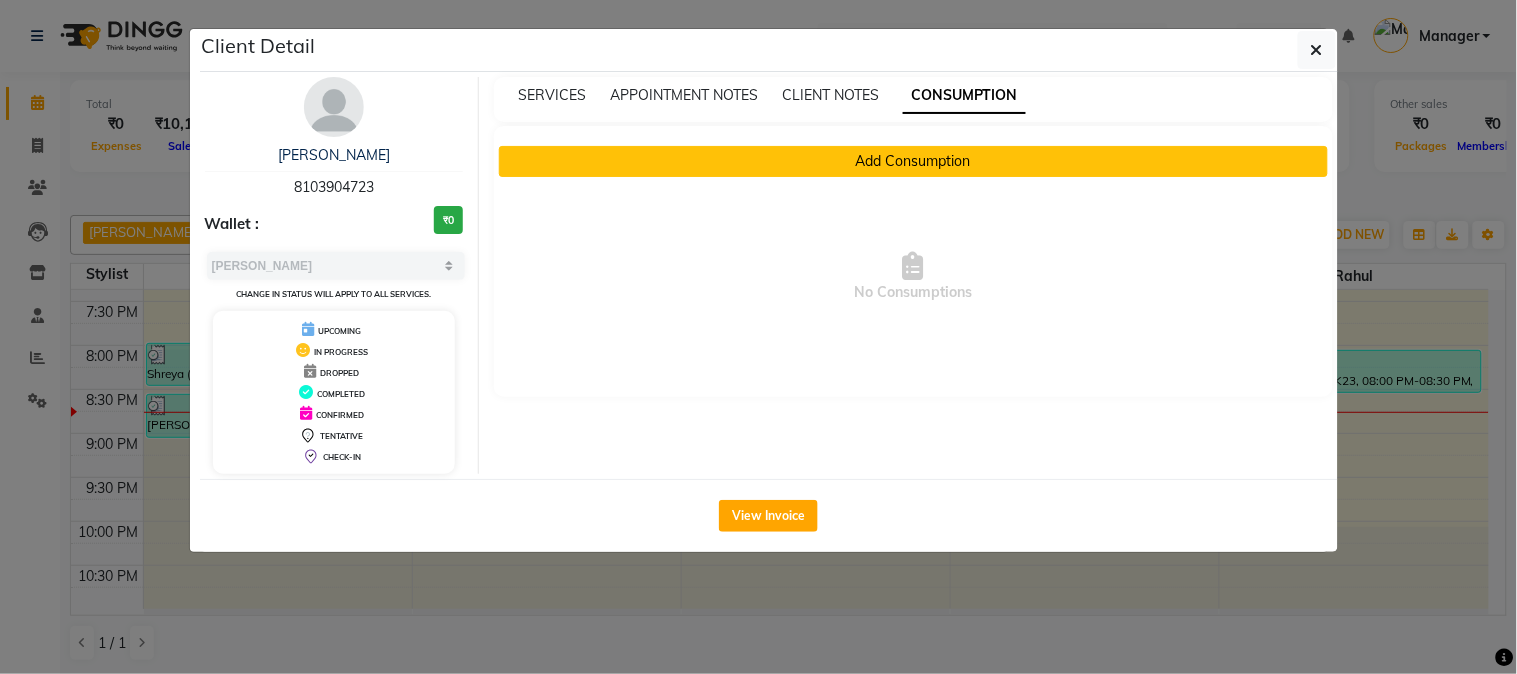 click on "Add Consumption" at bounding box center [913, 161] 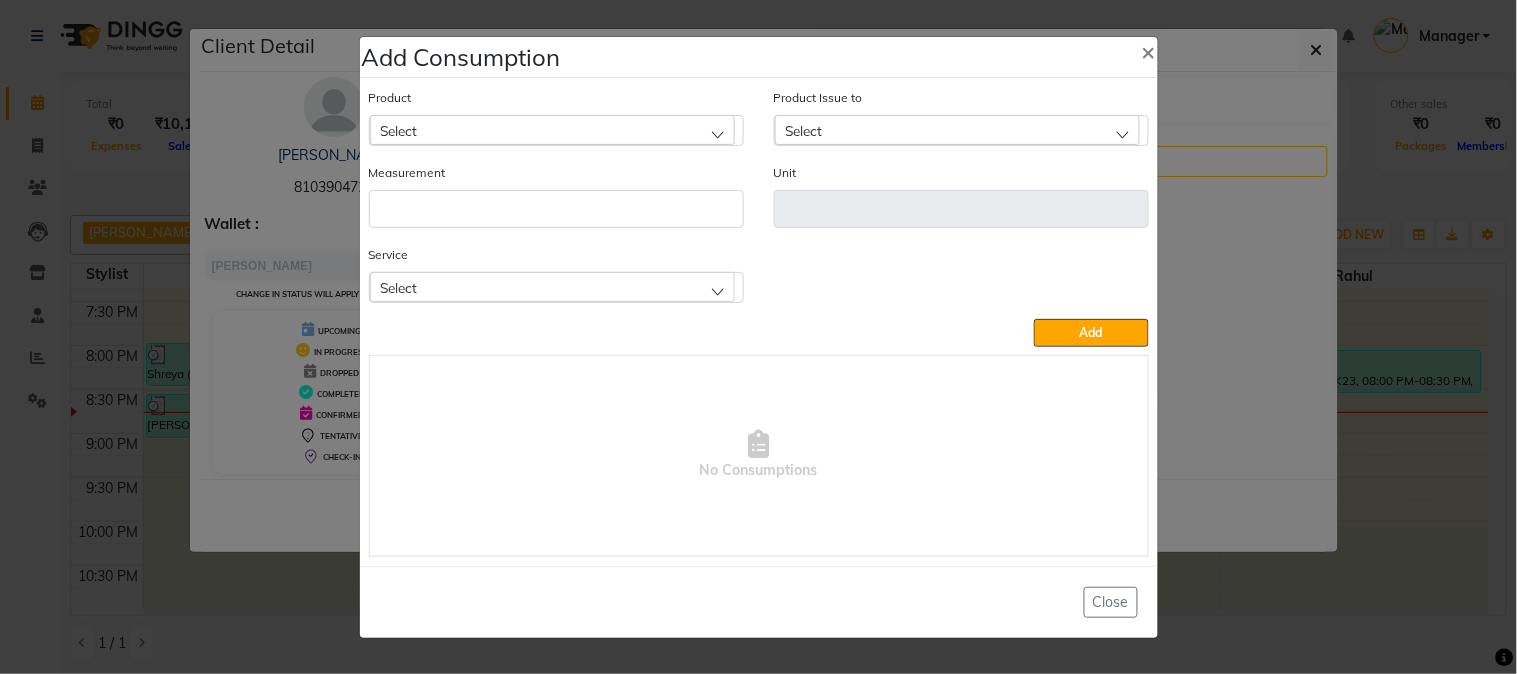 click on "Select" 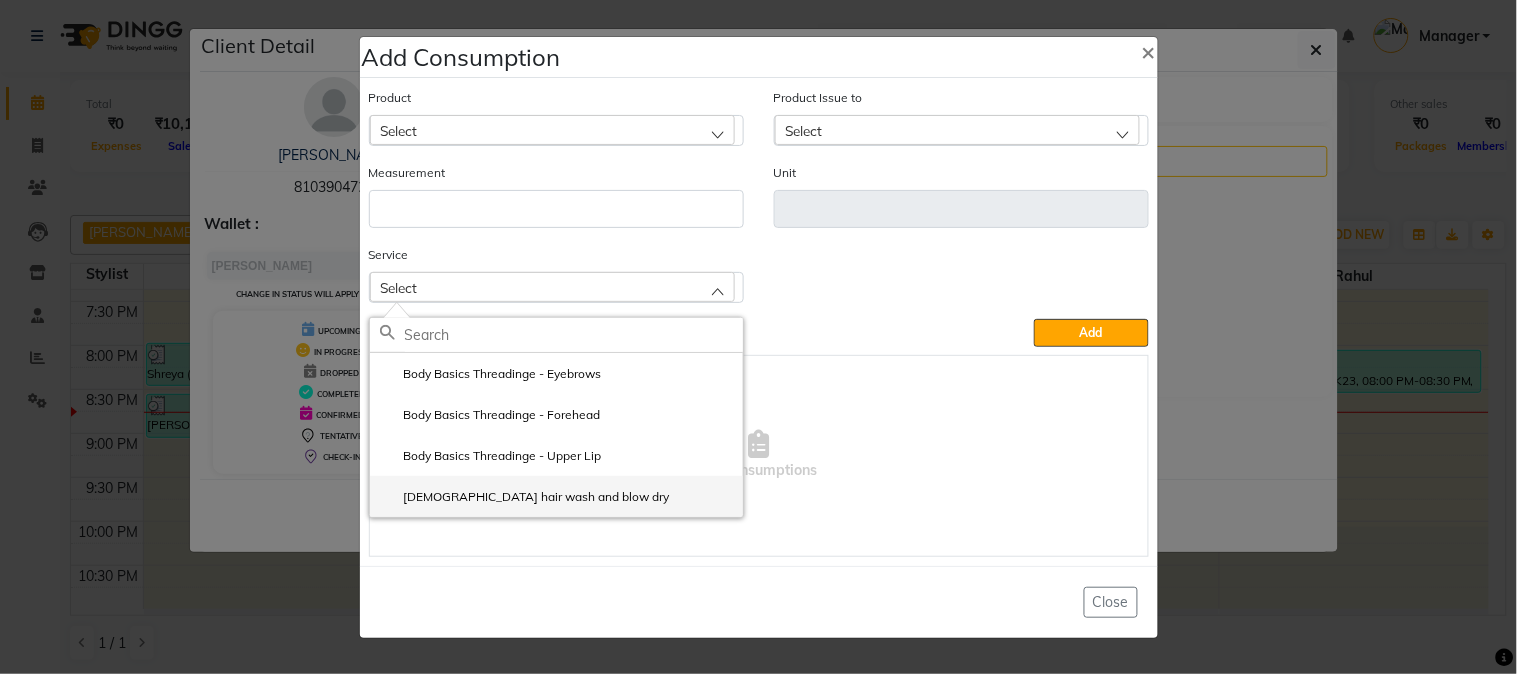 click on "[DEMOGRAPHIC_DATA] hair wash and blow dry" 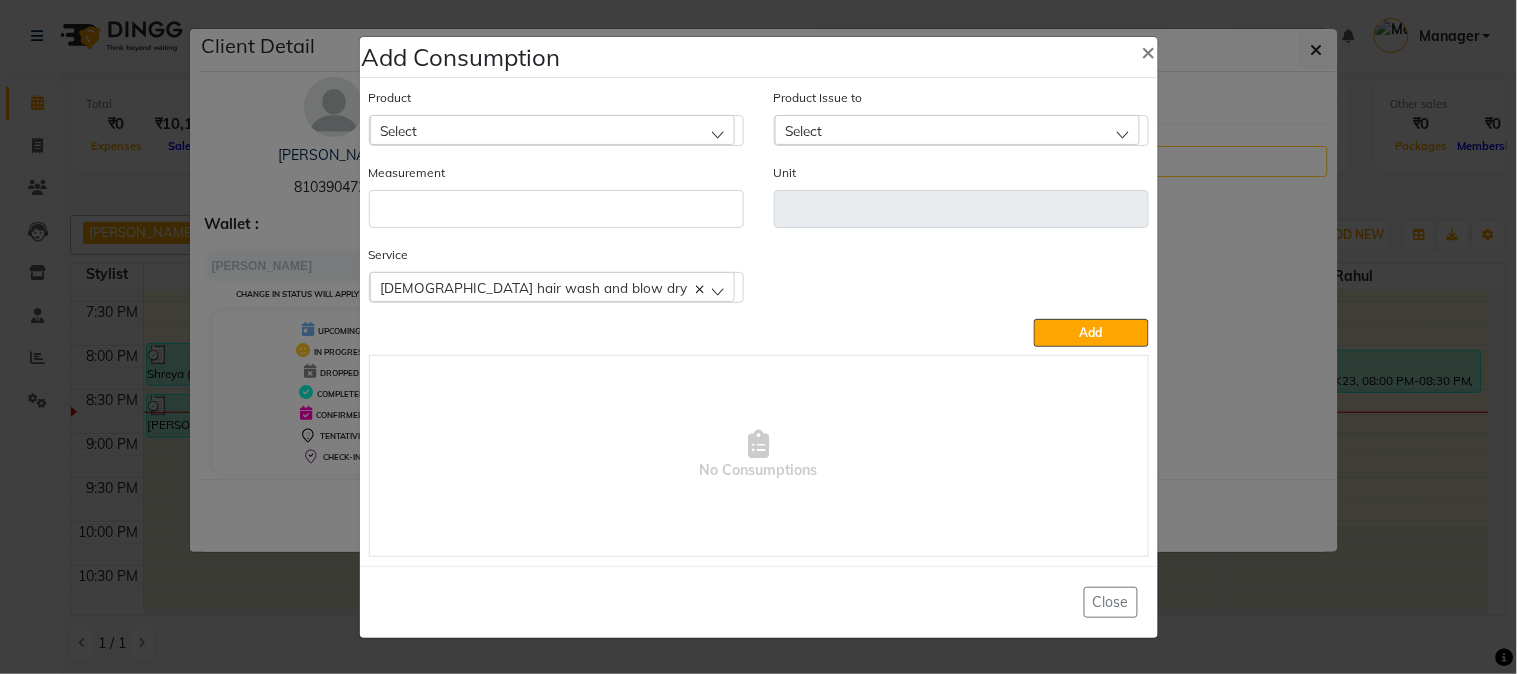 click on "Select" 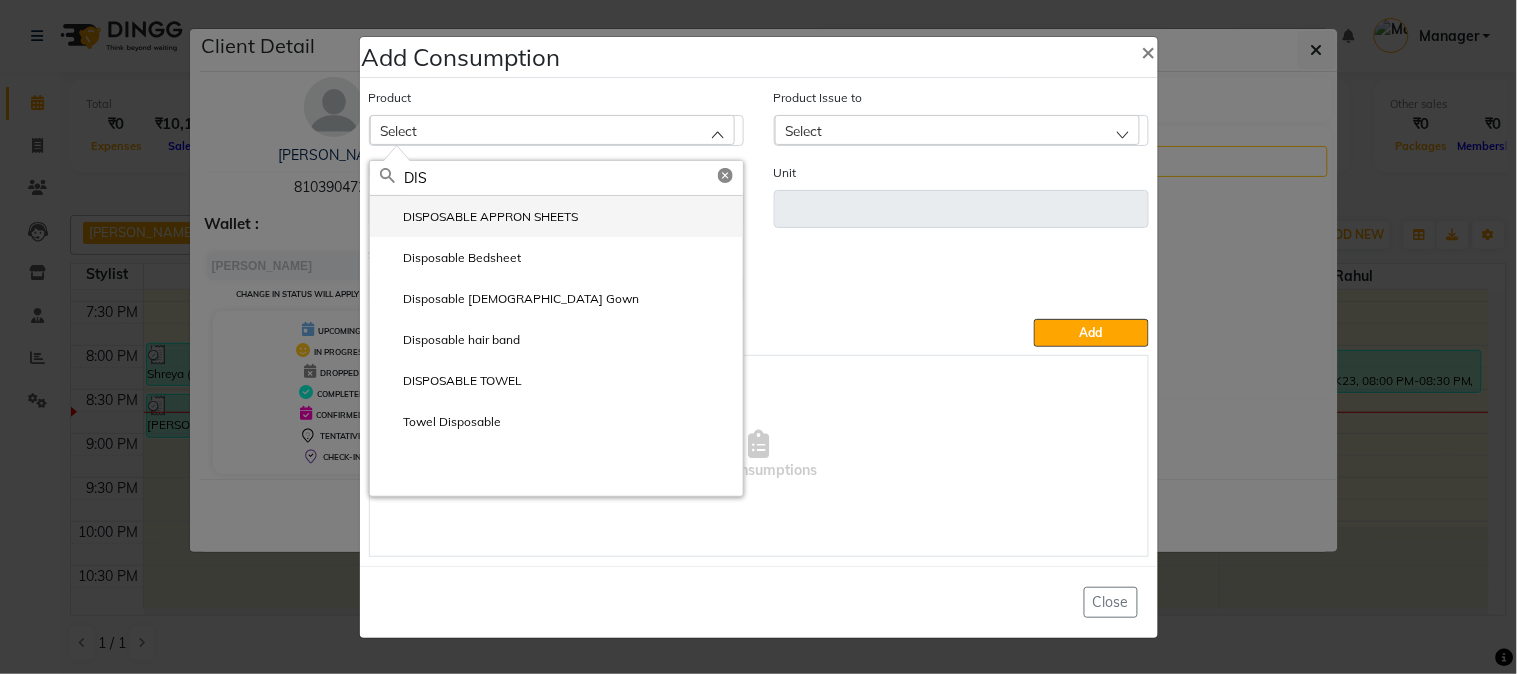 type on "DIS" 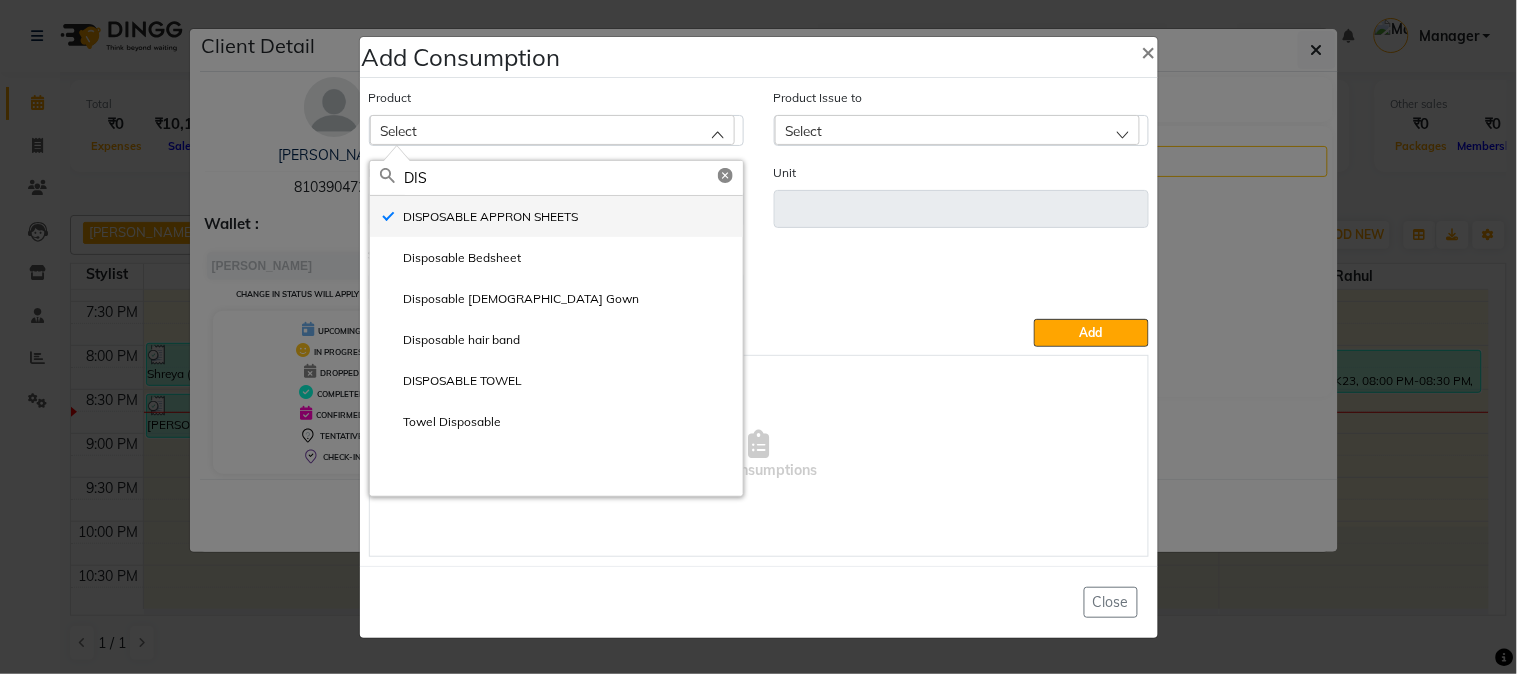 type on "ml" 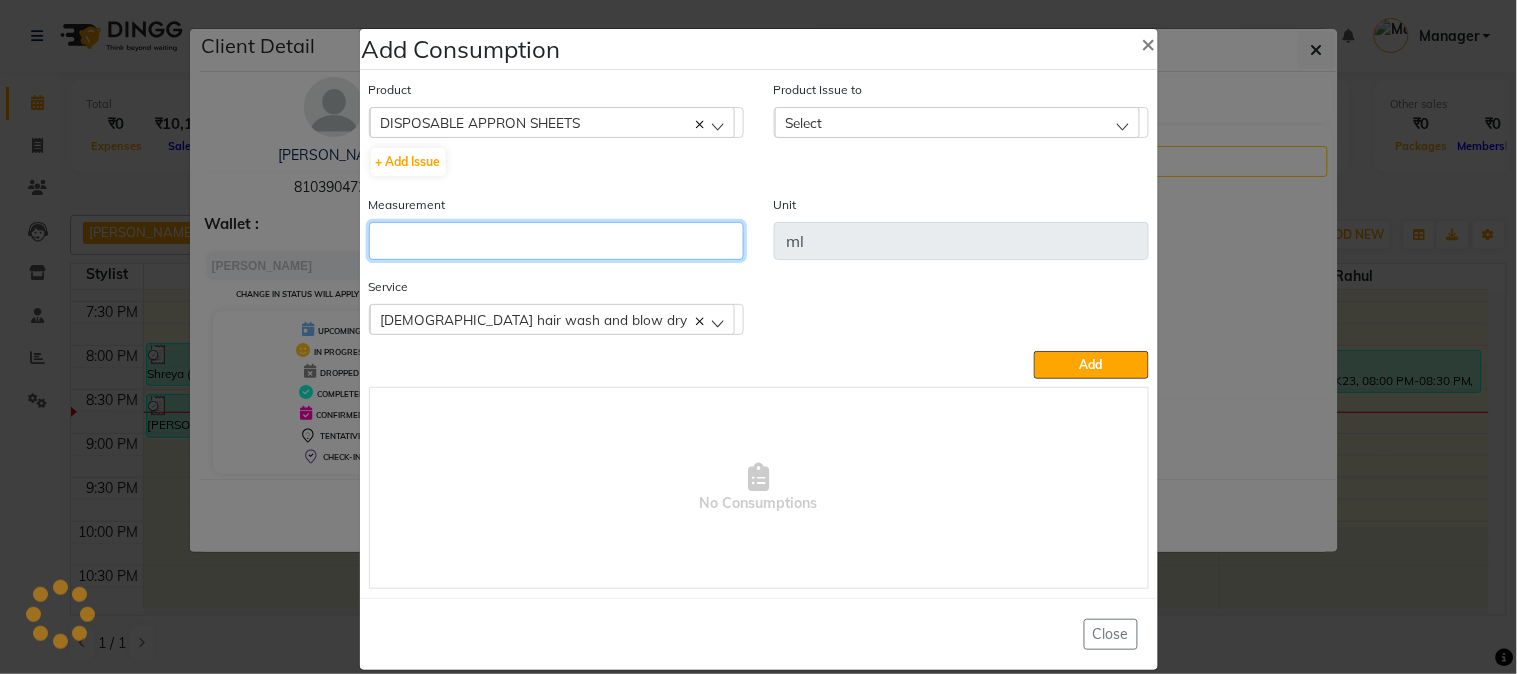 click 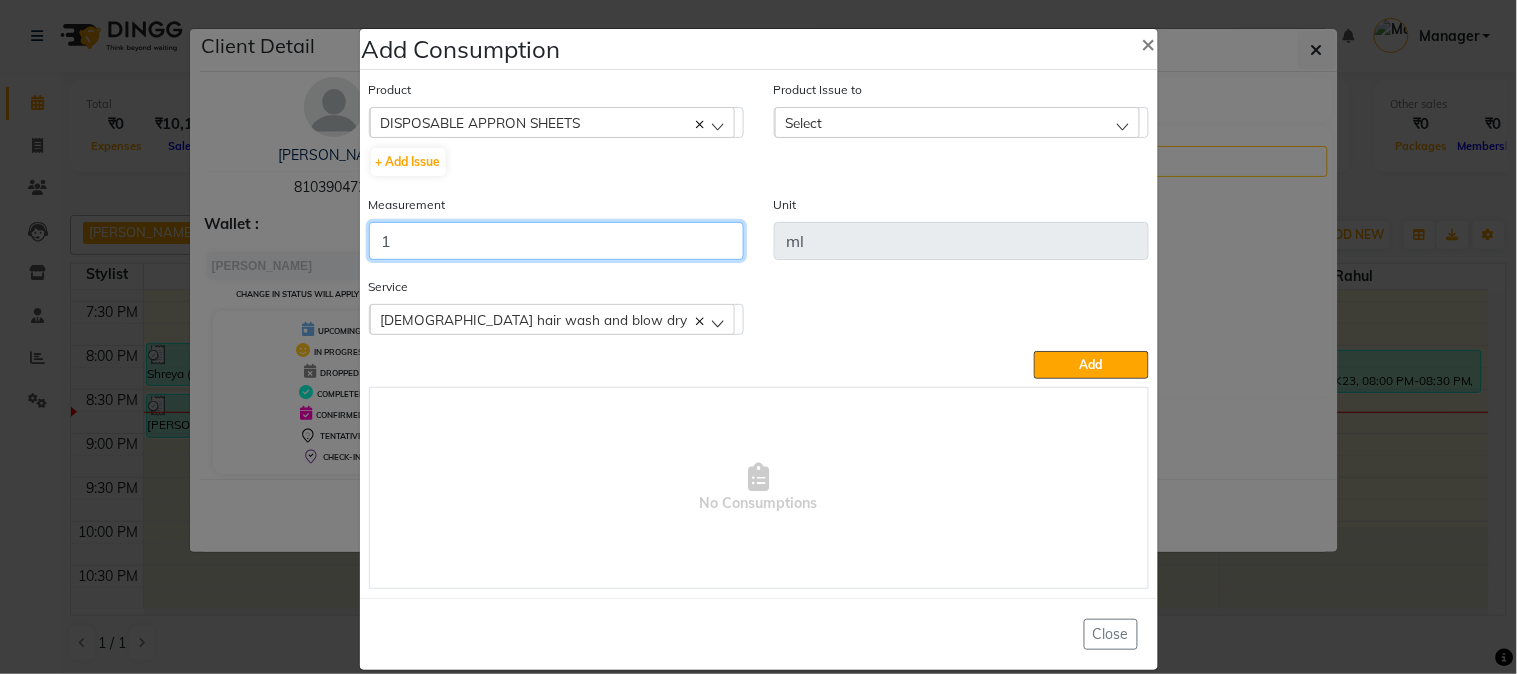 type on "1" 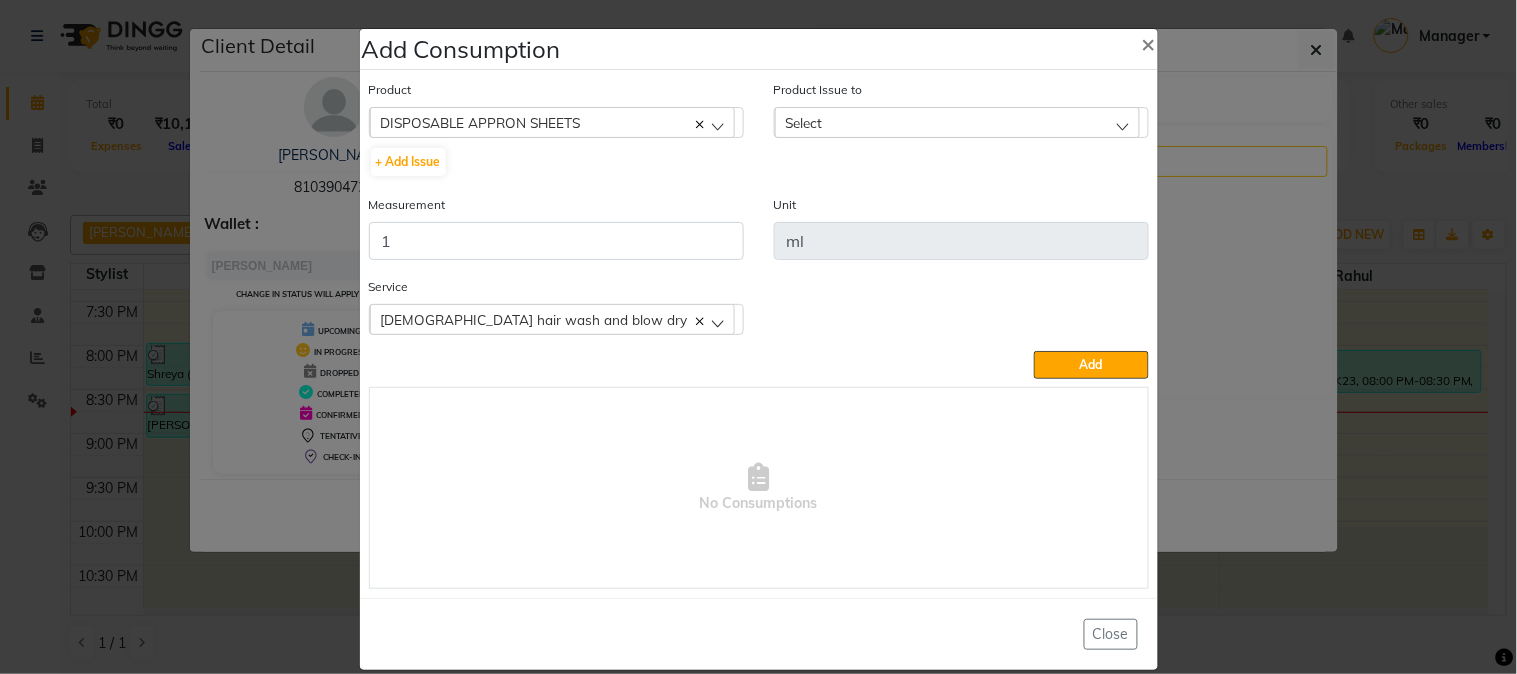 click on "Select" 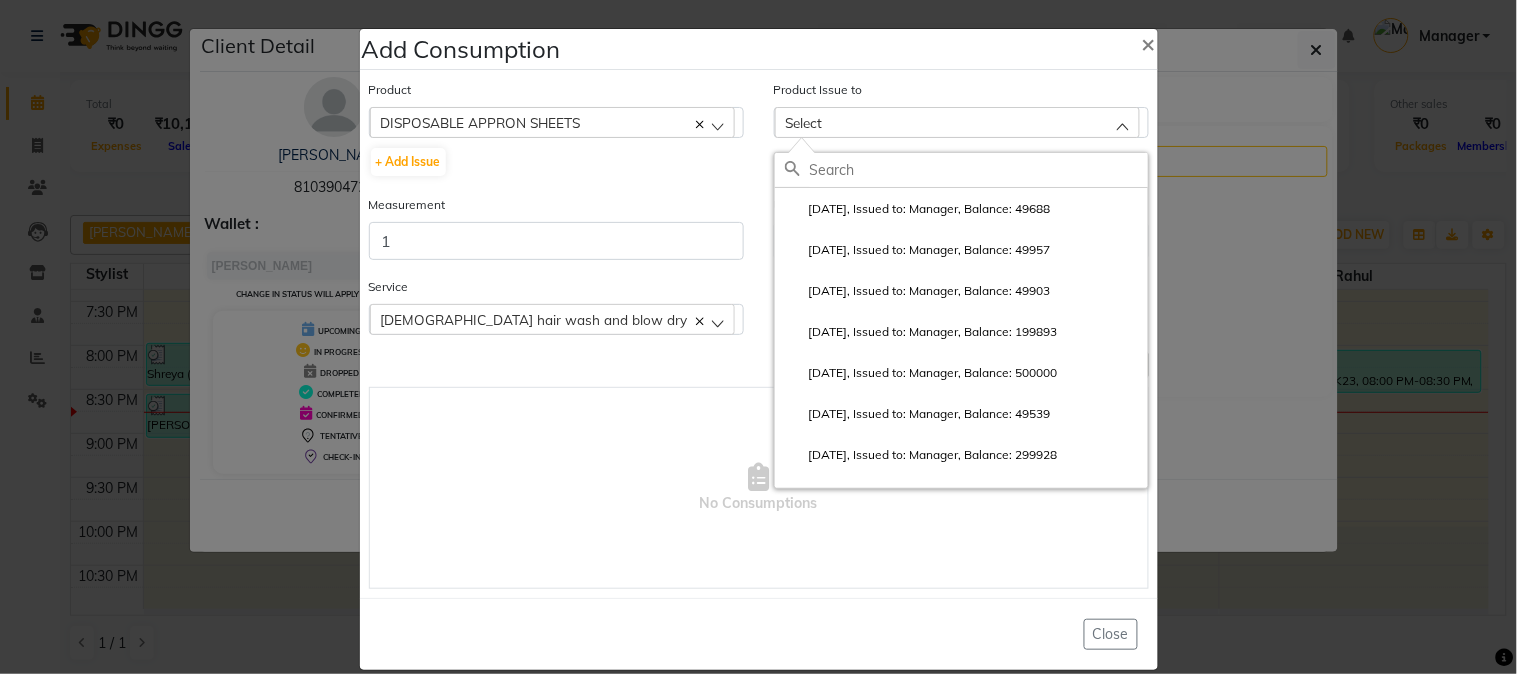 drag, startPoint x: 865, startPoint y: 200, endPoint x: 894, endPoint y: 244, distance: 52.69725 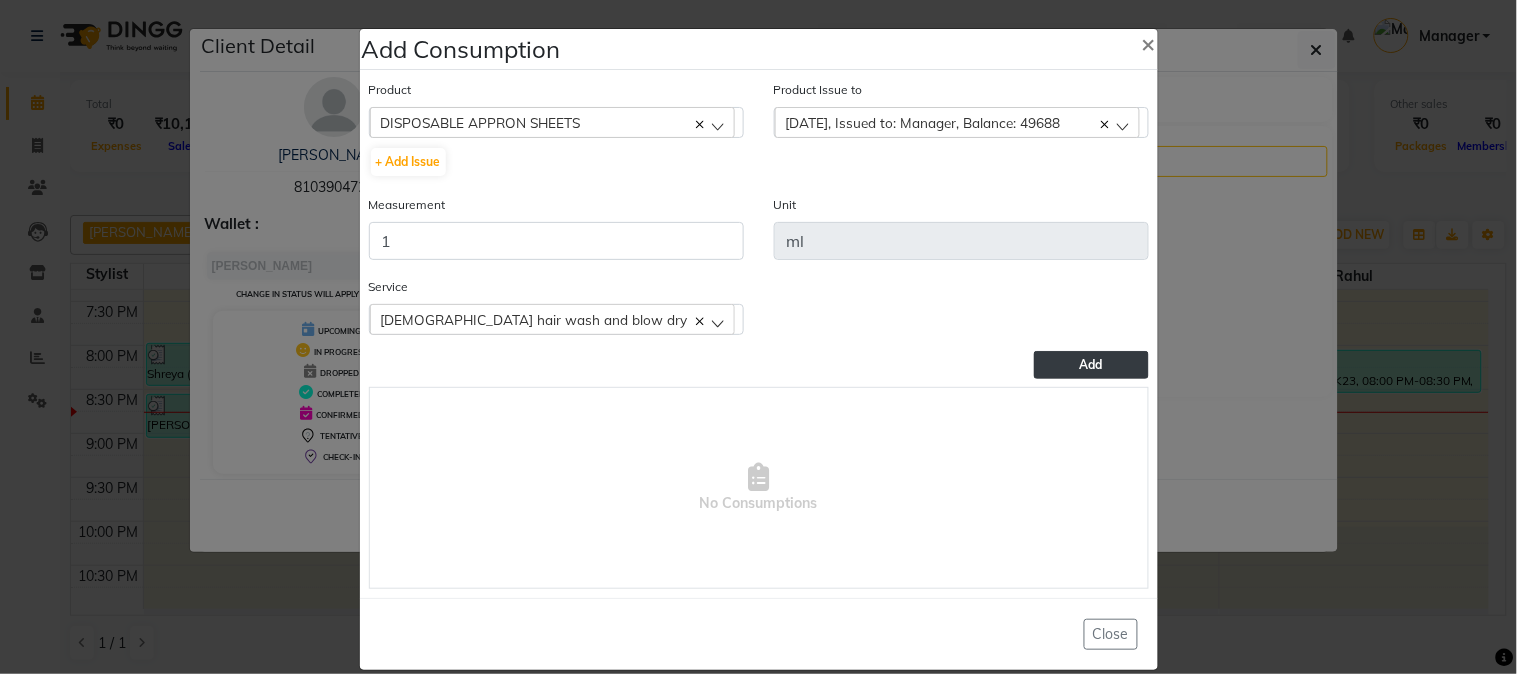 click on "Add" 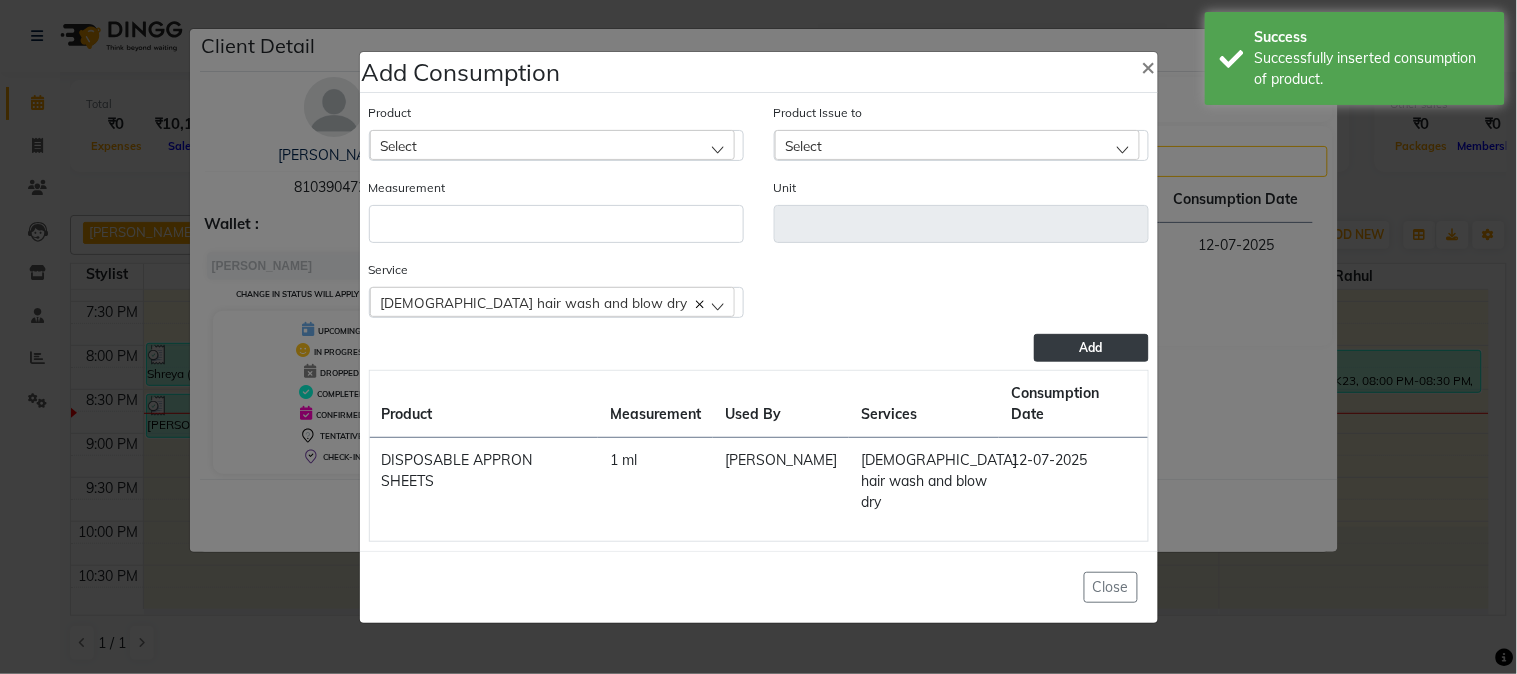 click on "Select" 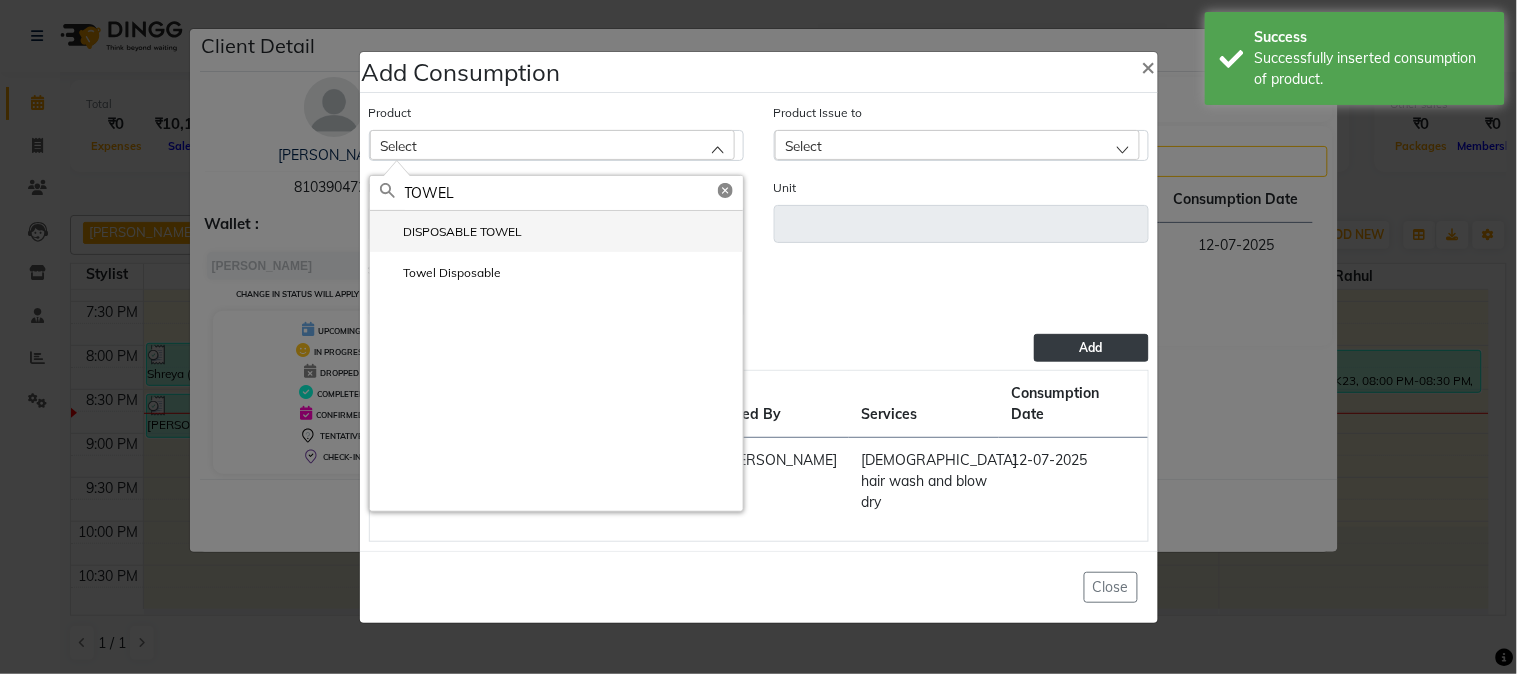 type on "TOWEL" 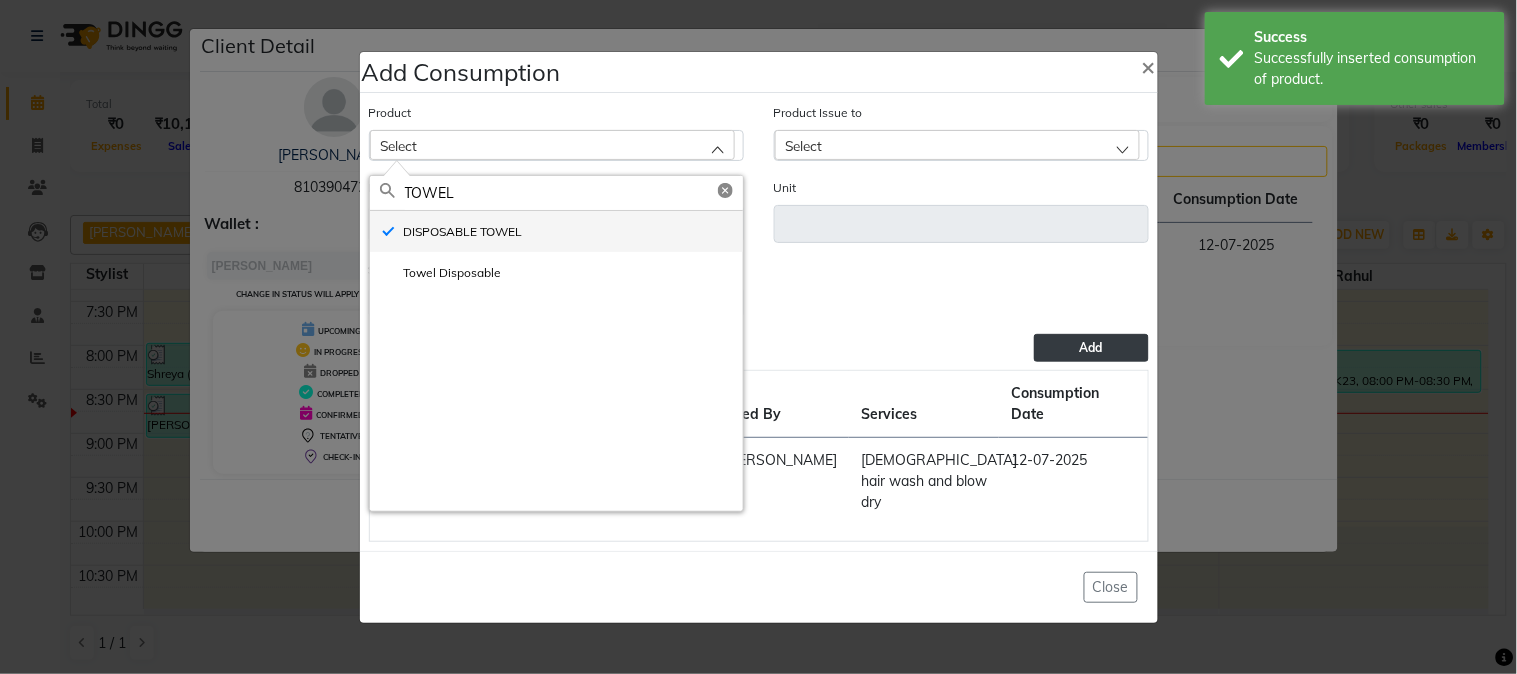 type on "ml" 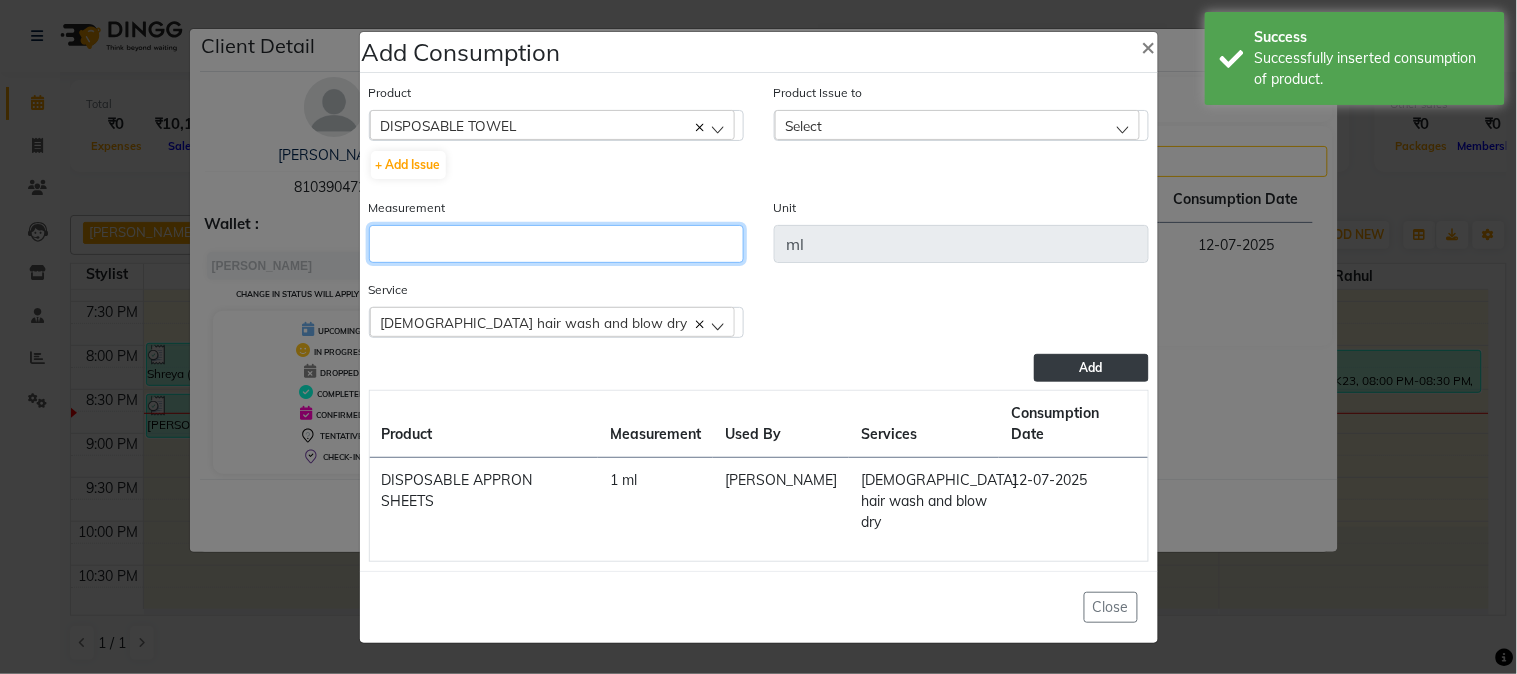 click 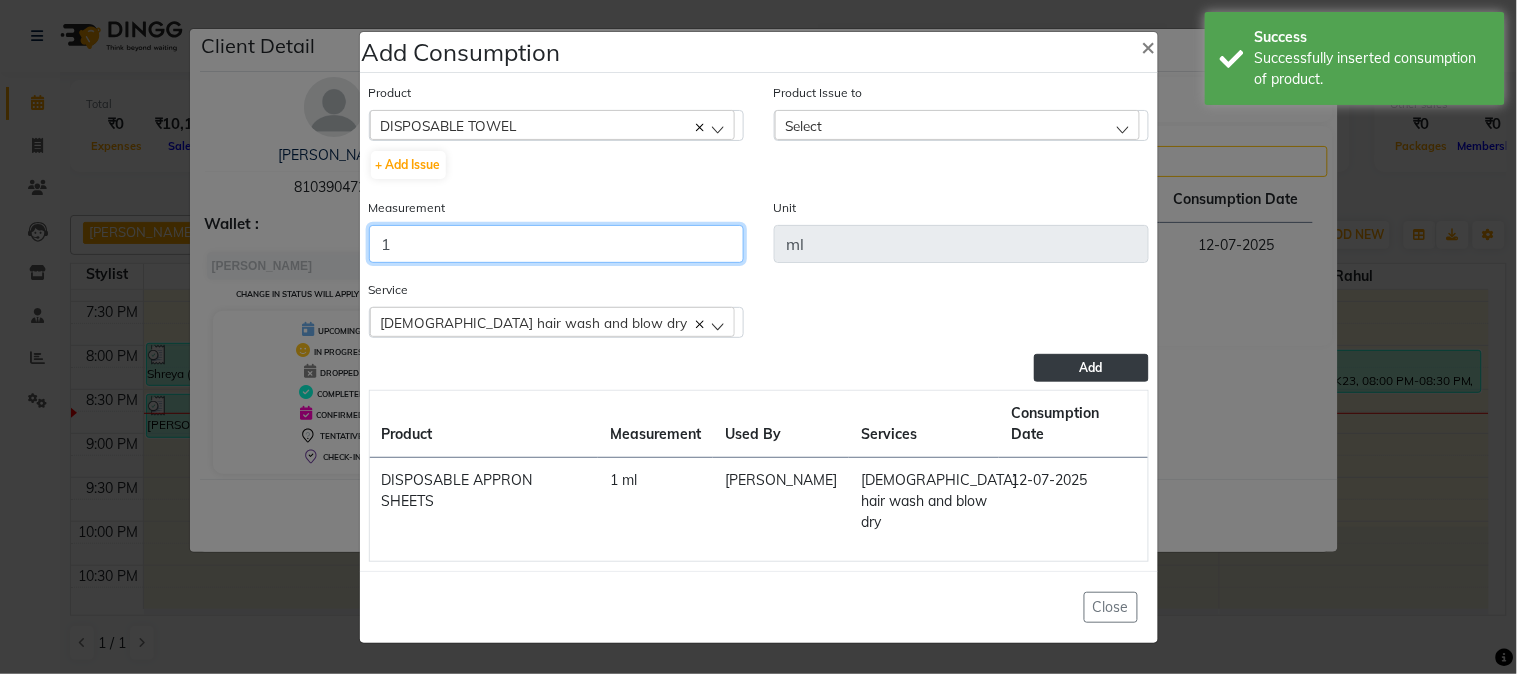 type on "1" 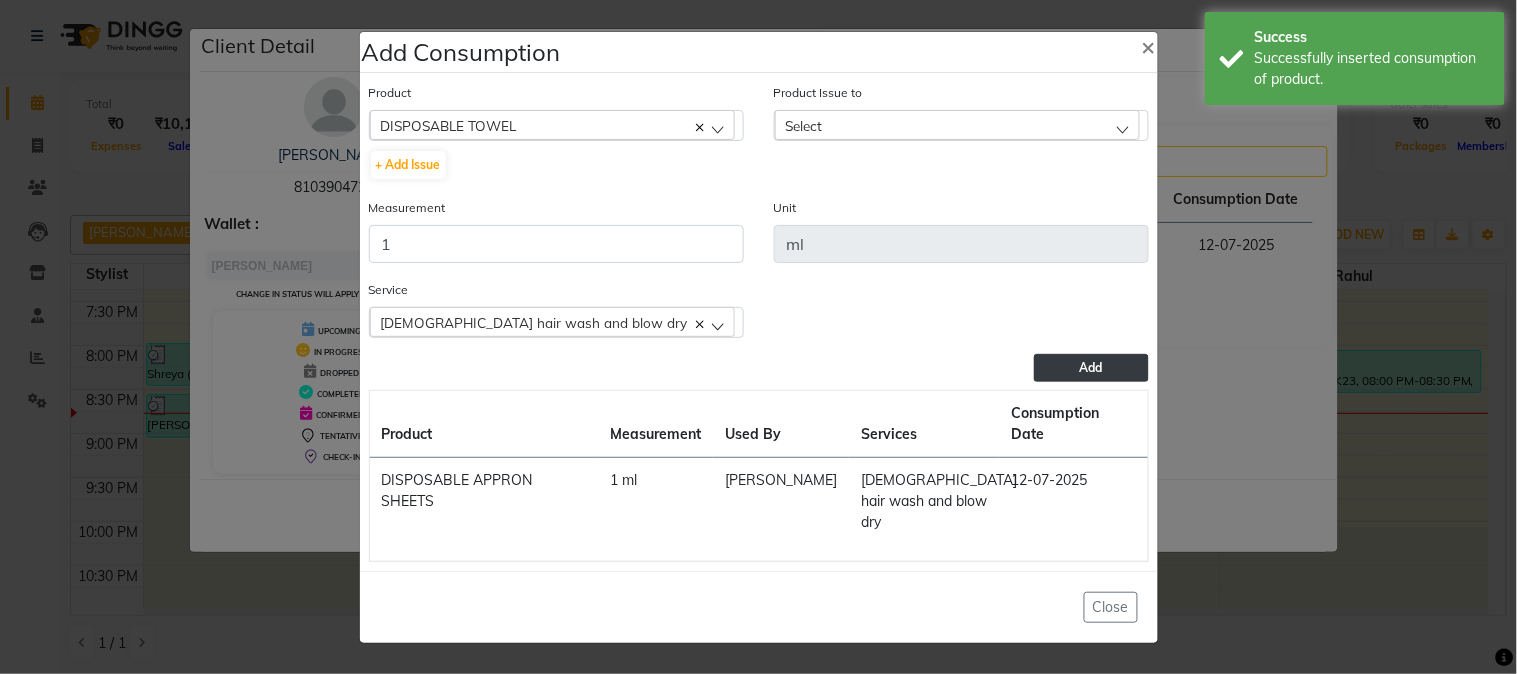 click on "Select" 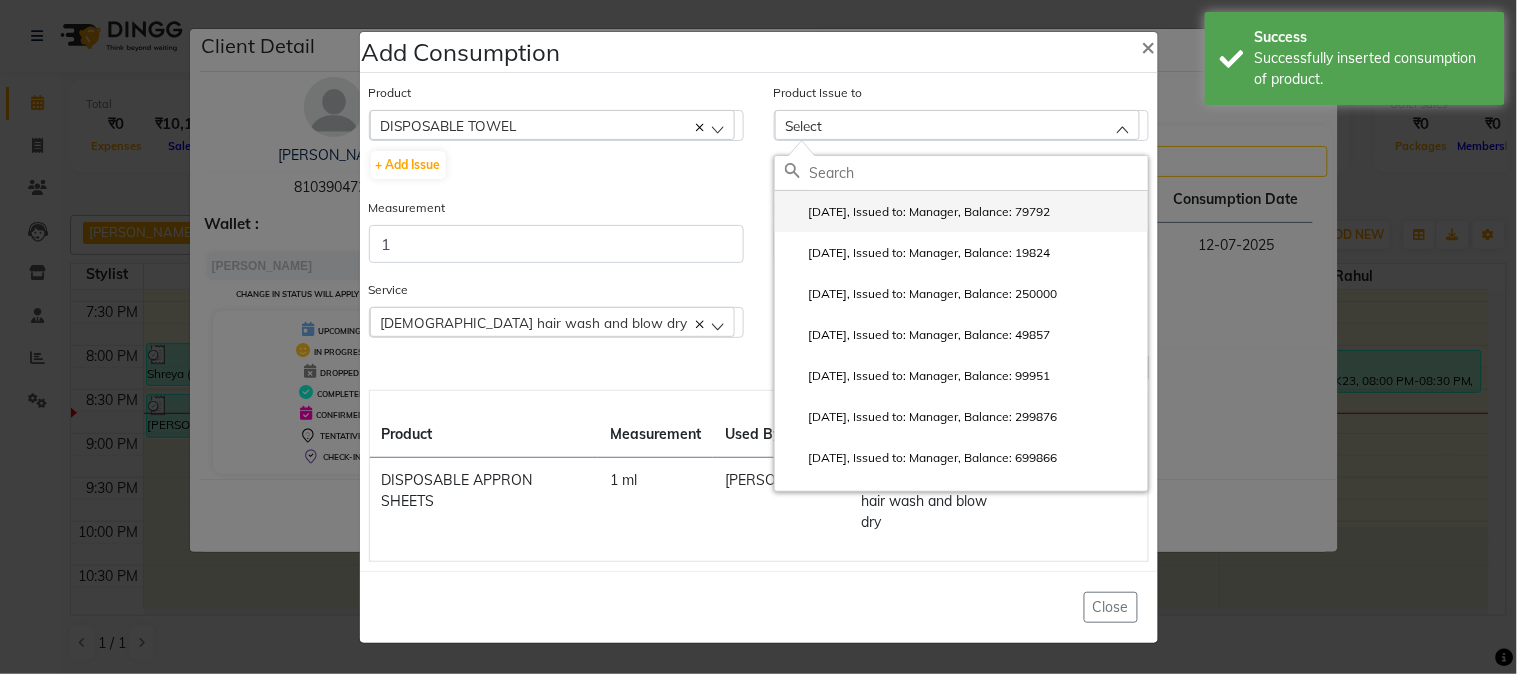 click on "2025-06-20, Issued to: Manager, Balance: 79792" 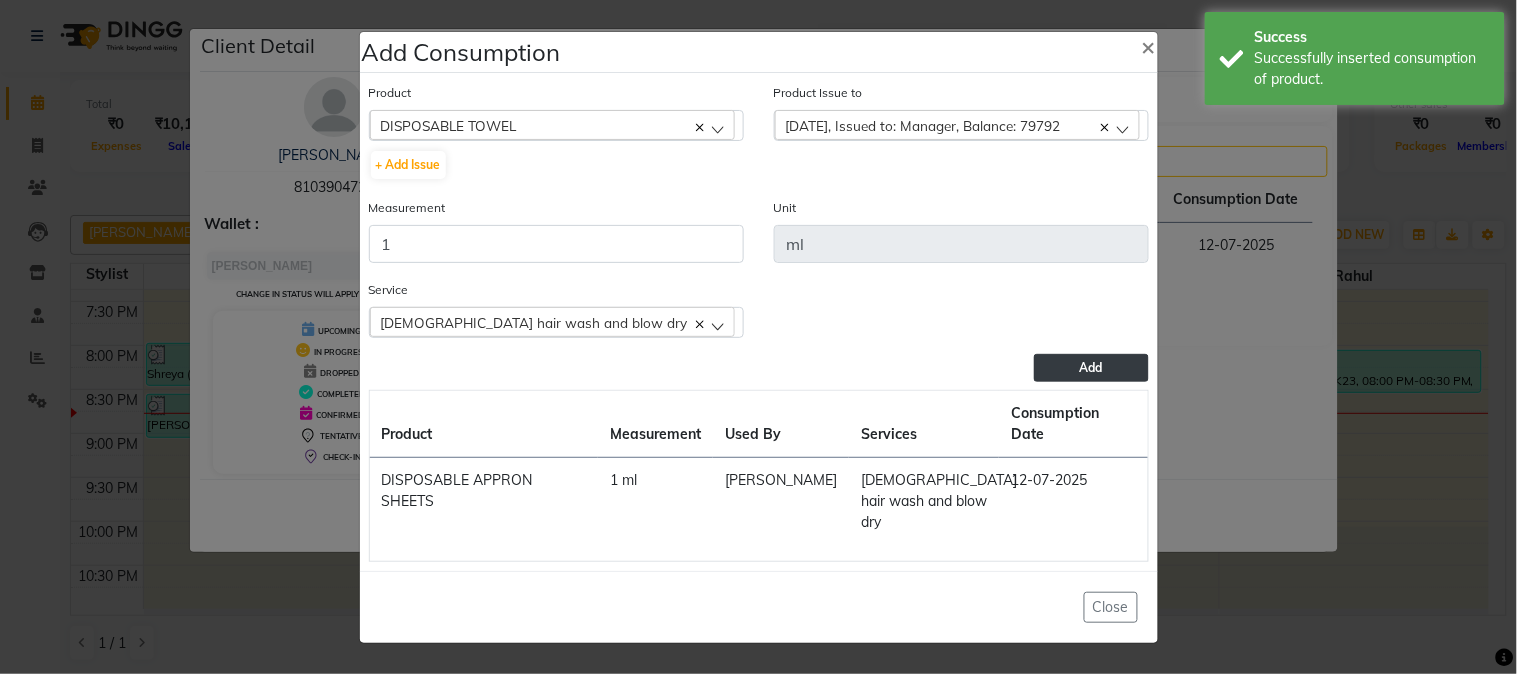 click on "Add" 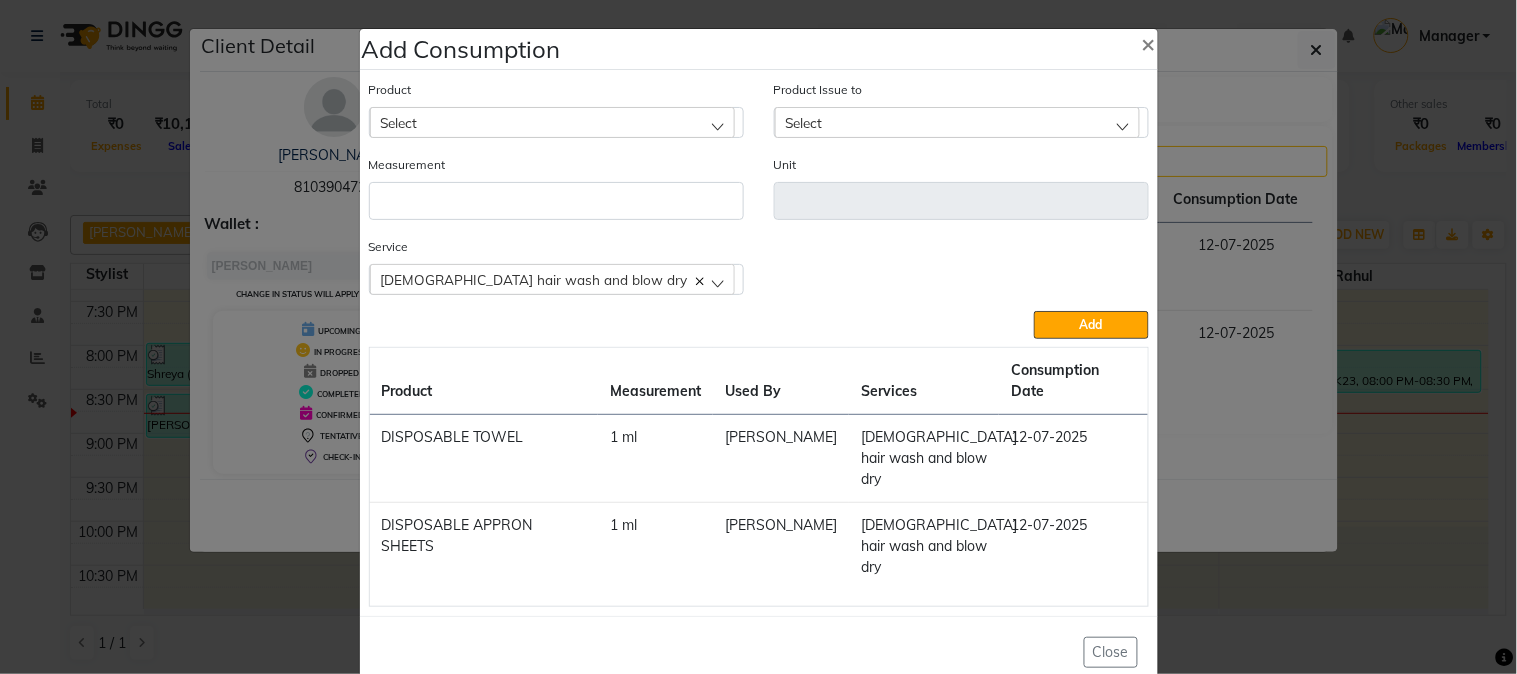 click on "Select" 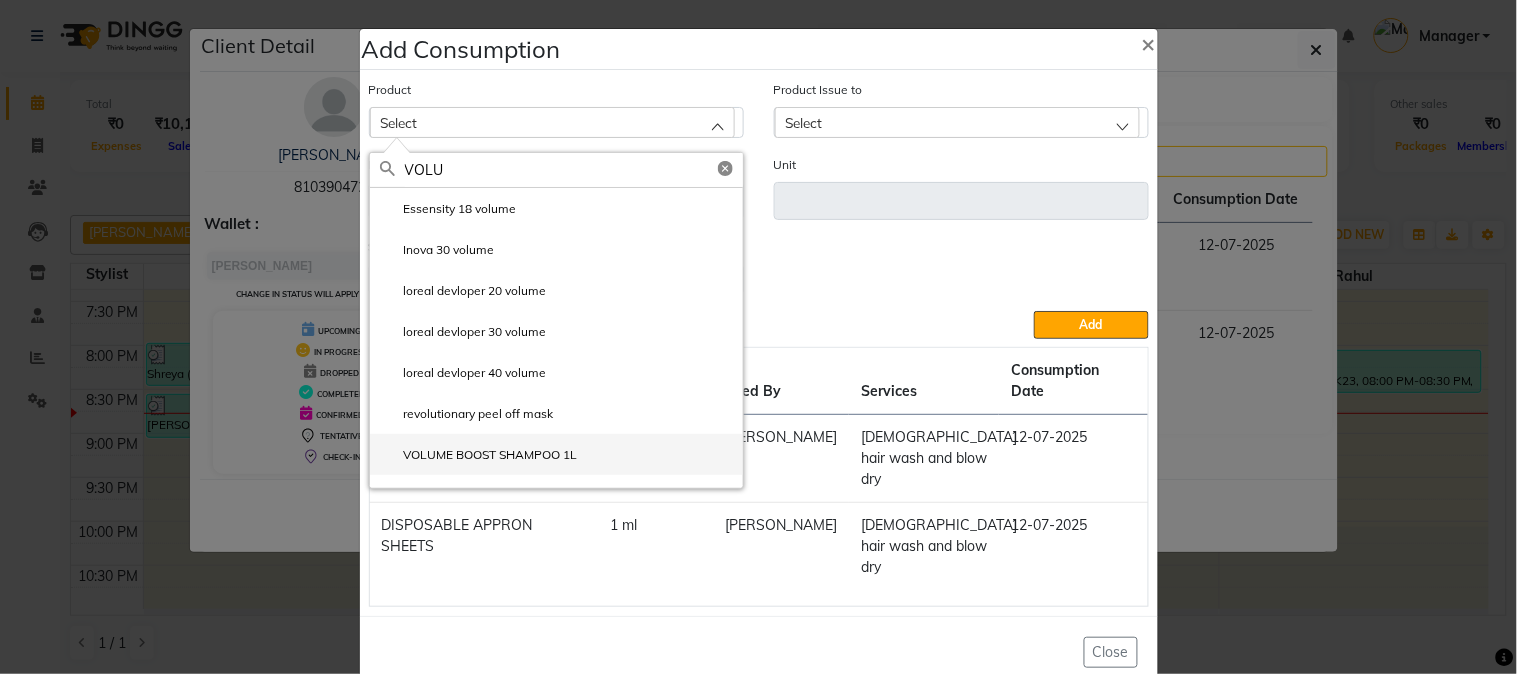 type on "VOLU" 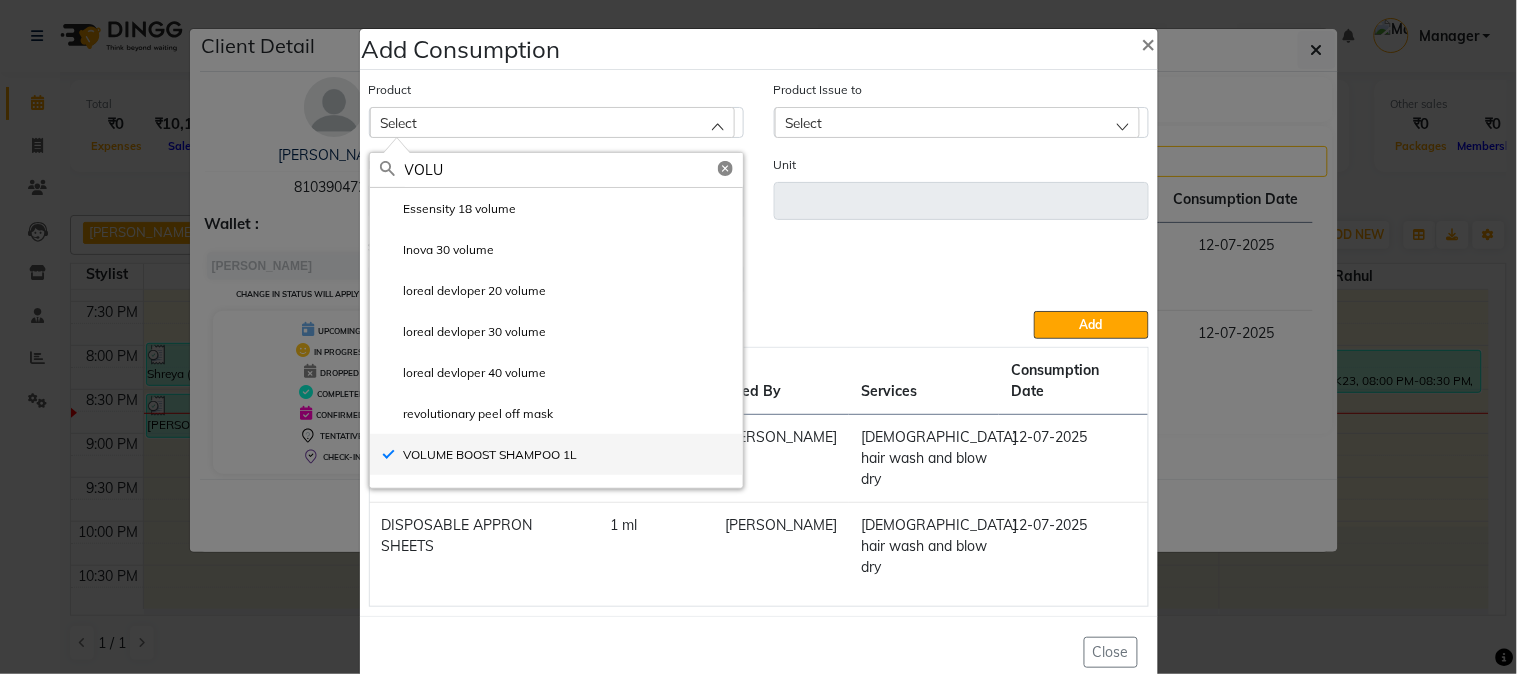 type on "ml" 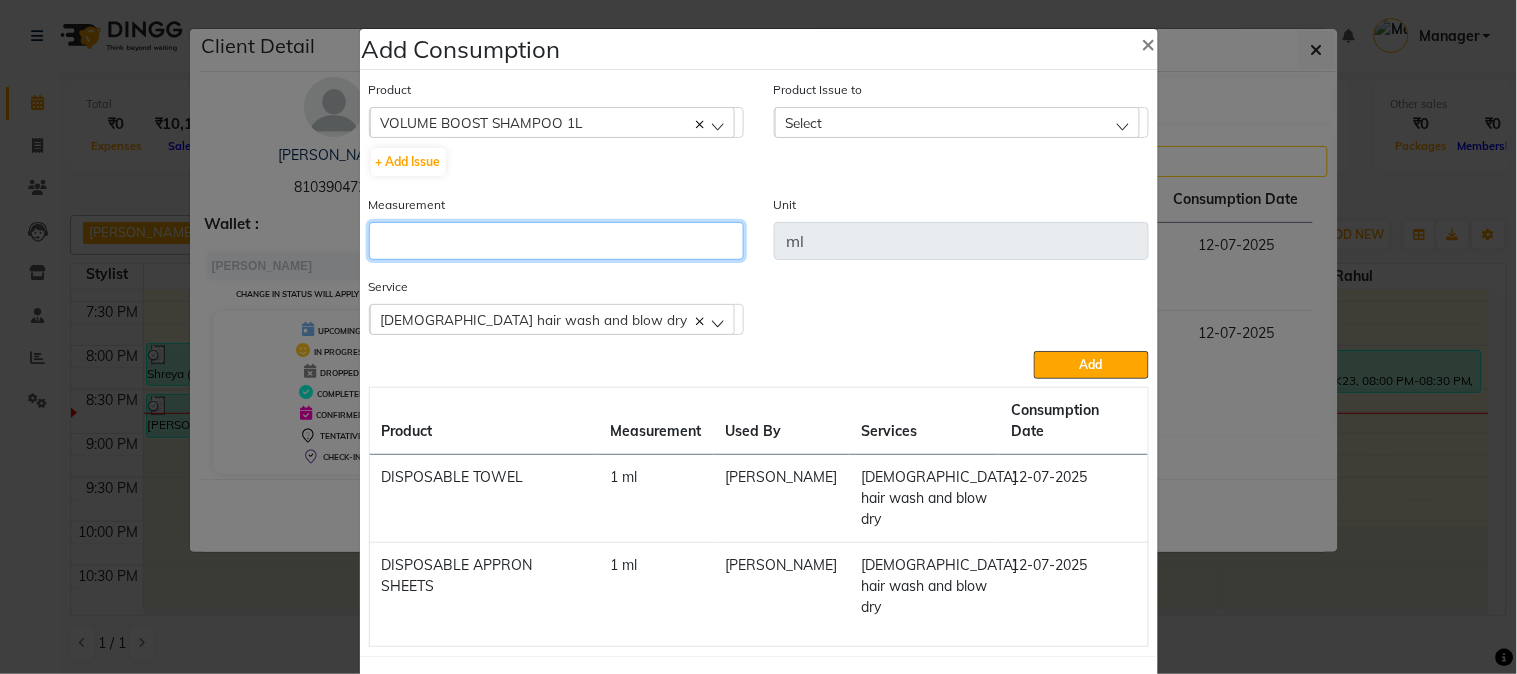 click 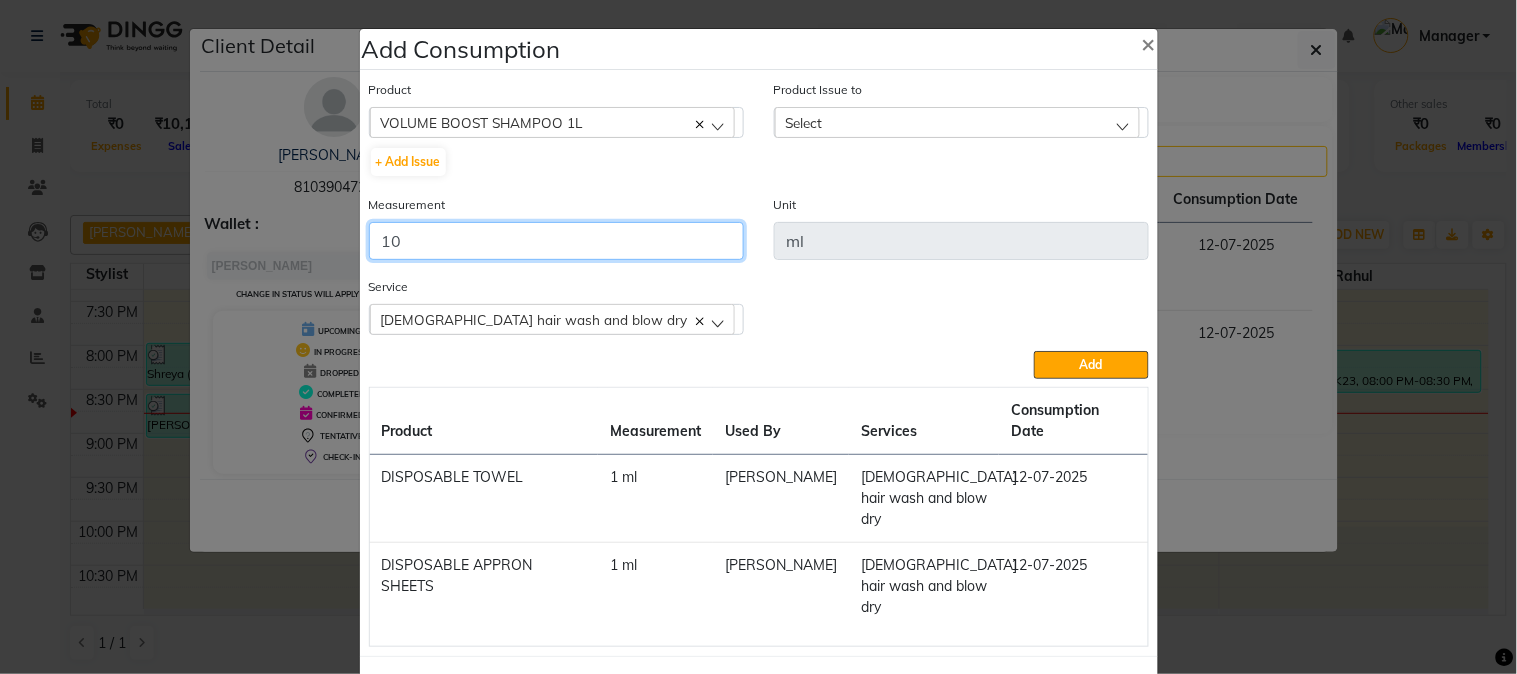 type on "10" 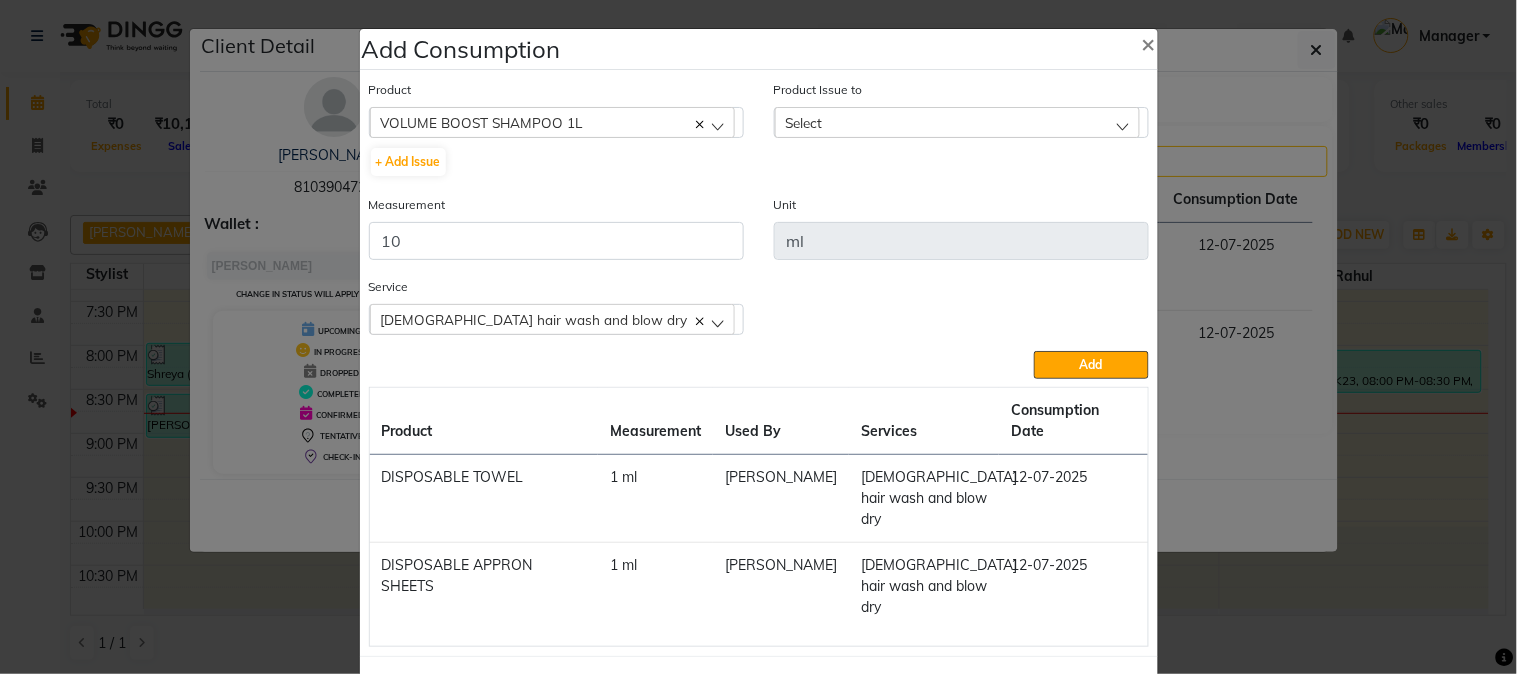 click on "Select" 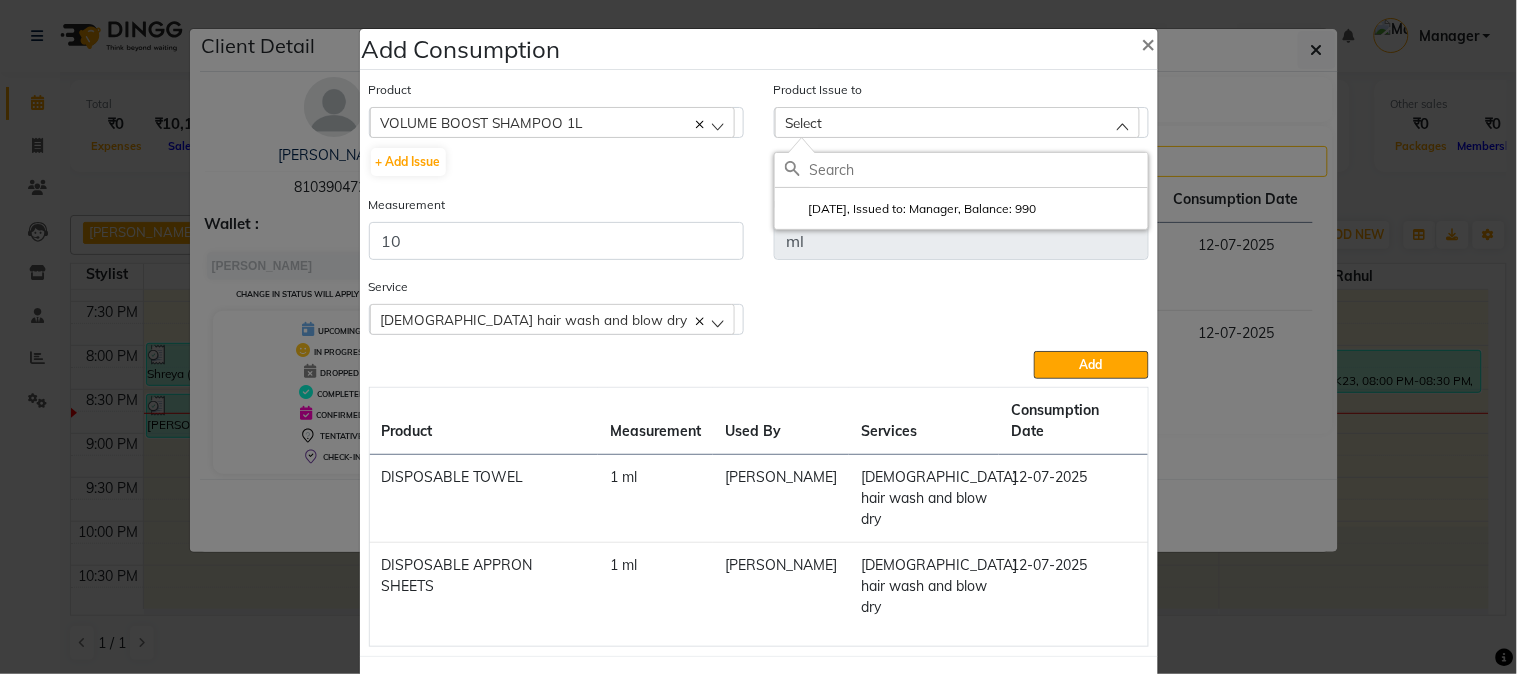drag, startPoint x: 917, startPoint y: 216, endPoint x: 928, endPoint y: 213, distance: 11.401754 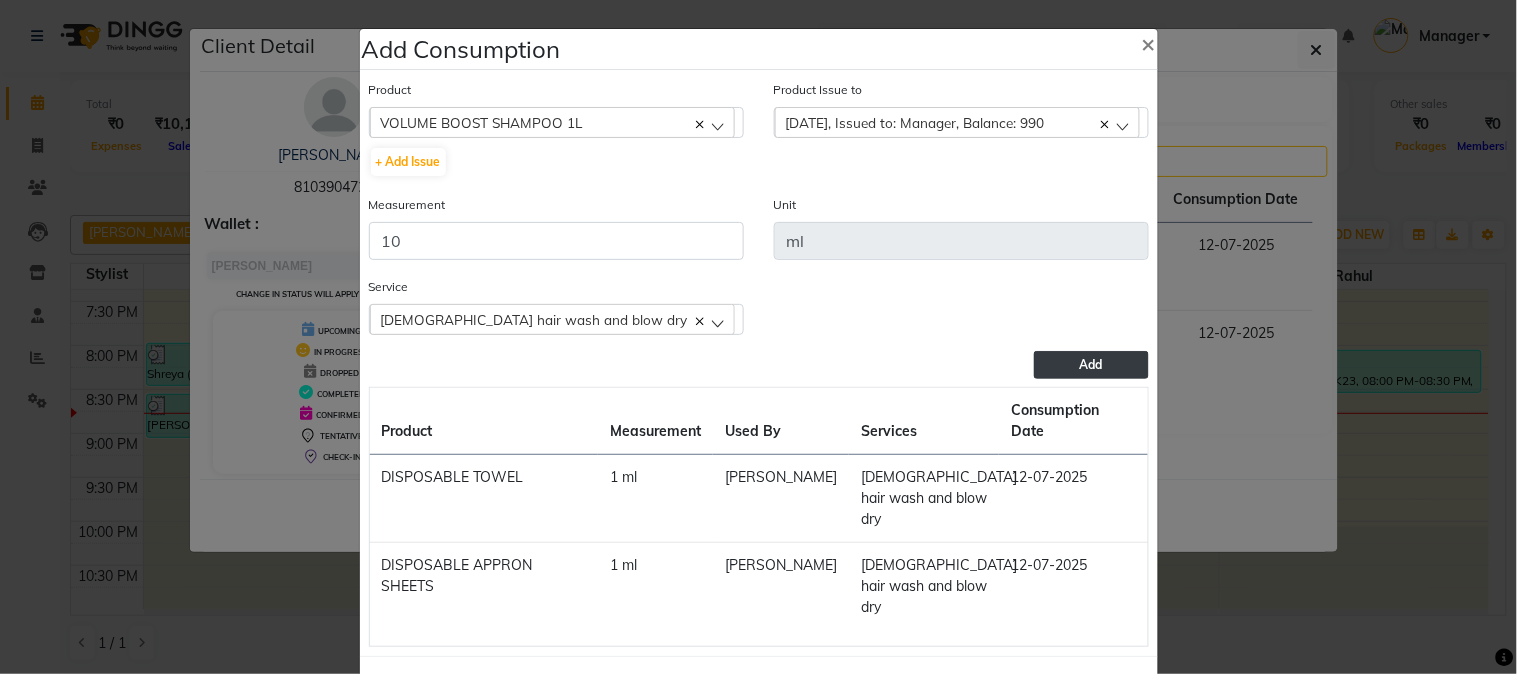 click on "Add" 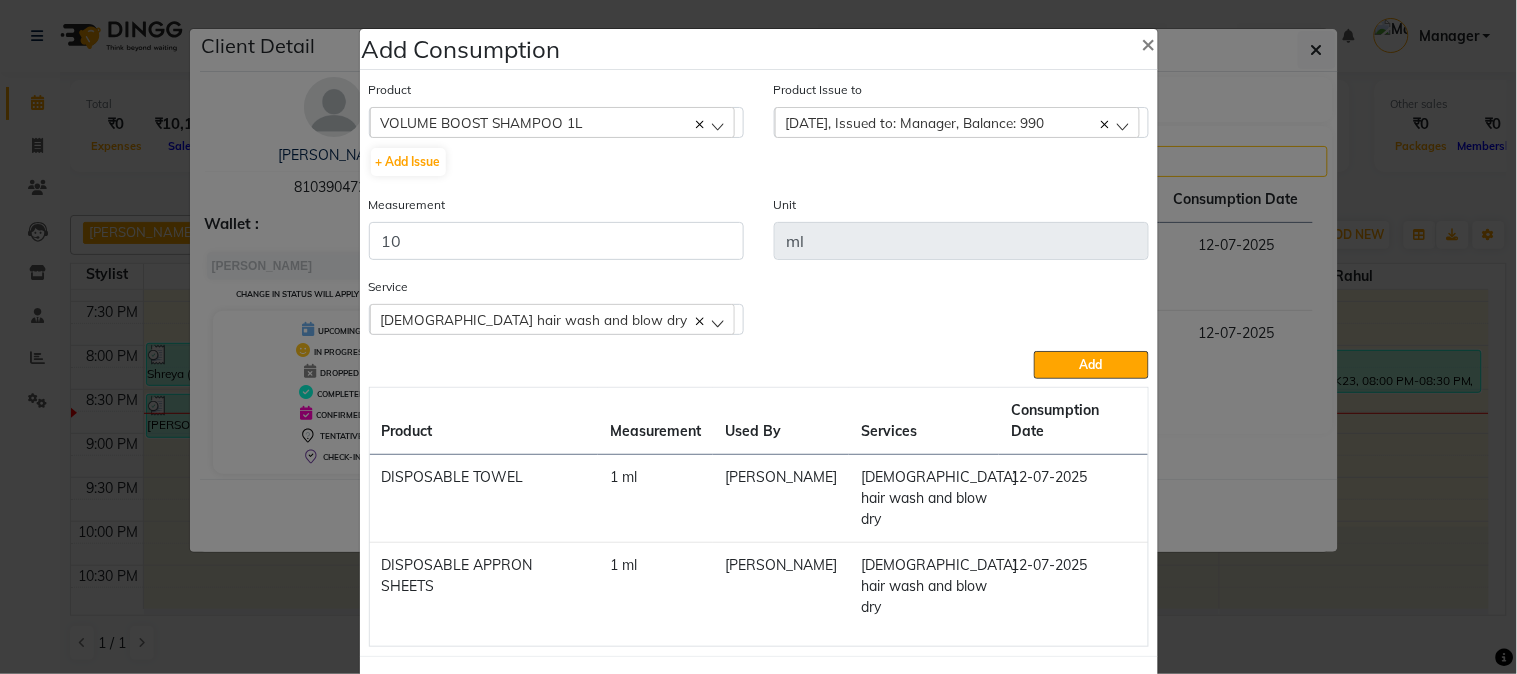 type 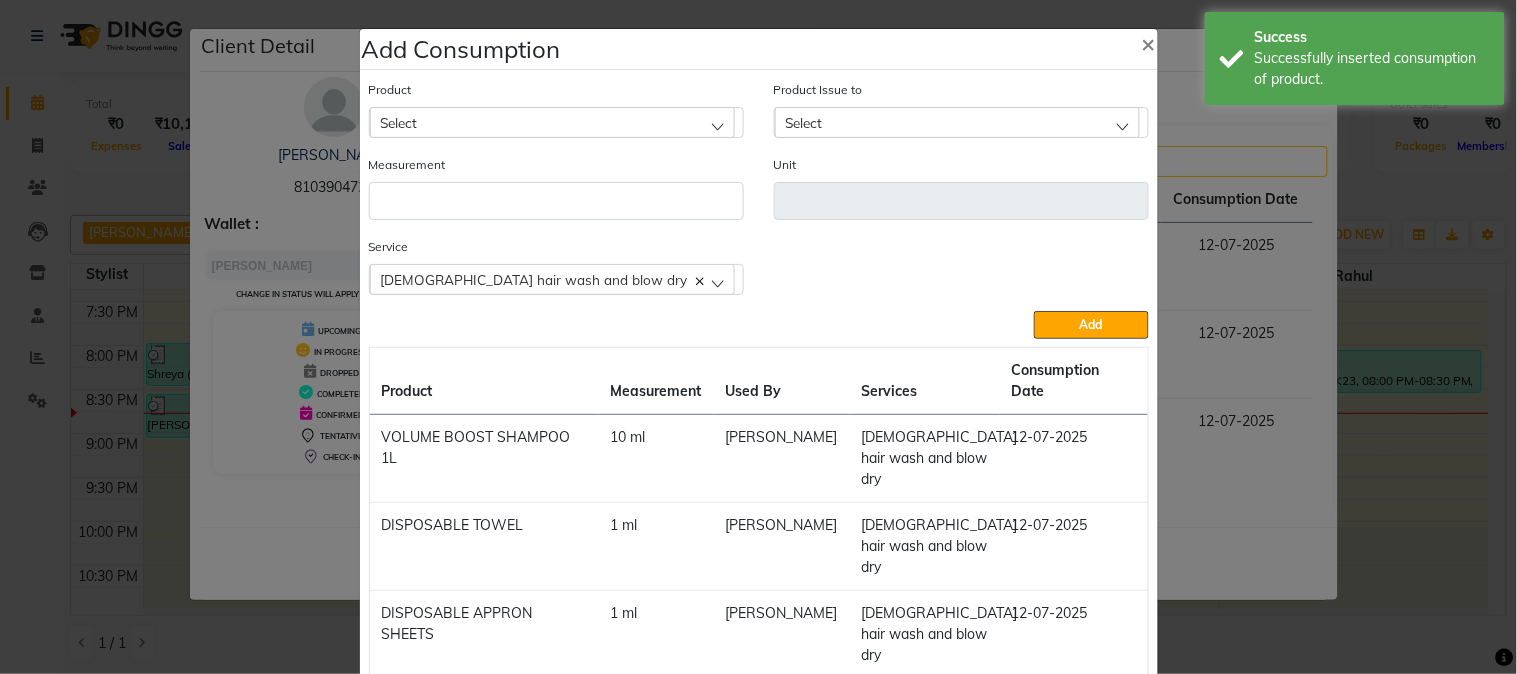 click on "Add Consumption × Product Select 5-7 Product Issue to Select 2025-07-12, Issued to: Manager, Balance: 990 Measurement Unit Service   female hair wash and blow dry  Body Basics Threadinge - Eyebrows  Body Basics Threadinge - Forehead  Body Basics Threadinge - Upper Lip  female hair wash and blow dry  Add  Product Measurement Used By Services Consumption Date  VOLUME BOOST SHAMPOO 1L   10 ml   Mahesh Dalavi     female hair wash and blow dry   12-07-2025   DISPOSABLE TOWEL   1 ml   Mahesh Dalavi     female hair wash and blow dry   12-07-2025   DISPOSABLE APPRON SHEETS   1 ml   Mahesh Dalavi     female hair wash and blow dry   12-07-2025   Close" 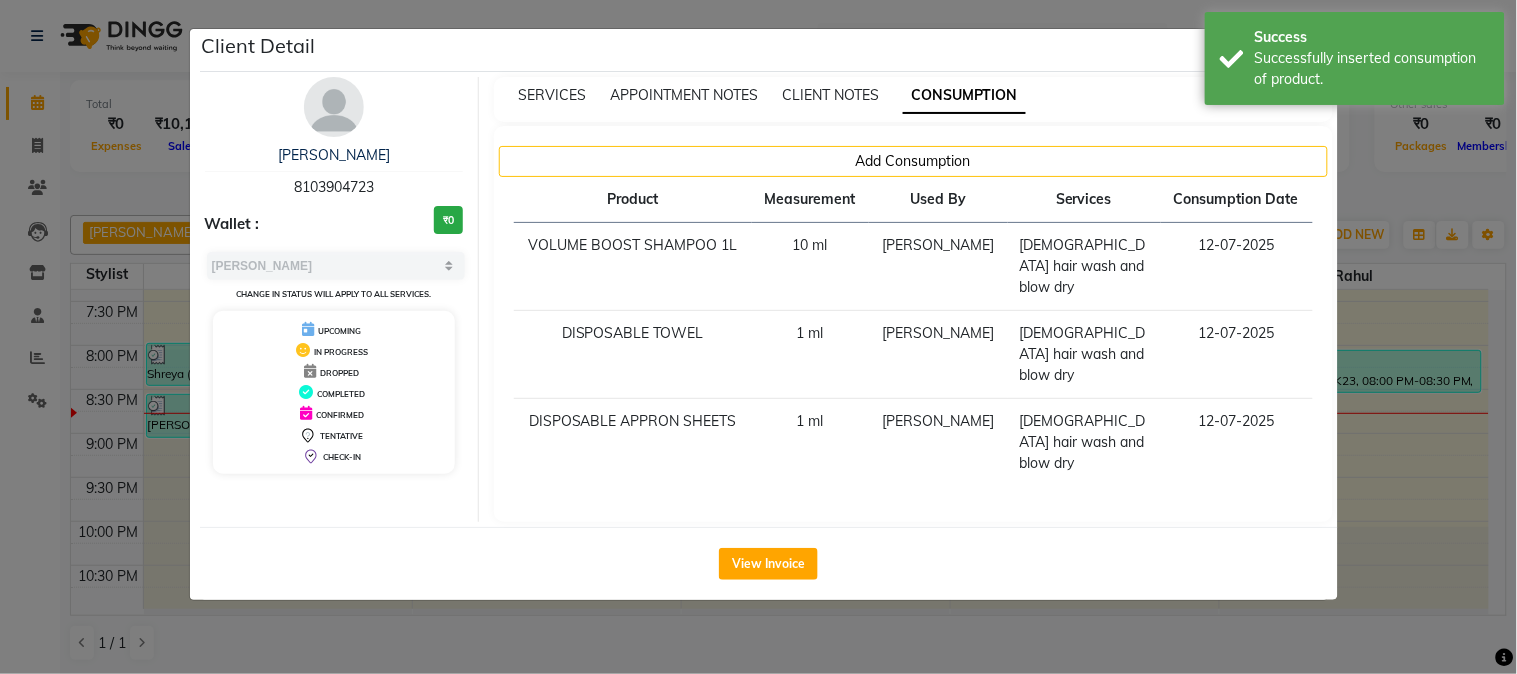 click on "Client Detail  PRATIKSHA    8103904723 Wallet : ₹0 Select MARK DONE UPCOMING Change in status will apply to all services. UPCOMING IN PROGRESS DROPPED COMPLETED CONFIRMED TENTATIVE CHECK-IN SERVICES APPOINTMENT NOTES CLIENT NOTES CONSUMPTION Add Consumption Product Measurement Used By Services Consumption Date  VOLUME BOOST SHAMPOO 1L   10 ml   Mahesh Dalavi     female hair wash and blow dry   12-07-2025   DISPOSABLE TOWEL   1 ml   Mahesh Dalavi     female hair wash and blow dry   12-07-2025   DISPOSABLE APPRON SHEETS   1 ml   Mahesh Dalavi     female hair wash and blow dry   12-07-2025   View Invoice" 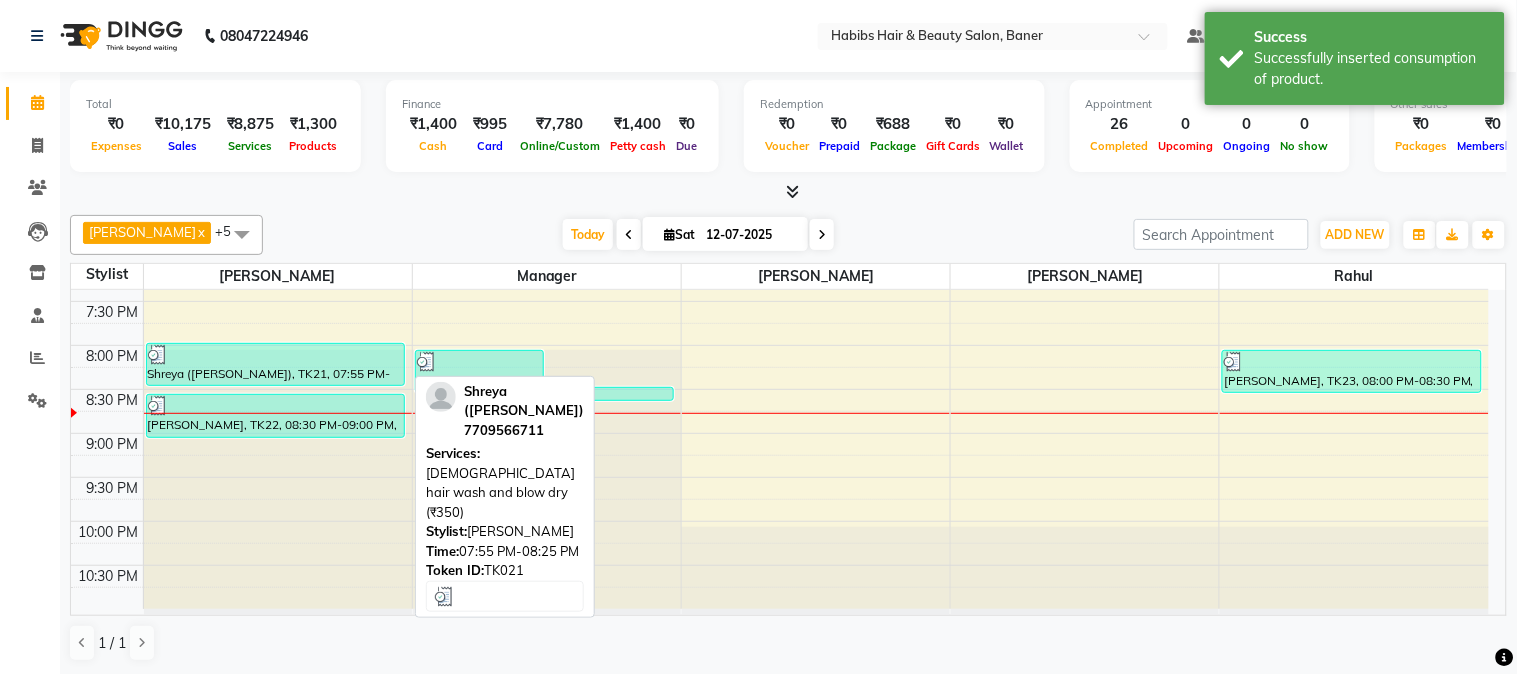 click on "Shreya ([PERSON_NAME]), TK21, 07:55 PM-08:25 PM, [DEMOGRAPHIC_DATA] hair wash and blow dry (₹350)" at bounding box center [275, 364] 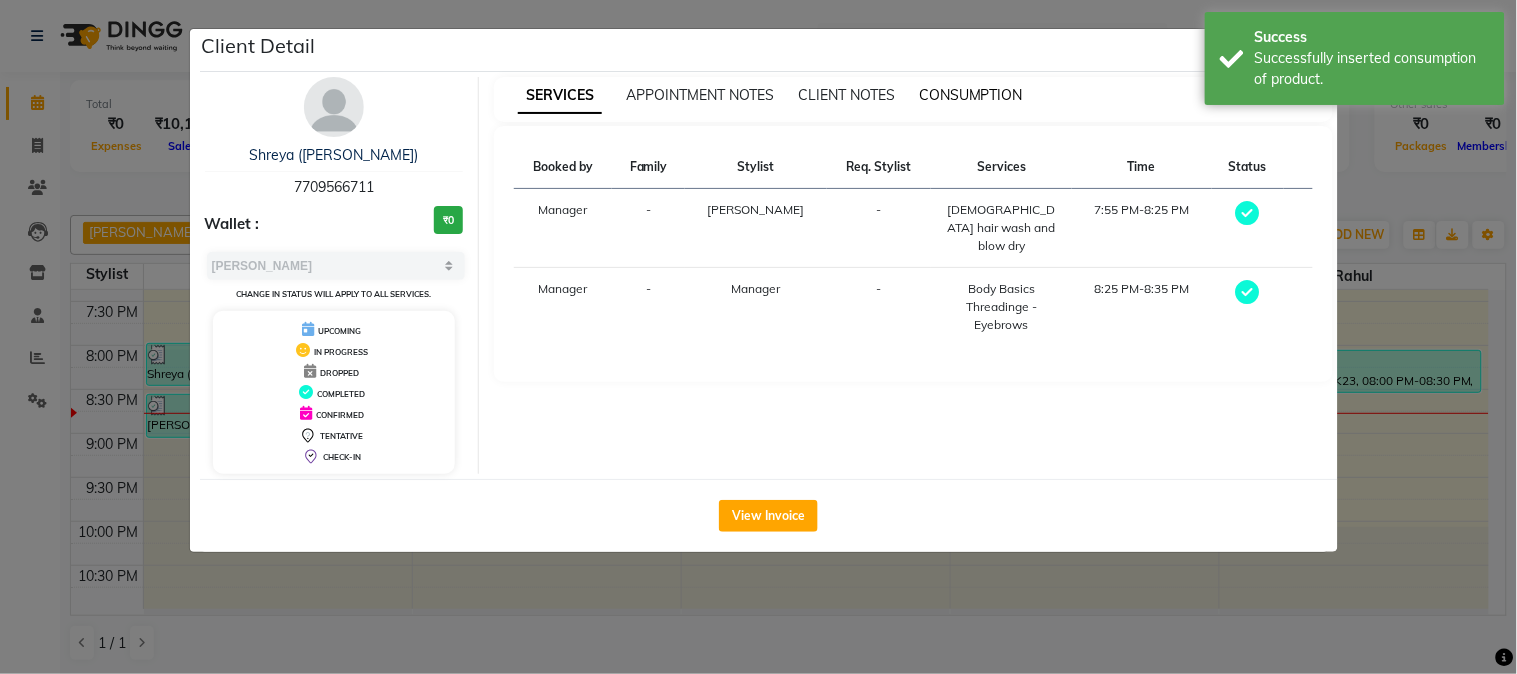 click on "CONSUMPTION" at bounding box center [971, 95] 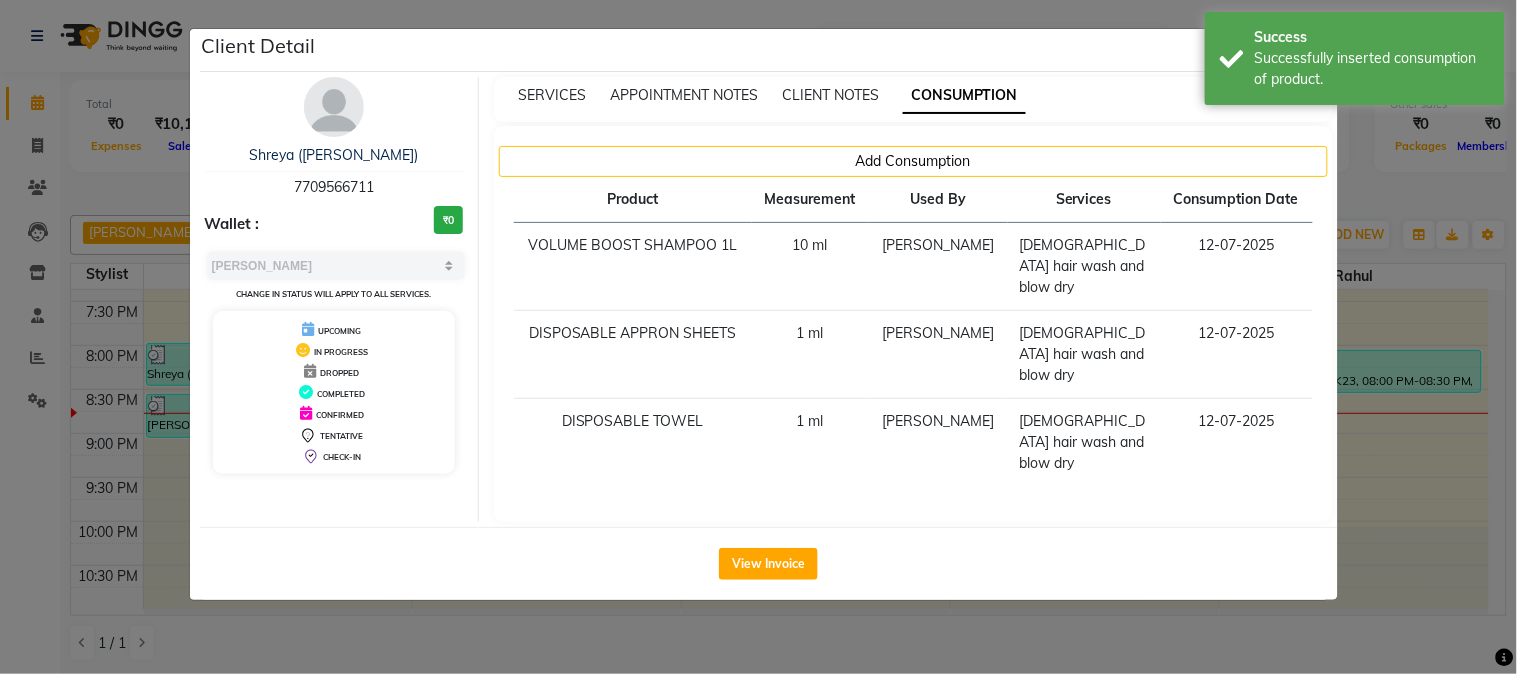 click on "Client Detail  Shreya (Sahil)   7709566711 Wallet : ₹0 Select MARK DONE UPCOMING Change in status will apply to all services. UPCOMING IN PROGRESS DROPPED COMPLETED CONFIRMED TENTATIVE CHECK-IN SERVICES APPOINTMENT NOTES CLIENT NOTES CONSUMPTION Add Consumption Product Measurement Used By Services Consumption Date  VOLUME BOOST SHAMPOO 1L   10 ml   Mahesh Dalavi    female hair wash and blow dry   12-07-2025   DISPOSABLE APPRON SHEETS   1 ml   Mahesh Dalavi    female hair wash and blow dry   12-07-2025   DISPOSABLE TOWEL   1 ml   Mahesh Dalavi    female hair wash and blow dry   12-07-2025   View Invoice" 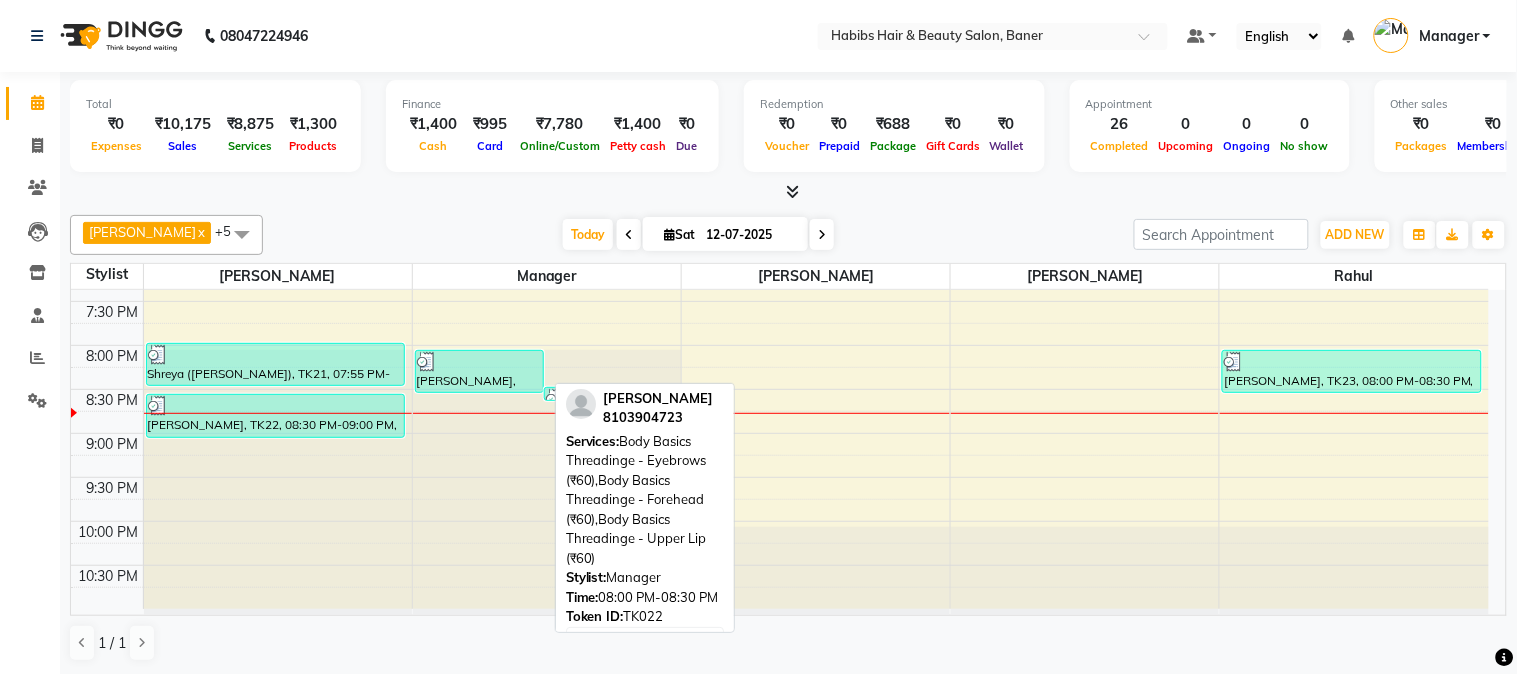click on "[PERSON_NAME], TK22, 08:00 PM-08:30 PM, Body Basics Threadinge - Eyebrows (₹60),Body Basics Threadinge - Forehead (₹60),Body Basics Threadinge - Upper Lip (₹60)" at bounding box center (480, 371) 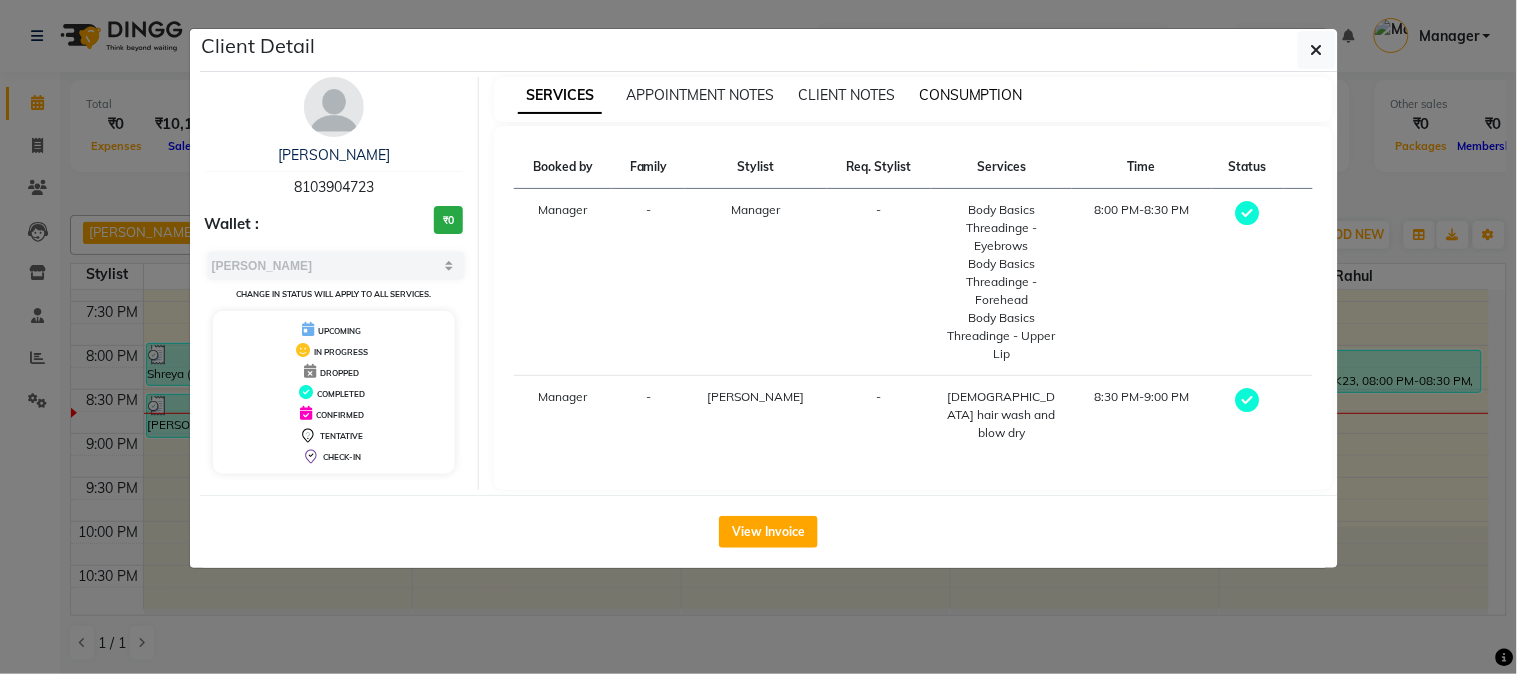 click on "CONSUMPTION" at bounding box center (971, 95) 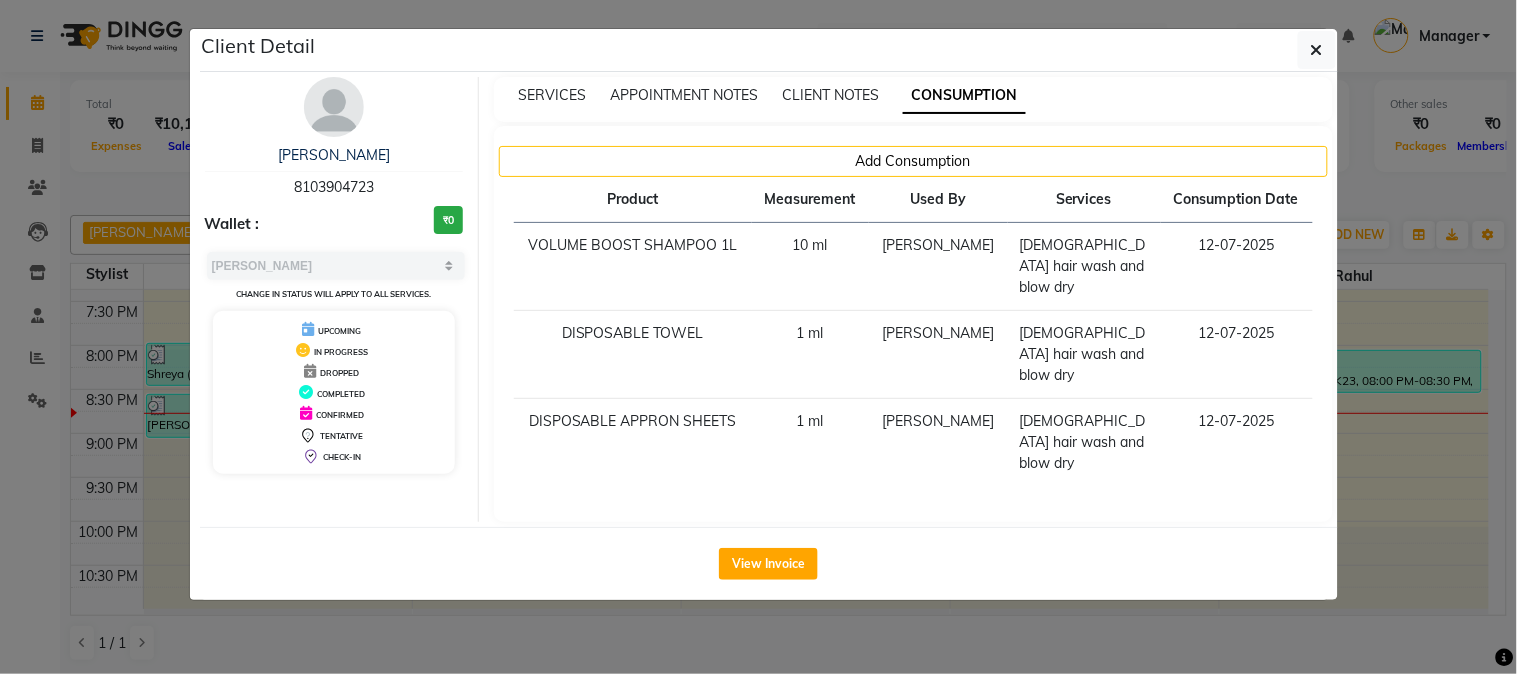 drag, startPoint x: 1386, startPoint y: 368, endPoint x: 1328, endPoint y: 375, distance: 58.420887 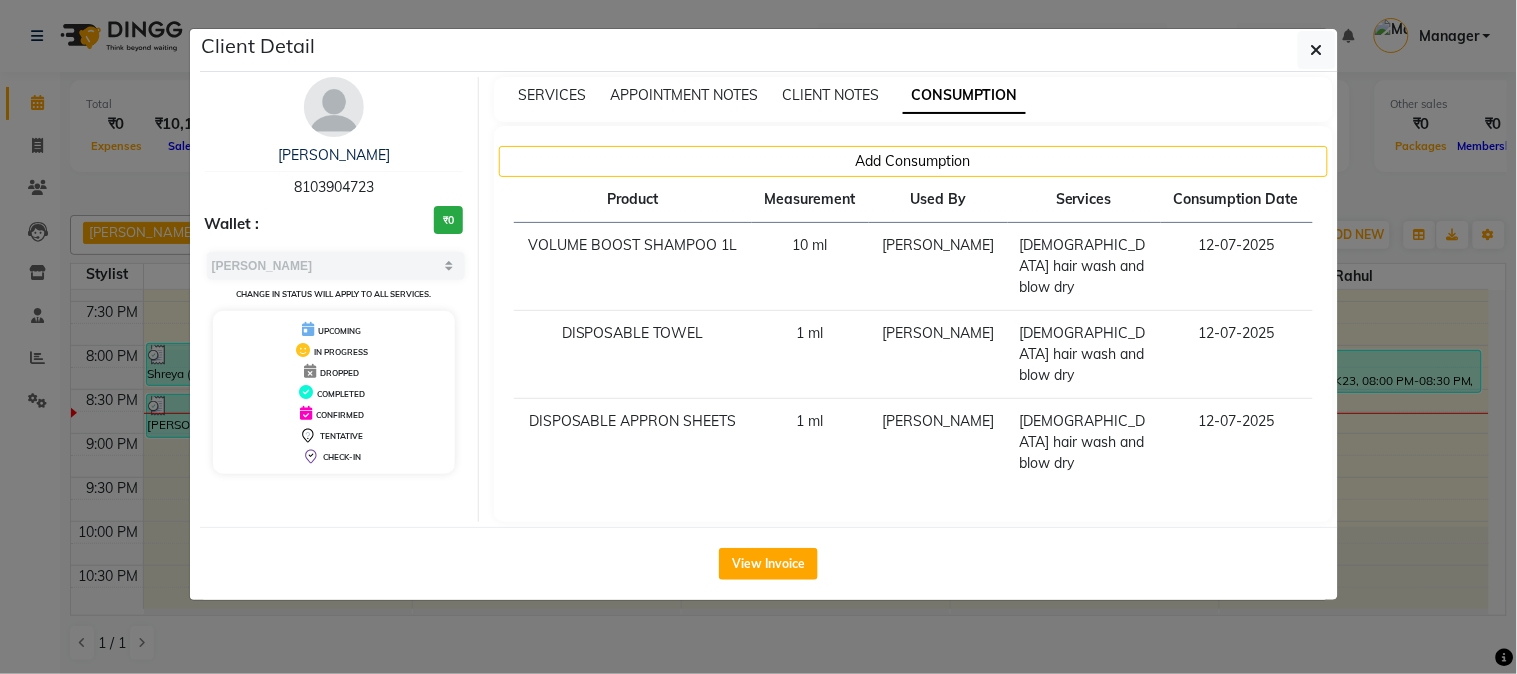 click on "Client Detail  PRATIKSHA    8103904723 Wallet : ₹0 Select MARK DONE UPCOMING Change in status will apply to all services. UPCOMING IN PROGRESS DROPPED COMPLETED CONFIRMED TENTATIVE CHECK-IN SERVICES APPOINTMENT NOTES CLIENT NOTES CONSUMPTION Add Consumption Product Measurement Used By Services Consumption Date  VOLUME BOOST SHAMPOO 1L   10 ml   Mahesh Dalavi     female hair wash and blow dry   12-07-2025   DISPOSABLE TOWEL   1 ml   Mahesh Dalavi     female hair wash and blow dry   12-07-2025   DISPOSABLE APPRON SHEETS   1 ml   Mahesh Dalavi     female hair wash and blow dry   12-07-2025   View Invoice" 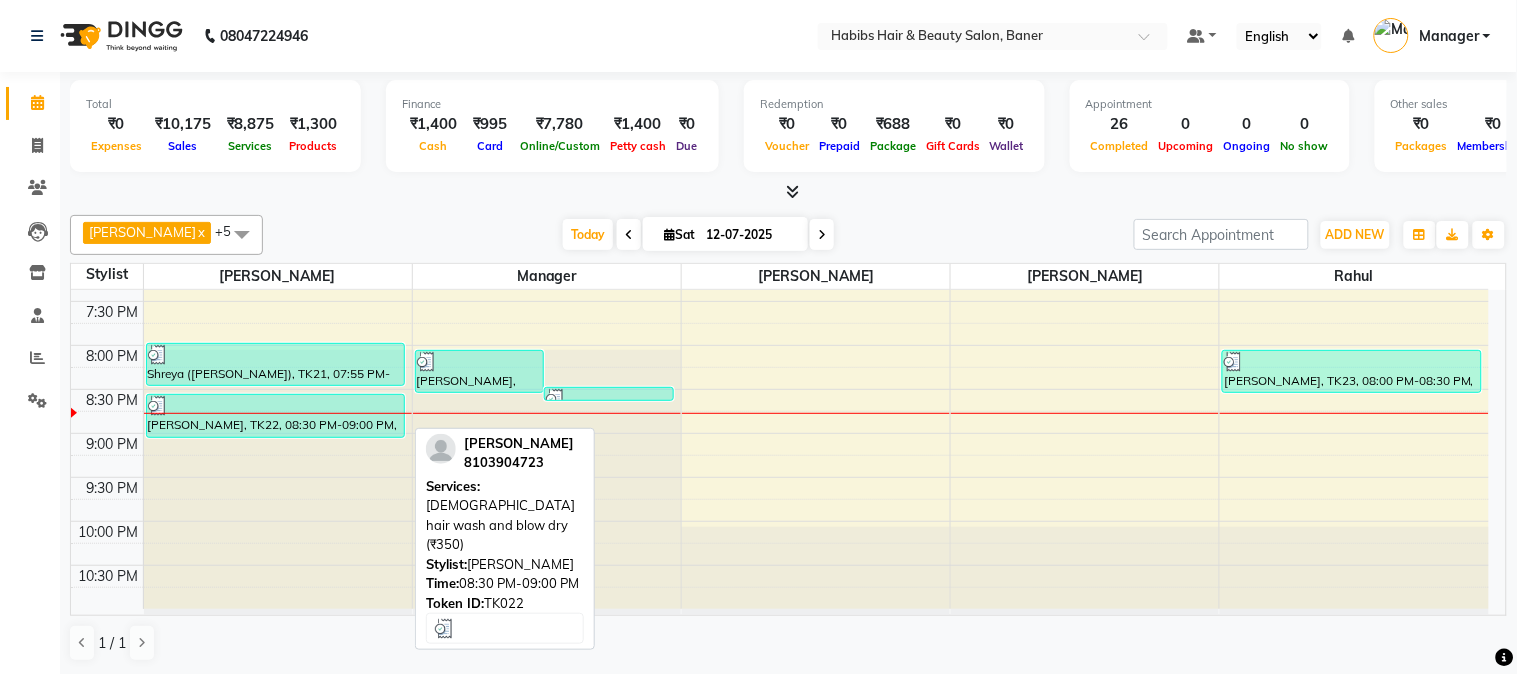 click on "[PERSON_NAME], TK22, 08:30 PM-09:00 PM, [DEMOGRAPHIC_DATA] hair wash and blow dry (₹350)" at bounding box center [275, 416] 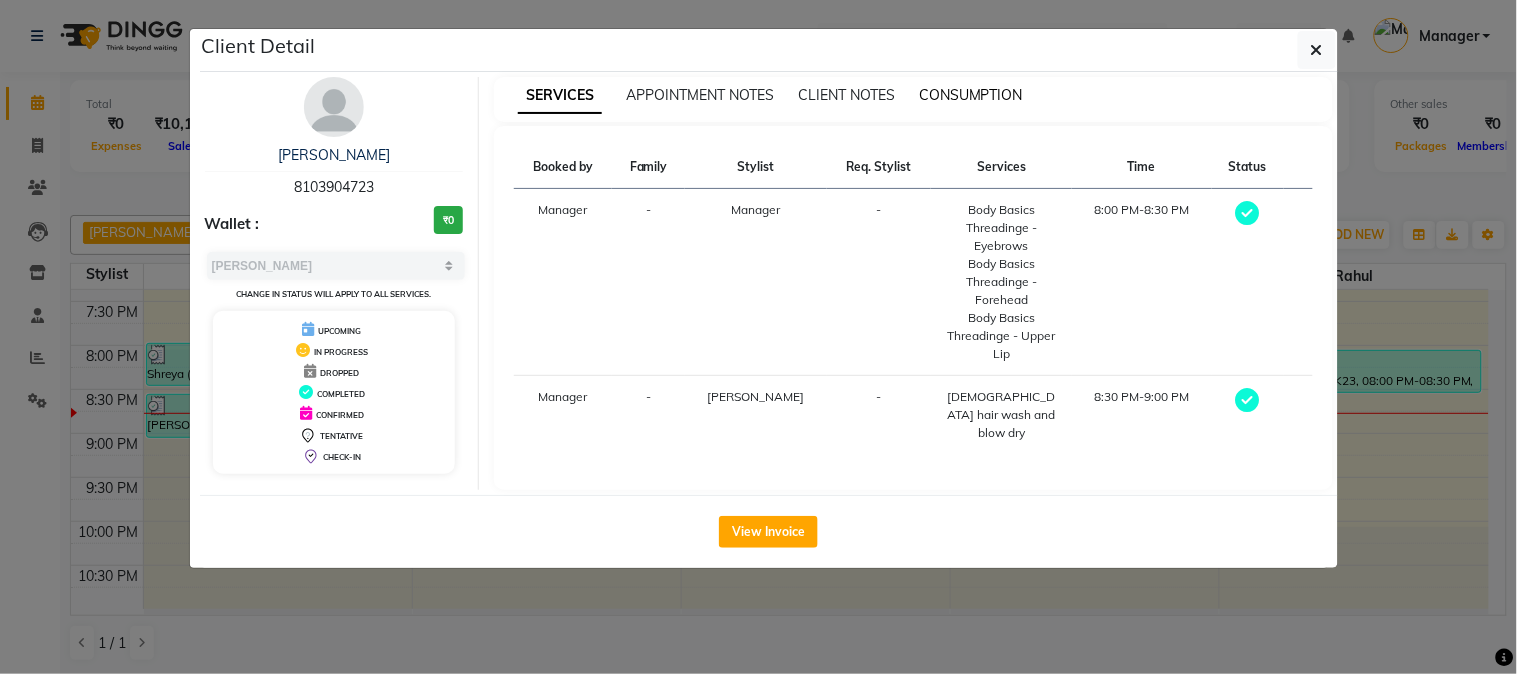 click on "CONSUMPTION" at bounding box center [971, 95] 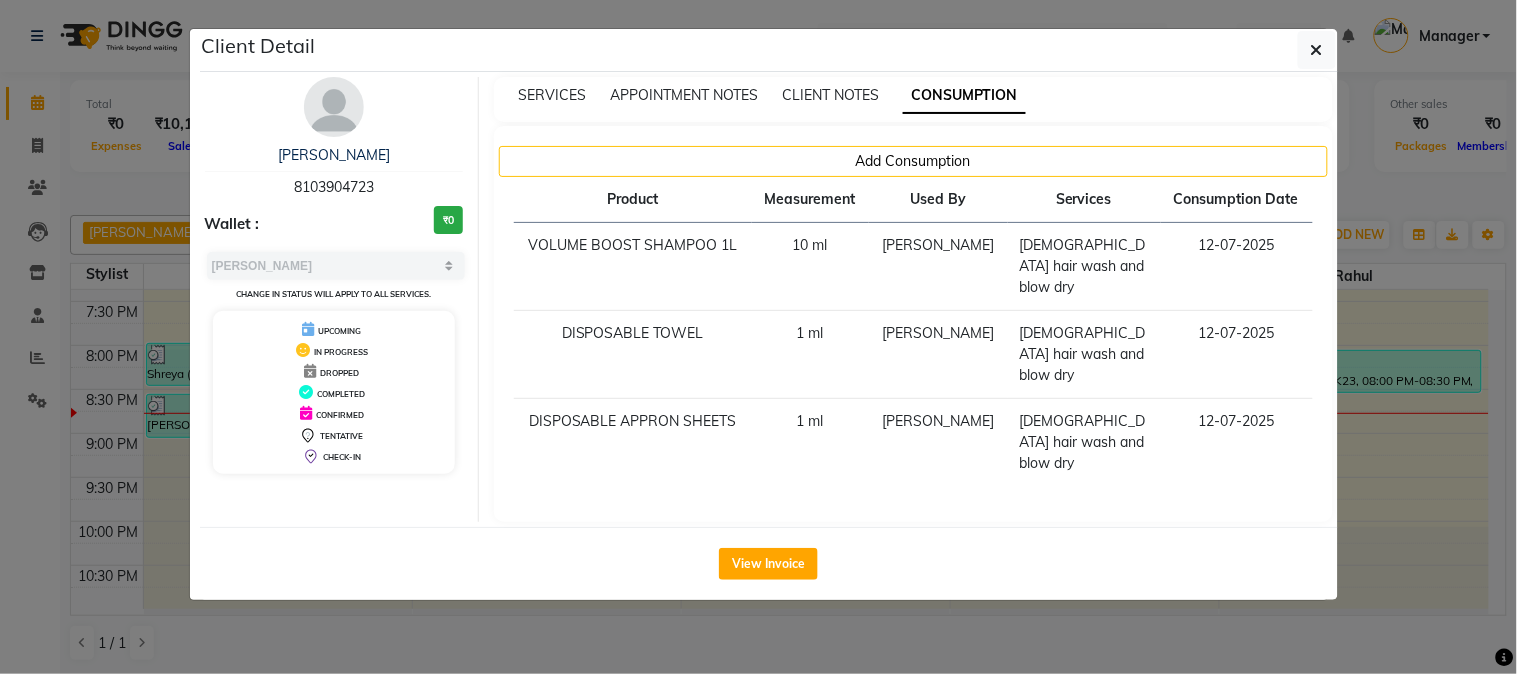 drag, startPoint x: 237, startPoint y: 581, endPoint x: 248, endPoint y: 570, distance: 15.556349 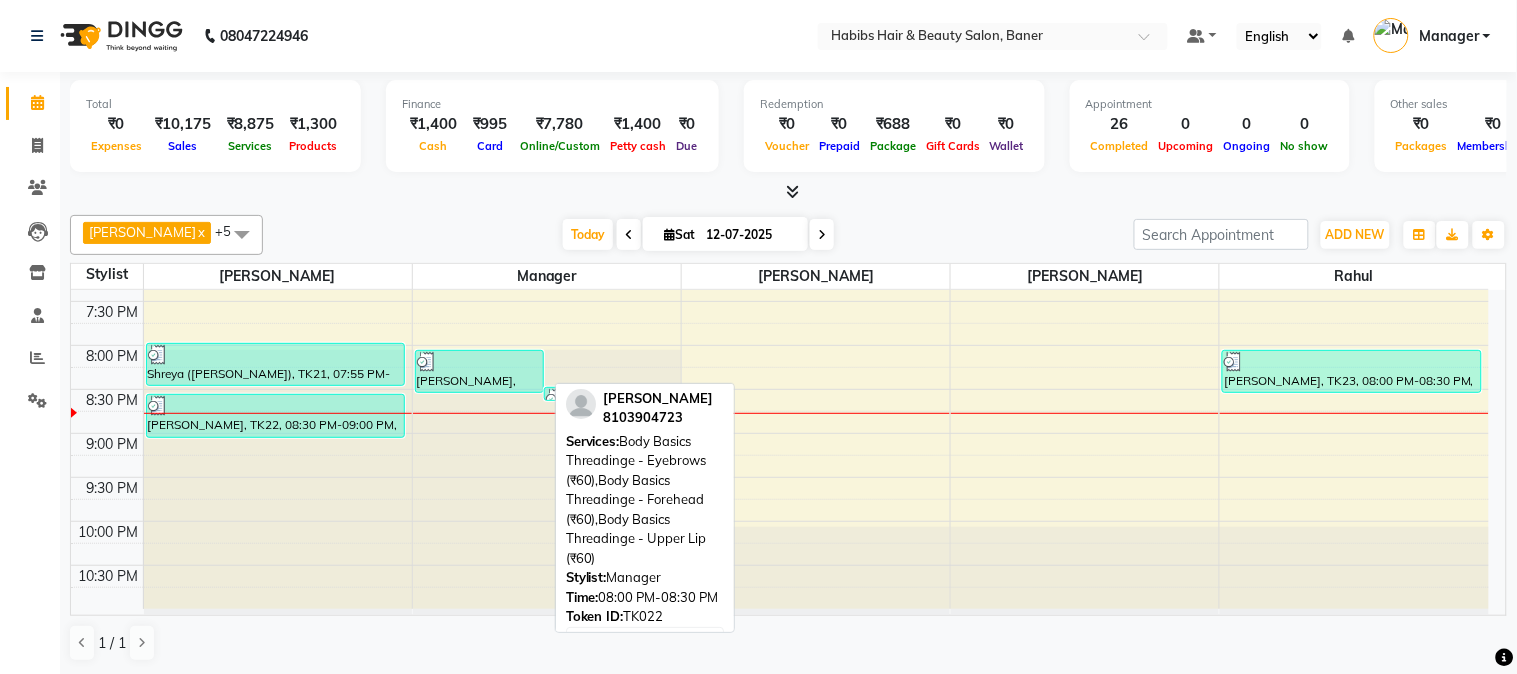 click on "[PERSON_NAME], TK22, 08:00 PM-08:30 PM, Body Basics Threadinge - Eyebrows (₹60),Body Basics Threadinge - Forehead (₹60),Body Basics Threadinge - Upper Lip (₹60)" at bounding box center [480, 371] 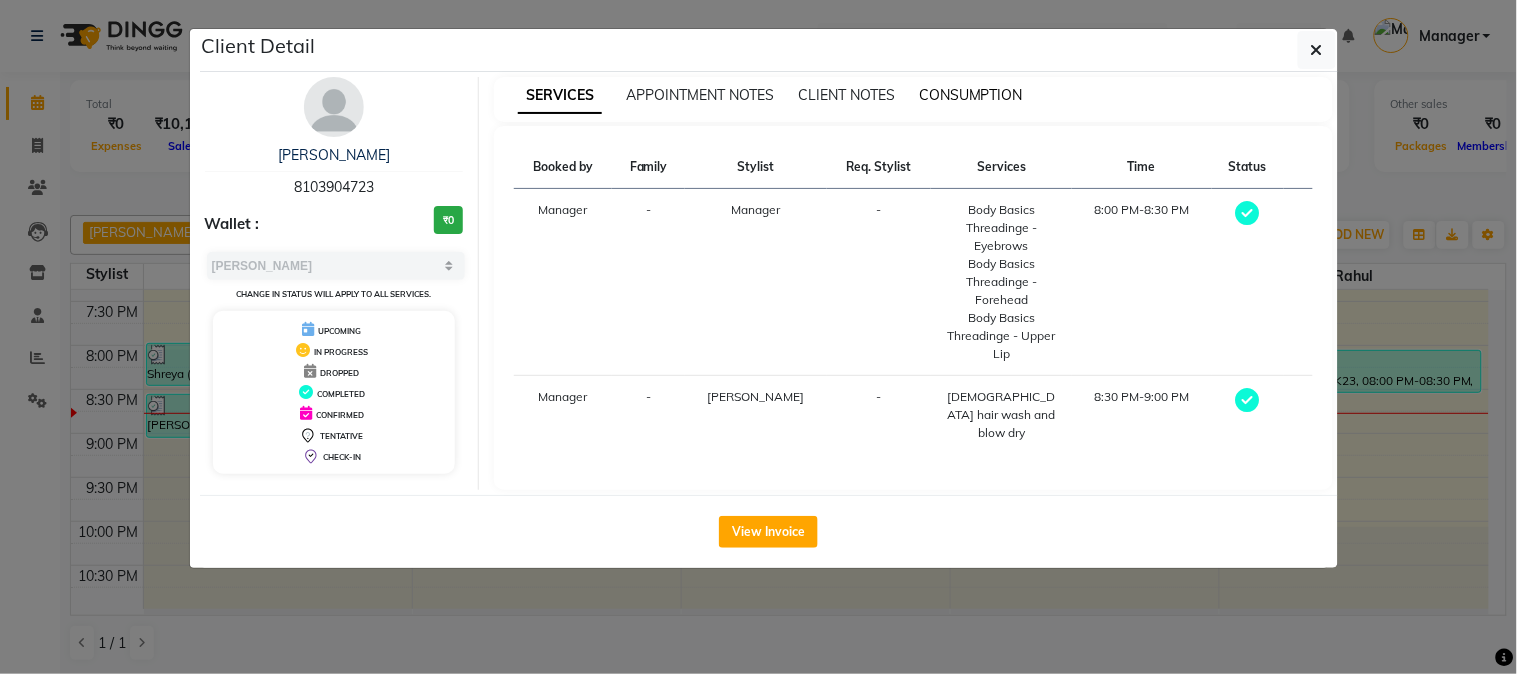 click on "CONSUMPTION" at bounding box center (971, 95) 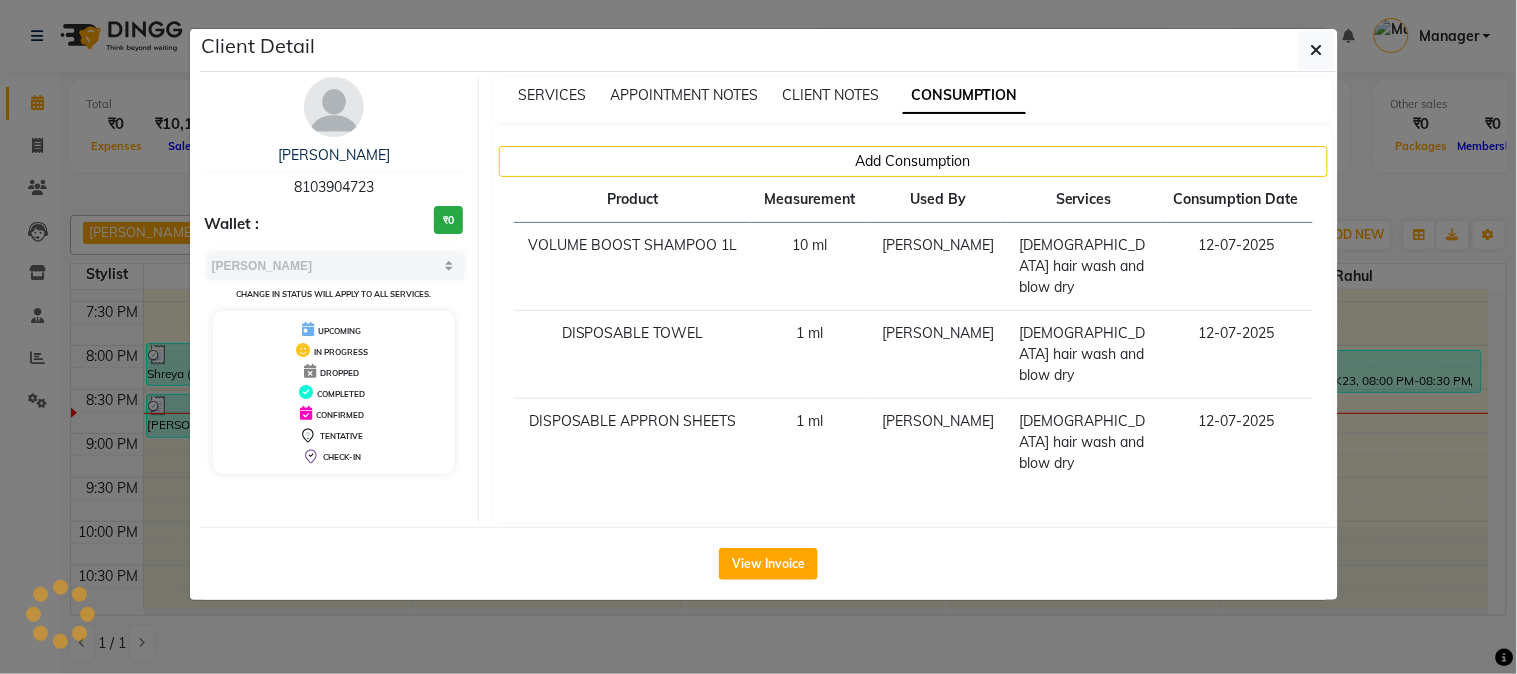 click on "Client Detail  PRATIKSHA    8103904723 Wallet : ₹0 Select MARK DONE UPCOMING Change in status will apply to all services. UPCOMING IN PROGRESS DROPPED COMPLETED CONFIRMED TENTATIVE CHECK-IN SERVICES APPOINTMENT NOTES CLIENT NOTES CONSUMPTION Add Consumption Product Measurement Used By Services Consumption Date  VOLUME BOOST SHAMPOO 1L   10 ml   Mahesh Dalavi     female hair wash and blow dry   12-07-2025   DISPOSABLE TOWEL   1 ml   Mahesh Dalavi     female hair wash and blow dry   12-07-2025   DISPOSABLE APPRON SHEETS   1 ml   Mahesh Dalavi     female hair wash and blow dry   12-07-2025   View Invoice" 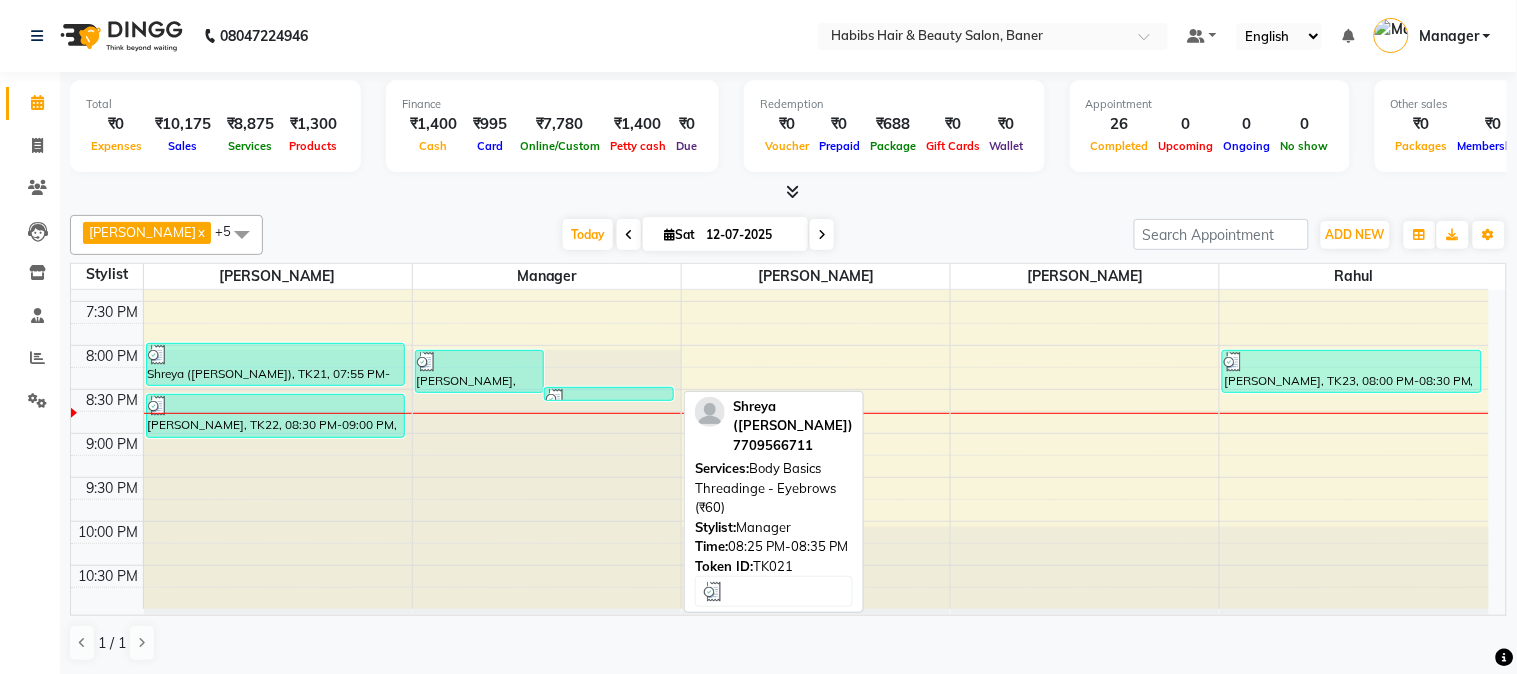 click at bounding box center (609, 399) 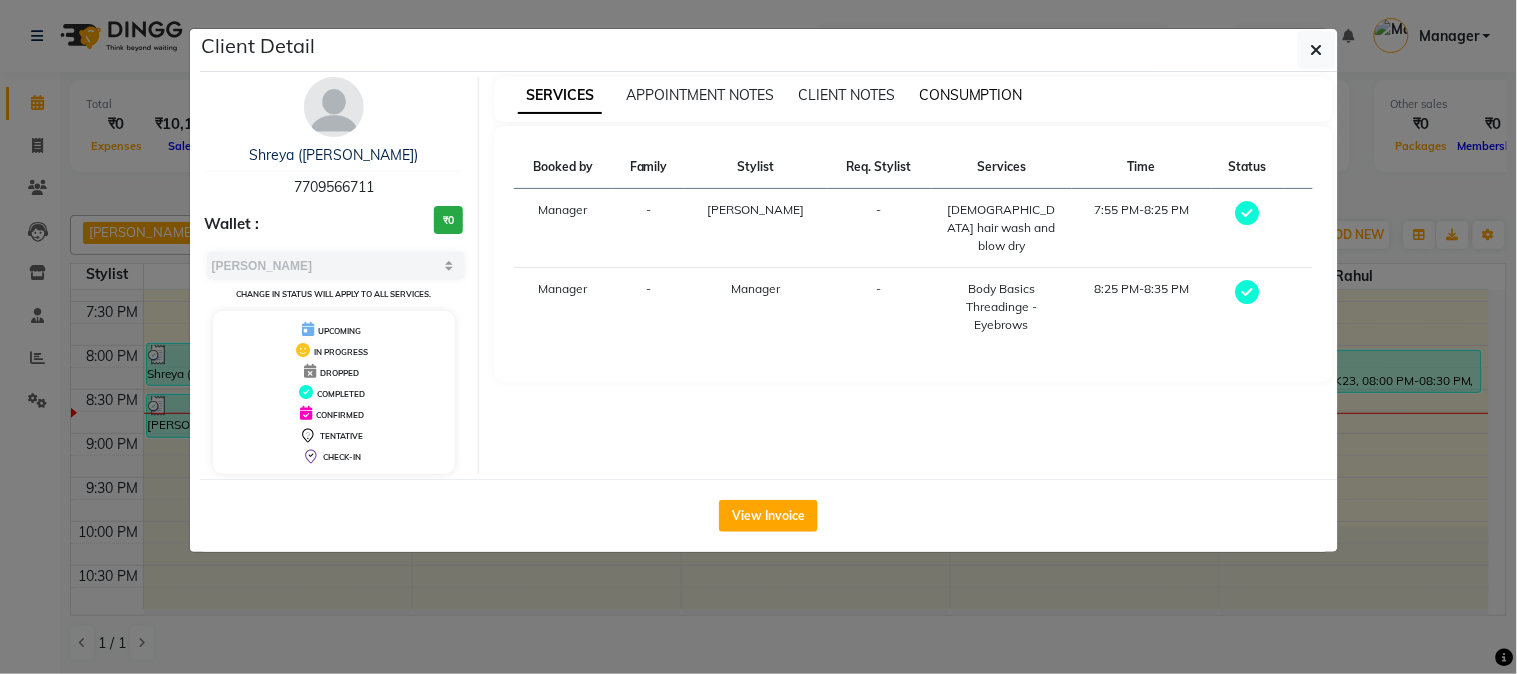 click on "CONSUMPTION" at bounding box center (971, 95) 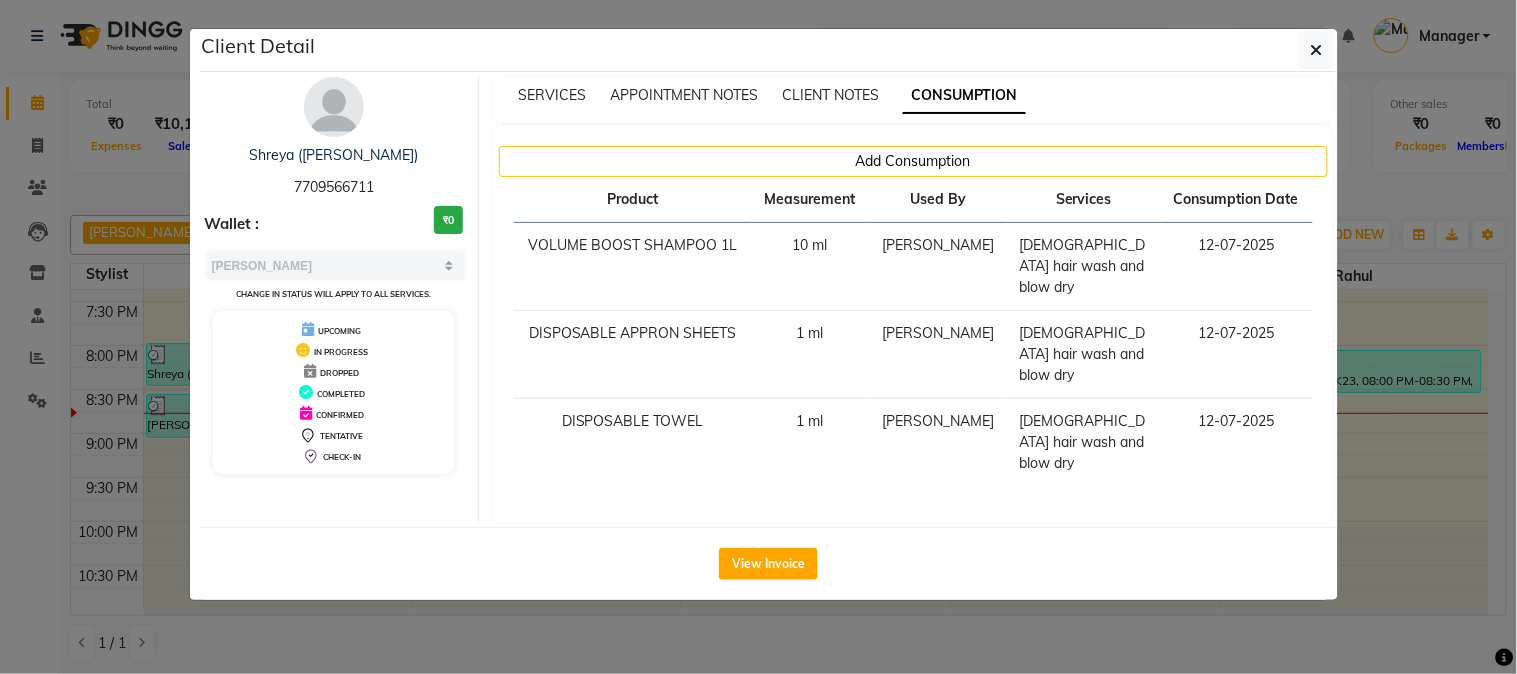 click on "Client Detail  Shreya (Sahil)   7709566711 Wallet : ₹0 Select MARK DONE UPCOMING Change in status will apply to all services. UPCOMING IN PROGRESS DROPPED COMPLETED CONFIRMED TENTATIVE CHECK-IN SERVICES APPOINTMENT NOTES CLIENT NOTES CONSUMPTION Add Consumption Product Measurement Used By Services Consumption Date  VOLUME BOOST SHAMPOO 1L   10 ml   Mahesh Dalavi    female hair wash and blow dry   12-07-2025   DISPOSABLE APPRON SHEETS   1 ml   Mahesh Dalavi    female hair wash and blow dry   12-07-2025   DISPOSABLE TOWEL   1 ml   Mahesh Dalavi    female hair wash and blow dry   12-07-2025   View Invoice" 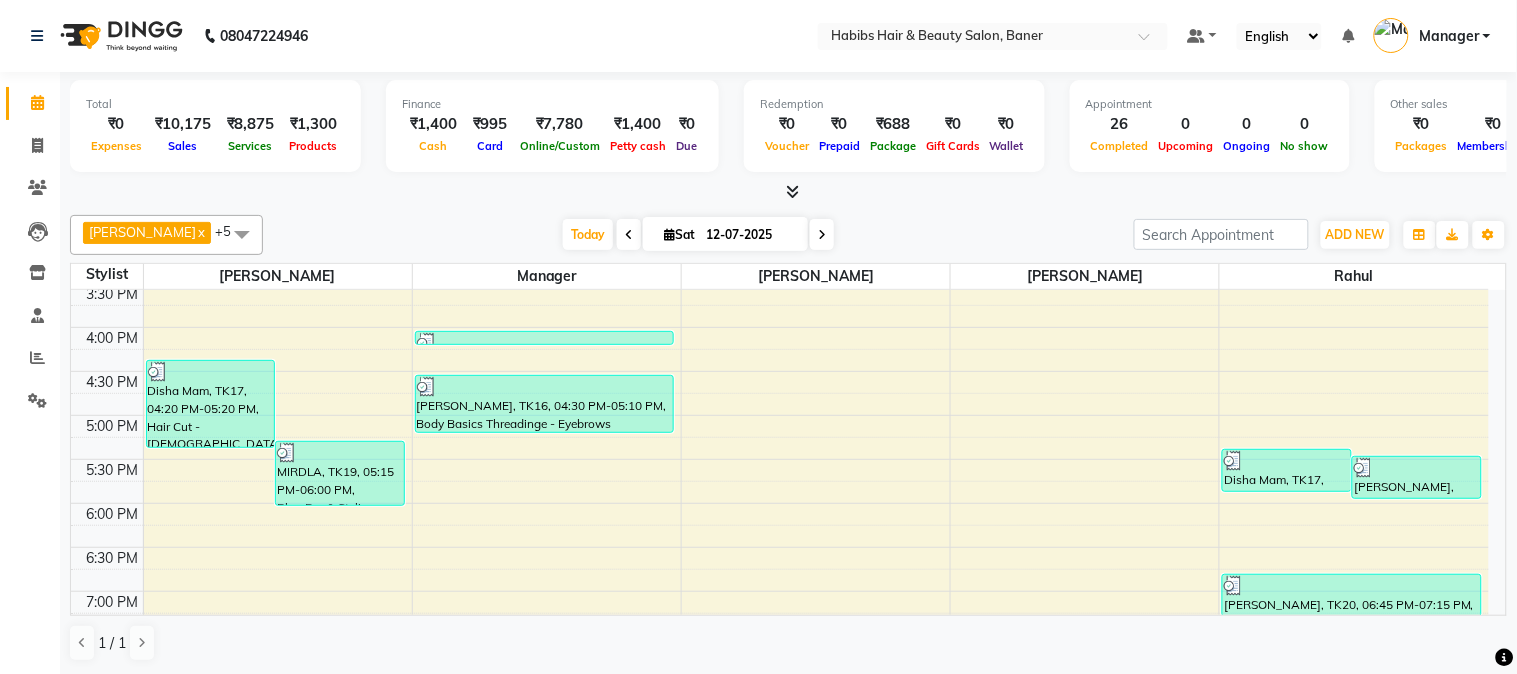 scroll, scrollTop: 555, scrollLeft: 0, axis: vertical 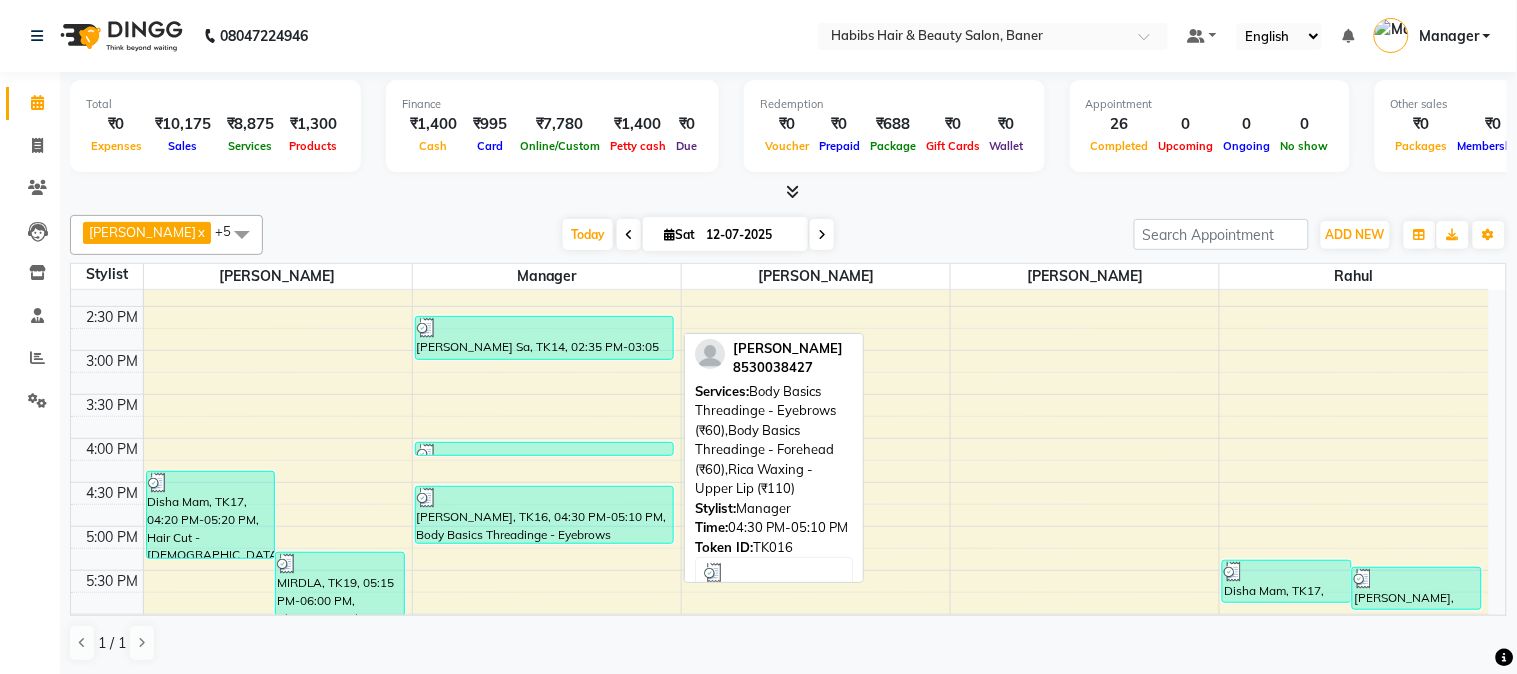 click on "[PERSON_NAME], TK16, 04:30 PM-05:10 PM, Body Basics Threadinge - Eyebrows (₹60),Body Basics Threadinge - Forehead (₹60),Rica Waxing - Upper Lip (₹110)" at bounding box center [544, 515] 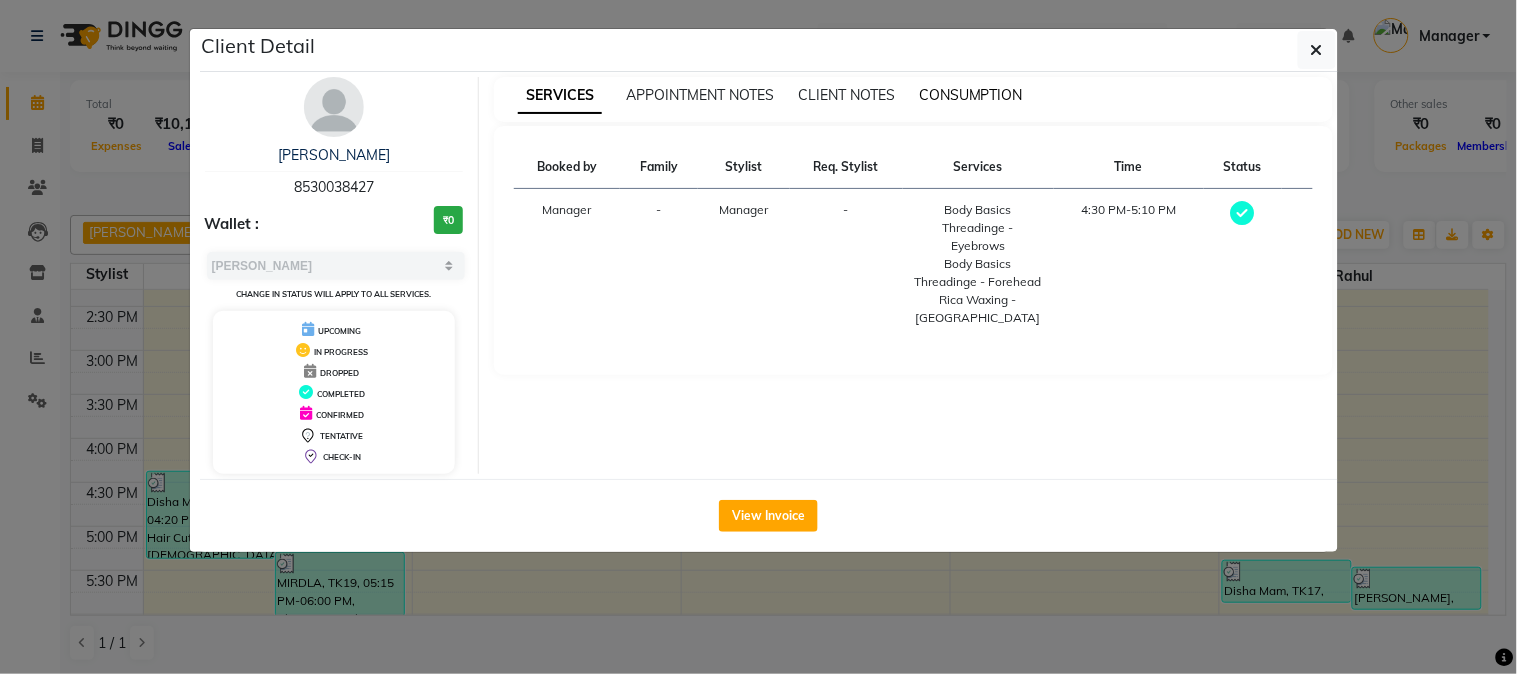 click on "CONSUMPTION" at bounding box center (971, 95) 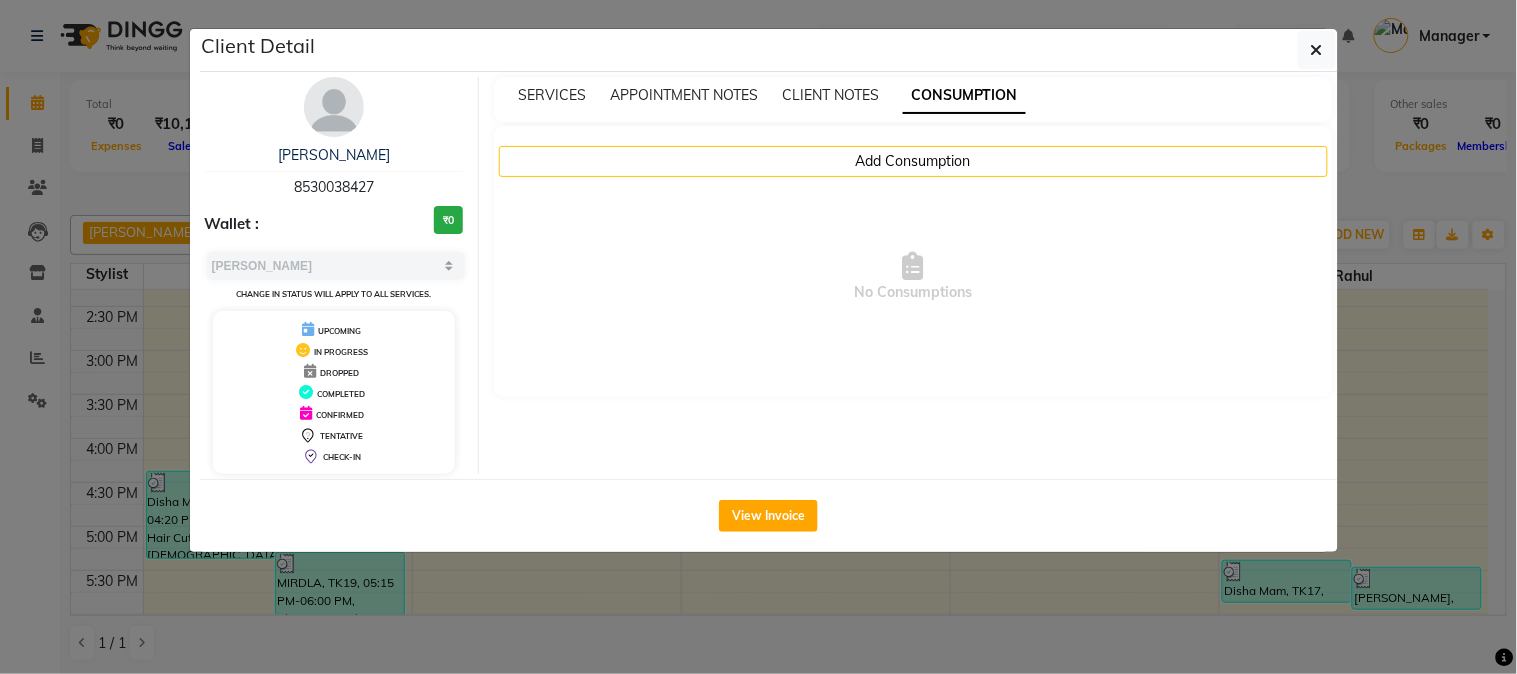 drag, startPoint x: 1382, startPoint y: 328, endPoint x: 1371, endPoint y: 338, distance: 14.866069 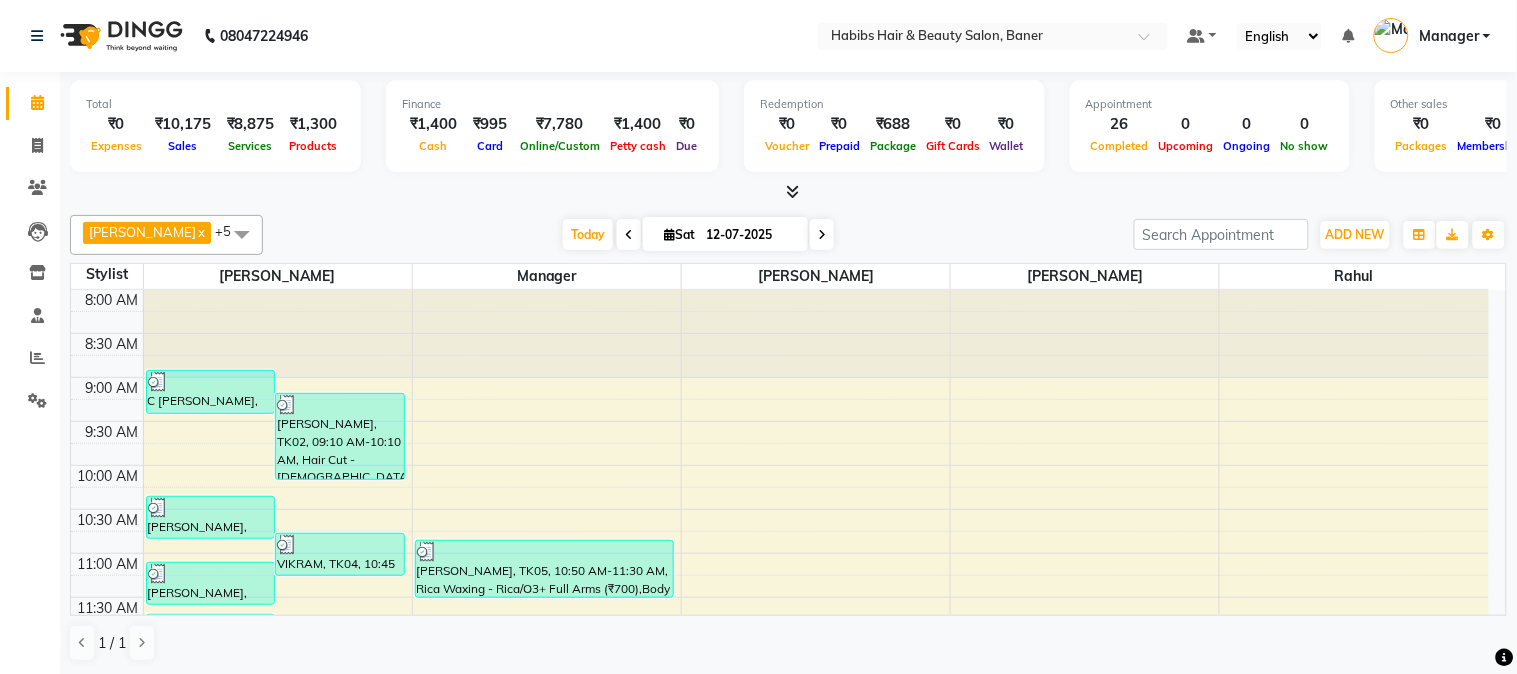 scroll, scrollTop: 111, scrollLeft: 0, axis: vertical 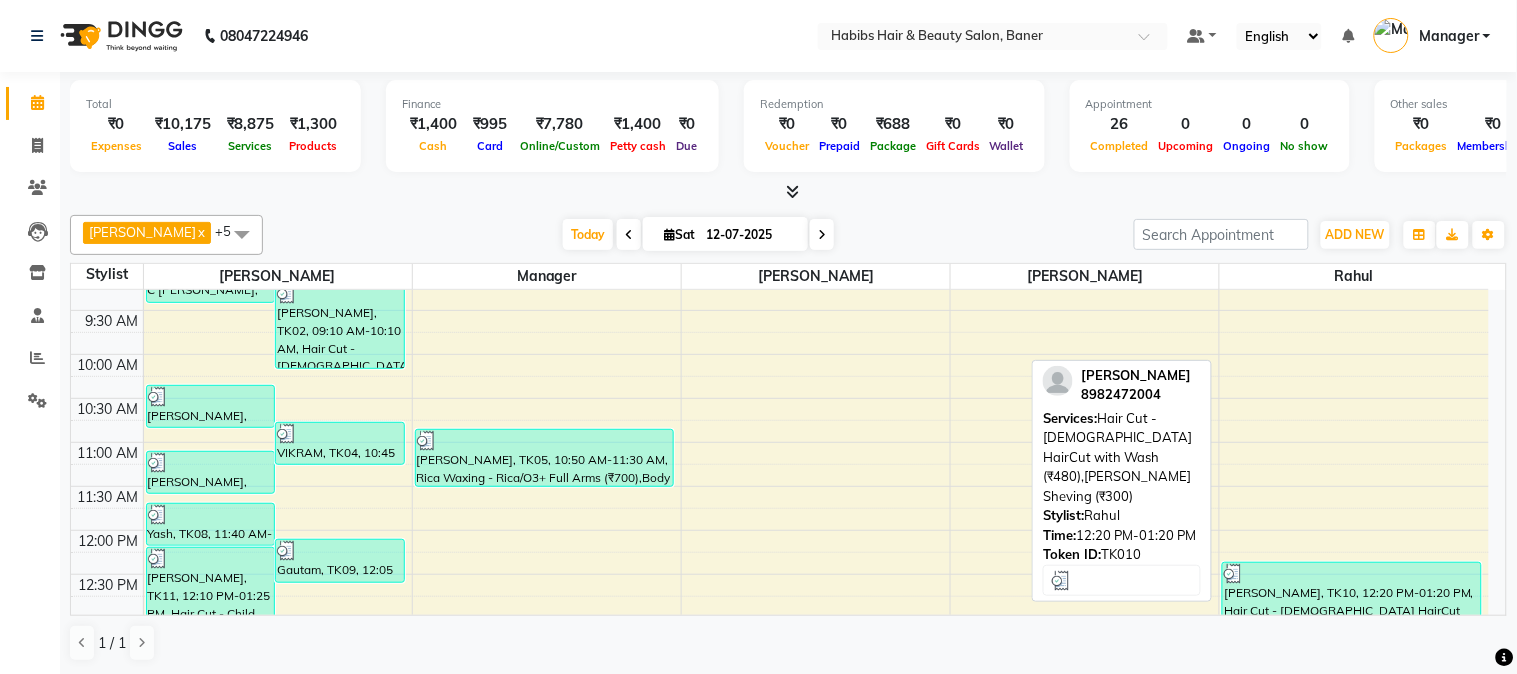 click on "[PERSON_NAME], TK10, 12:20 PM-01:20 PM, Hair Cut - [DEMOGRAPHIC_DATA] HairCut with Wash (₹480),[PERSON_NAME] Sheving (₹300)" at bounding box center (1352, 605) 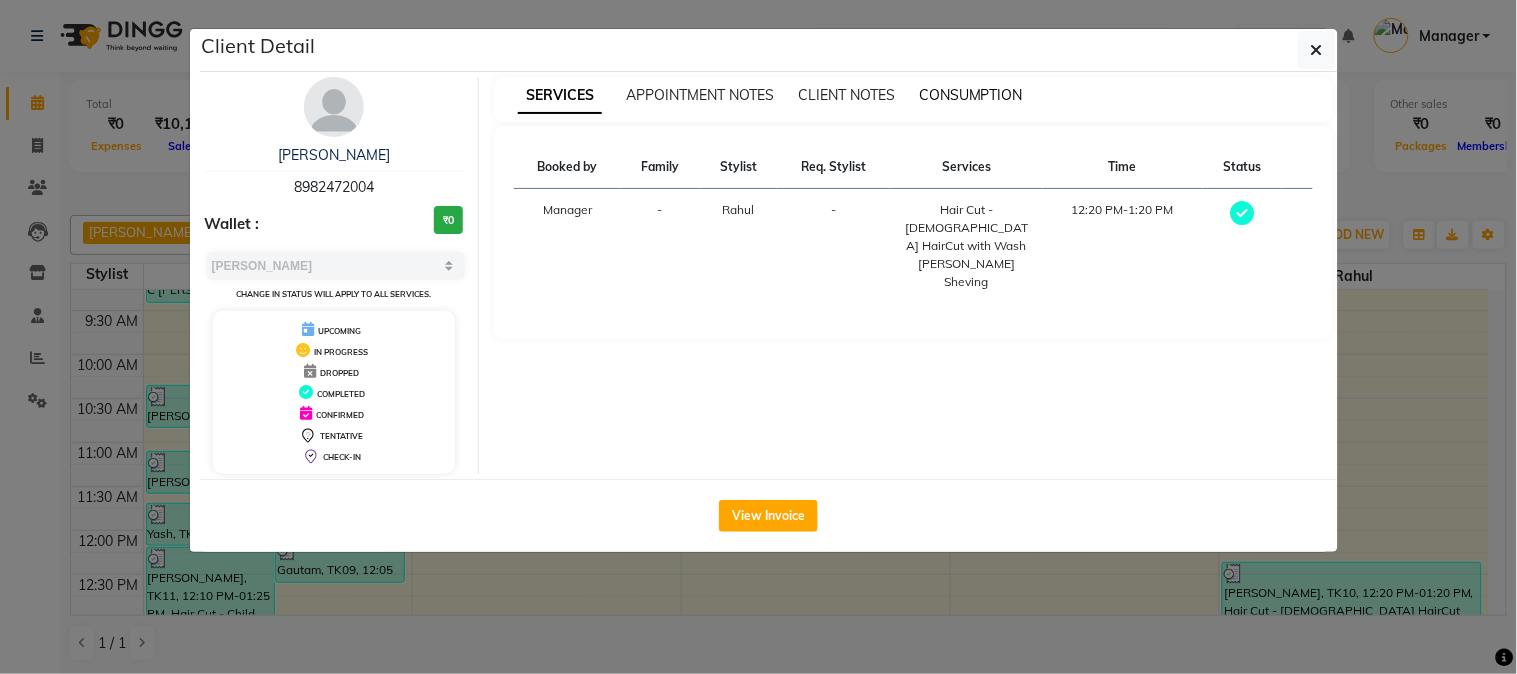 click on "CONSUMPTION" at bounding box center (971, 95) 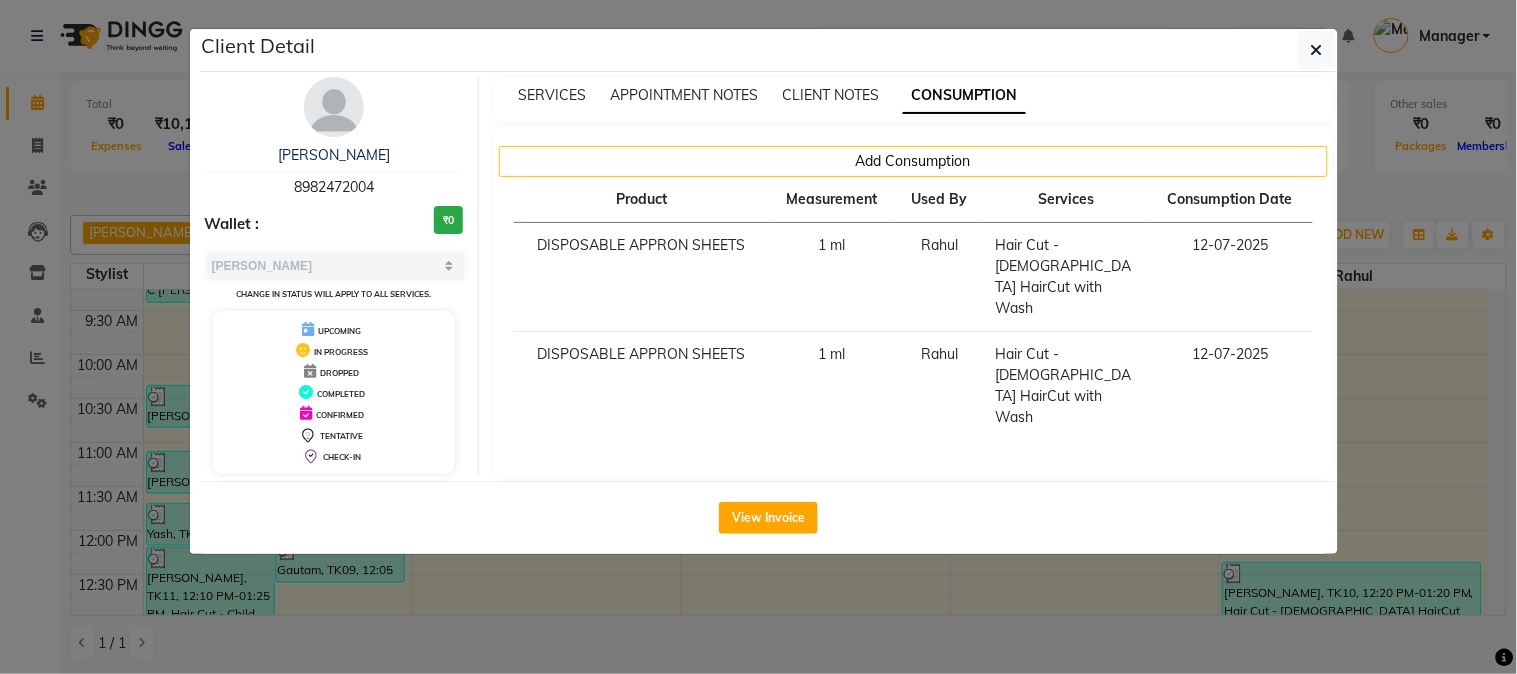 click on "Client Detail  Devansh    8982472004 Wallet : ₹0 Select MARK DONE UPCOMING Change in status will apply to all services. UPCOMING IN PROGRESS DROPPED COMPLETED CONFIRMED TENTATIVE CHECK-IN SERVICES APPOINTMENT NOTES CLIENT NOTES CONSUMPTION Add Consumption Product Measurement Used By Services Consumption Date  DISPOSABLE APPRON SHEETS   1 ml   Rahul   Hair Cut - Male HairCut with Wash   12-07-2025   DISPOSABLE APPRON SHEETS   1 ml   Rahul   Hair Cut - Male HairCut with Wash   12-07-2025   View Invoice" 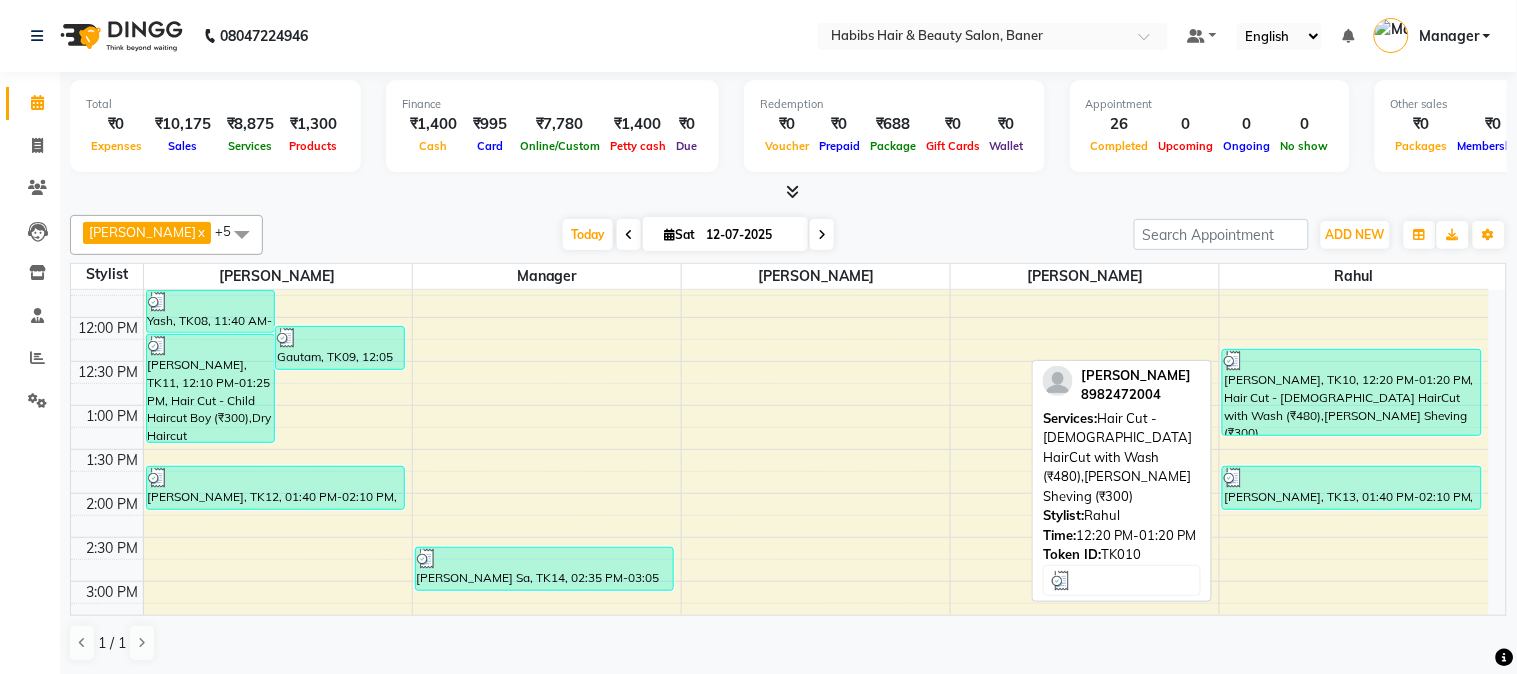 scroll, scrollTop: 333, scrollLeft: 0, axis: vertical 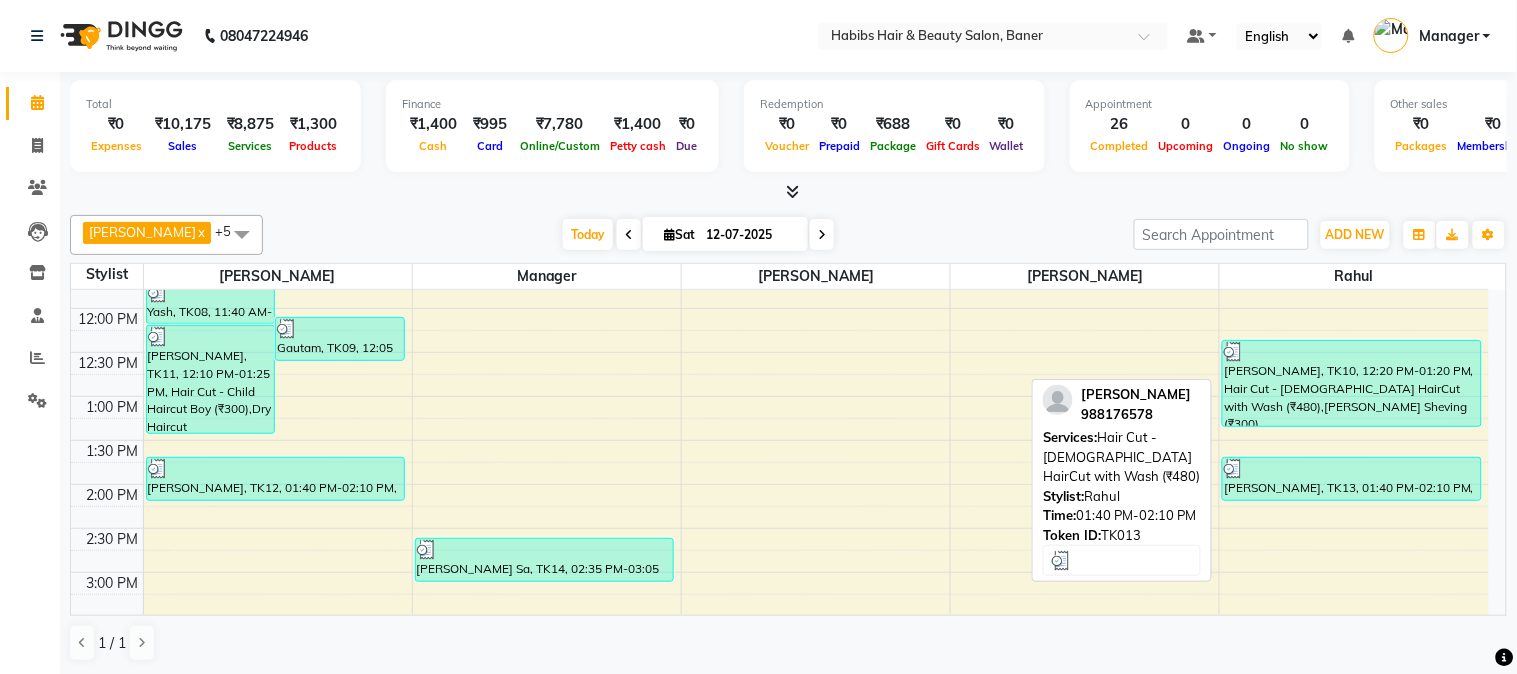 click on "[PERSON_NAME], TK13, 01:40 PM-02:10 PM, Hair Cut - [DEMOGRAPHIC_DATA] HairCut with Wash (₹480)" at bounding box center (1352, 479) 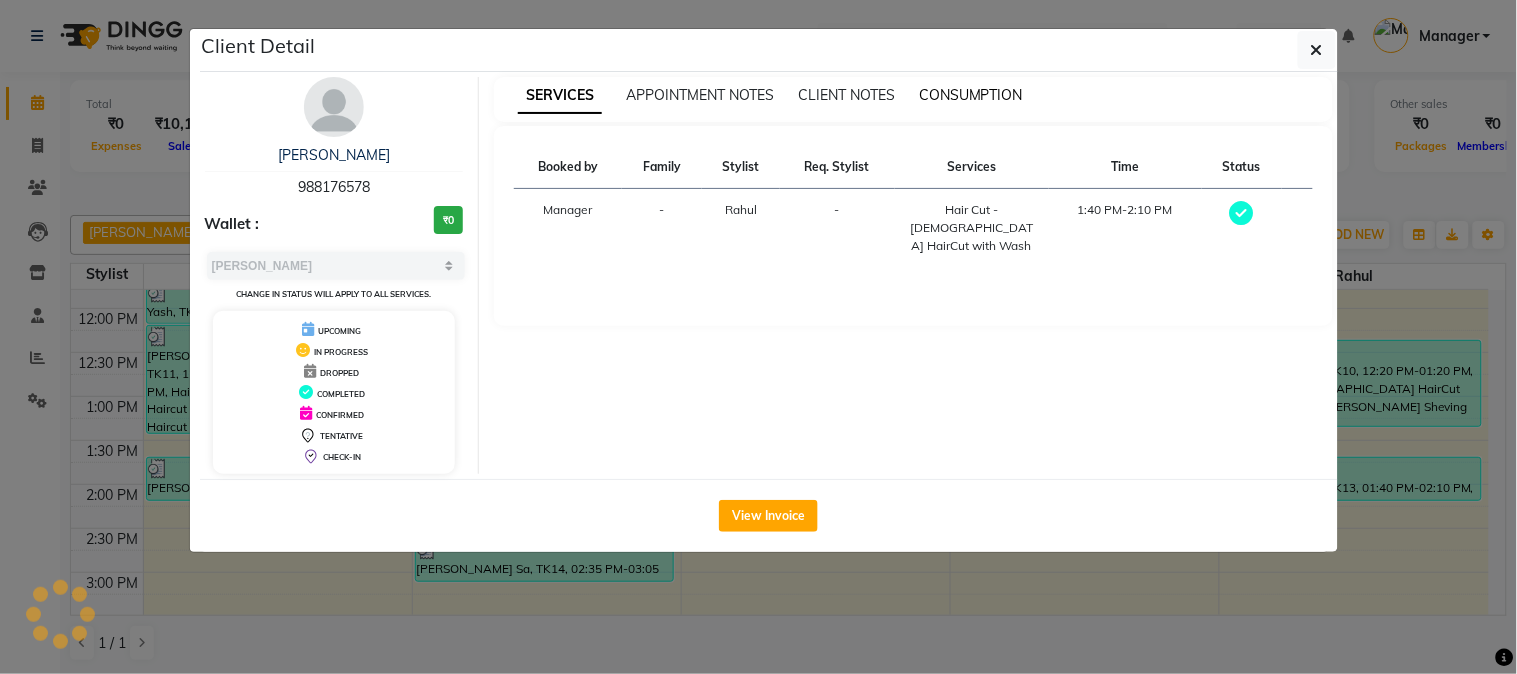 click on "CONSUMPTION" at bounding box center [971, 95] 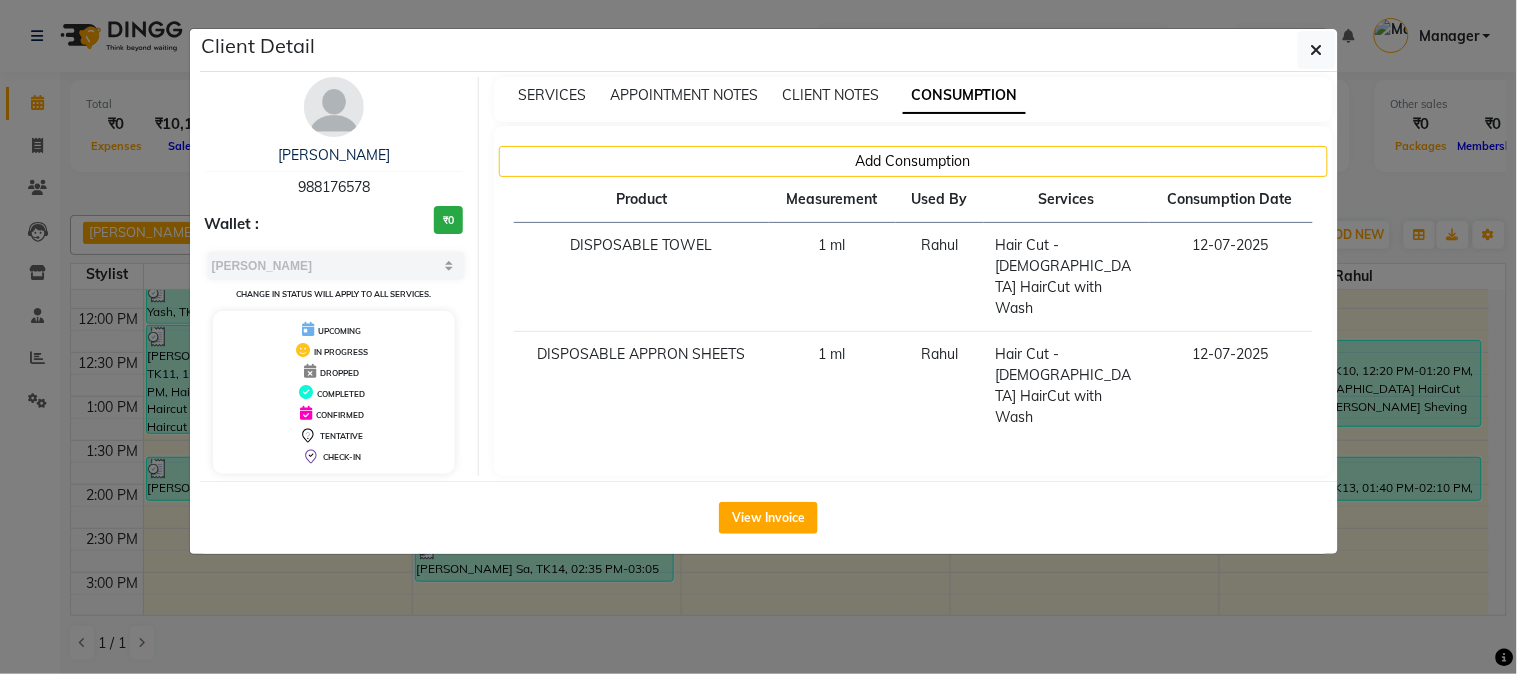 click on "Client Detail  Pranit    988176578 Wallet : ₹0 Select MARK DONE UPCOMING Change in status will apply to all services. UPCOMING IN PROGRESS DROPPED COMPLETED CONFIRMED TENTATIVE CHECK-IN SERVICES APPOINTMENT NOTES CLIENT NOTES CONSUMPTION Add Consumption Product Measurement Used By Services Consumption Date  DISPOSABLE TOWEL   1 ml   Rahul   Hair Cut - Male HairCut with Wash   12-07-2025   DISPOSABLE APPRON SHEETS   1 ml   Rahul   Hair Cut - Male HairCut with Wash   12-07-2025   View Invoice" 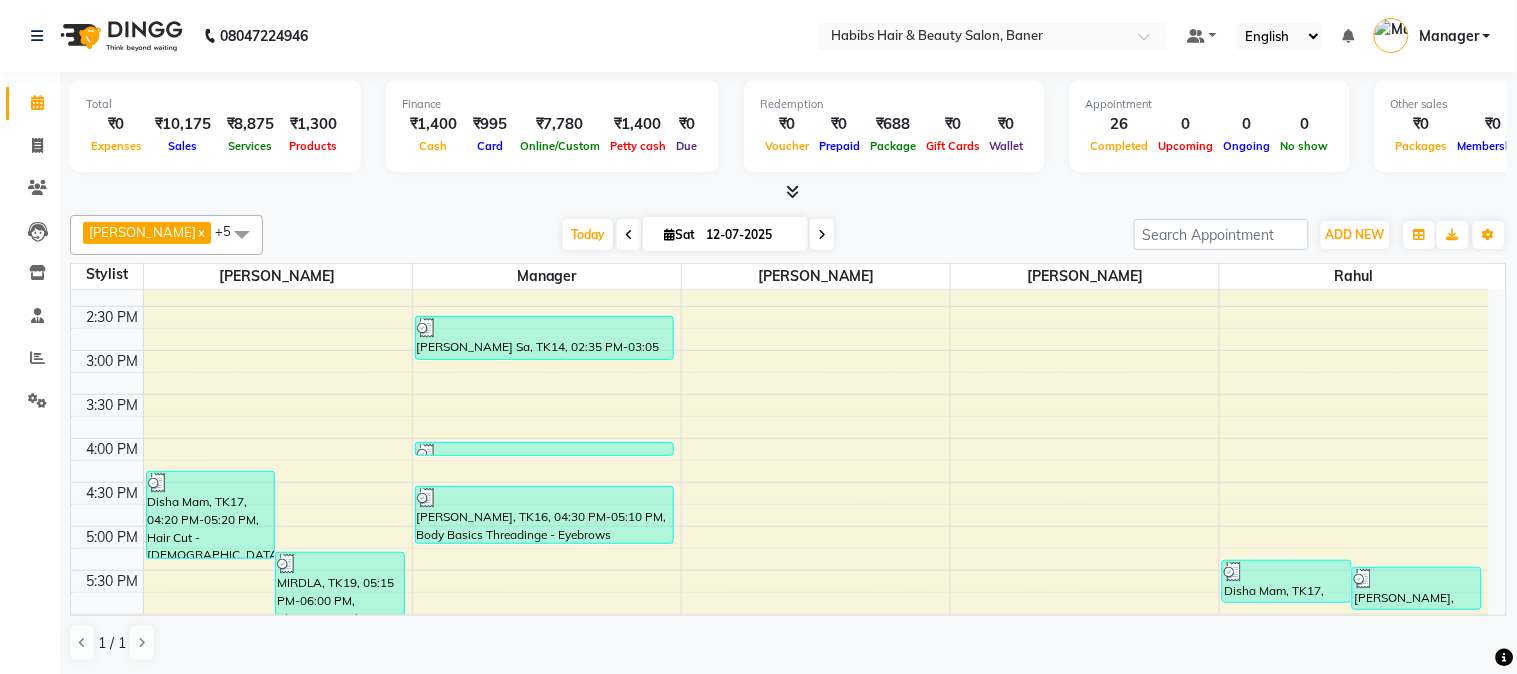 scroll, scrollTop: 666, scrollLeft: 0, axis: vertical 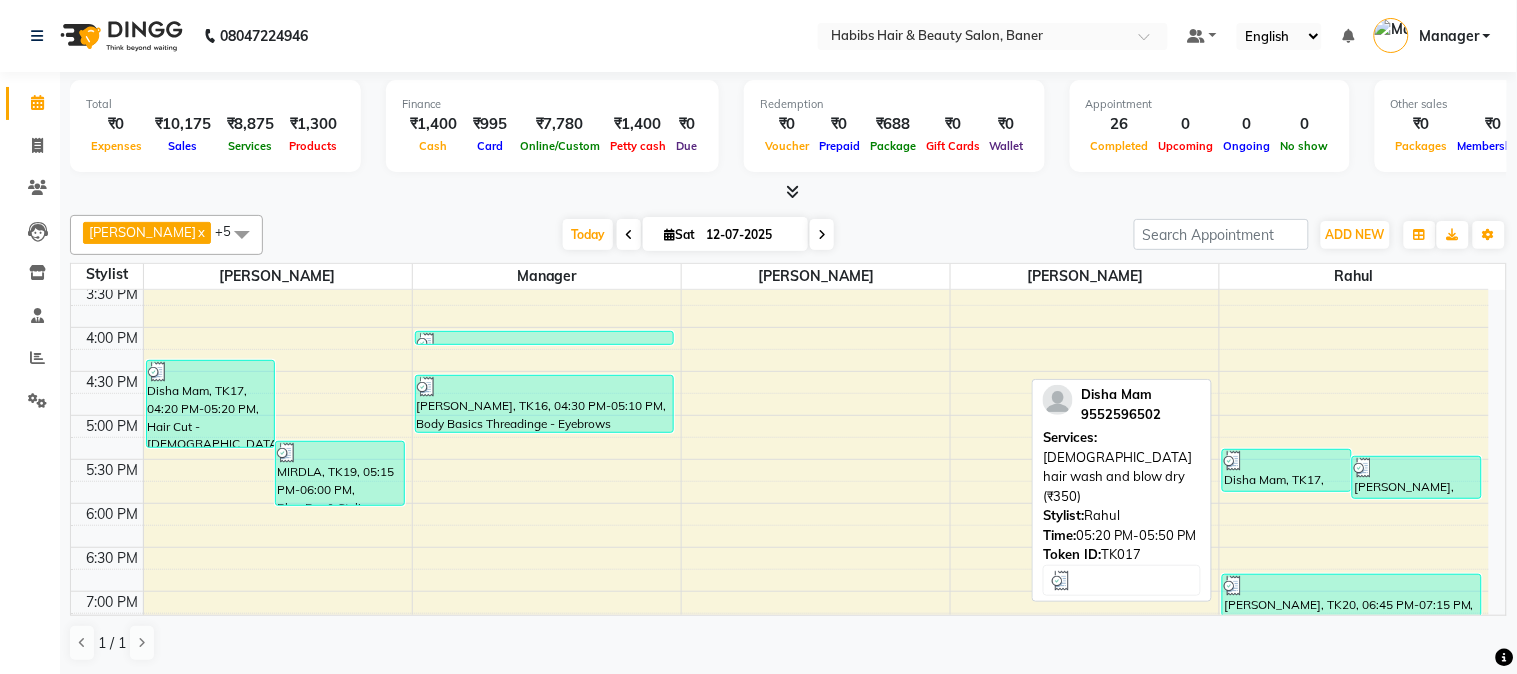 click at bounding box center [1287, 461] 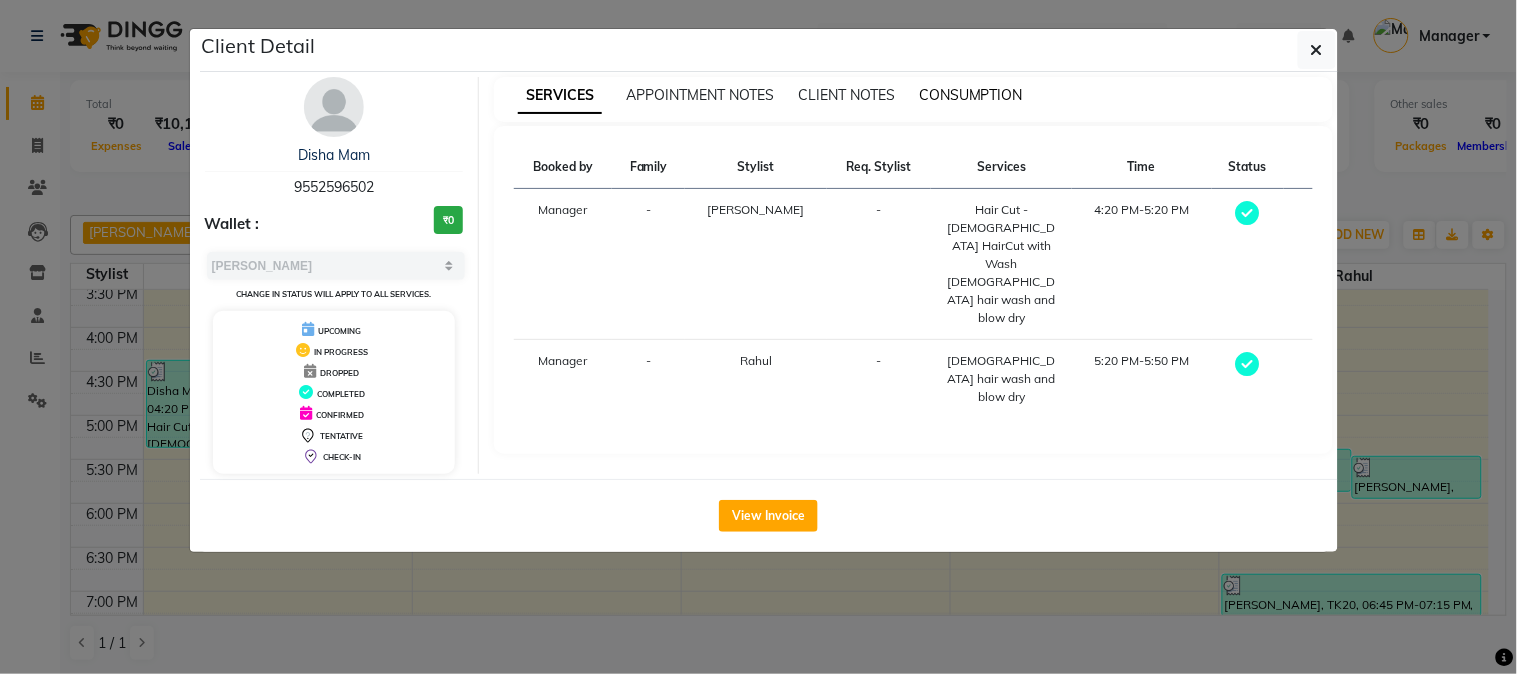 click on "CONSUMPTION" at bounding box center [971, 95] 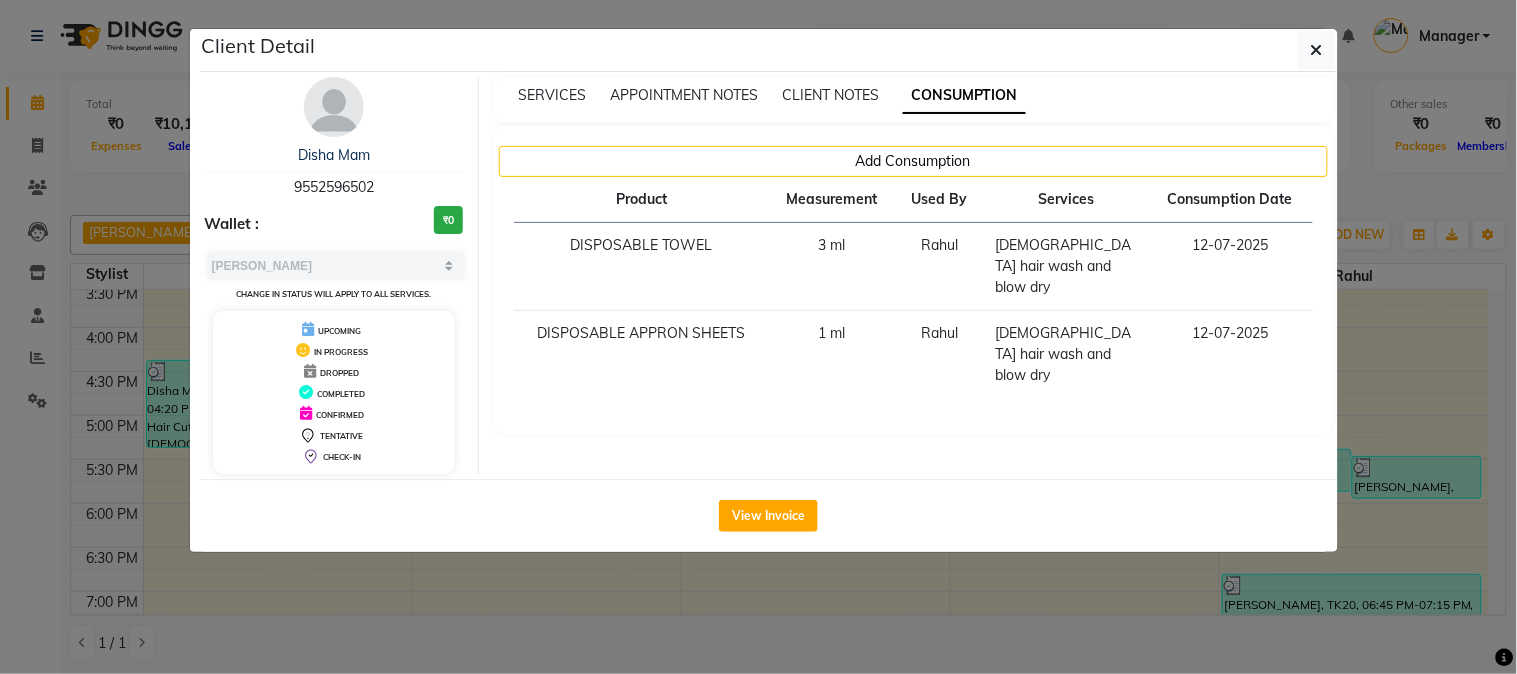 click on "Client Detail  Disha Mam   9552596502 Wallet : ₹0 Select MARK DONE UPCOMING Change in status will apply to all services. UPCOMING IN PROGRESS DROPPED COMPLETED CONFIRMED TENTATIVE CHECK-IN SERVICES APPOINTMENT NOTES CLIENT NOTES CONSUMPTION Add Consumption Product Measurement Used By Services Consumption Date  DISPOSABLE TOWEL   3 ml   Rahul    female hair wash and blow dry   12-07-2025   DISPOSABLE APPRON SHEETS   1 ml   Rahul    female hair wash and blow dry   12-07-2025   View Invoice" 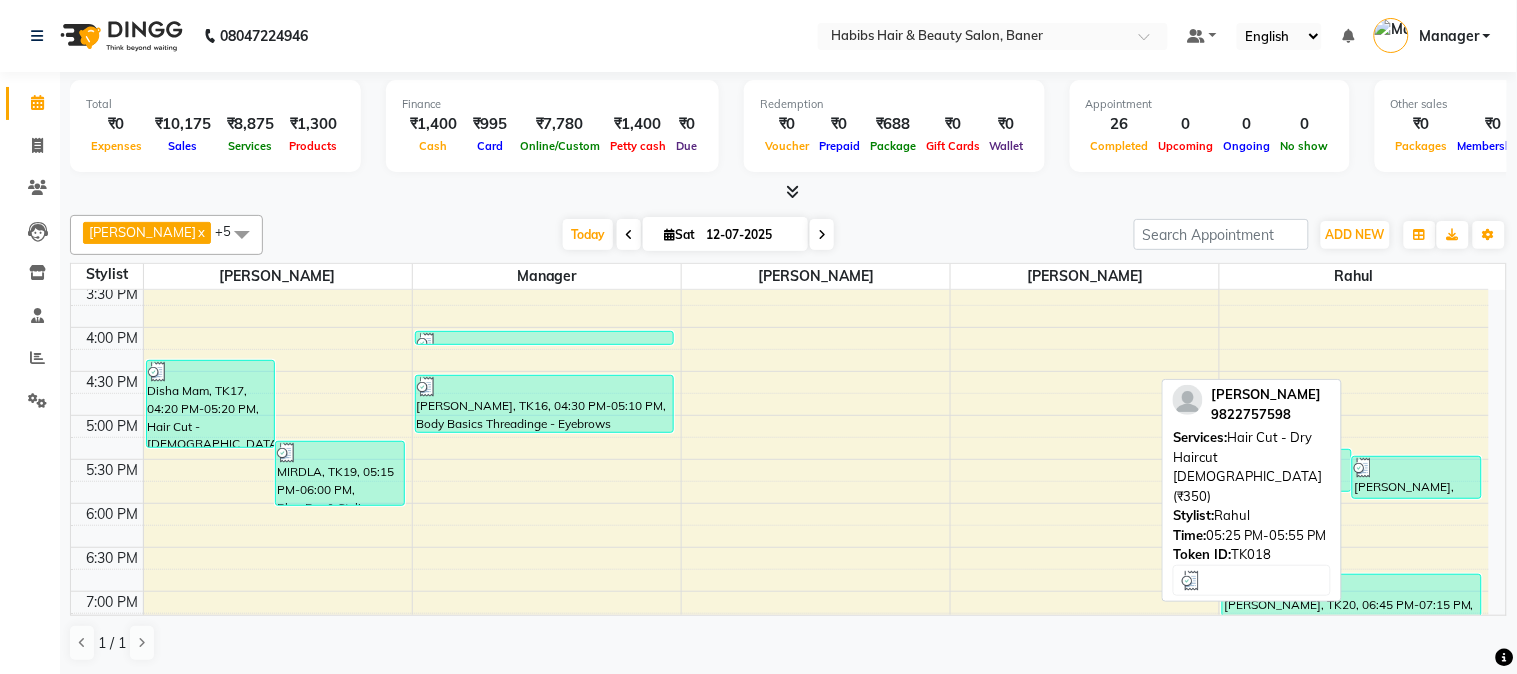 click at bounding box center [1417, 468] 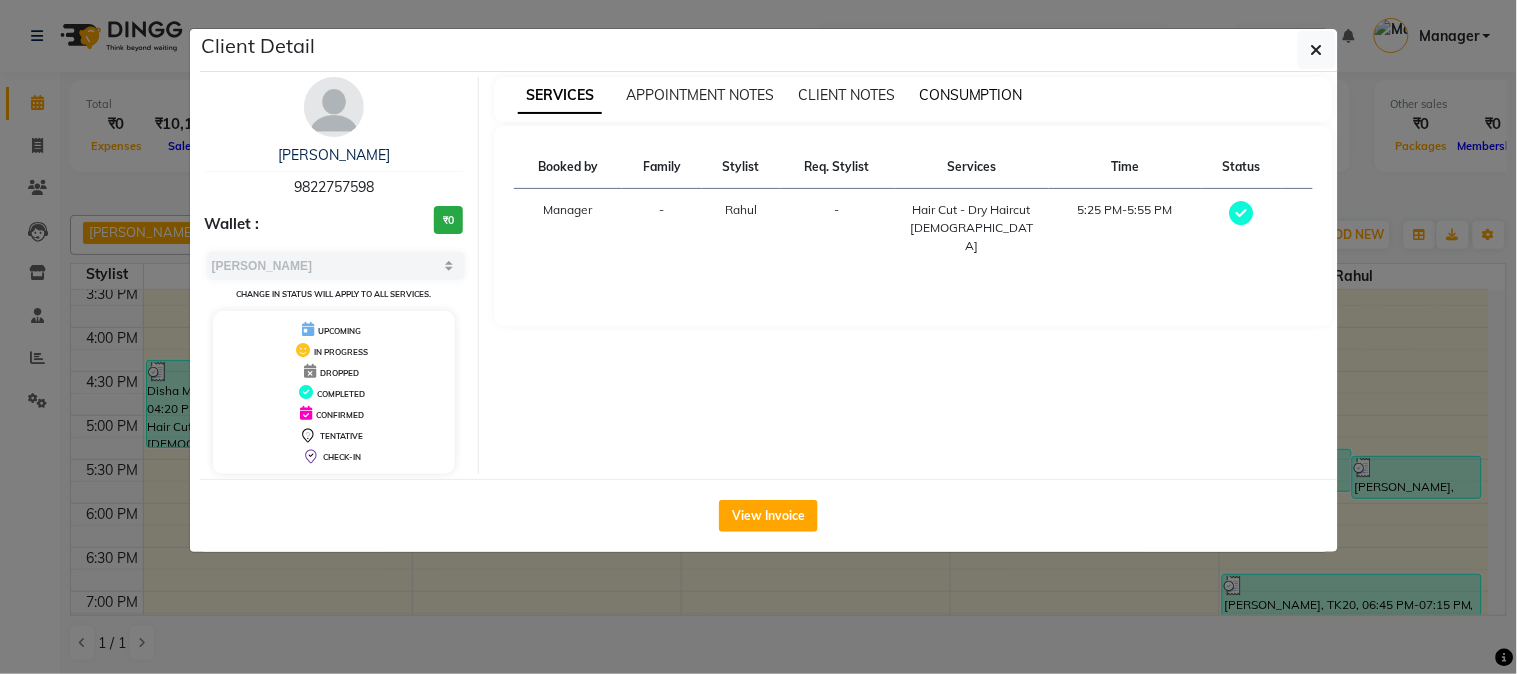 click on "CONSUMPTION" at bounding box center (971, 95) 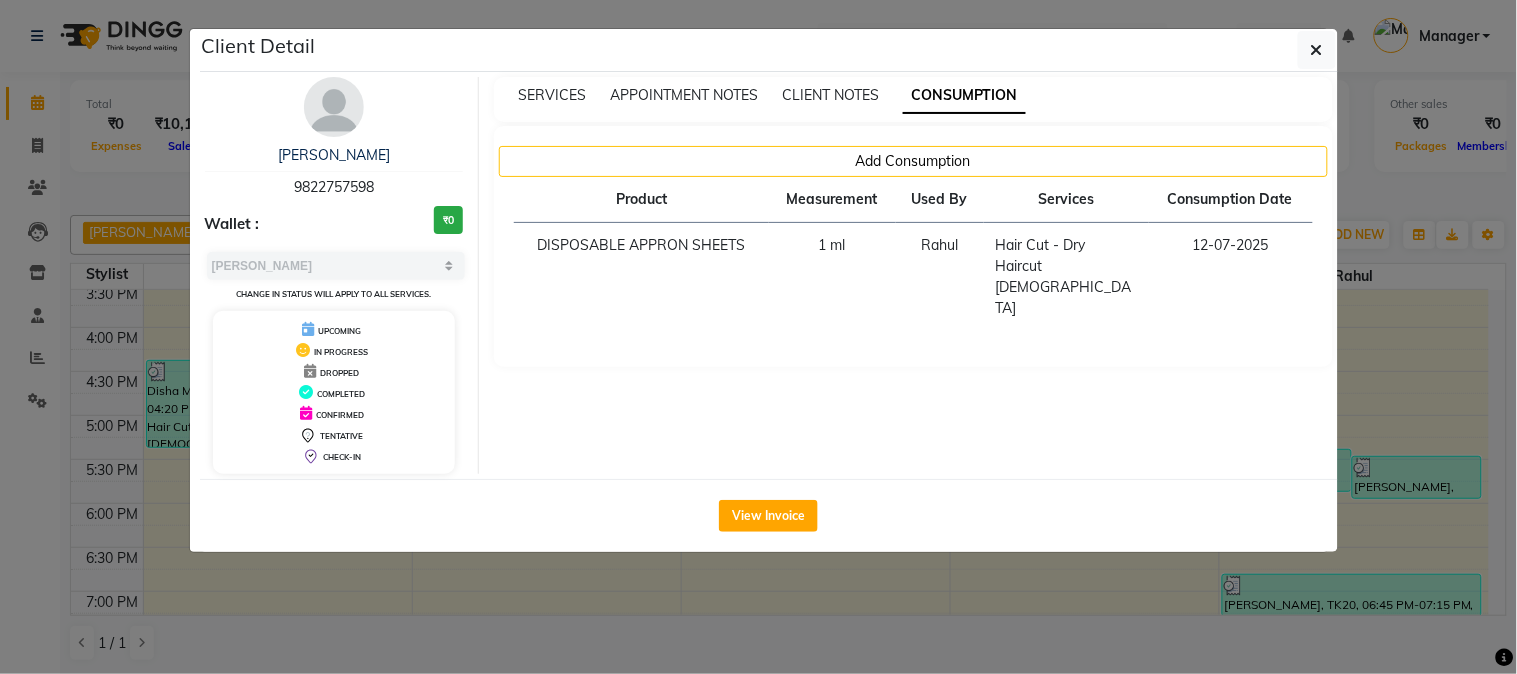 click on "Client Detail  CHANDRAKANT JADHAV    9822757598 Wallet : ₹0 Select MARK DONE UPCOMING Change in status will apply to all services. UPCOMING IN PROGRESS DROPPED COMPLETED CONFIRMED TENTATIVE CHECK-IN SERVICES APPOINTMENT NOTES CLIENT NOTES CONSUMPTION Add Consumption Product Measurement Used By Services Consumption Date  DISPOSABLE APPRON SHEETS   1 ml   Rahul   Hair Cut - Dry Haircut Female   12-07-2025   View Invoice" 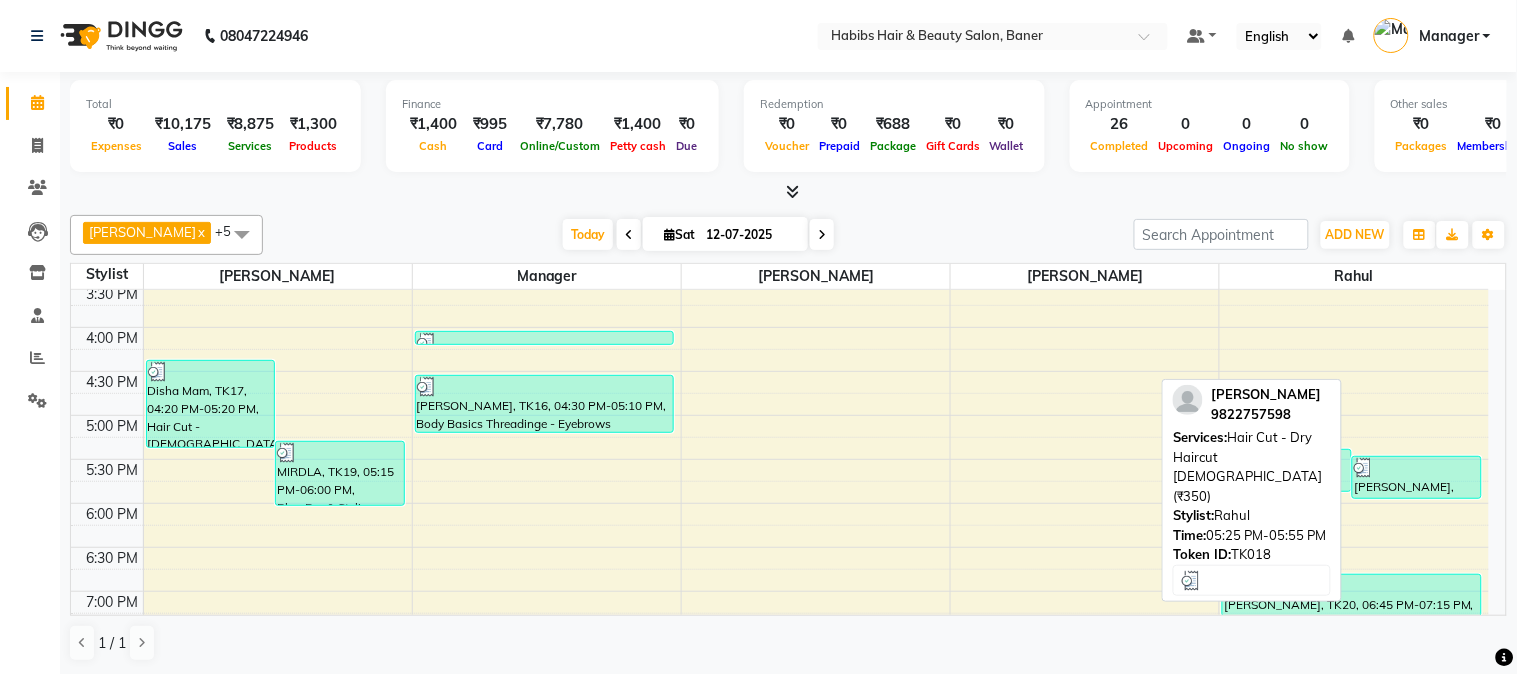 click at bounding box center [1417, 468] 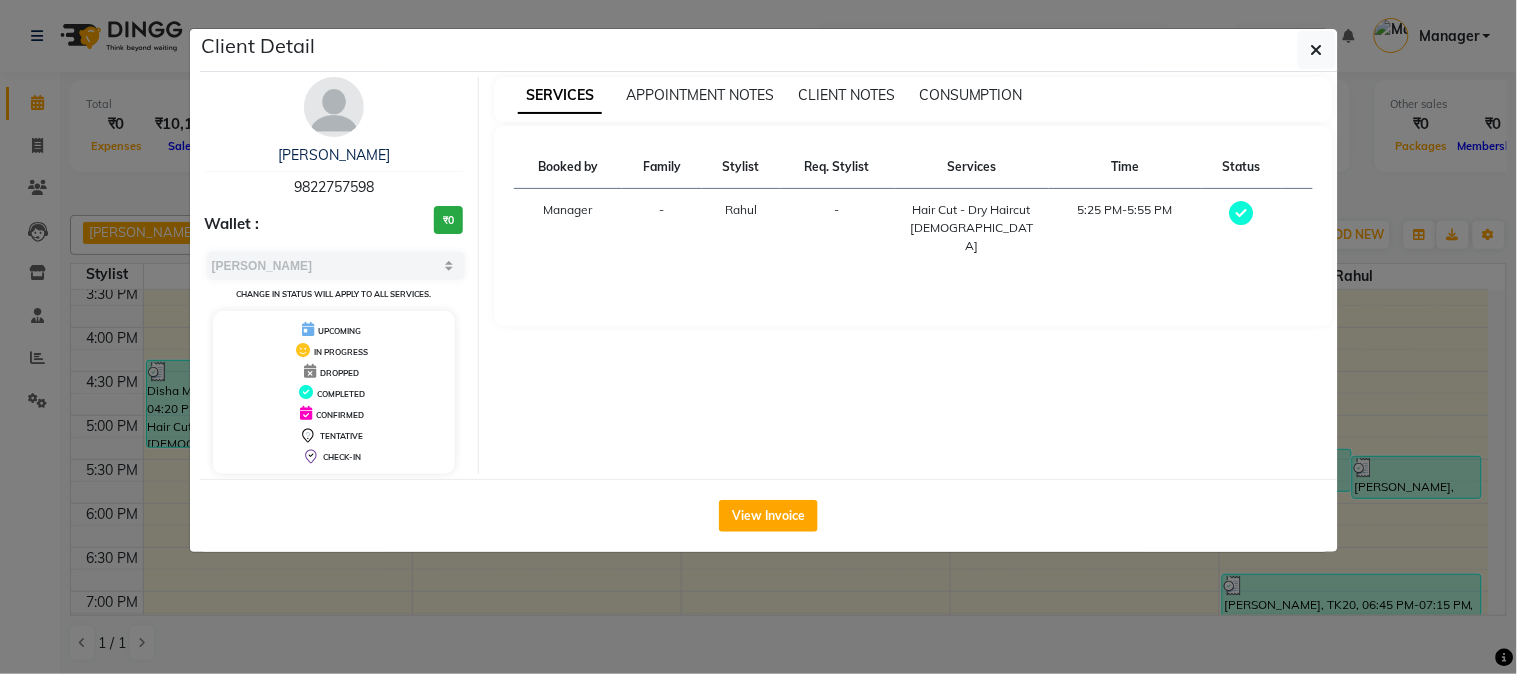 click on "Client Detail  CHANDRAKANT JADHAV    9822757598 Wallet : ₹0 Select MARK DONE UPCOMING Change in status will apply to all services. UPCOMING IN PROGRESS DROPPED COMPLETED CONFIRMED TENTATIVE CHECK-IN SERVICES APPOINTMENT NOTES CLIENT NOTES CONSUMPTION Booked by Family Stylist Req. Stylist Services Time Status  Manager  - Rahul -  Hair Cut - Dry Haircut Female   5:25 PM-5:55 PM   View Invoice" 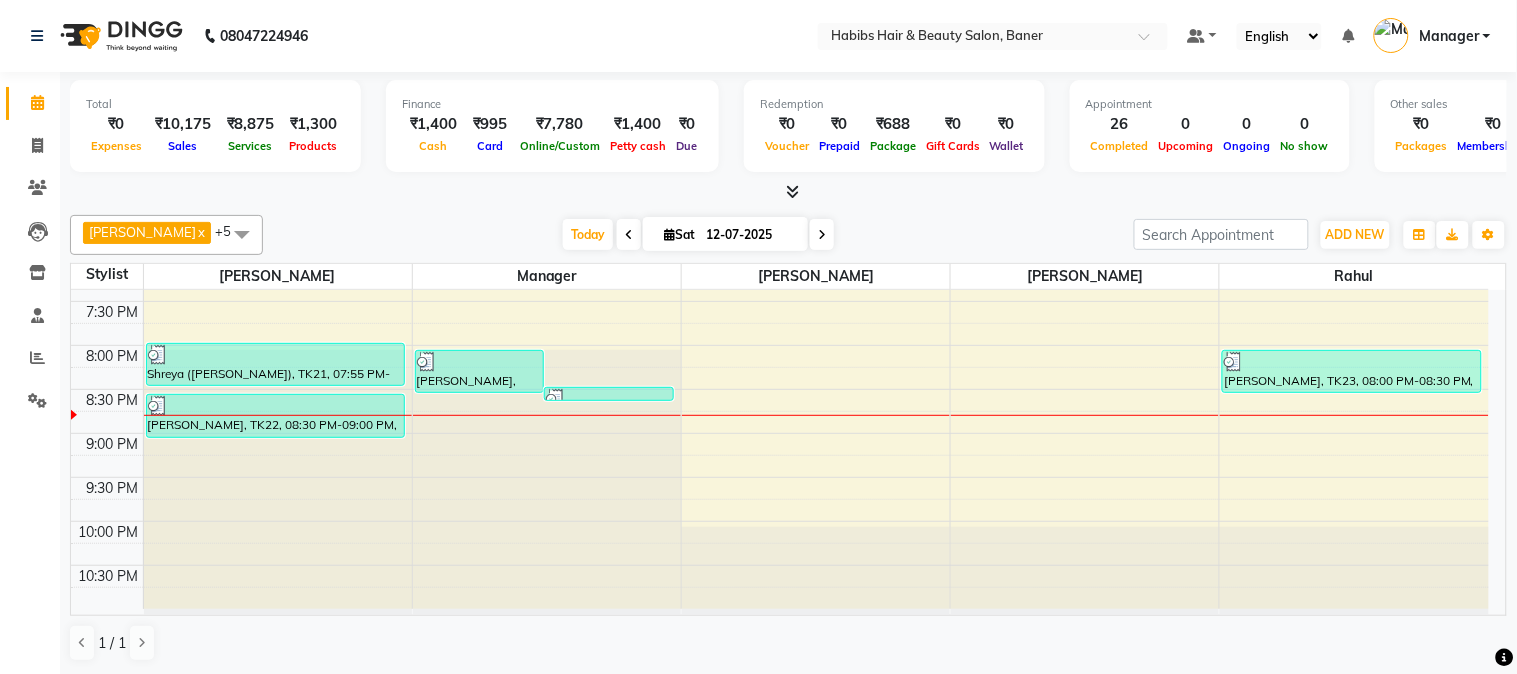 scroll, scrollTop: 777, scrollLeft: 0, axis: vertical 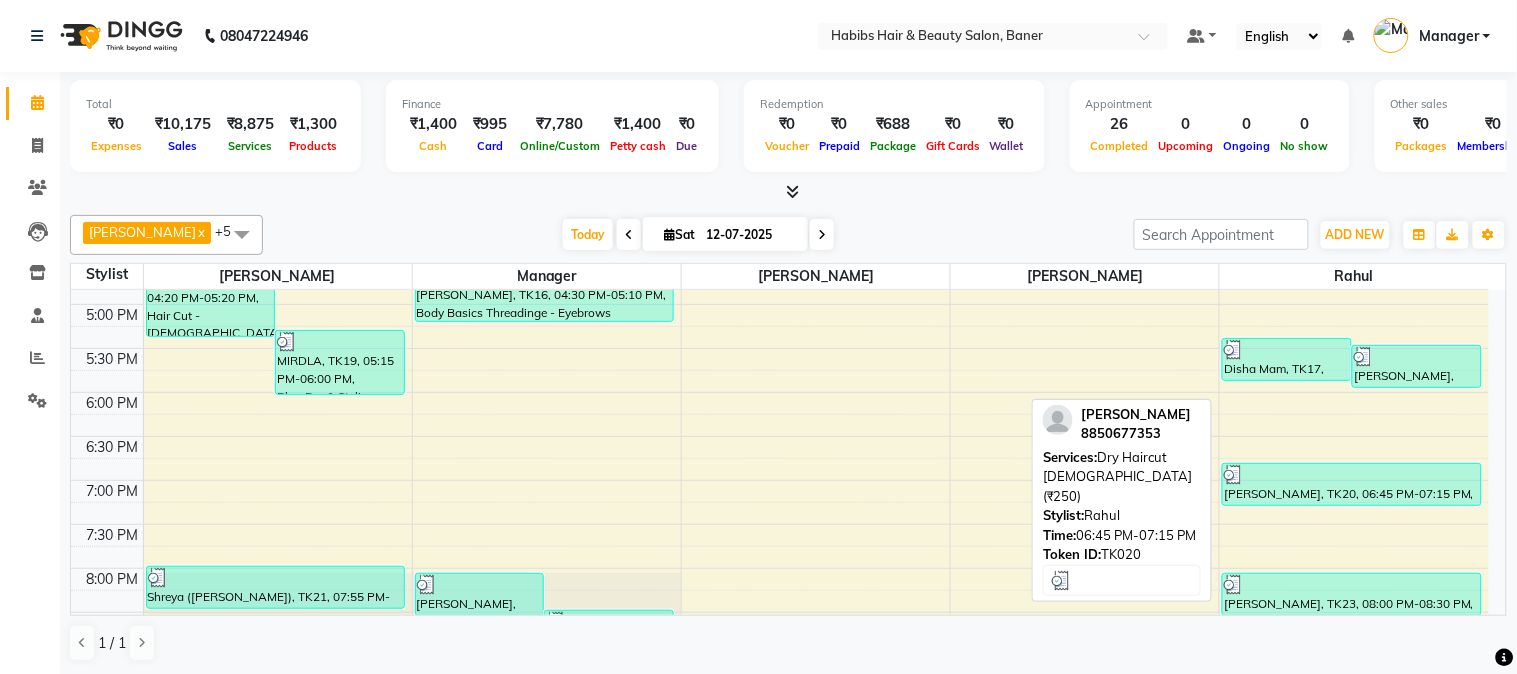click on "[PERSON_NAME], TK20, 06:45 PM-07:15 PM, Dry Haircut [DEMOGRAPHIC_DATA] (₹250)" at bounding box center [1352, 484] 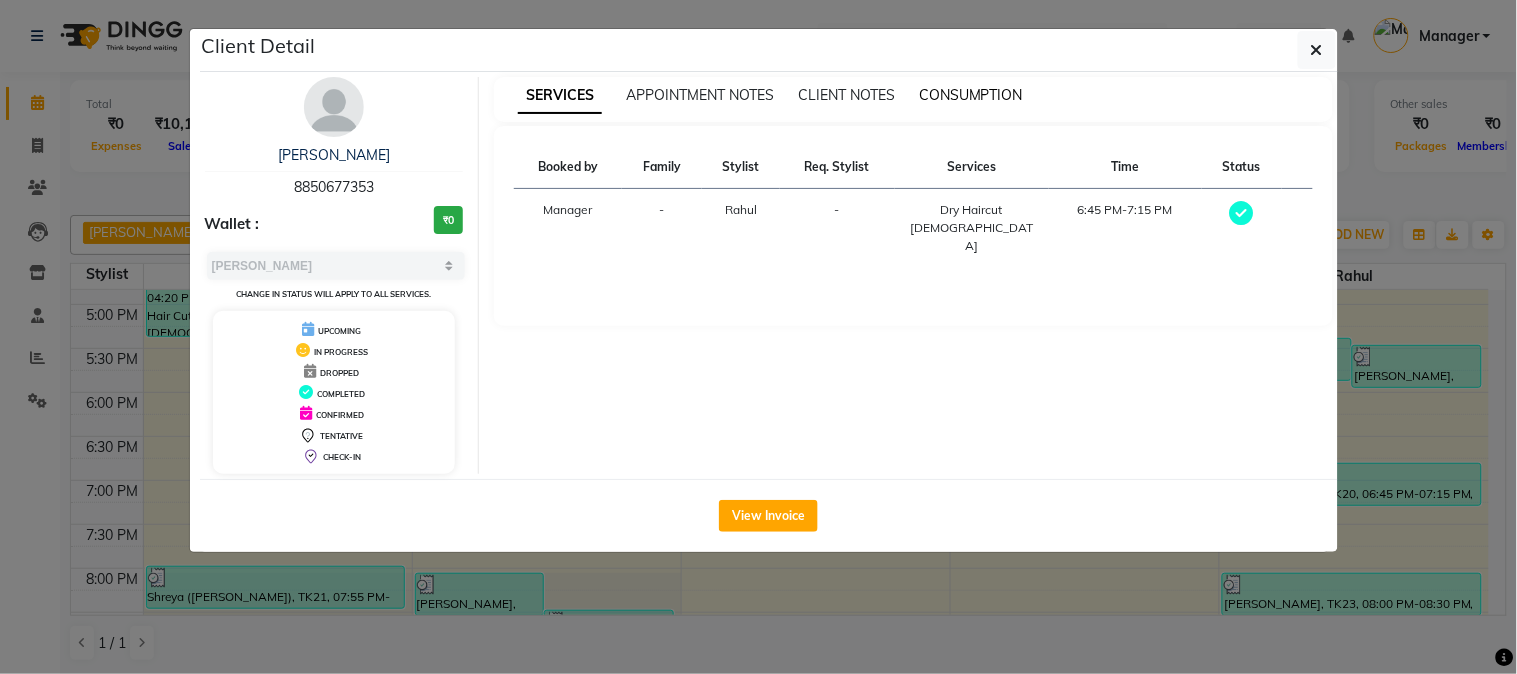 click on "CONSUMPTION" at bounding box center [971, 95] 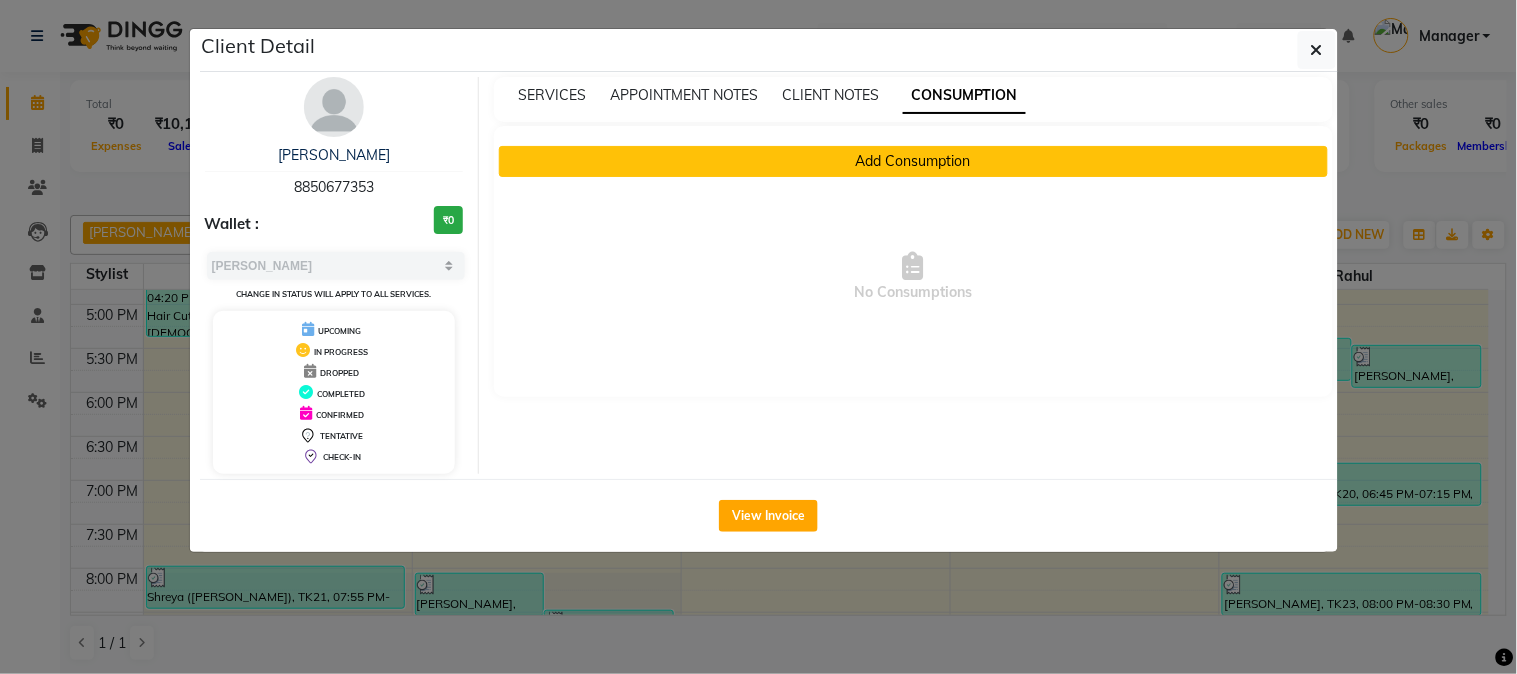 click on "Add Consumption" at bounding box center (913, 161) 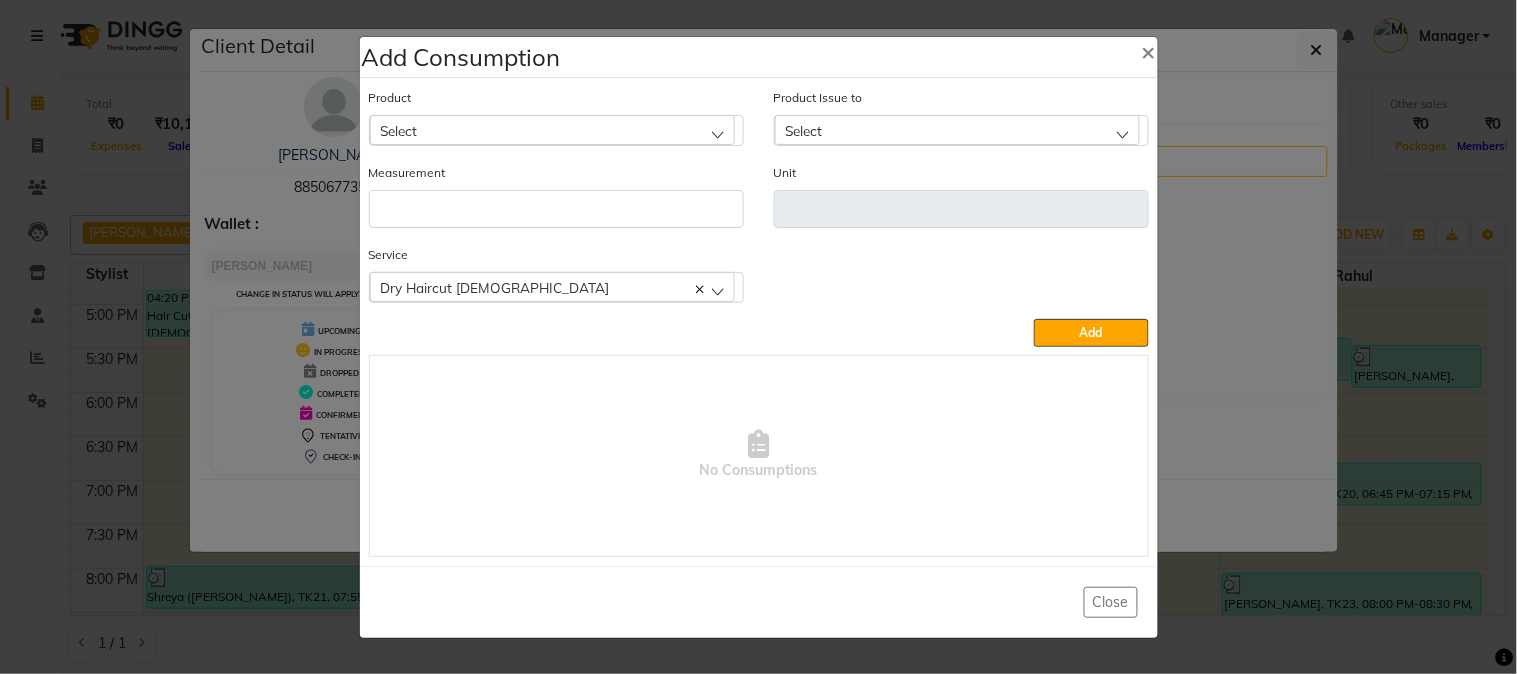 click on "Select" 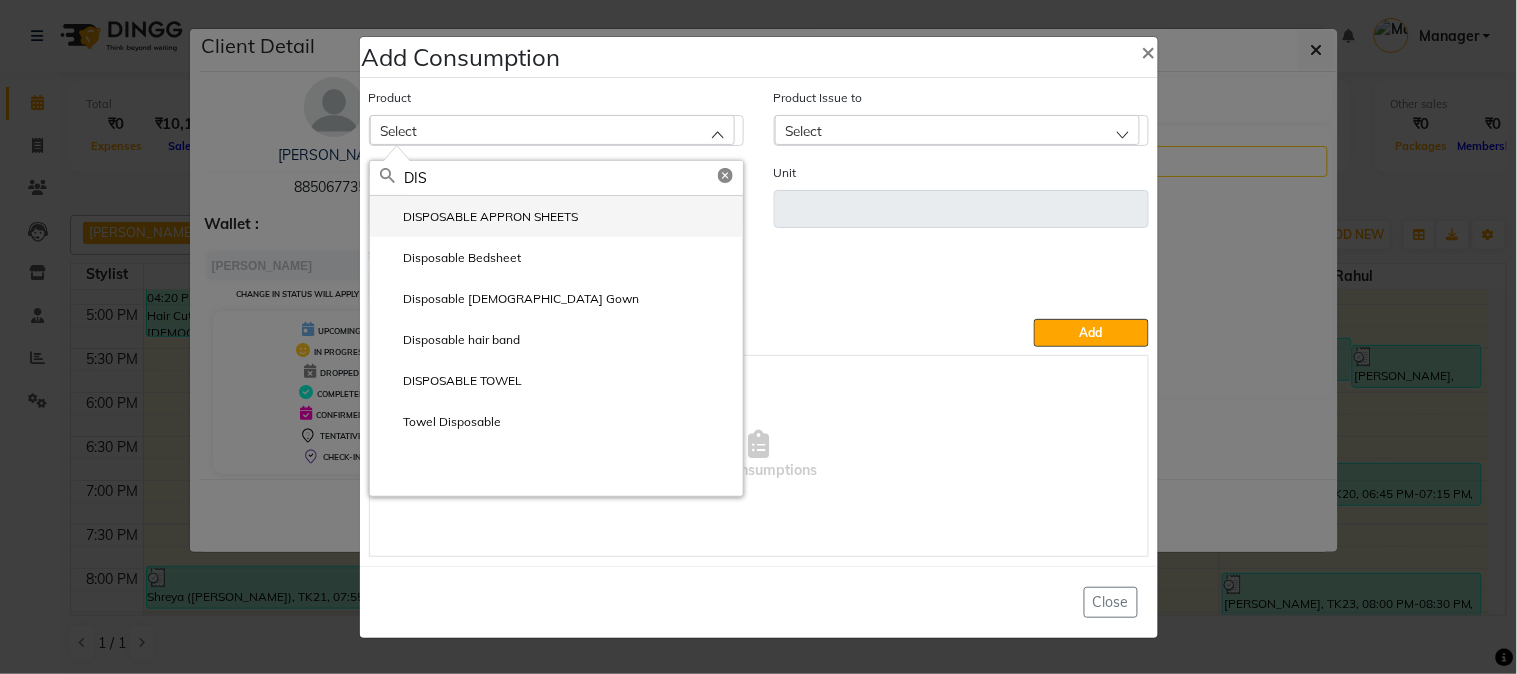 type on "DIS" 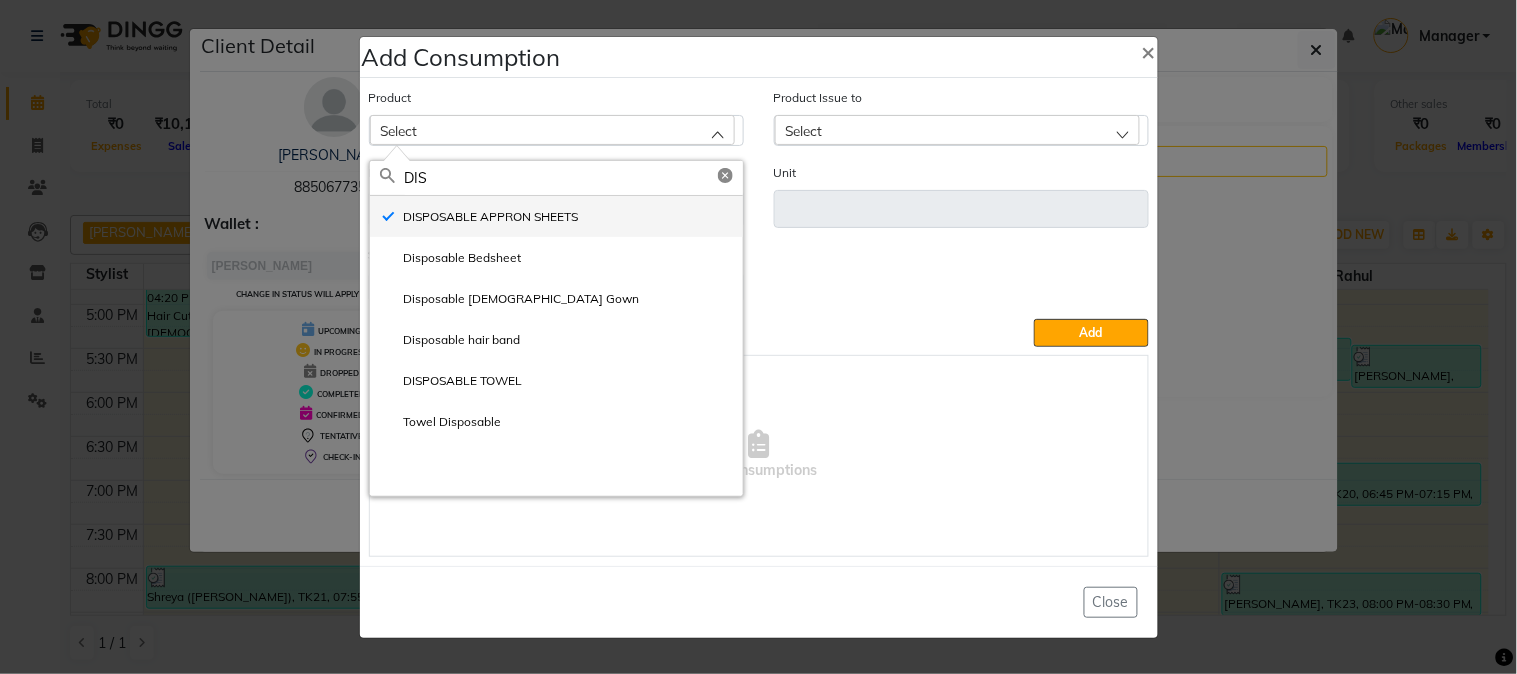 type on "ml" 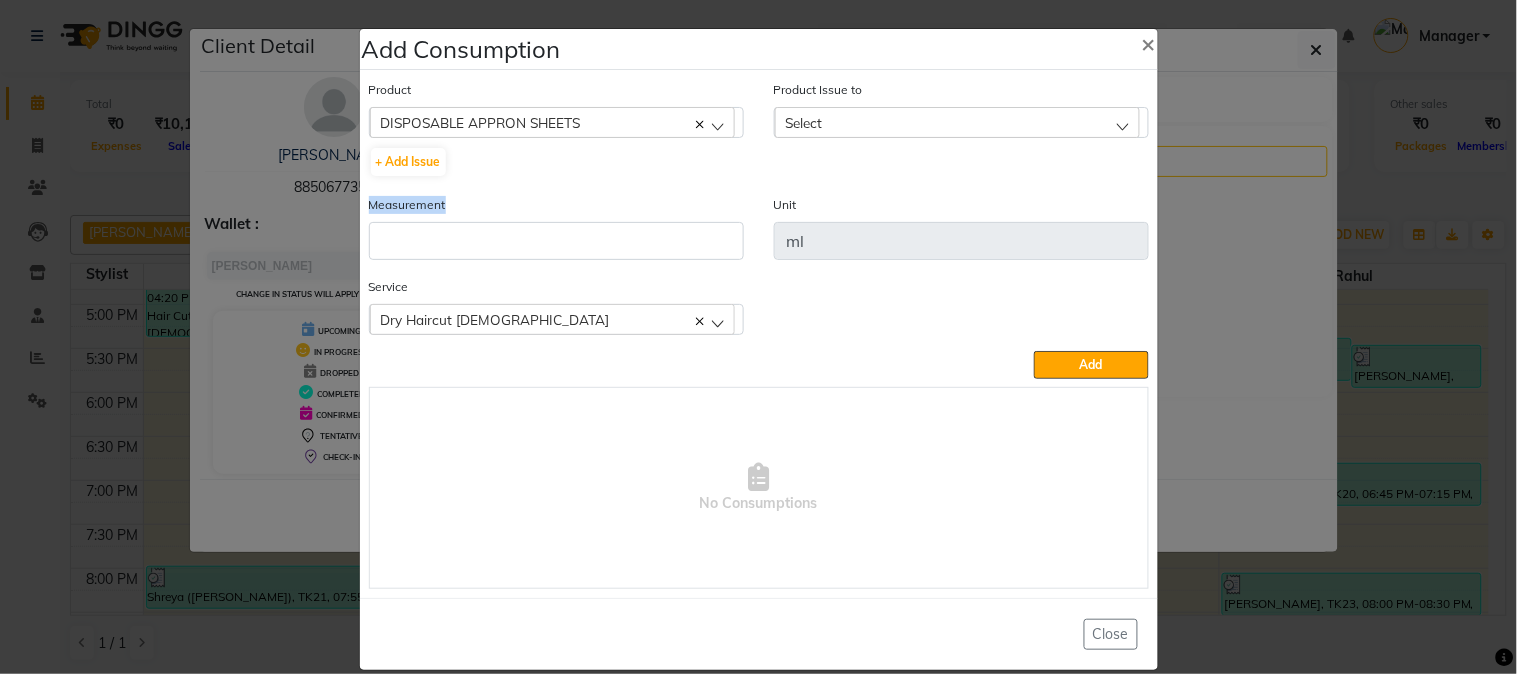 click on "Measurement" 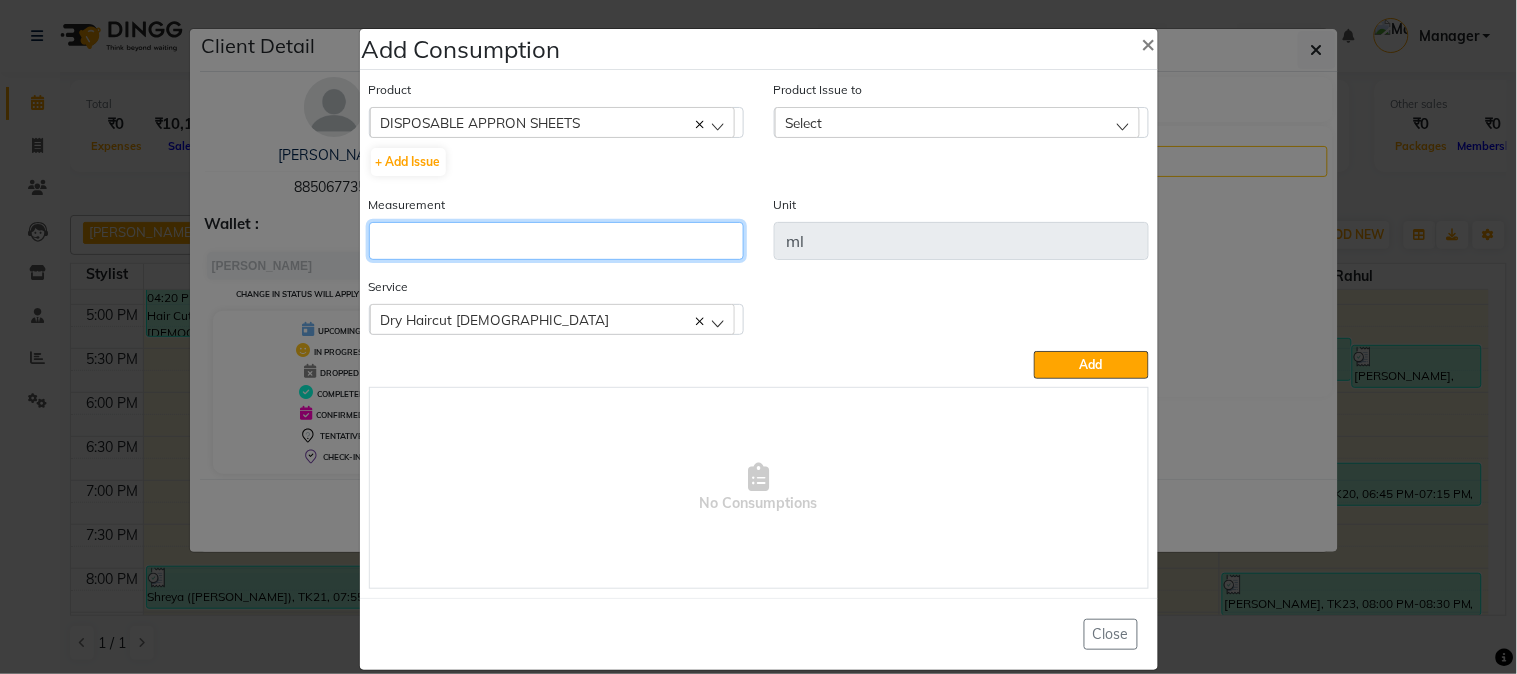 click 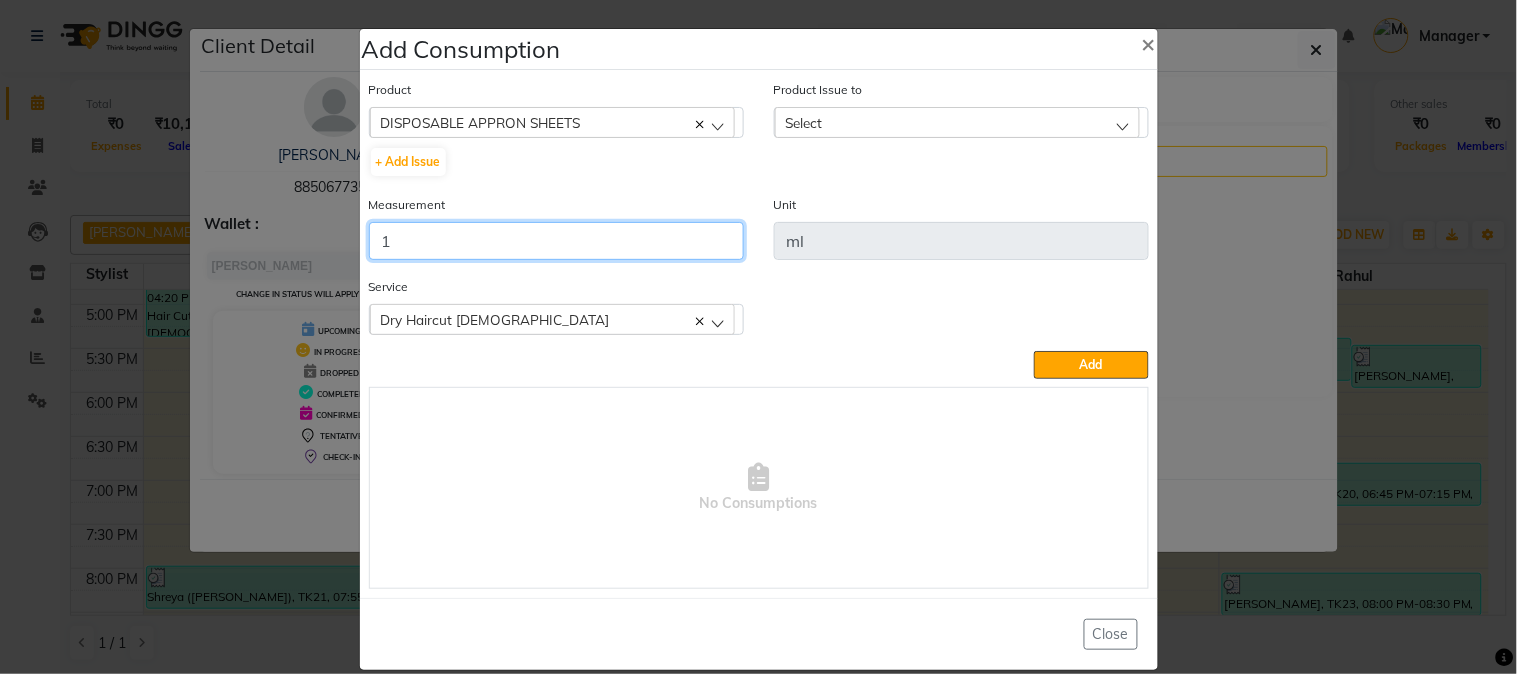 type on "1" 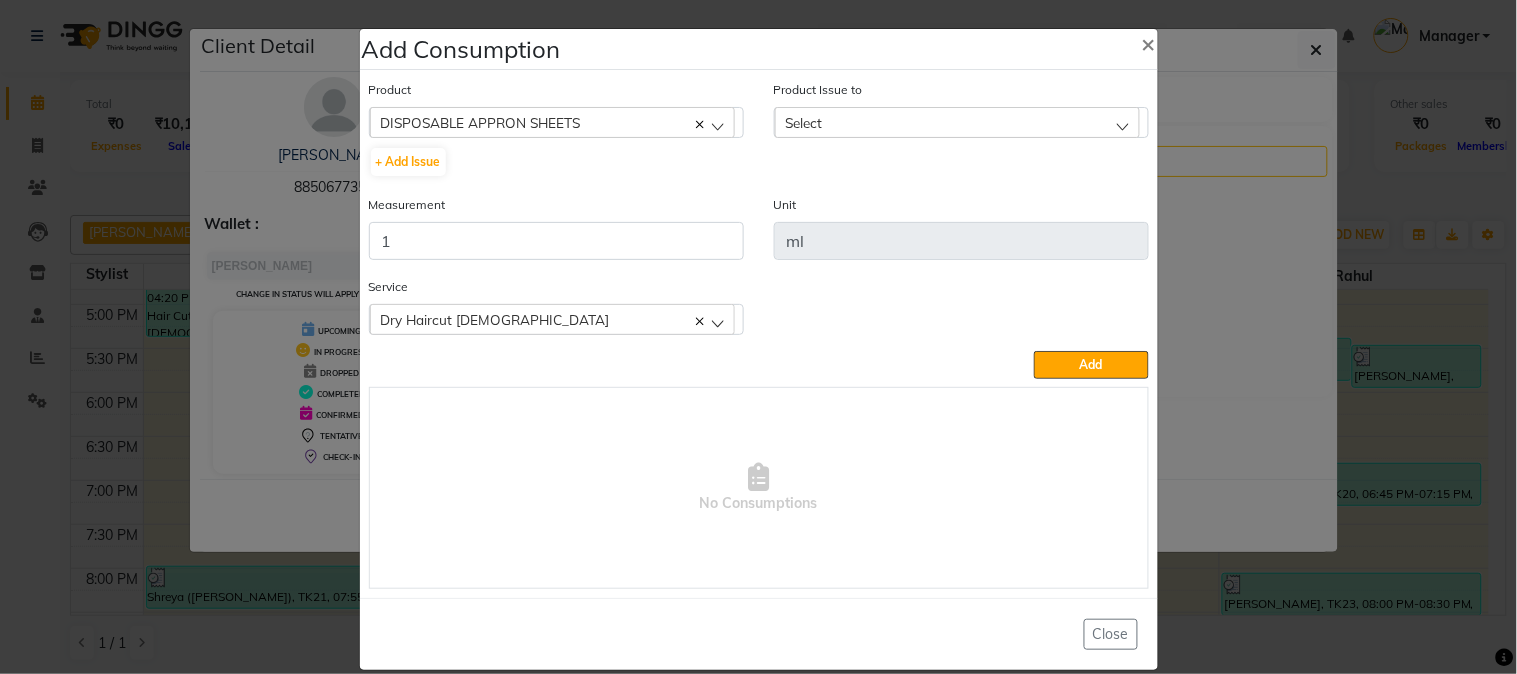 click on "Select" 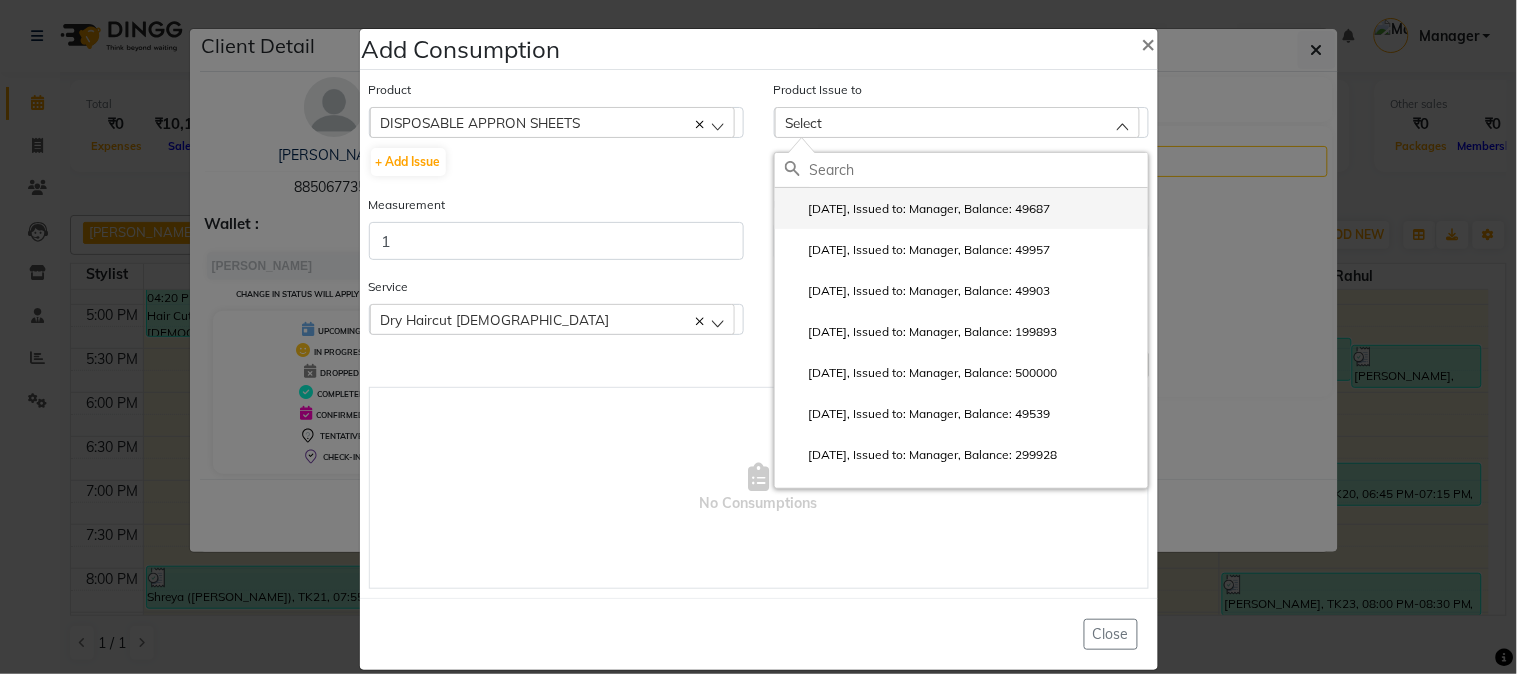 click on "2025-06-22, Issued to: Manager, Balance: 49687" 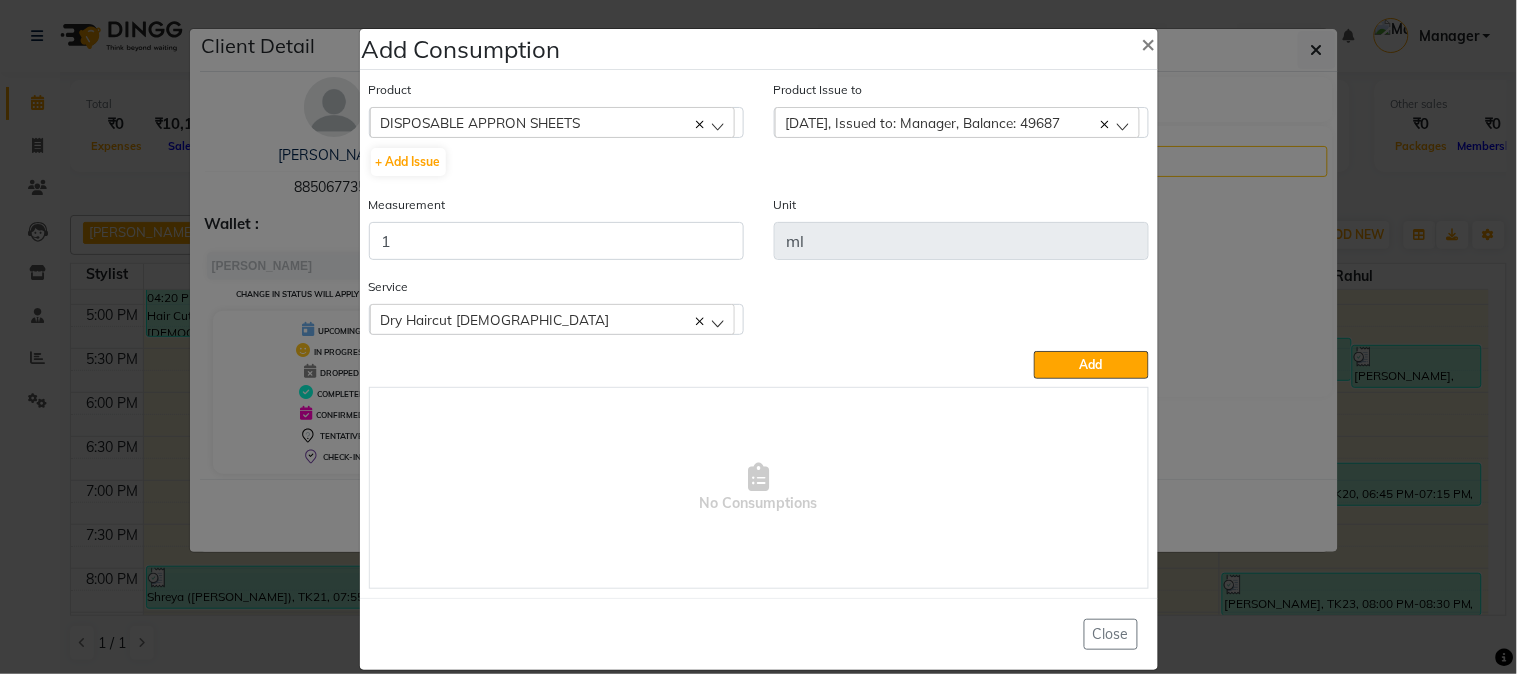 click on "Add" 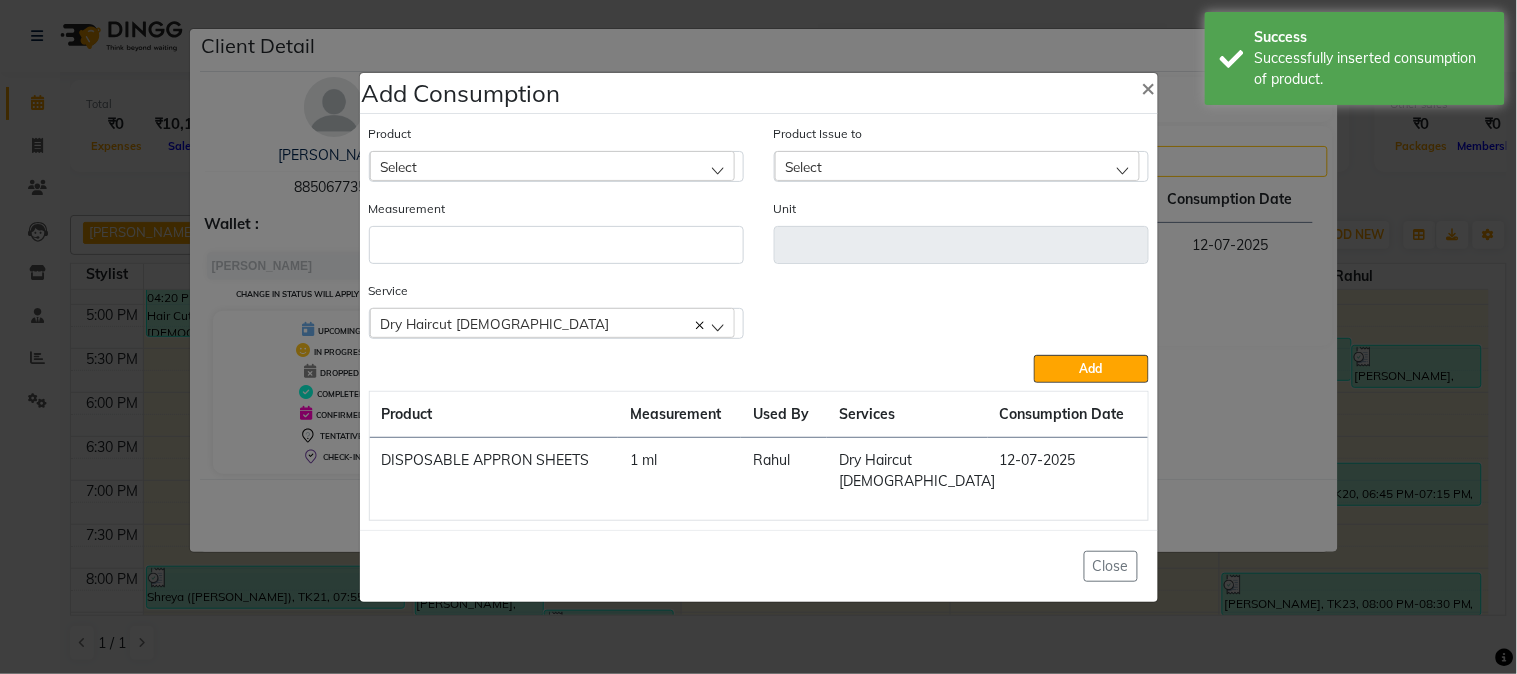click on "Add Consumption × Product Select 5-7 Product Issue to Select 2025-06-22, Issued to: Manager, Balance: 49687 2025-06-20, Issued to: Manager, Balance: 49957 2025-06-12, Issued to: Manager, Balance: 49903 2025-06-07, Issued to: Manager, Balance: 199893 2025-06-07, Issued to: Manager, Balance: 500000 2025-05-08, Issued to: Manager, Balance: 49539 2025-05-03, Issued to: Manager, Balance: 299928 2025-03-28, Issued to: Manager, Balance: 199452 2025-02-10, Issued to: Manager, Balance: 99455 Measurement Unit Service  Dry Haircut Male  Dry Haircut Male  Add  Product Measurement Used By Services Consumption Date  DISPOSABLE APPRON SHEETS   1 ml   Rahul   Dry Haircut Male   12-07-2025   Close" 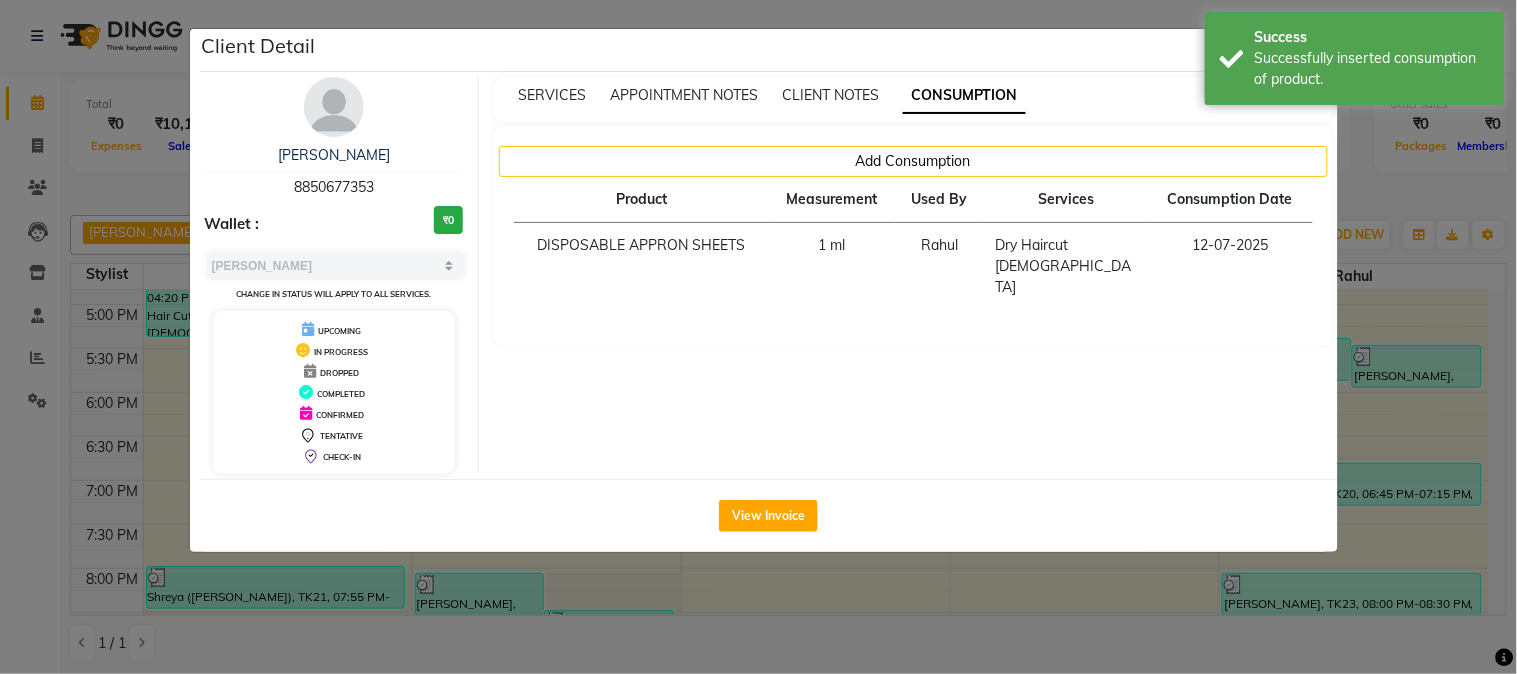 click on "Client Detail  Abhishk    8850677353 Wallet : ₹0 Select MARK DONE UPCOMING Change in status will apply to all services. UPCOMING IN PROGRESS DROPPED COMPLETED CONFIRMED TENTATIVE CHECK-IN SERVICES APPOINTMENT NOTES CLIENT NOTES CONSUMPTION Add Consumption Product Measurement Used By Services Consumption Date  DISPOSABLE APPRON SHEETS   1 ml   Rahul   Dry Haircut Male   12-07-2025   View Invoice" 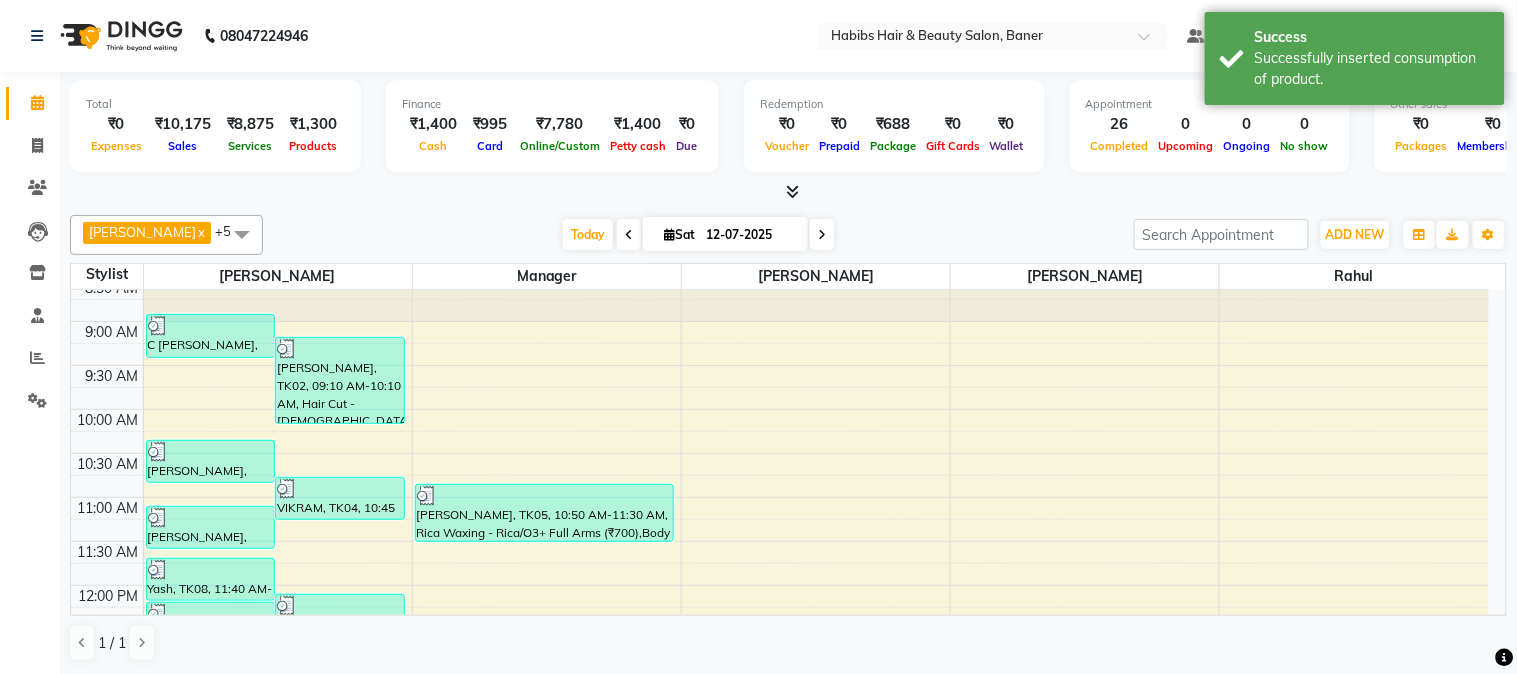 scroll, scrollTop: 111, scrollLeft: 0, axis: vertical 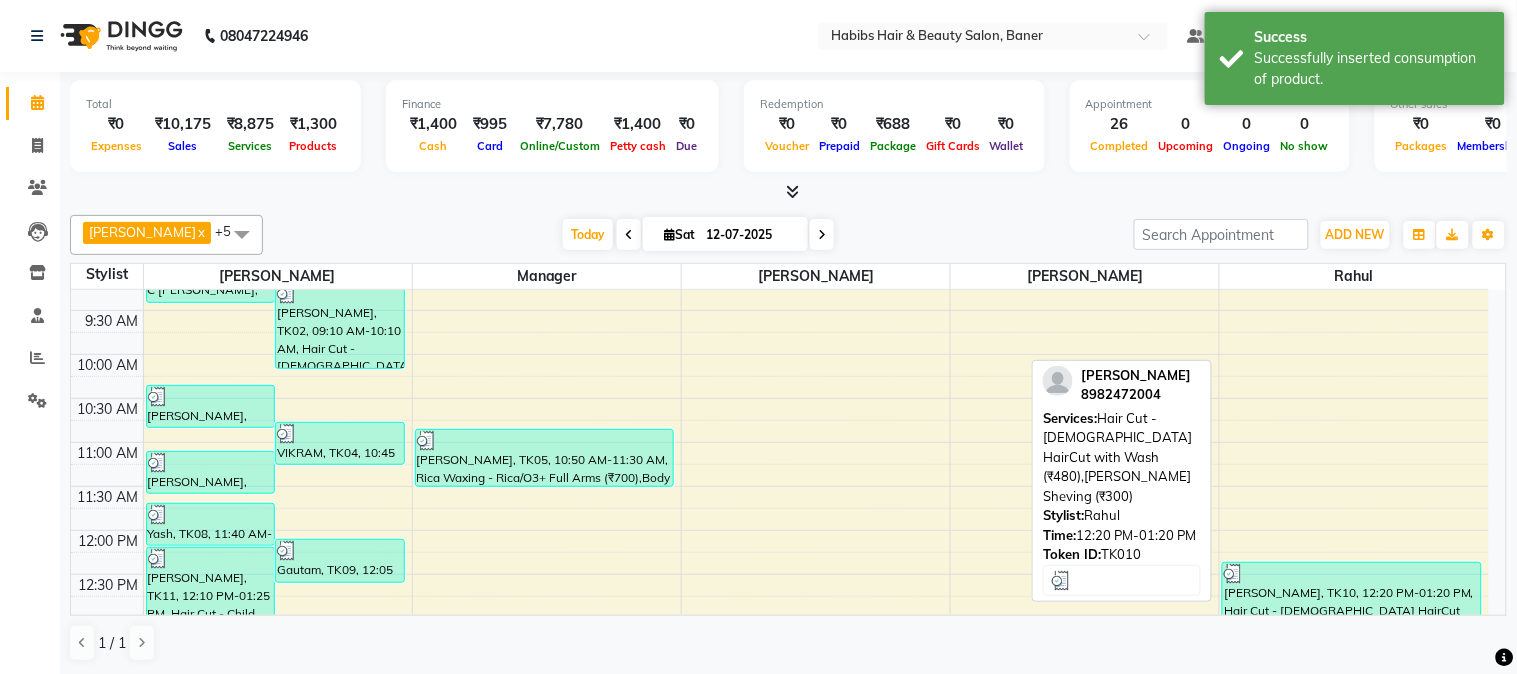 click on "[PERSON_NAME], TK10, 12:20 PM-01:20 PM, Hair Cut - [DEMOGRAPHIC_DATA] HairCut with Wash (₹480),[PERSON_NAME] Sheving (₹300)" at bounding box center [1352, 605] 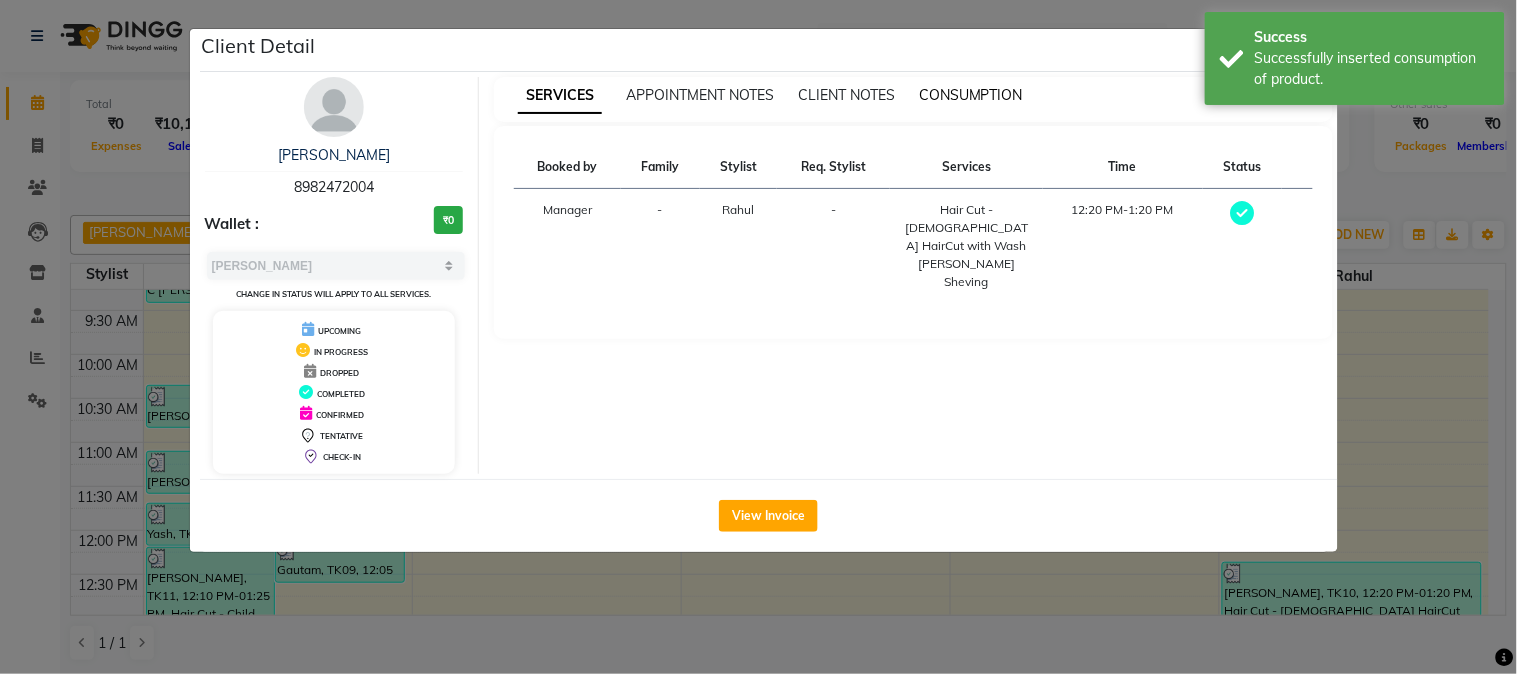 drag, startPoint x: 955, startPoint y: 93, endPoint x: 952, endPoint y: 133, distance: 40.112343 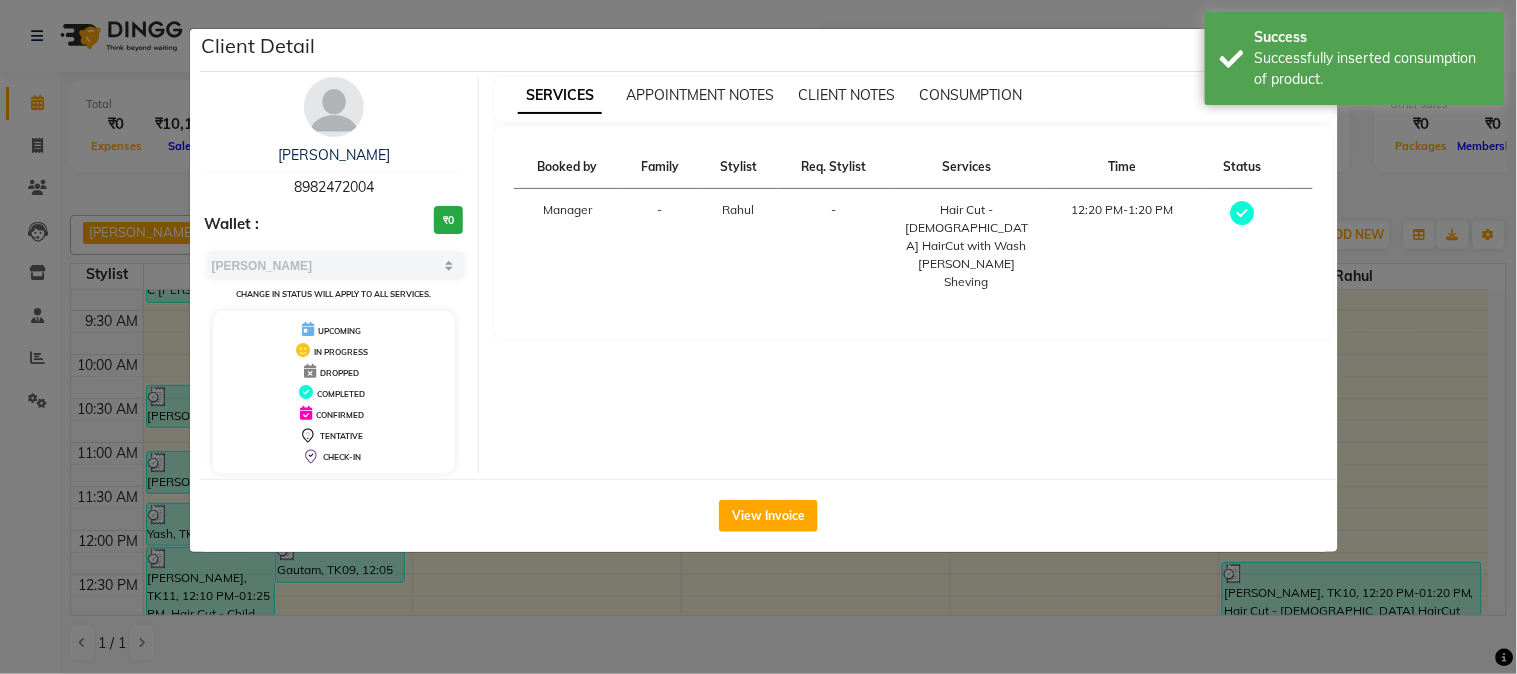 click on "CONSUMPTION" at bounding box center [971, 95] 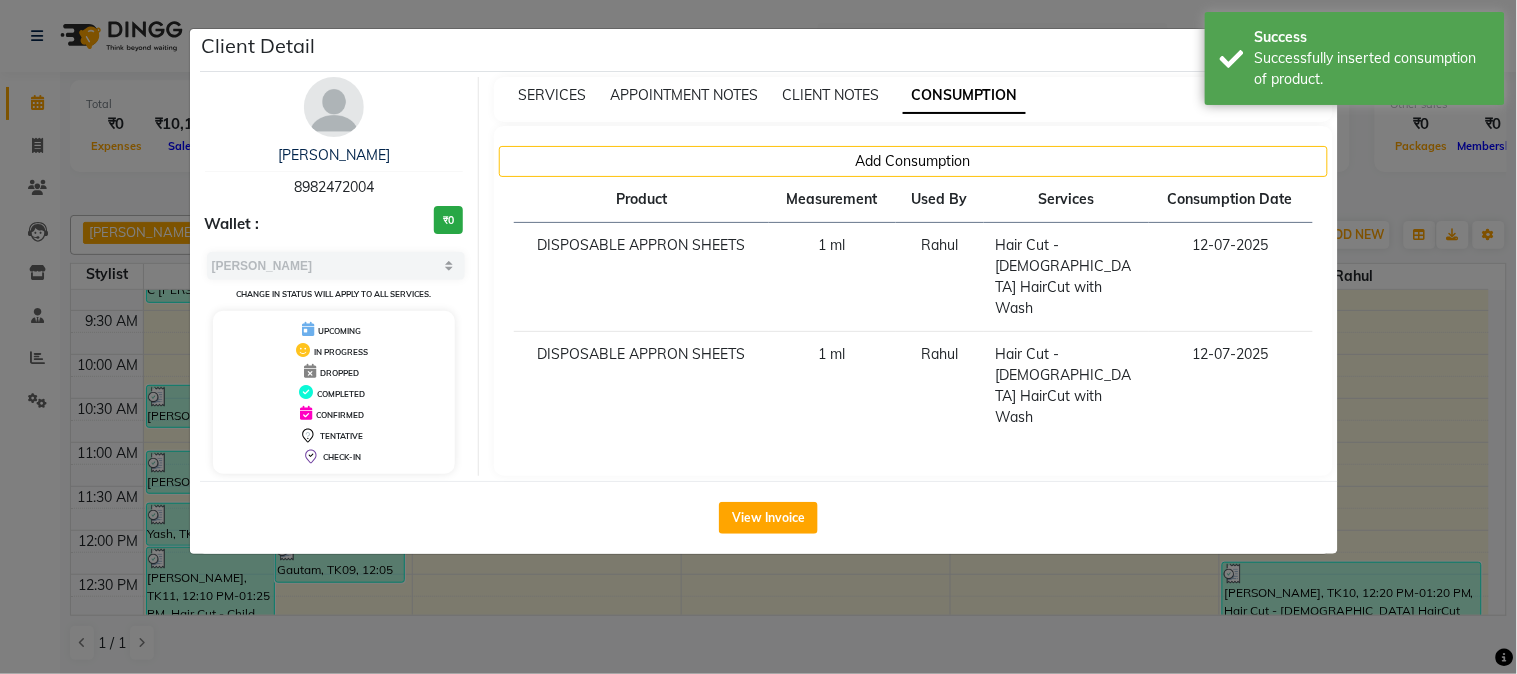 click on "Client Detail  Devansh    8982472004 Wallet : ₹0 Select MARK DONE UPCOMING Change in status will apply to all services. UPCOMING IN PROGRESS DROPPED COMPLETED CONFIRMED TENTATIVE CHECK-IN SERVICES APPOINTMENT NOTES CLIENT NOTES CONSUMPTION Add Consumption Product Measurement Used By Services Consumption Date  DISPOSABLE APPRON SHEETS   1 ml   Rahul   Hair Cut - Male HairCut with Wash   12-07-2025   DISPOSABLE APPRON SHEETS   1 ml   Rahul   Hair Cut - Male HairCut with Wash   12-07-2025   View Invoice" 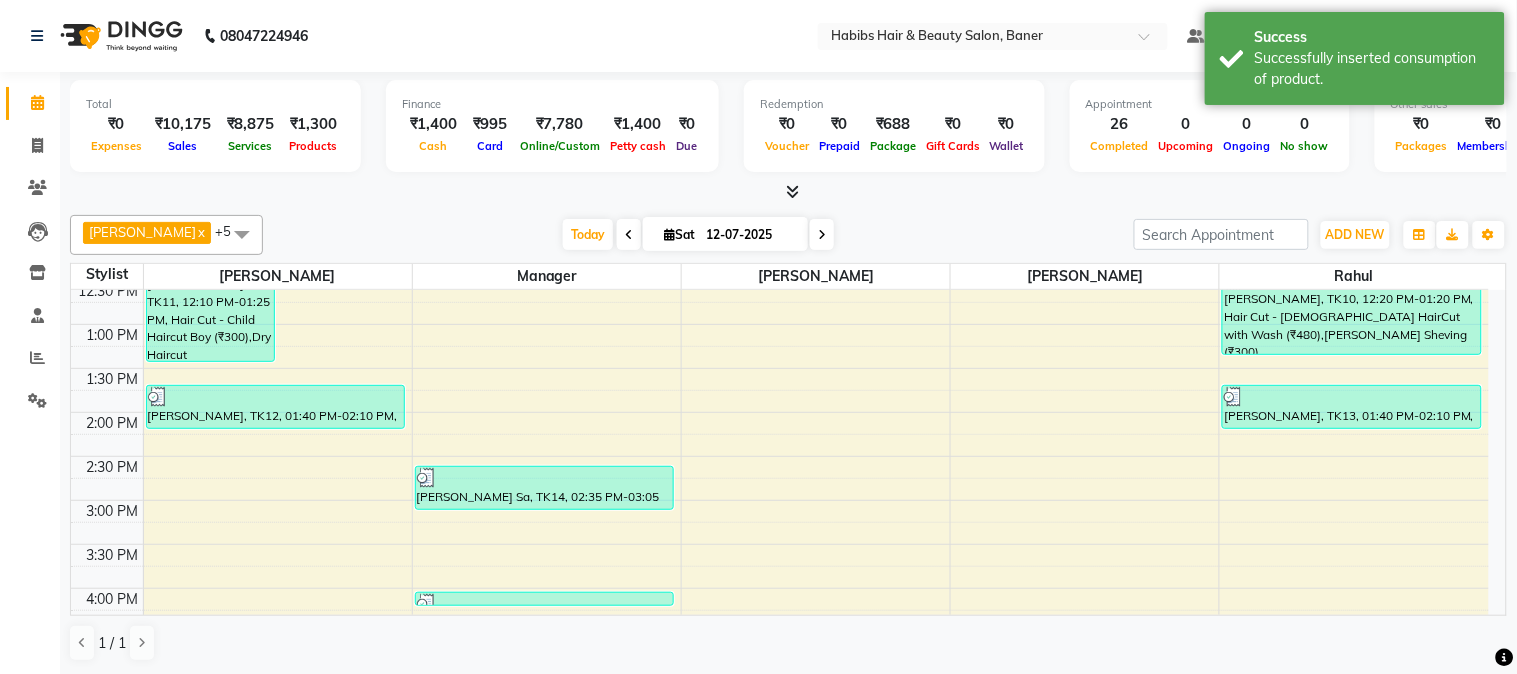 scroll, scrollTop: 444, scrollLeft: 0, axis: vertical 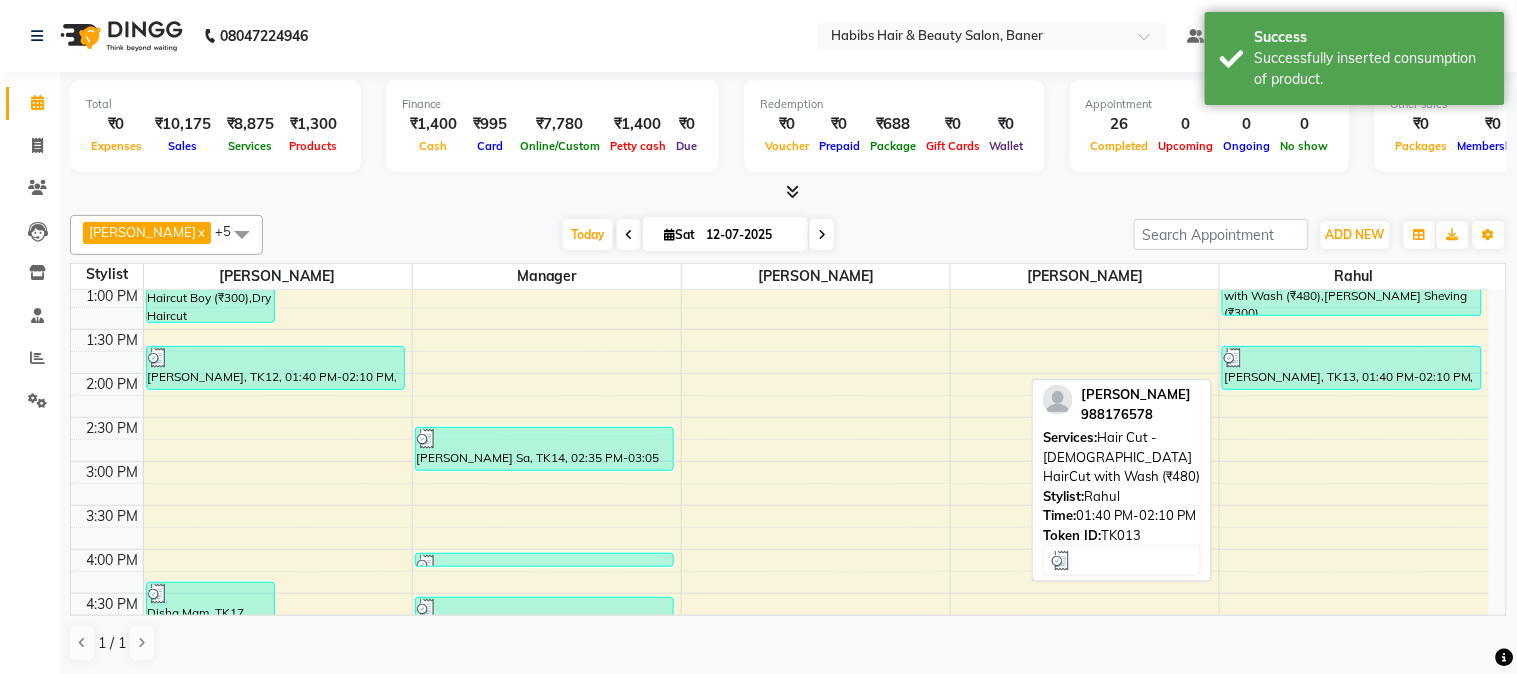 click on "[PERSON_NAME], TK13, 01:40 PM-02:10 PM, Hair Cut - [DEMOGRAPHIC_DATA] HairCut with Wash (₹480)" at bounding box center [1352, 368] 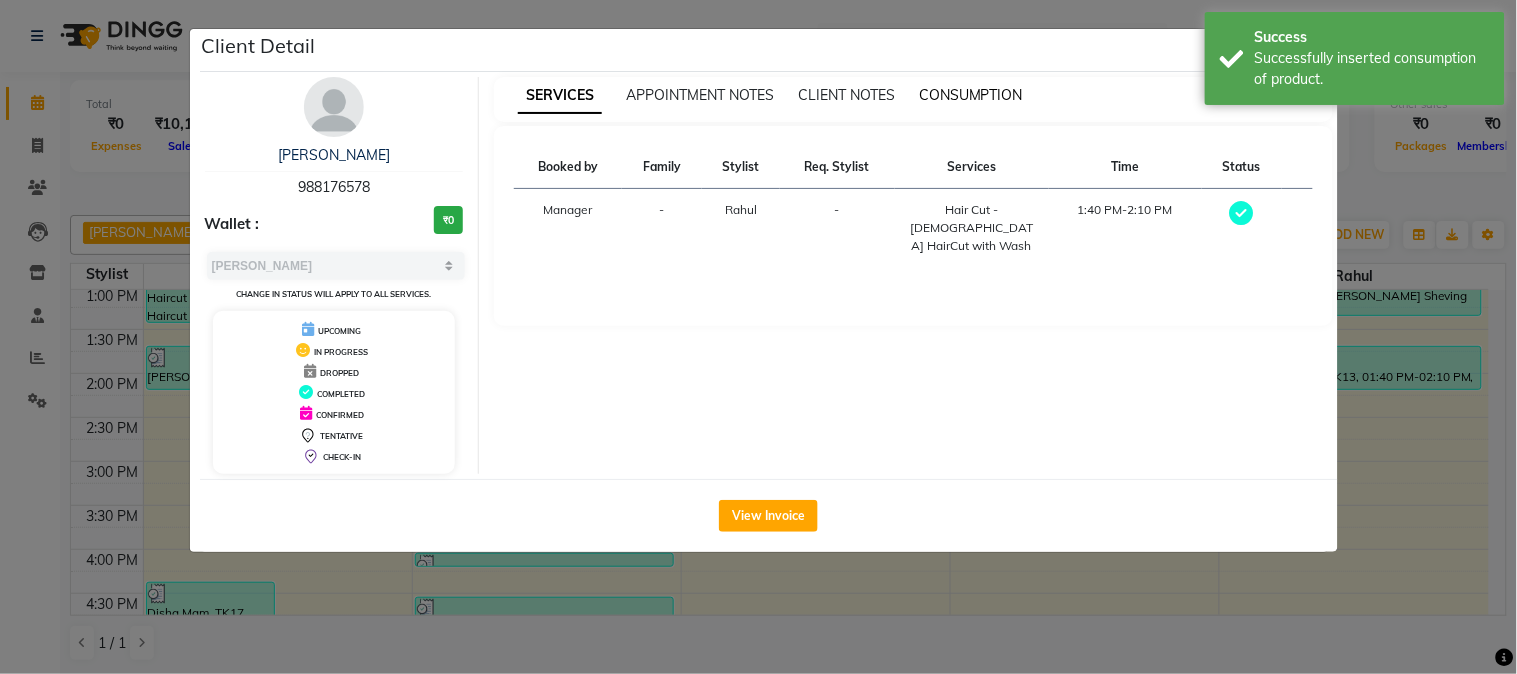 drag, startPoint x: 968, startPoint y: 84, endPoint x: 967, endPoint y: 94, distance: 10.049875 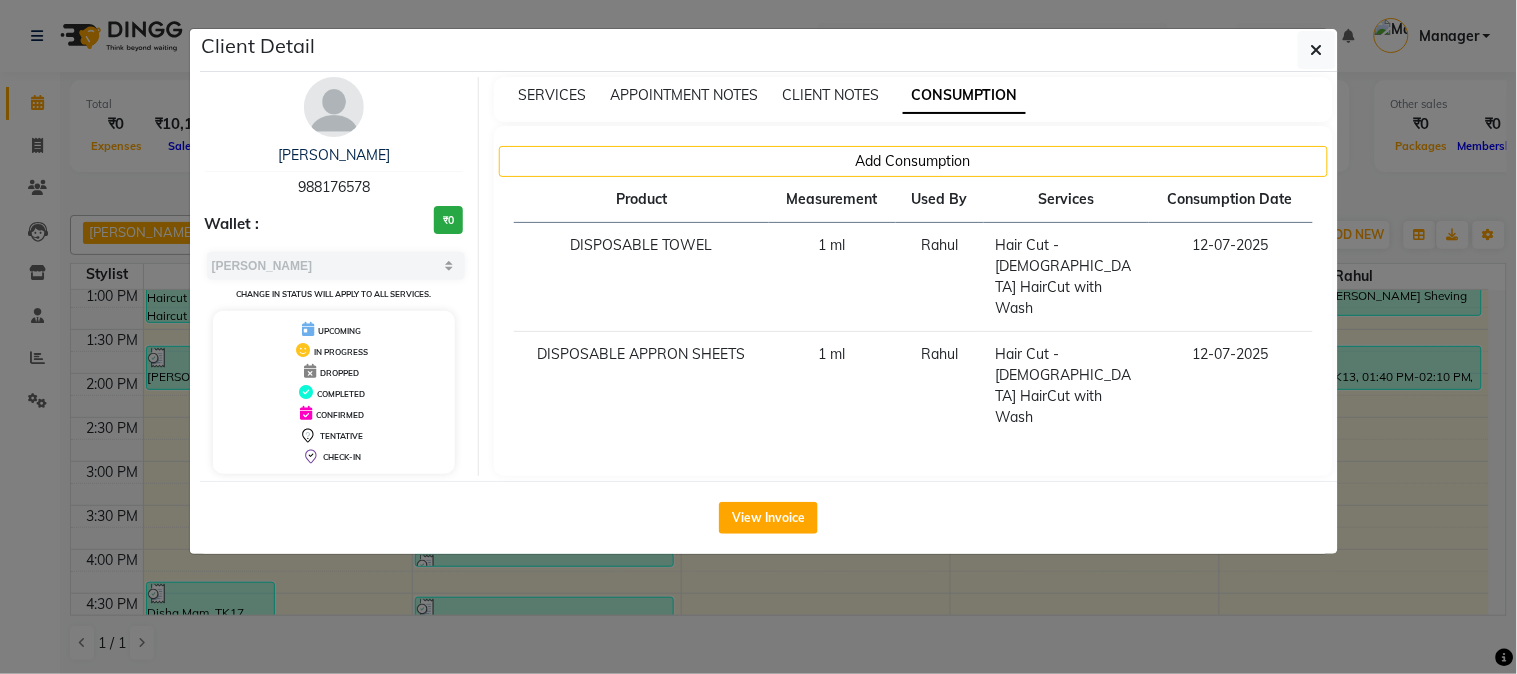 click on "Client Detail  Pranit    988176578 Wallet : ₹0 Select MARK DONE UPCOMING Change in status will apply to all services. UPCOMING IN PROGRESS DROPPED COMPLETED CONFIRMED TENTATIVE CHECK-IN SERVICES APPOINTMENT NOTES CLIENT NOTES CONSUMPTION Add Consumption Product Measurement Used By Services Consumption Date  DISPOSABLE TOWEL   1 ml   Rahul   Hair Cut - Male HairCut with Wash   12-07-2025   DISPOSABLE APPRON SHEETS   1 ml   Rahul   Hair Cut - Male HairCut with Wash   12-07-2025   View Invoice" 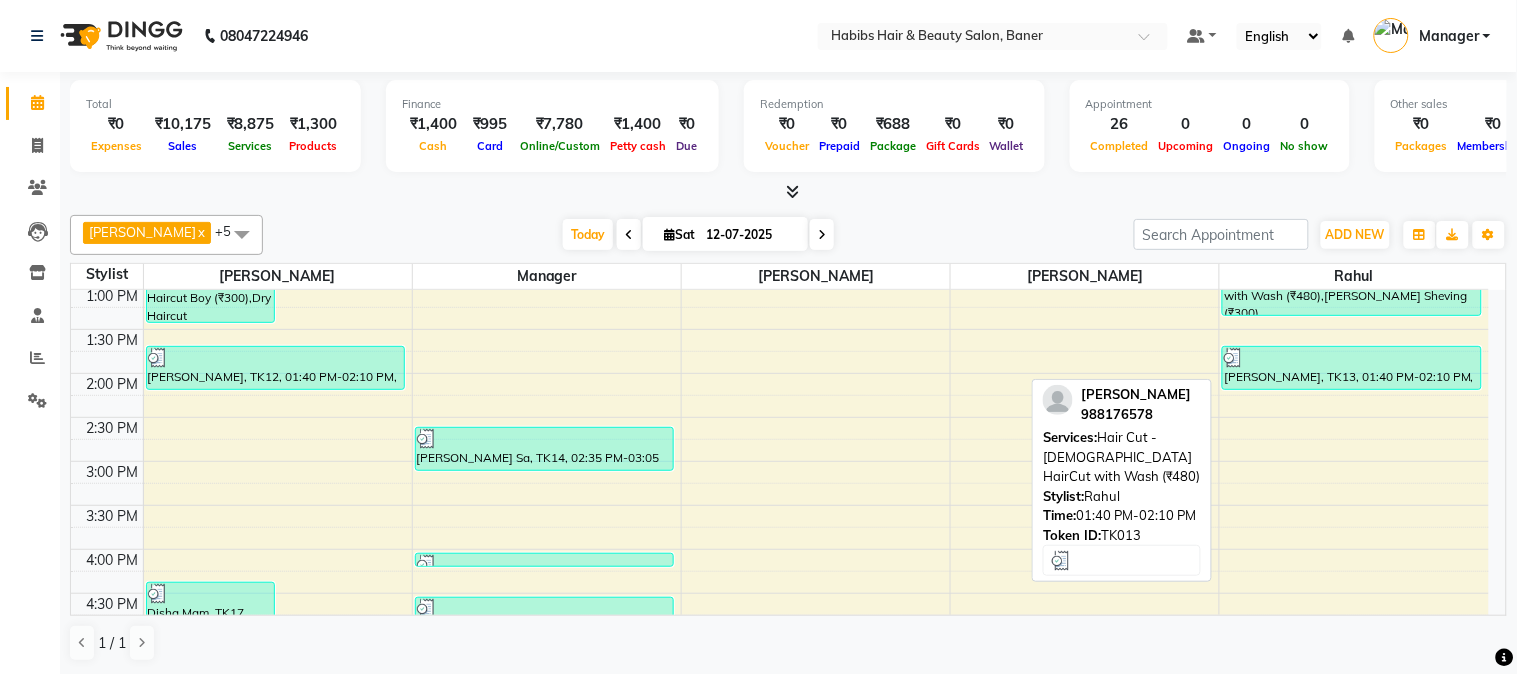 click on "[PERSON_NAME], TK13, 01:40 PM-02:10 PM, Hair Cut - [DEMOGRAPHIC_DATA] HairCut with Wash (₹480)" at bounding box center [1352, 368] 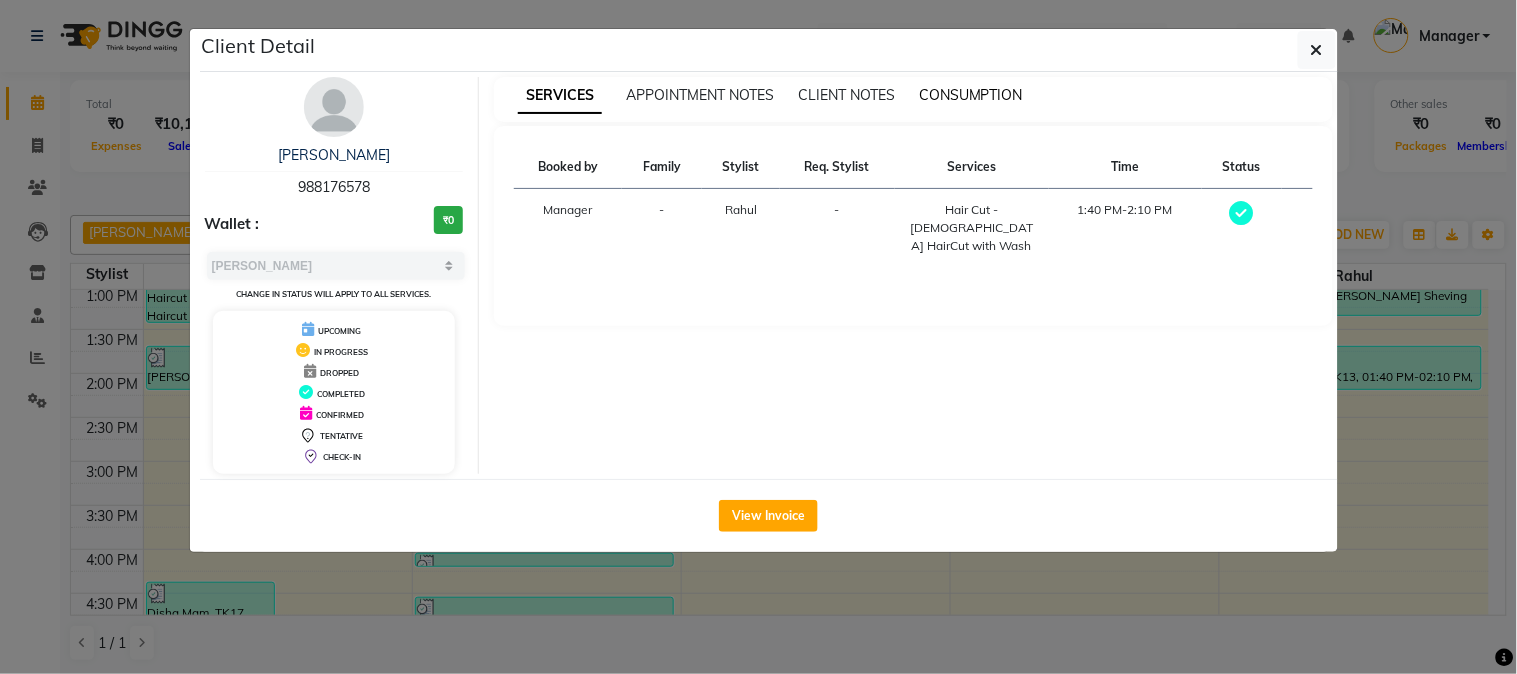 click on "CONSUMPTION" at bounding box center [971, 95] 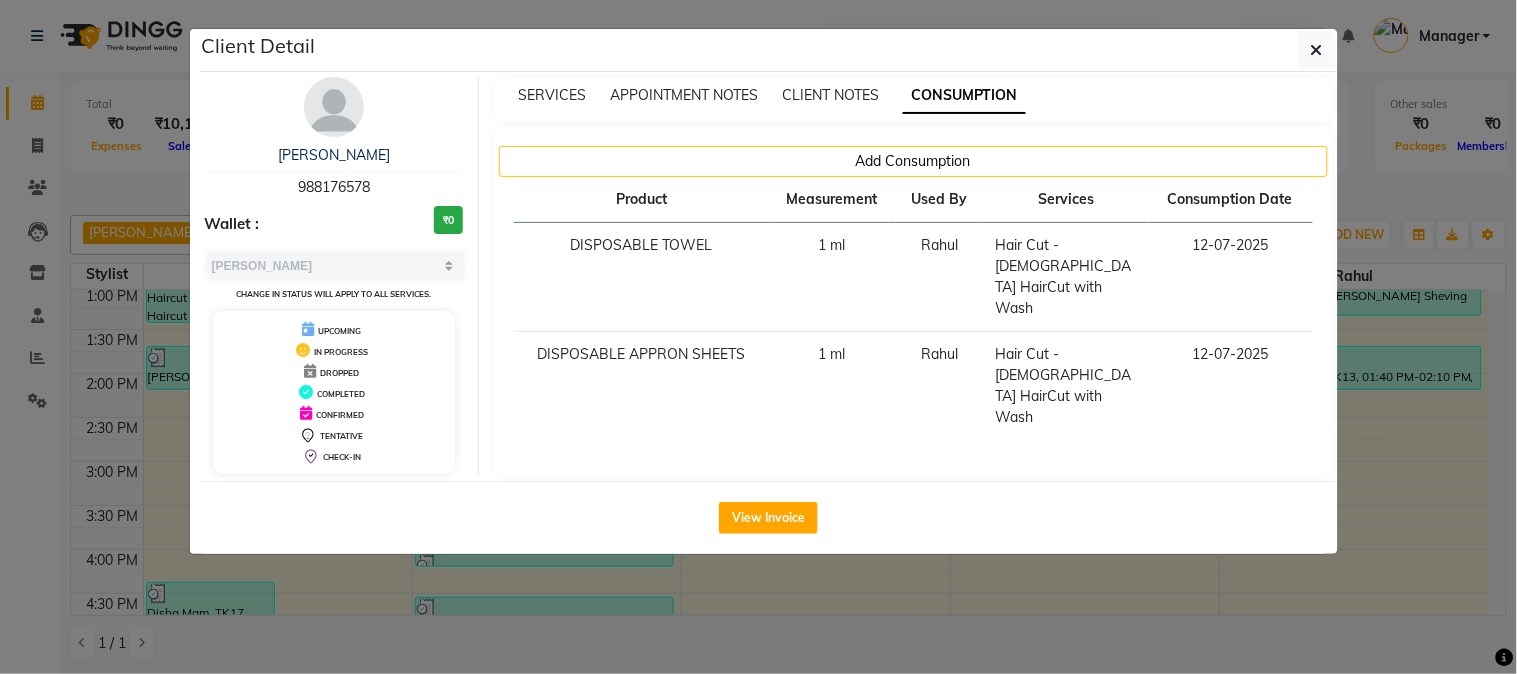 click on "Client Detail  Pranit    988176578 Wallet : ₹0 Select MARK DONE UPCOMING Change in status will apply to all services. UPCOMING IN PROGRESS DROPPED COMPLETED CONFIRMED TENTATIVE CHECK-IN SERVICES APPOINTMENT NOTES CLIENT NOTES CONSUMPTION Add Consumption Product Measurement Used By Services Consumption Date  DISPOSABLE TOWEL   1 ml   Rahul   Hair Cut - Male HairCut with Wash   12-07-2025   DISPOSABLE APPRON SHEETS   1 ml   Rahul   Hair Cut - Male HairCut with Wash   12-07-2025   View Invoice" 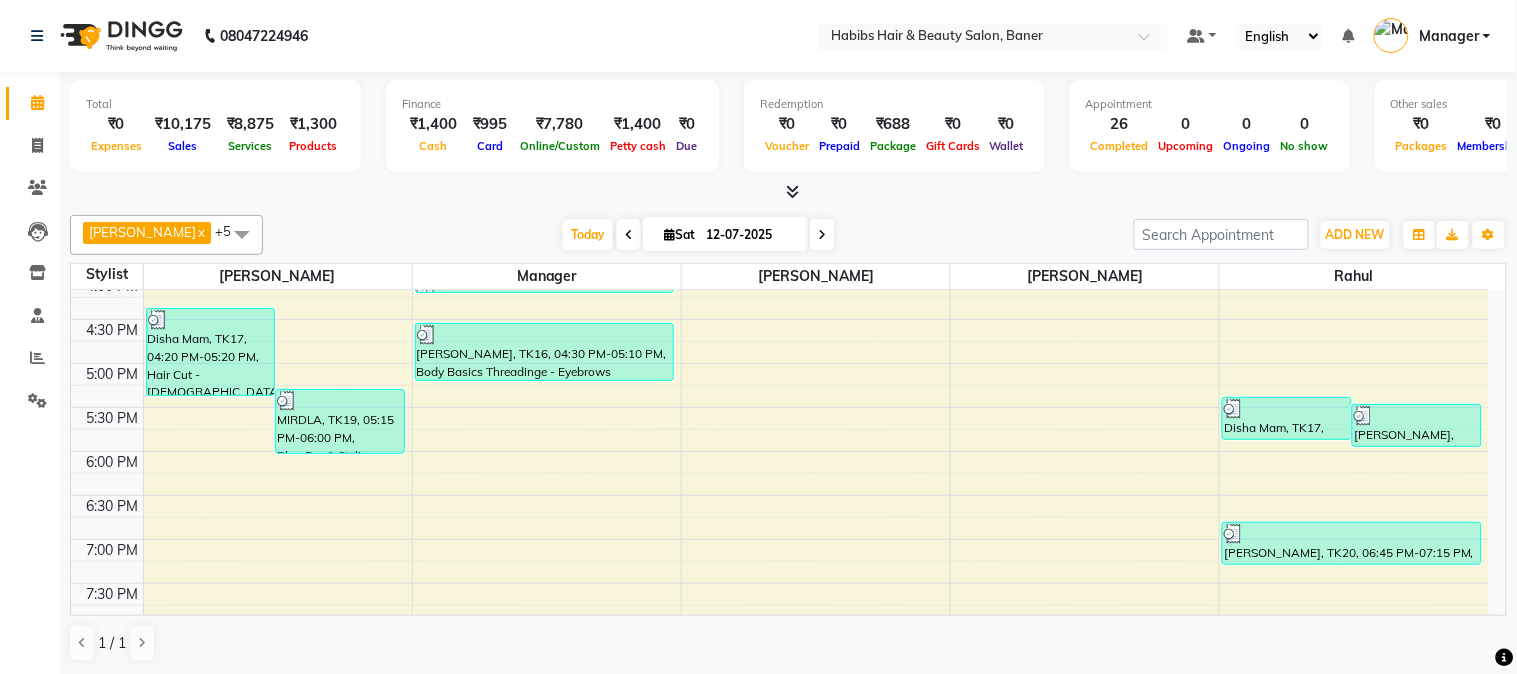 scroll, scrollTop: 777, scrollLeft: 0, axis: vertical 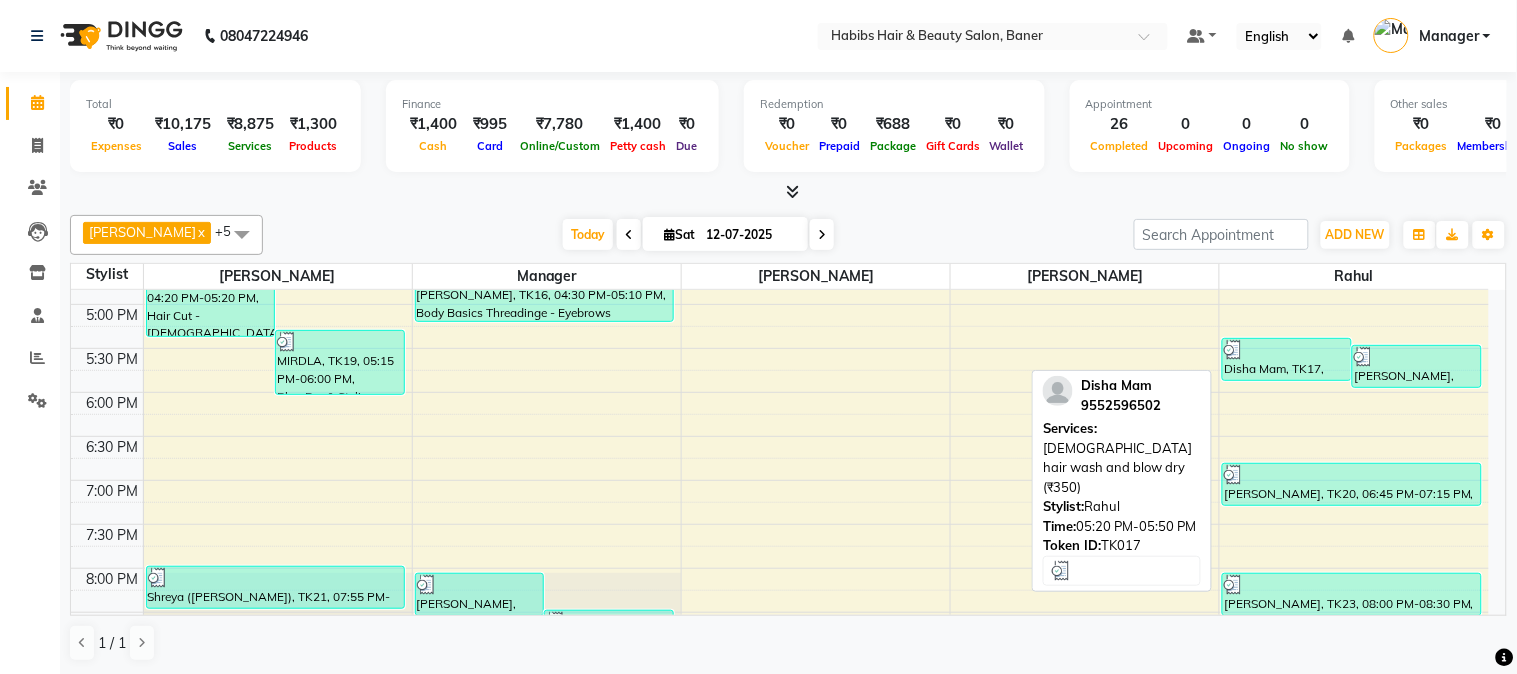 click at bounding box center [1287, 350] 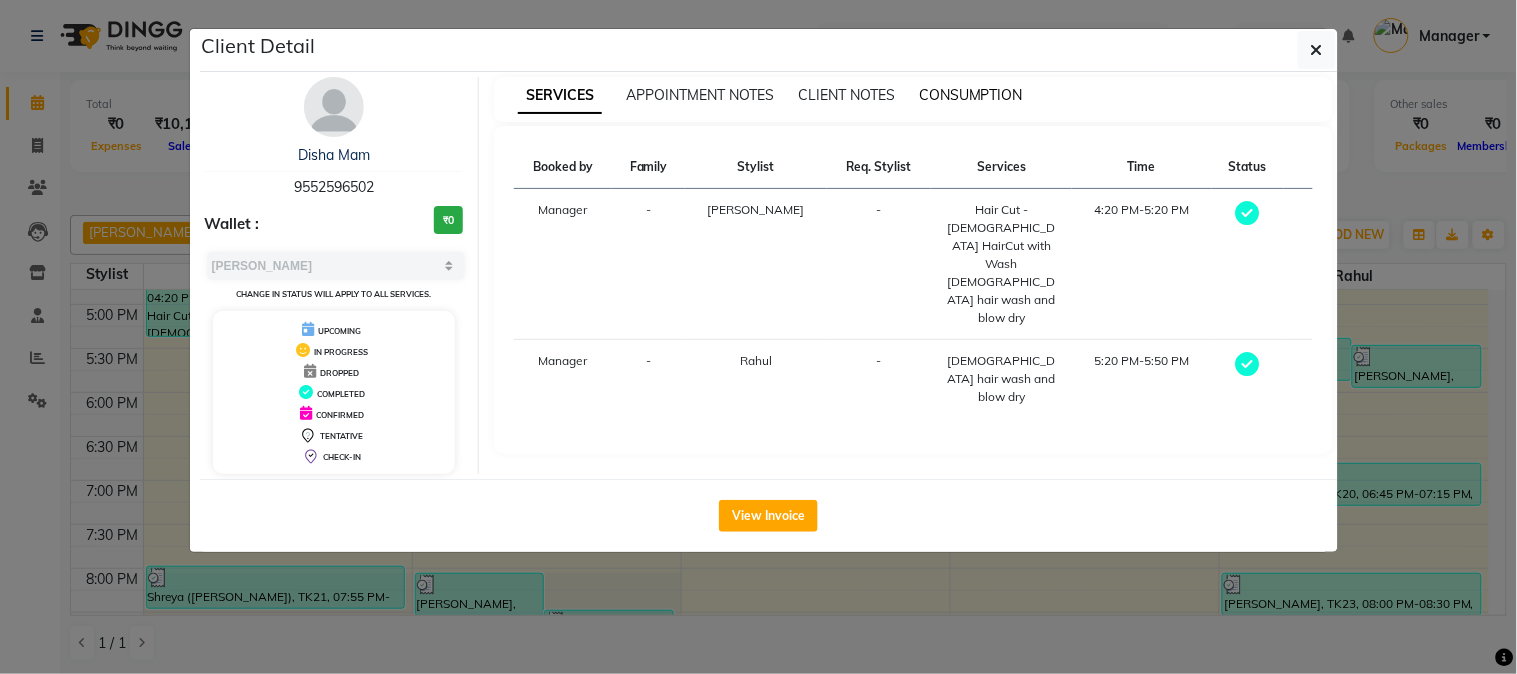 click on "CONSUMPTION" at bounding box center [971, 95] 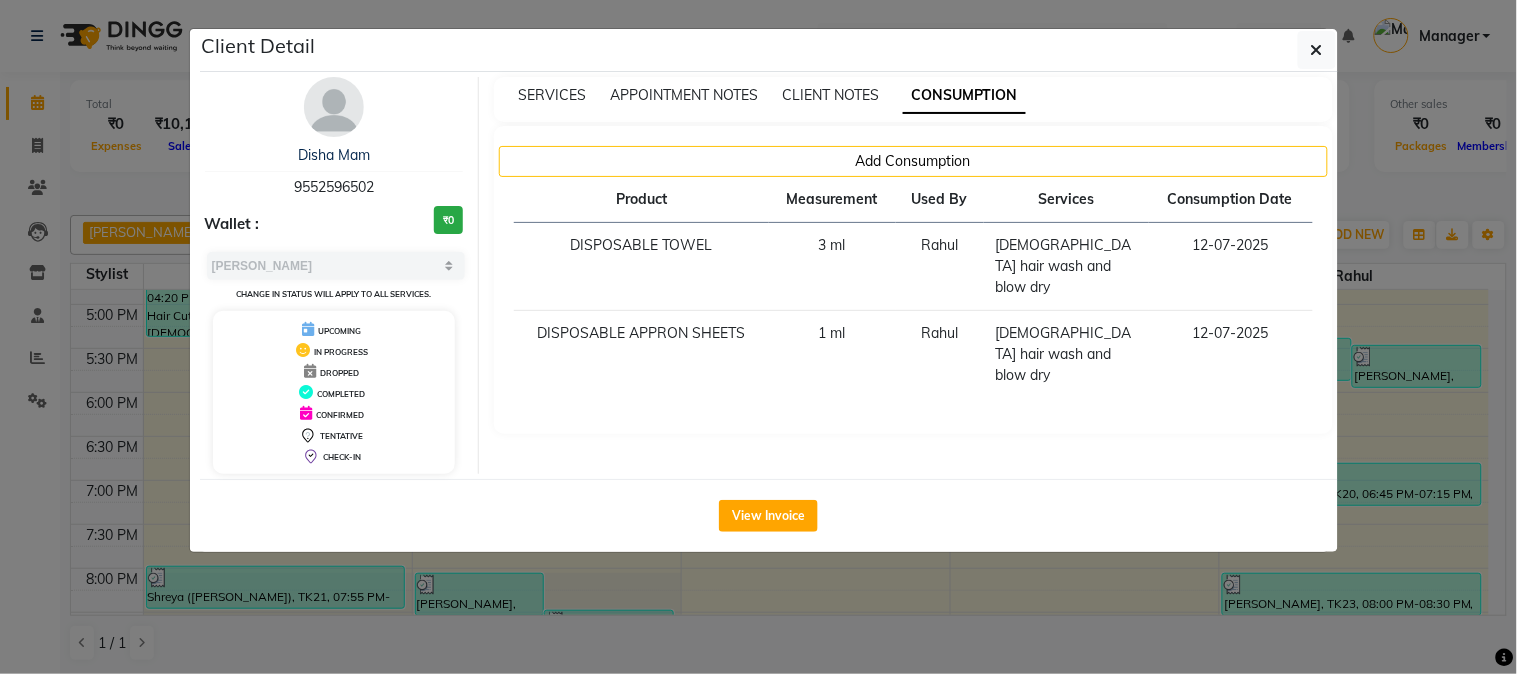 click on "Client Detail  Disha Mam   9552596502 Wallet : ₹0 Select MARK DONE UPCOMING Change in status will apply to all services. UPCOMING IN PROGRESS DROPPED COMPLETED CONFIRMED TENTATIVE CHECK-IN SERVICES APPOINTMENT NOTES CLIENT NOTES CONSUMPTION Add Consumption Product Measurement Used By Services Consumption Date  DISPOSABLE TOWEL   3 ml   Rahul    female hair wash and blow dry   12-07-2025   DISPOSABLE APPRON SHEETS   1 ml   Rahul    female hair wash and blow dry   12-07-2025   View Invoice" 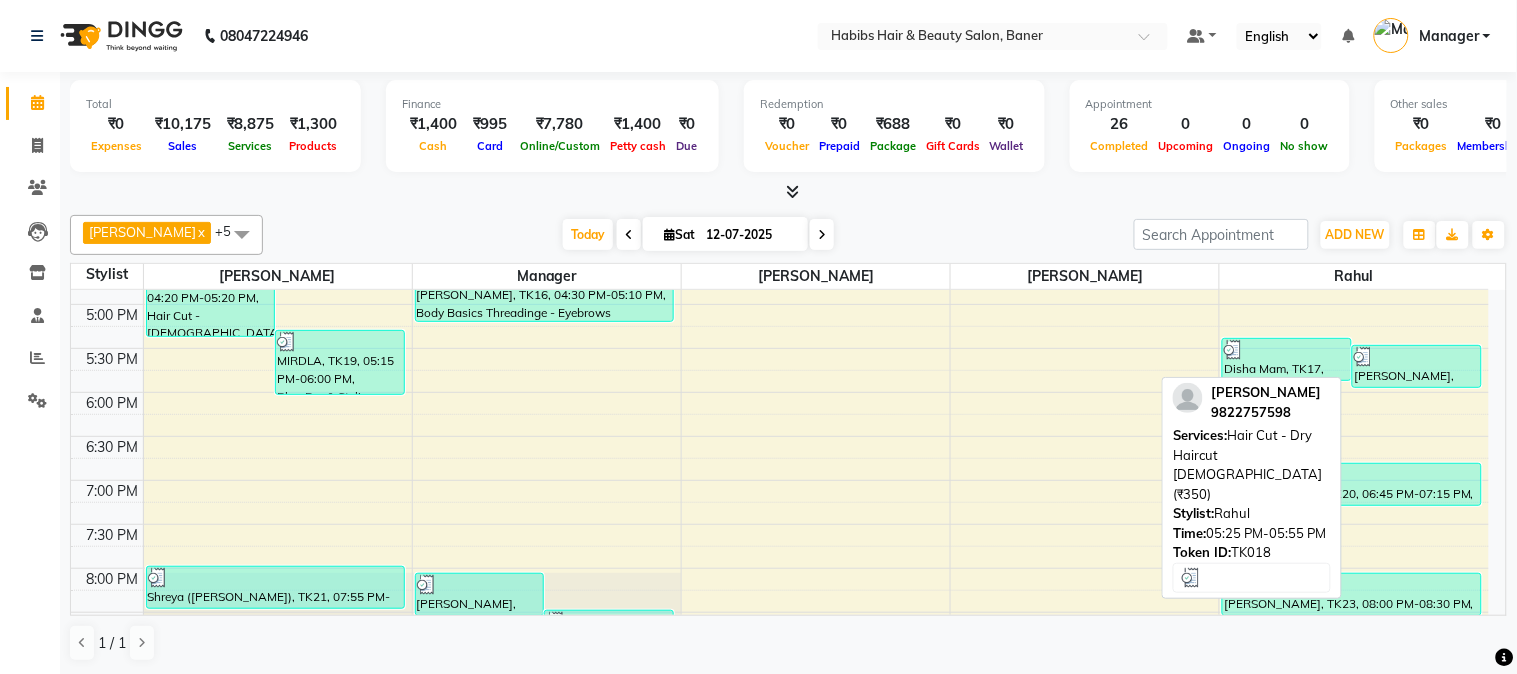 click on "[PERSON_NAME], TK18, 05:25 PM-05:55 PM, Hair Cut - Dry Haircut [DEMOGRAPHIC_DATA] (₹350)" at bounding box center (1417, 366) 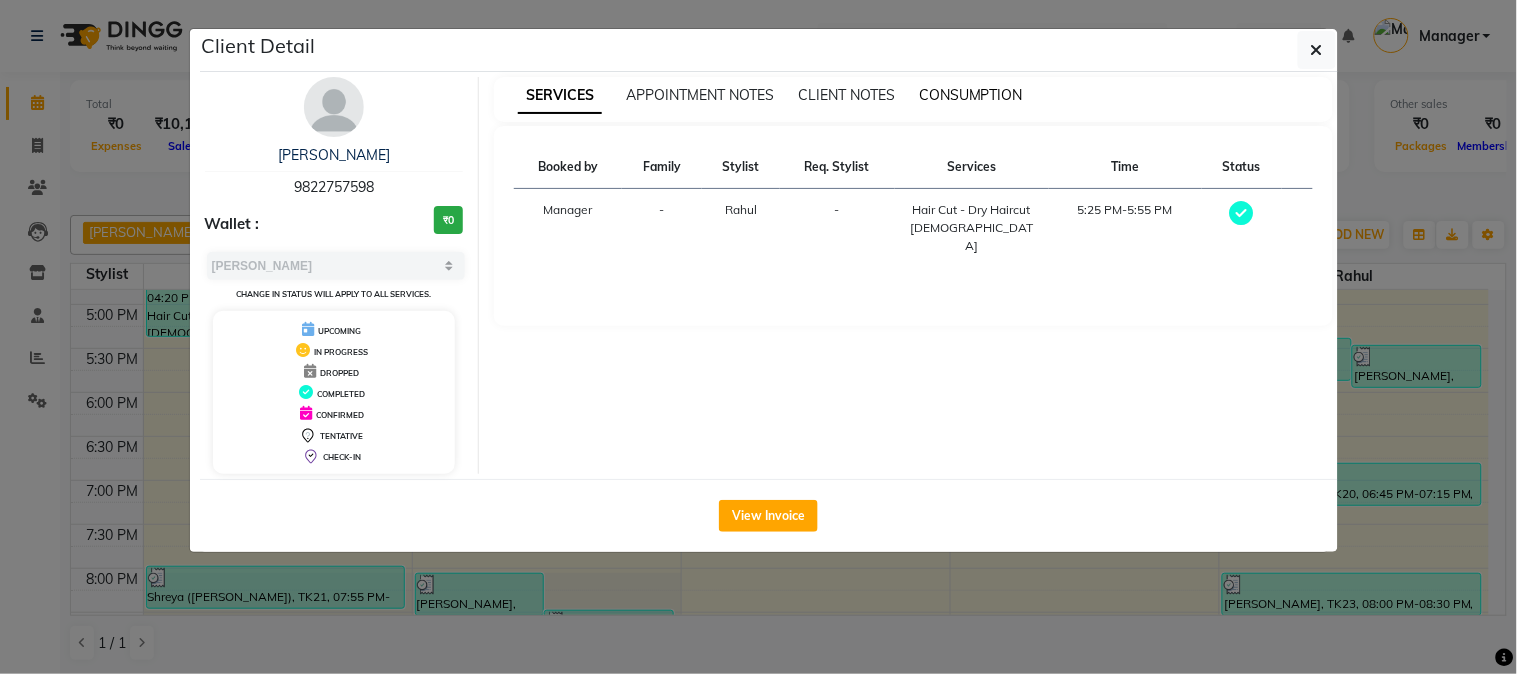 click on "CONSUMPTION" at bounding box center [971, 95] 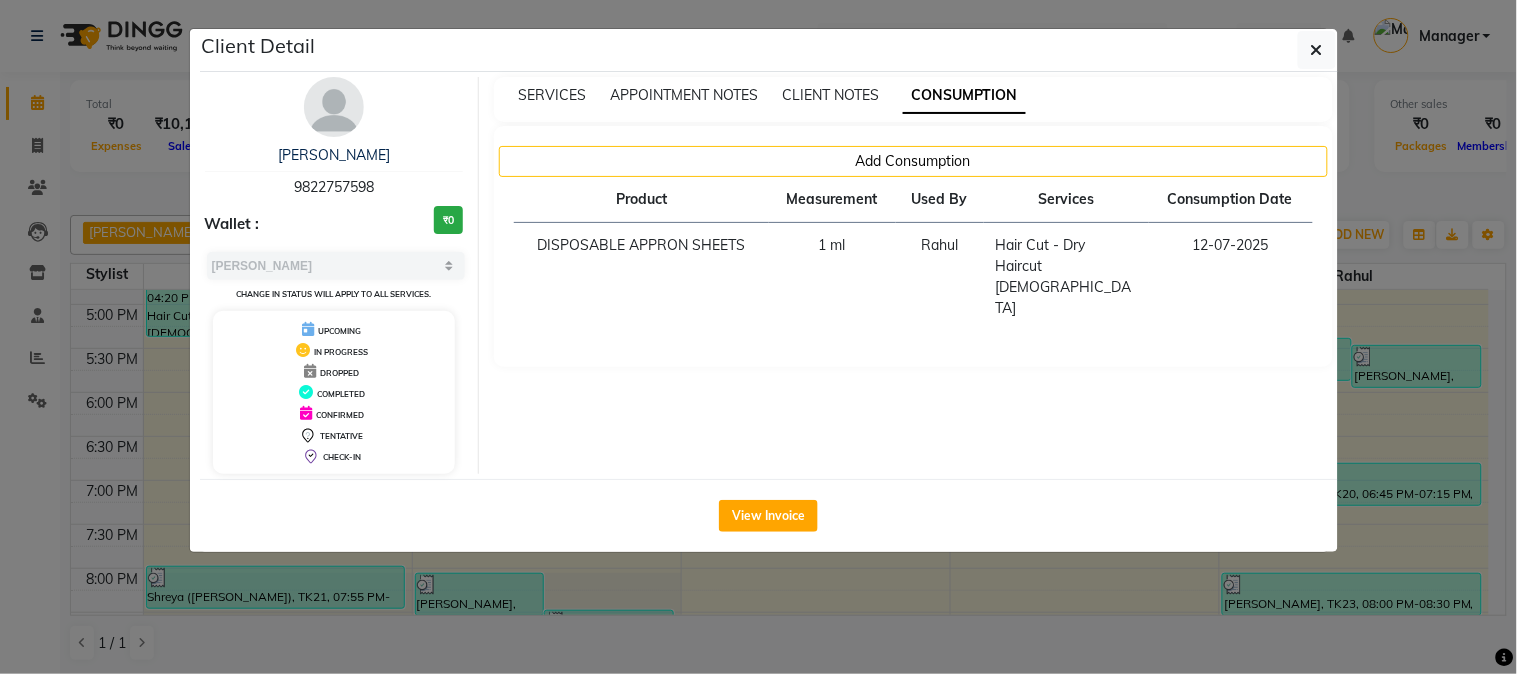 click on "Client Detail  CHANDRAKANT JADHAV    9822757598 Wallet : ₹0 Select MARK DONE UPCOMING Change in status will apply to all services. UPCOMING IN PROGRESS DROPPED COMPLETED CONFIRMED TENTATIVE CHECK-IN SERVICES APPOINTMENT NOTES CLIENT NOTES CONSUMPTION Add Consumption Product Measurement Used By Services Consumption Date  DISPOSABLE APPRON SHEETS   1 ml   Rahul   Hair Cut - Dry Haircut Female   12-07-2025   View Invoice" 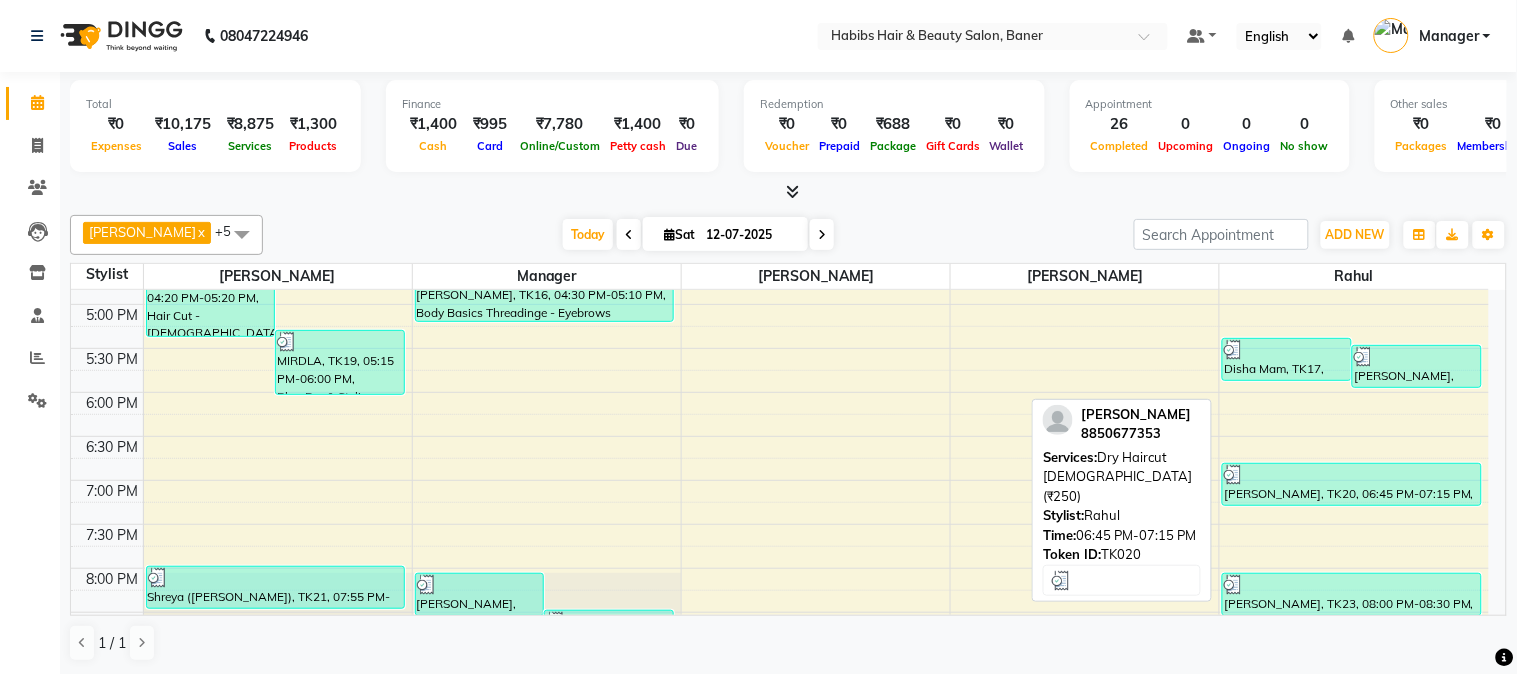 click on "[PERSON_NAME], TK20, 06:45 PM-07:15 PM, Dry Haircut [DEMOGRAPHIC_DATA] (₹250)" at bounding box center (1352, 484) 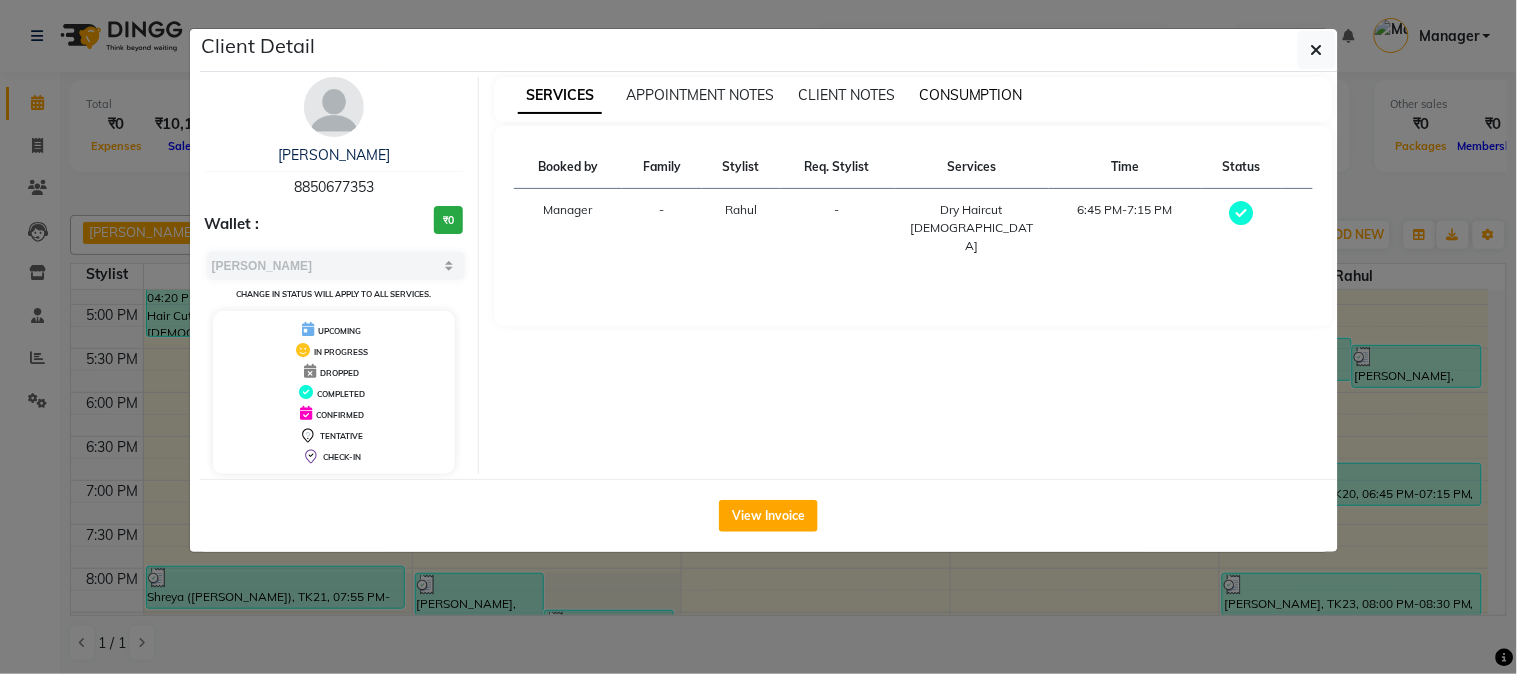 click on "CONSUMPTION" at bounding box center (971, 95) 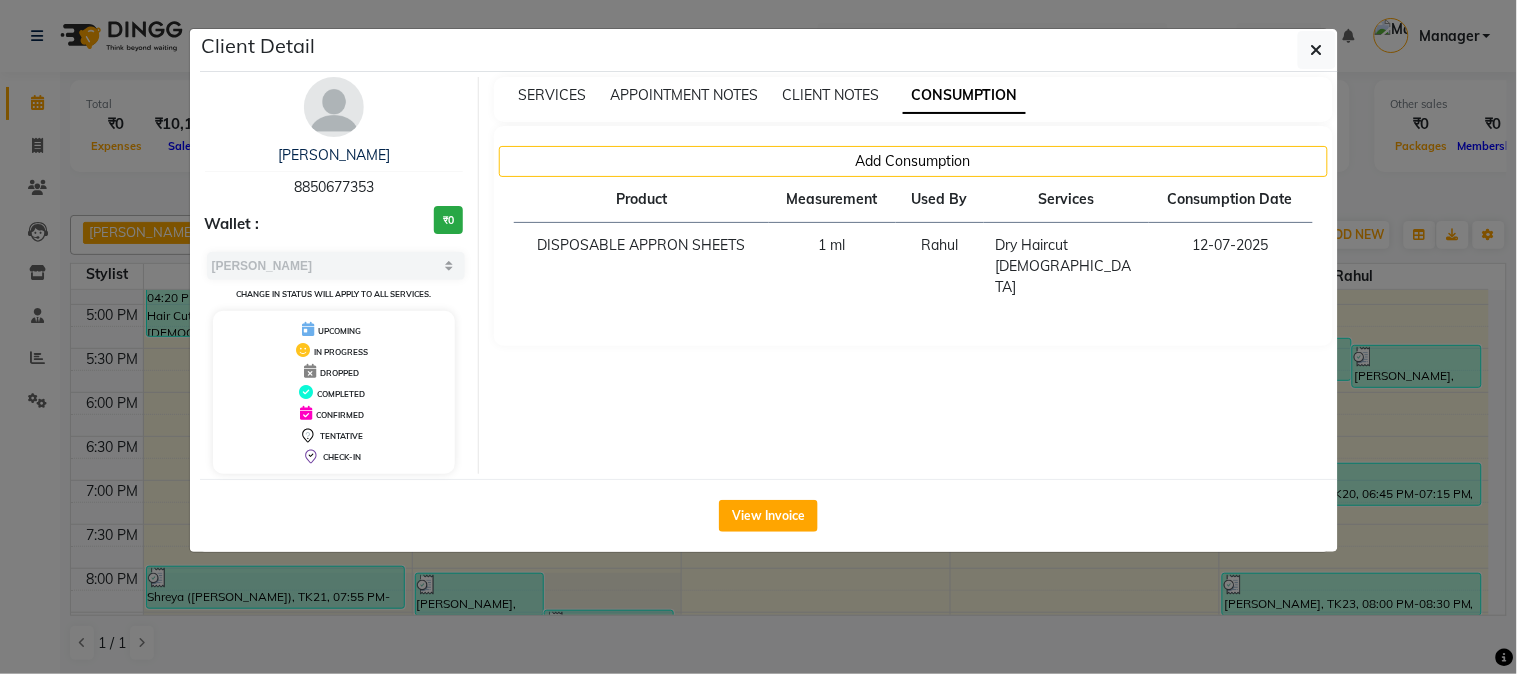 click on "Client Detail  Abhishk    8850677353 Wallet : ₹0 Select MARK DONE UPCOMING Change in status will apply to all services. UPCOMING IN PROGRESS DROPPED COMPLETED CONFIRMED TENTATIVE CHECK-IN SERVICES APPOINTMENT NOTES CLIENT NOTES CONSUMPTION Add Consumption Product Measurement Used By Services Consumption Date  DISPOSABLE APPRON SHEETS   1 ml   Rahul   Dry Haircut Male   12-07-2025   View Invoice" 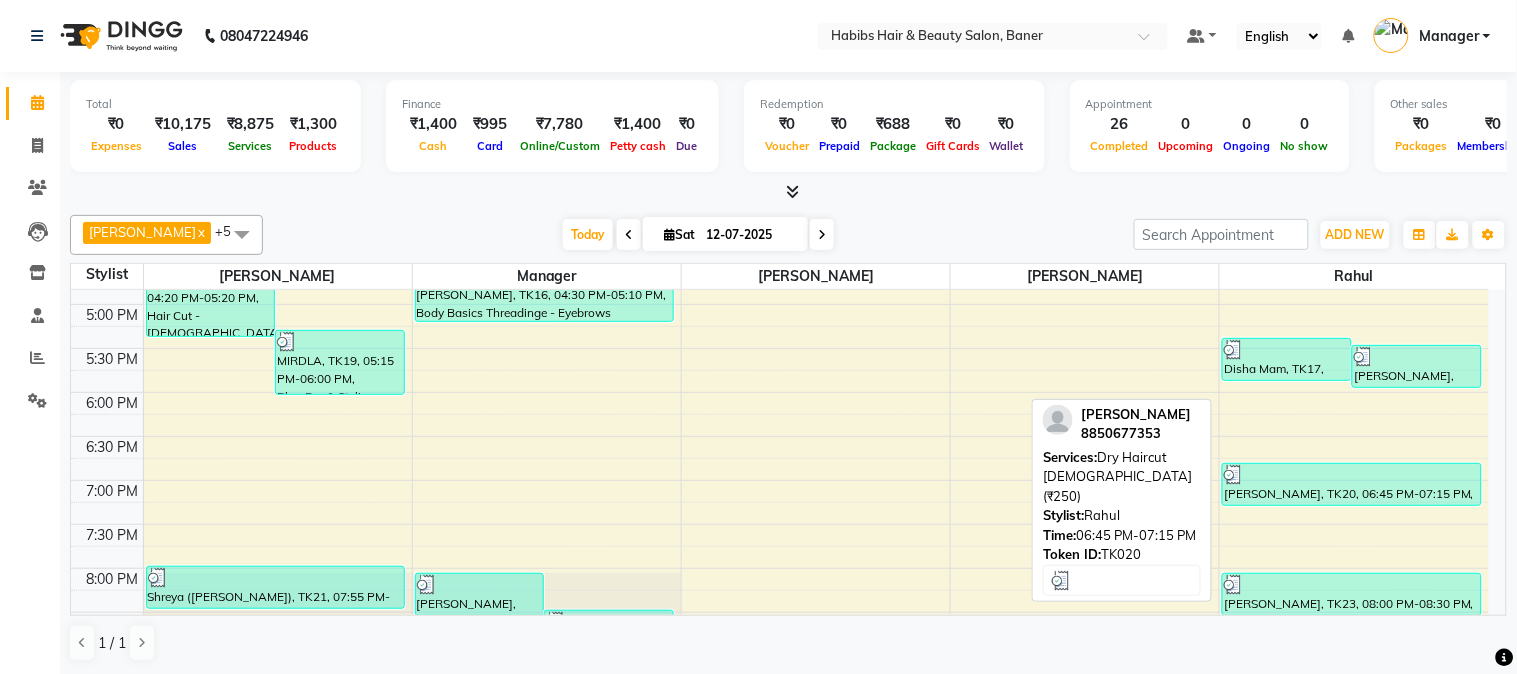 click on "[PERSON_NAME], TK20, 06:45 PM-07:15 PM, Dry Haircut [DEMOGRAPHIC_DATA] (₹250)" at bounding box center (1352, 484) 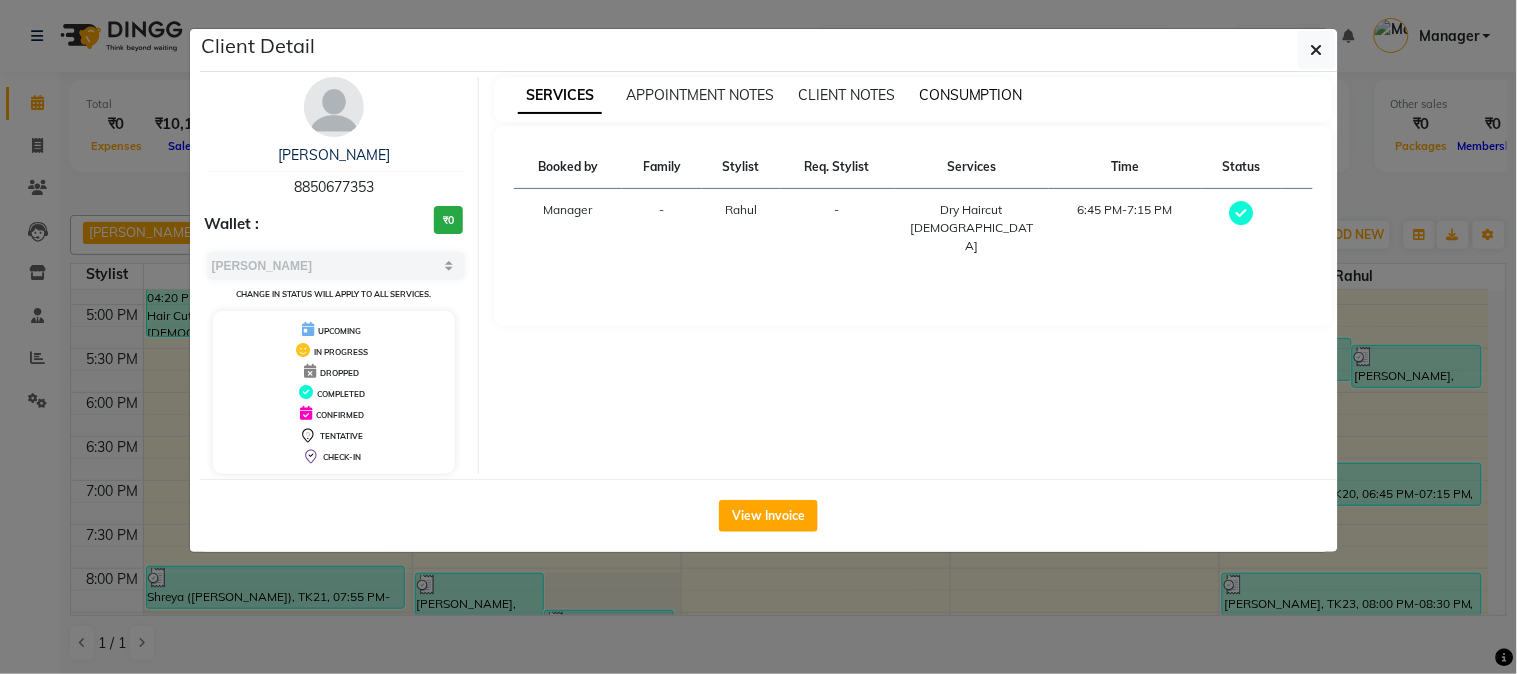click on "CONSUMPTION" at bounding box center (971, 95) 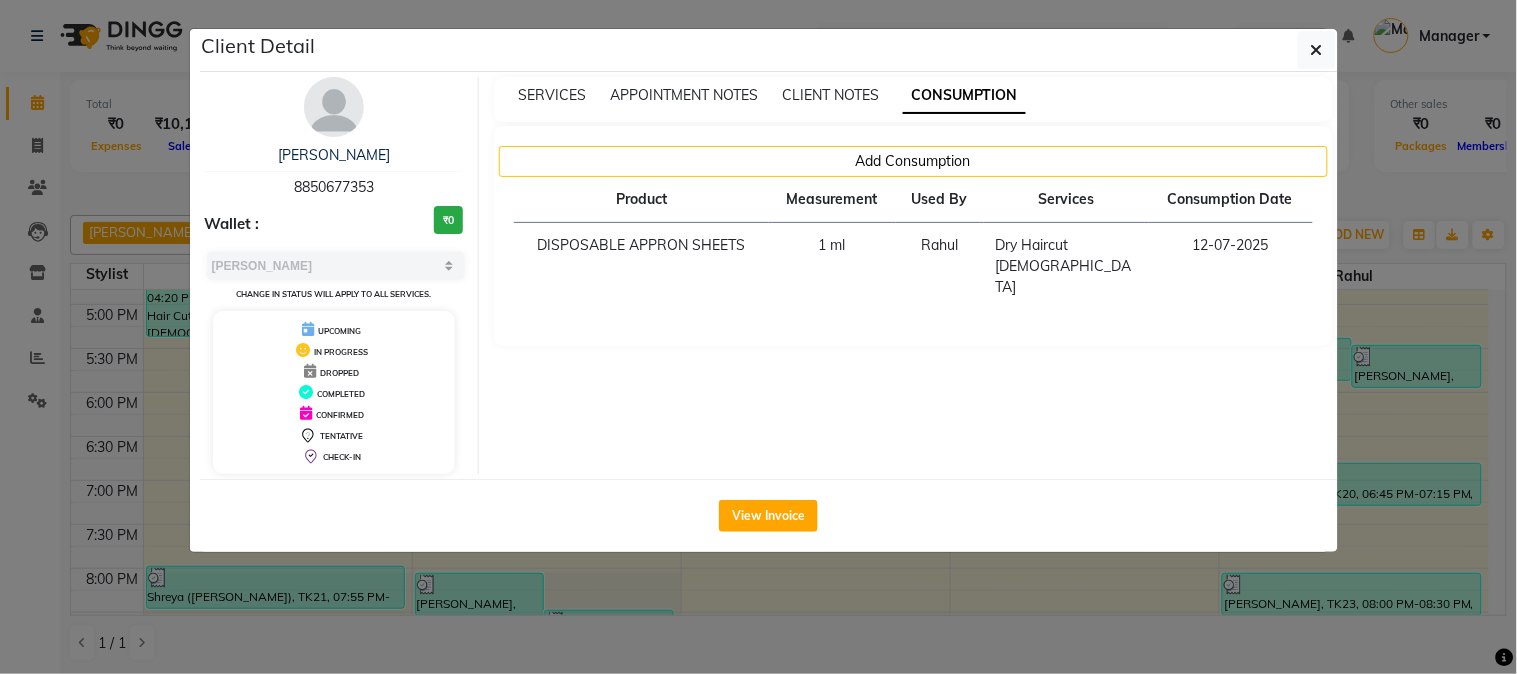 click on "Client Detail  Abhishk    8850677353 Wallet : ₹0 Select MARK DONE UPCOMING Change in status will apply to all services. UPCOMING IN PROGRESS DROPPED COMPLETED CONFIRMED TENTATIVE CHECK-IN SERVICES APPOINTMENT NOTES CLIENT NOTES CONSUMPTION Add Consumption Product Measurement Used By Services Consumption Date  DISPOSABLE APPRON SHEETS   1 ml   Rahul   Dry Haircut Male   12-07-2025   View Invoice" 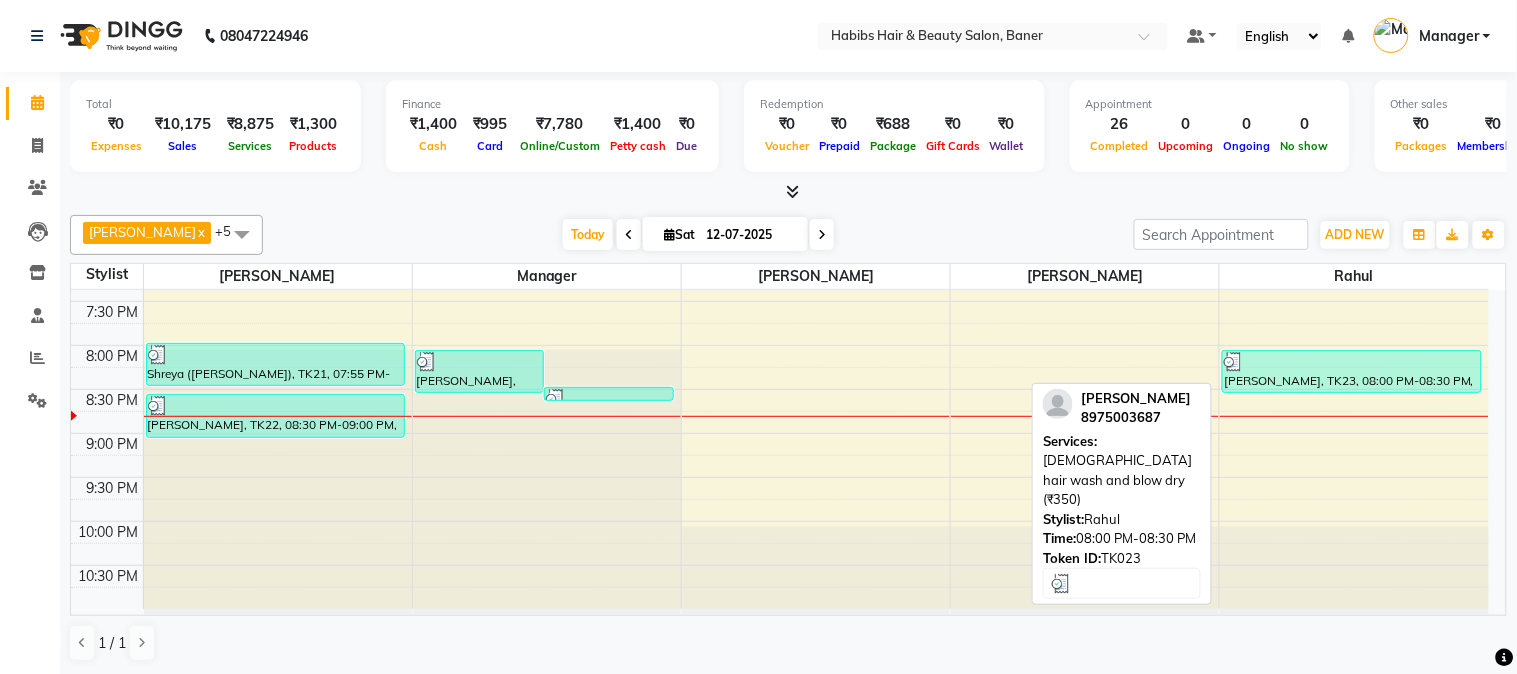 scroll, scrollTop: 888, scrollLeft: 0, axis: vertical 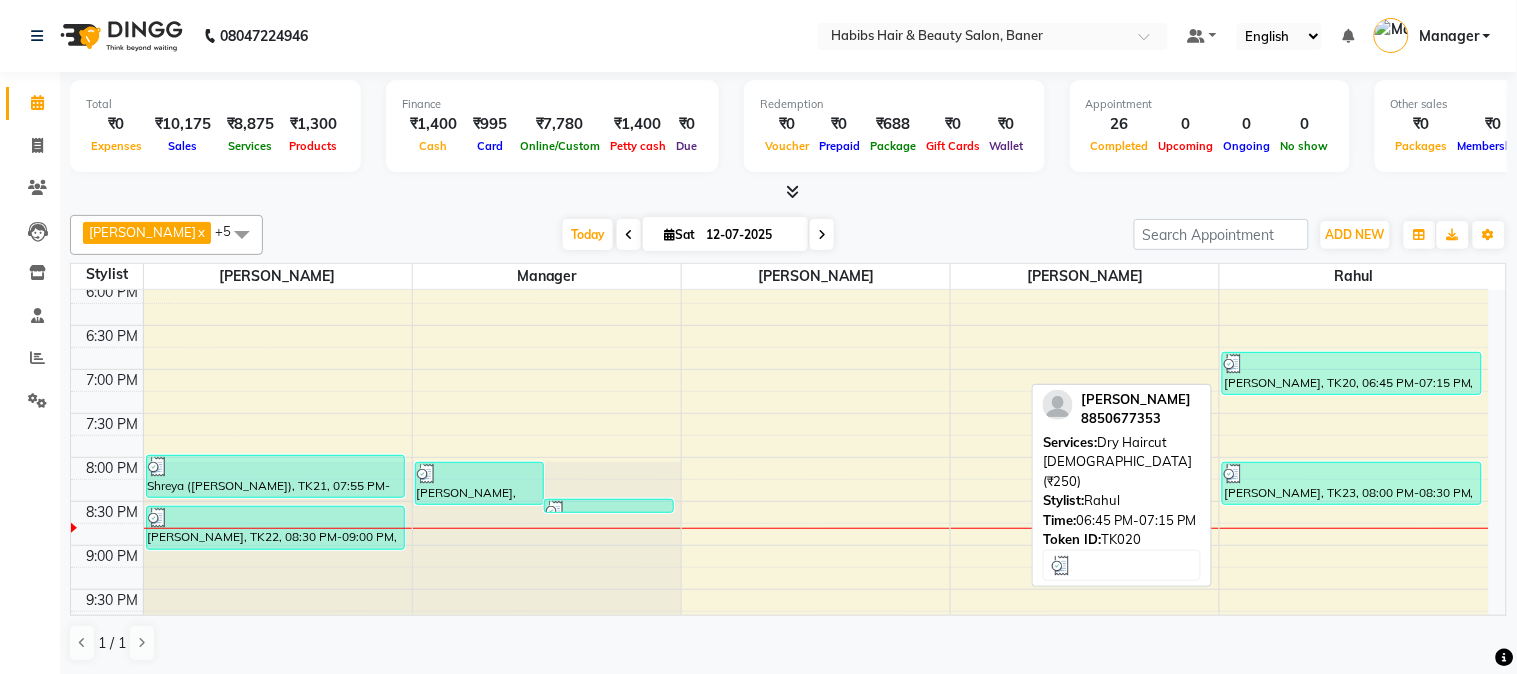 click on "[PERSON_NAME], TK20, 06:45 PM-07:15 PM, Dry Haircut [DEMOGRAPHIC_DATA] (₹250)" at bounding box center (1352, 373) 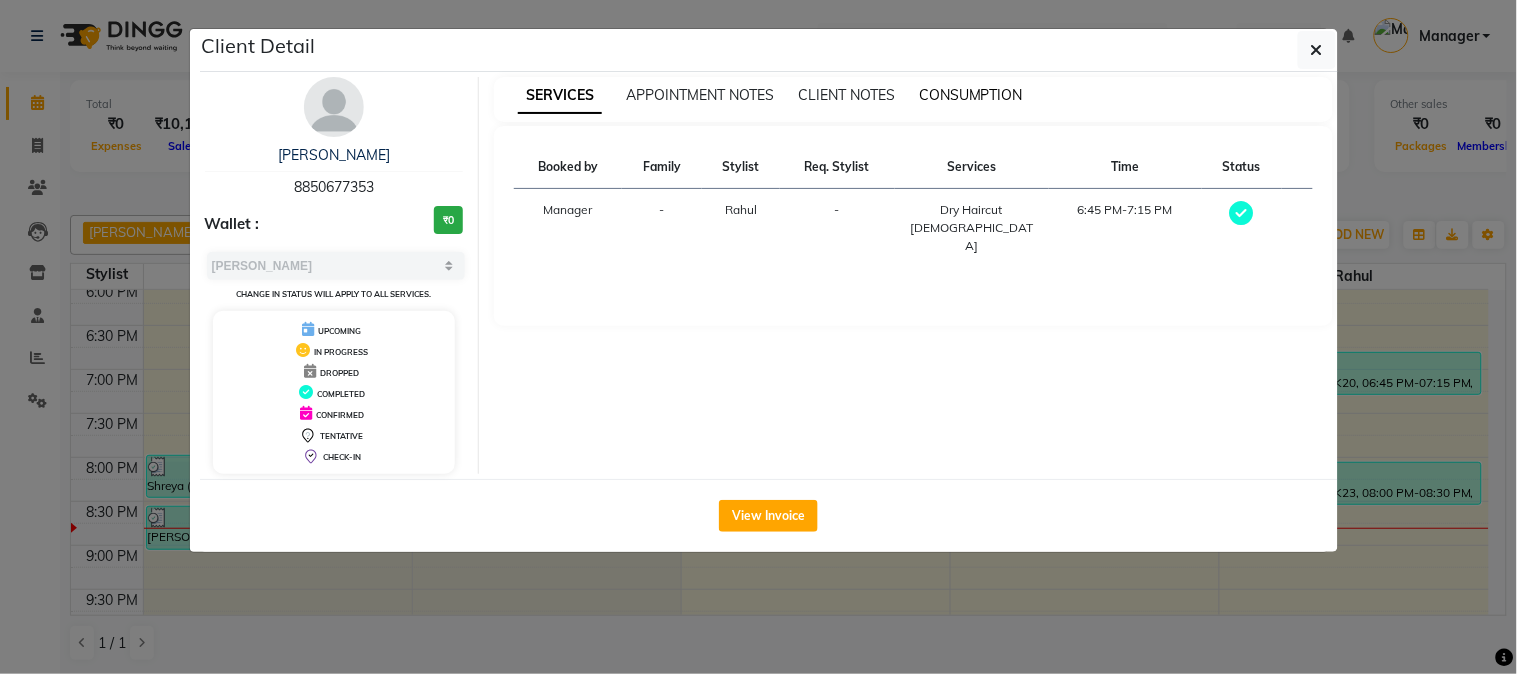 click on "CONSUMPTION" at bounding box center (971, 95) 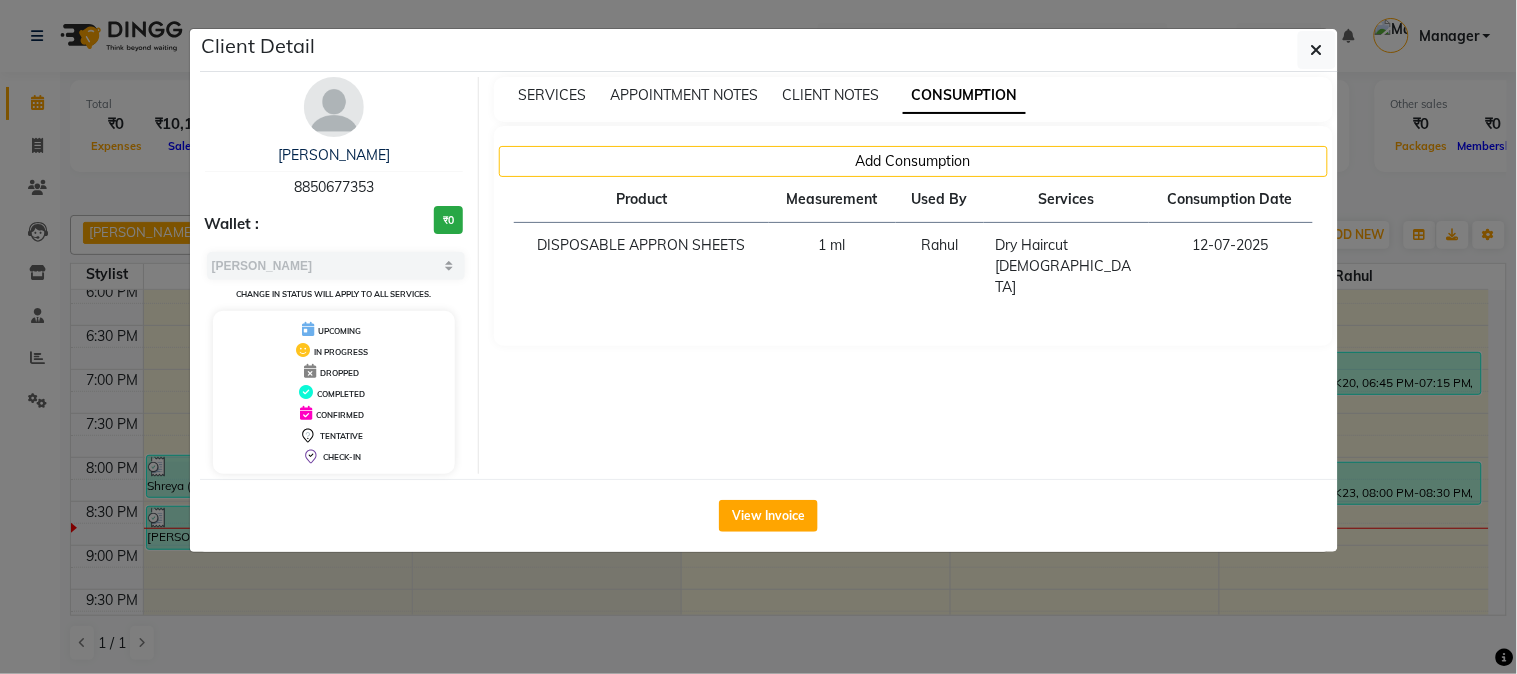 click on "Client Detail  Abhishk    8850677353 Wallet : ₹0 Select MARK DONE UPCOMING Change in status will apply to all services. UPCOMING IN PROGRESS DROPPED COMPLETED CONFIRMED TENTATIVE CHECK-IN SERVICES APPOINTMENT NOTES CLIENT NOTES CONSUMPTION Add Consumption Product Measurement Used By Services Consumption Date  DISPOSABLE APPRON SHEETS   1 ml   Rahul   Dry Haircut Male   12-07-2025   View Invoice" 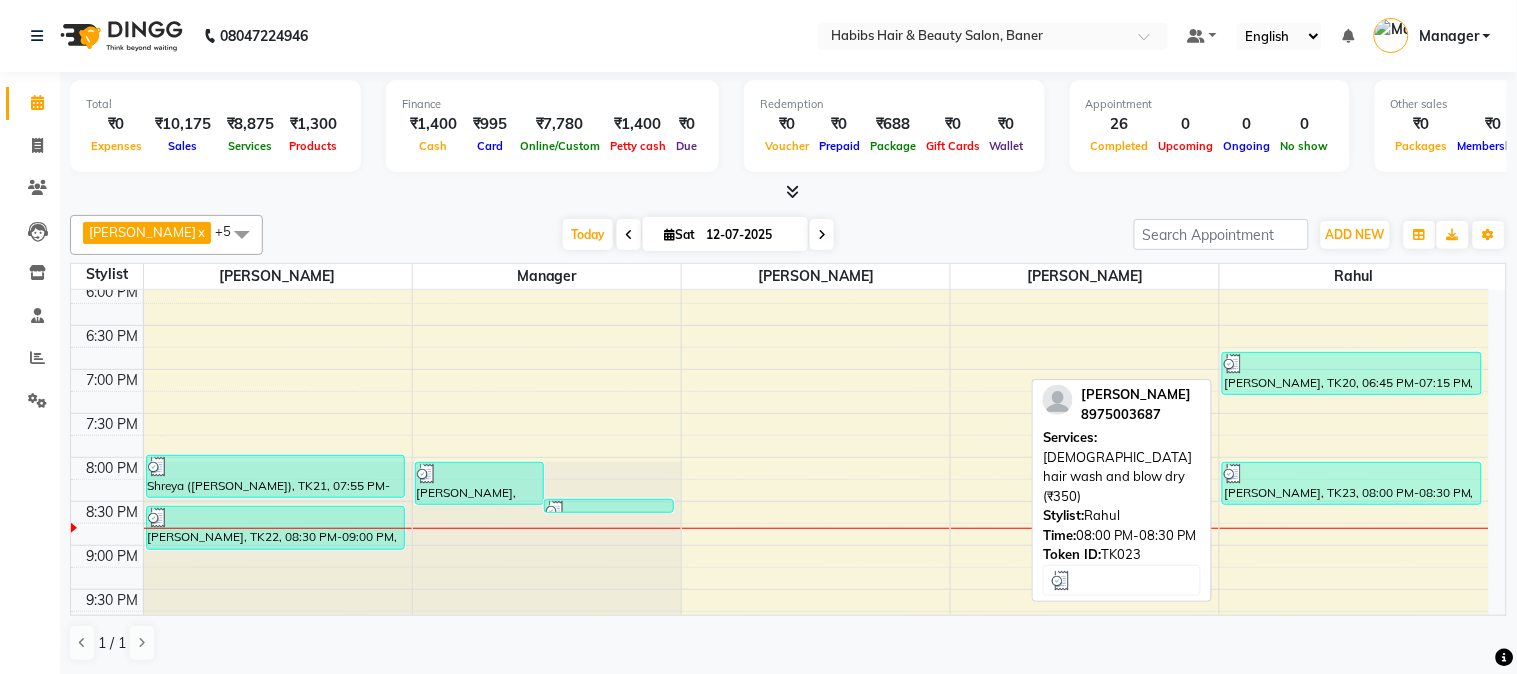 click at bounding box center [1352, 474] 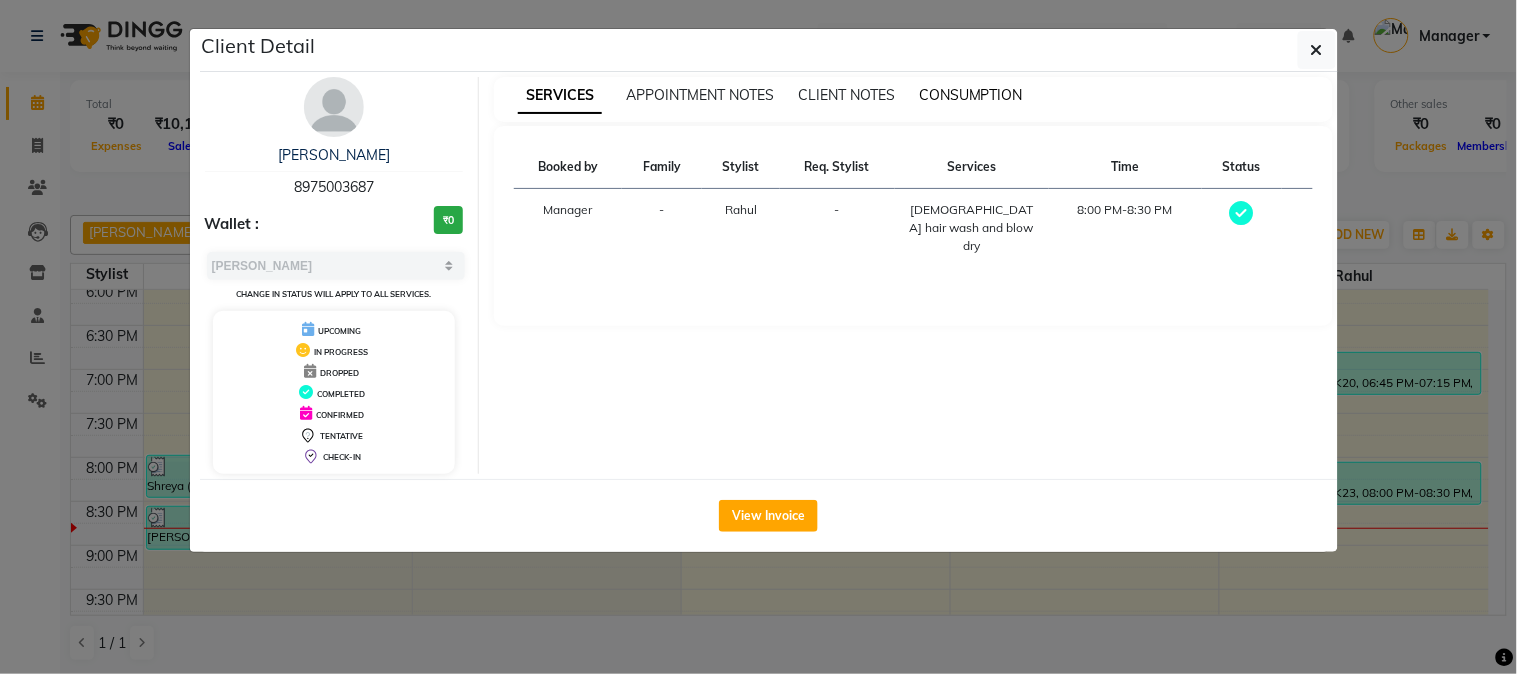 click on "CONSUMPTION" at bounding box center [971, 95] 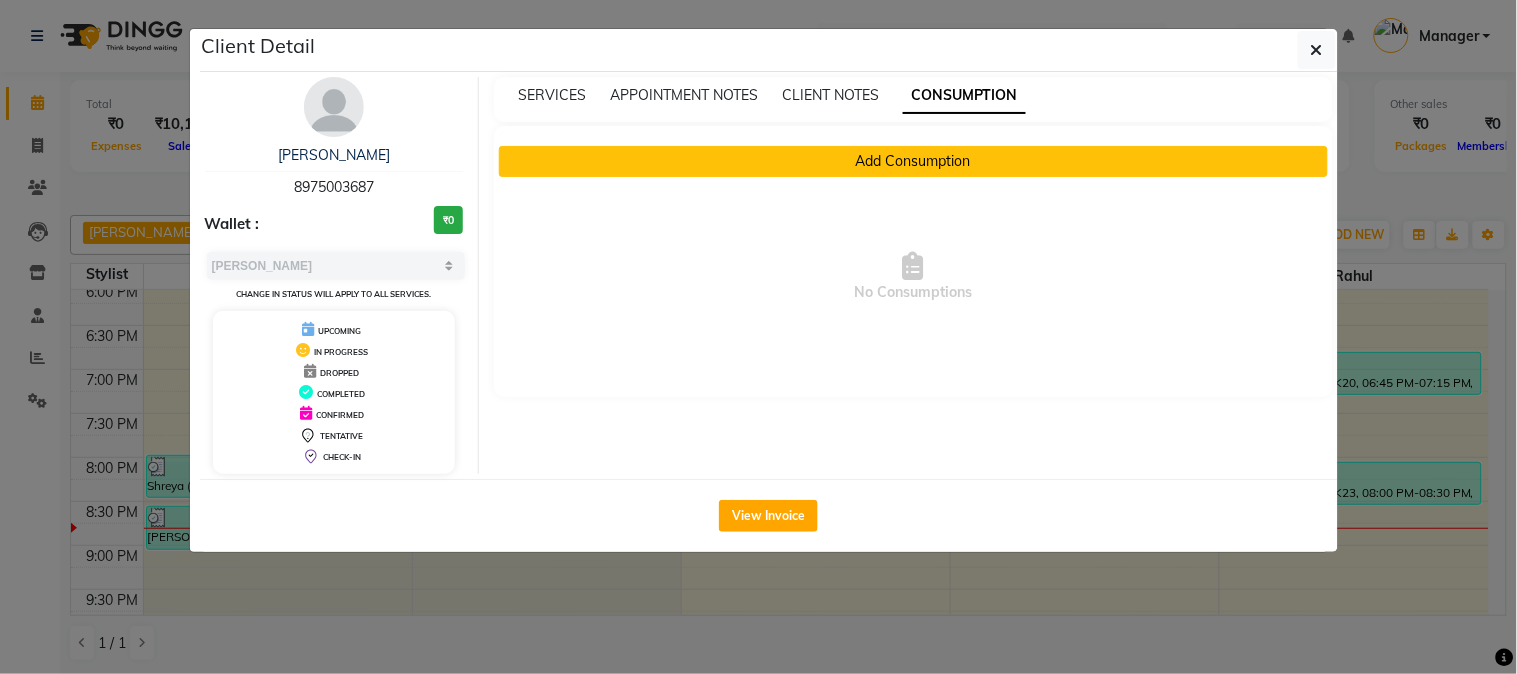 click on "Add Consumption" at bounding box center (913, 161) 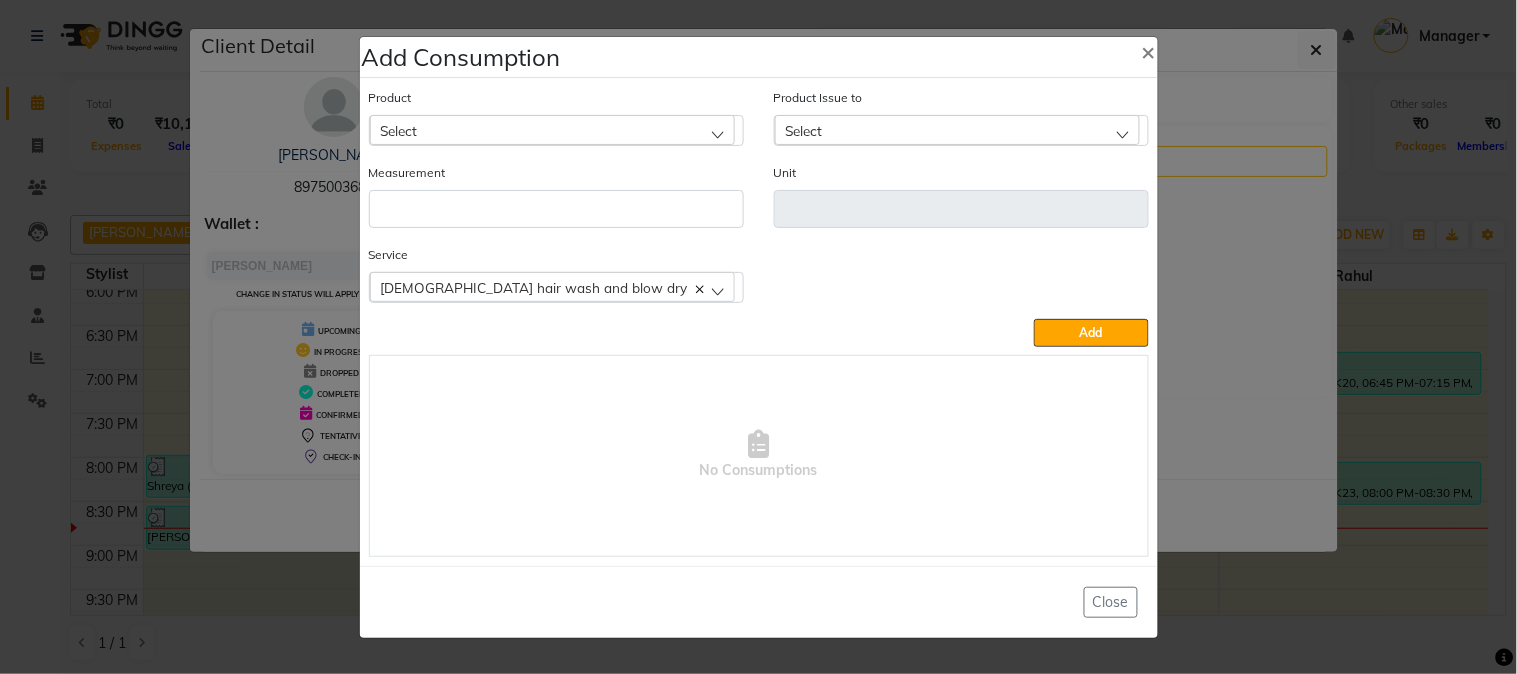 click on "Select" 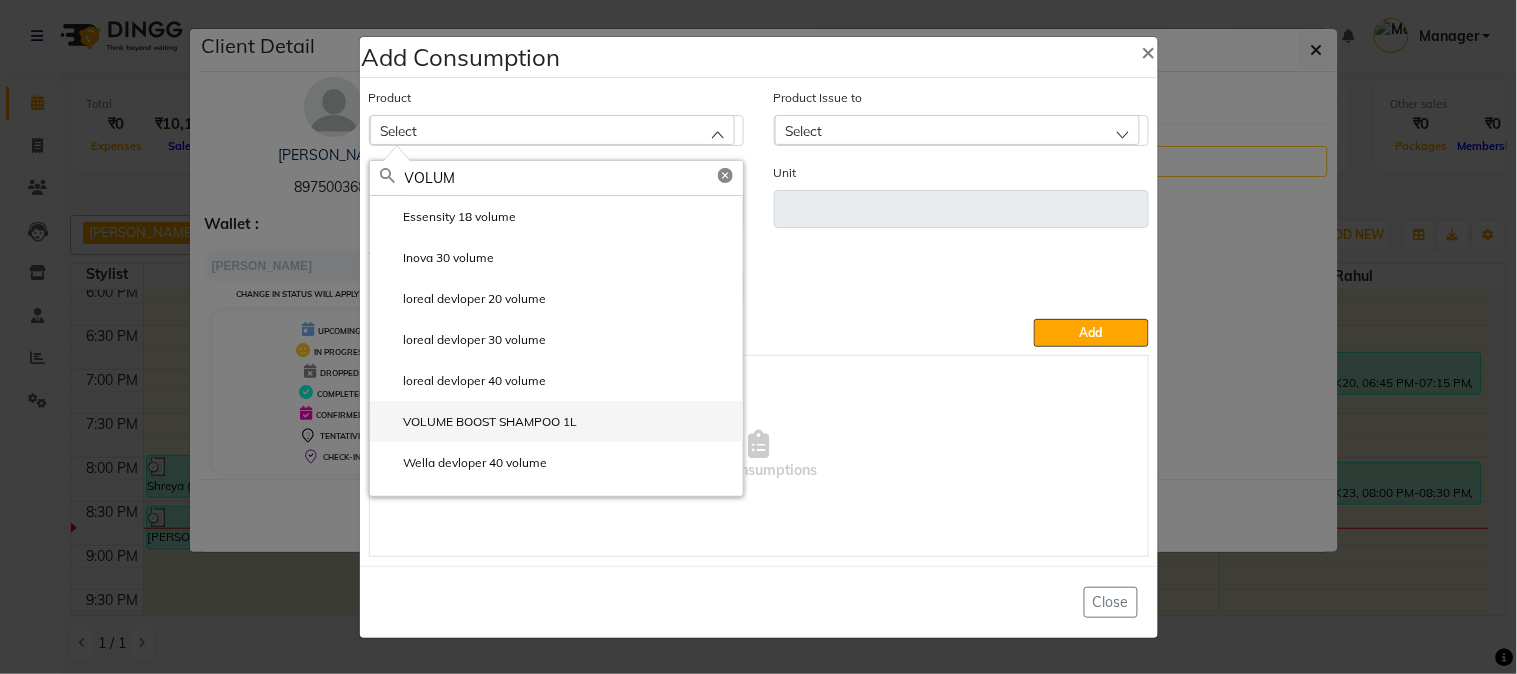 type on "VOLUM" 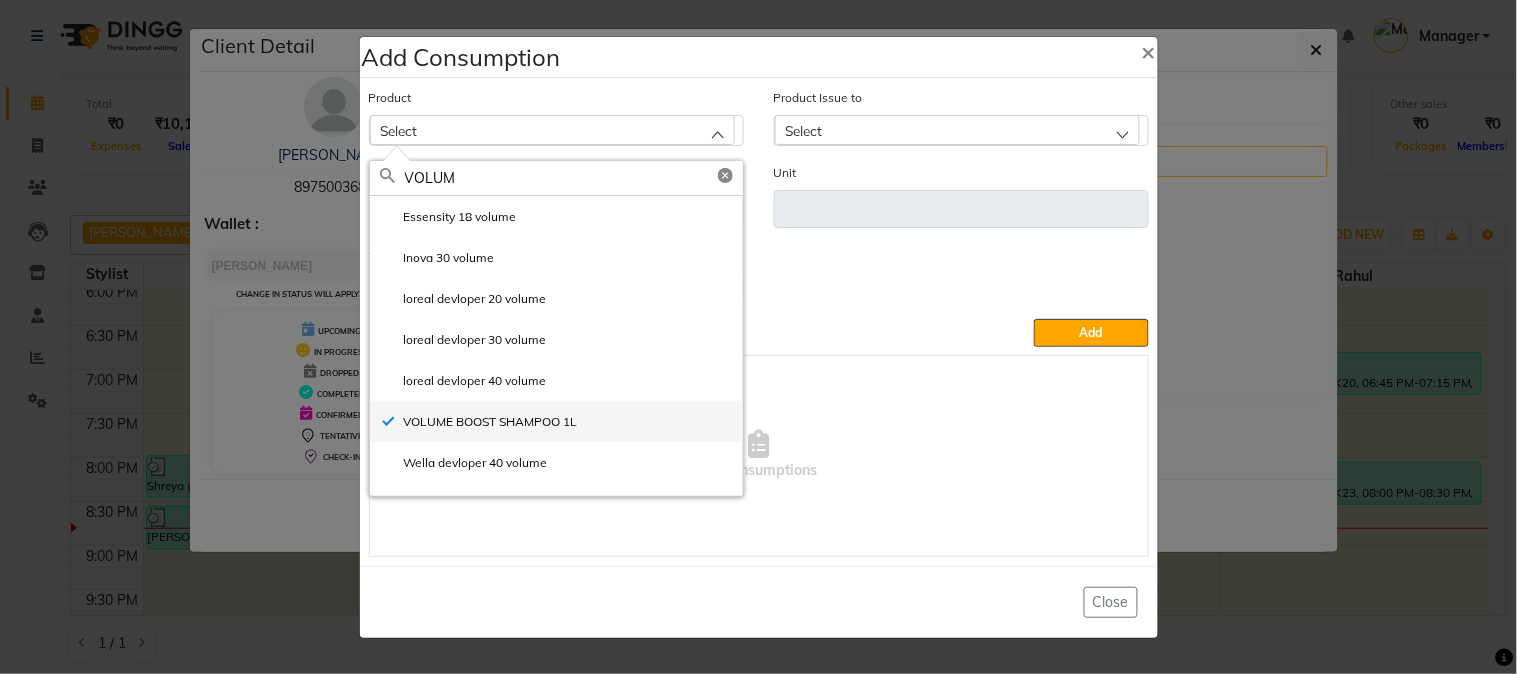 type on "ml" 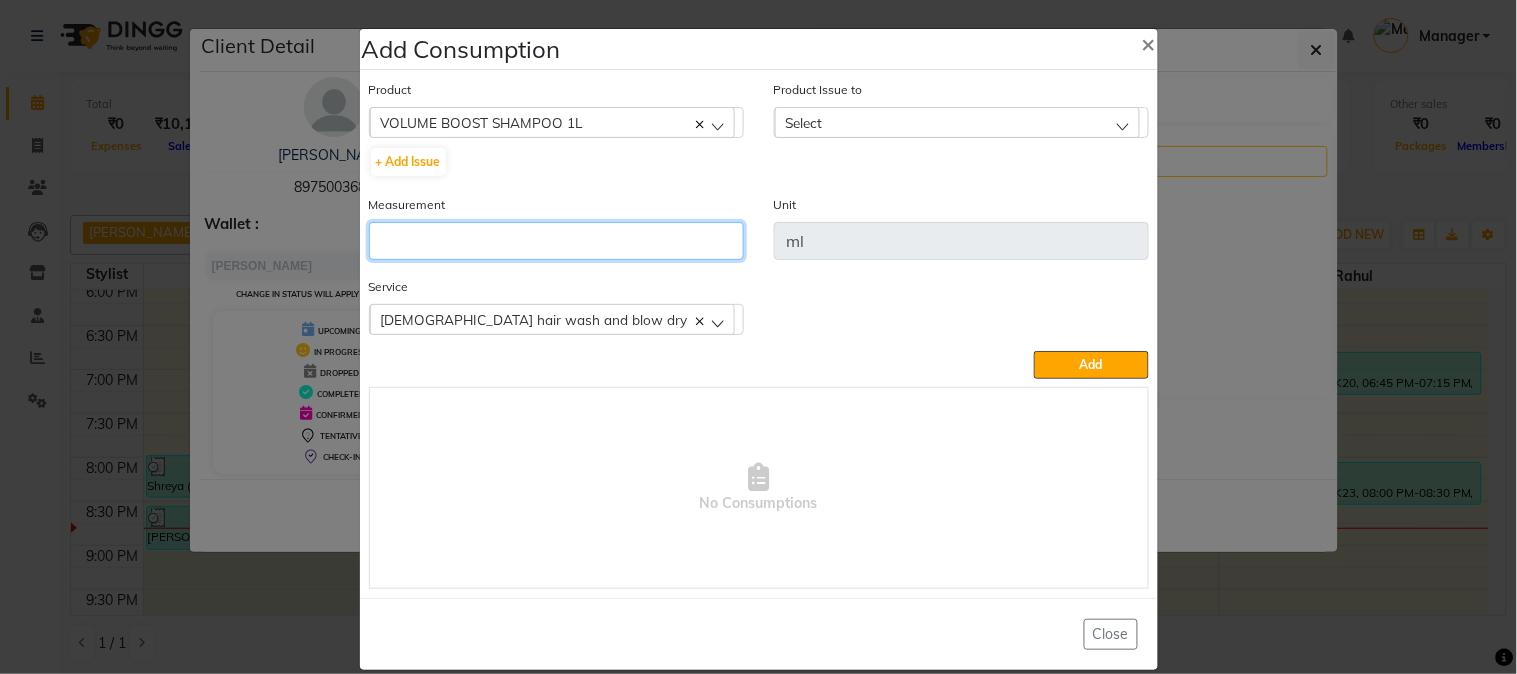 click 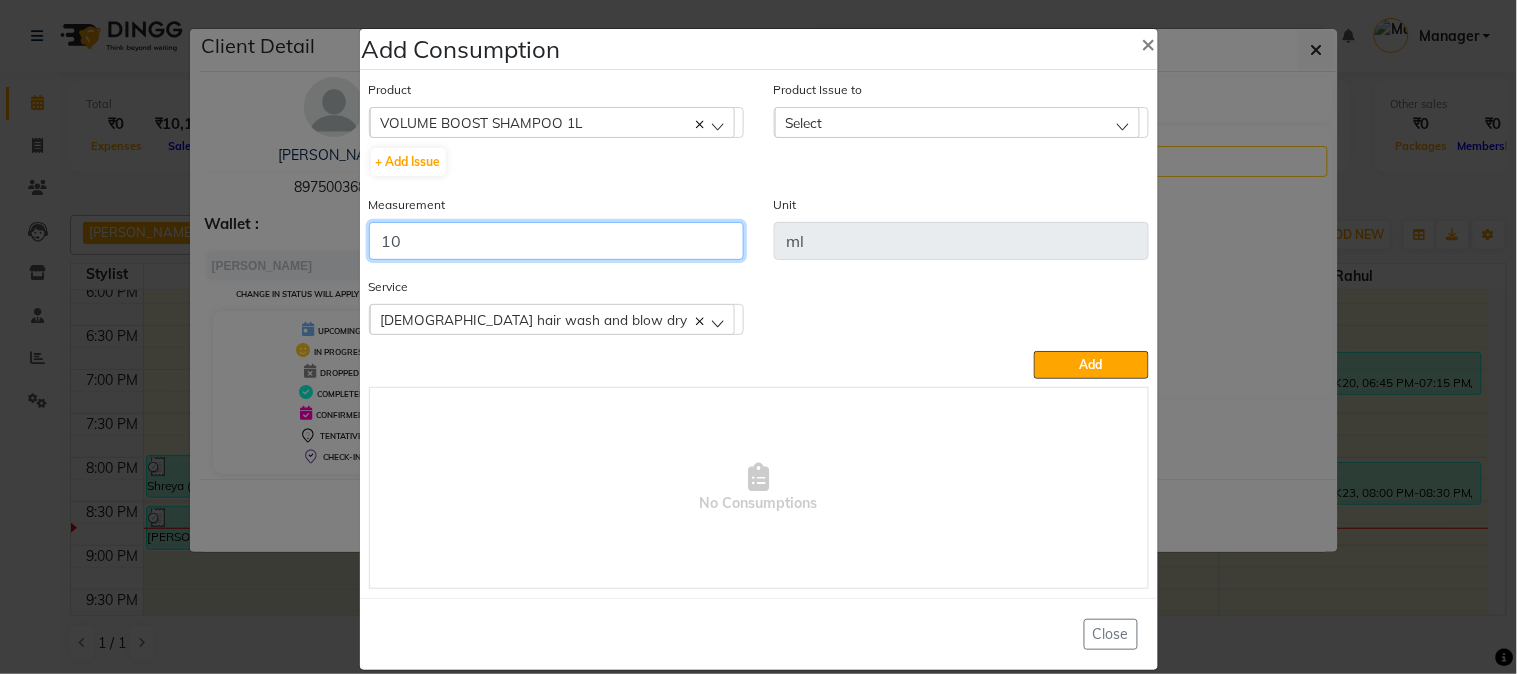 type on "10" 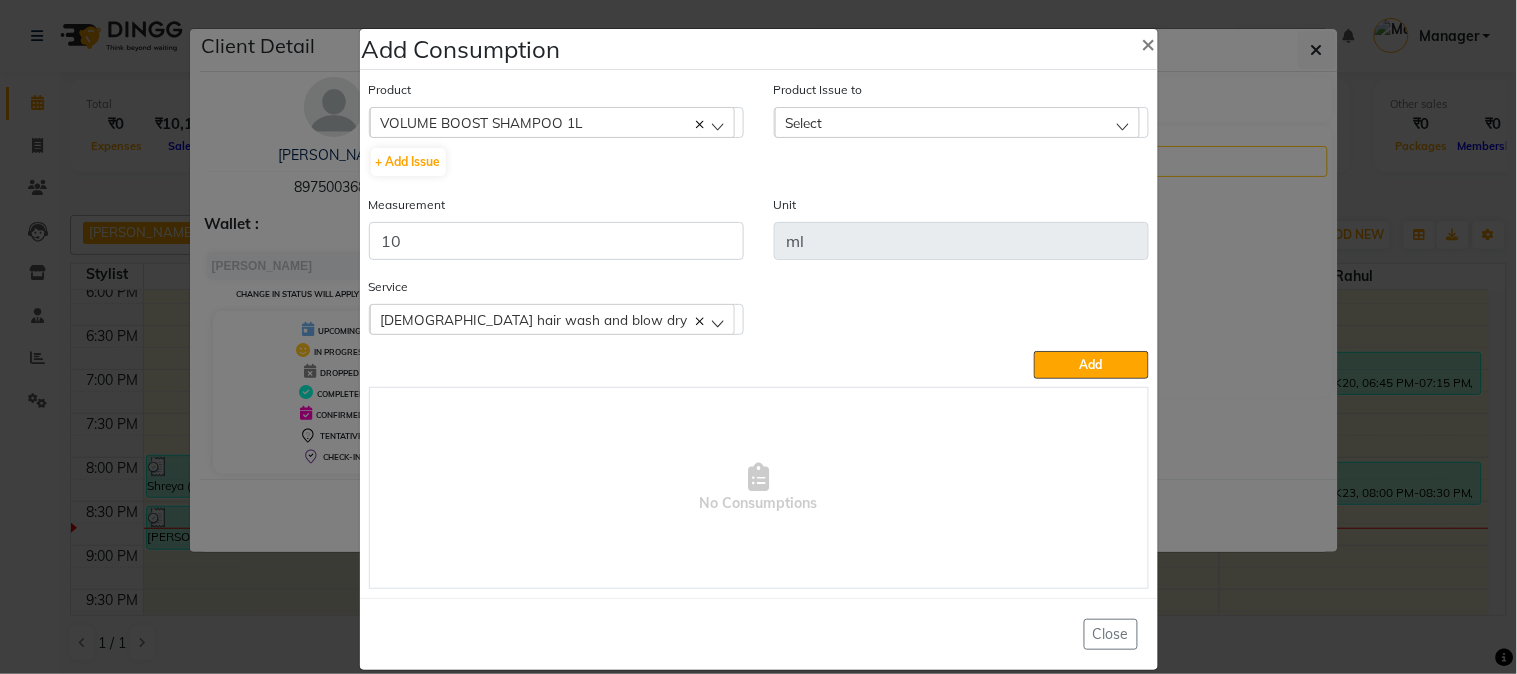 click on "Select" 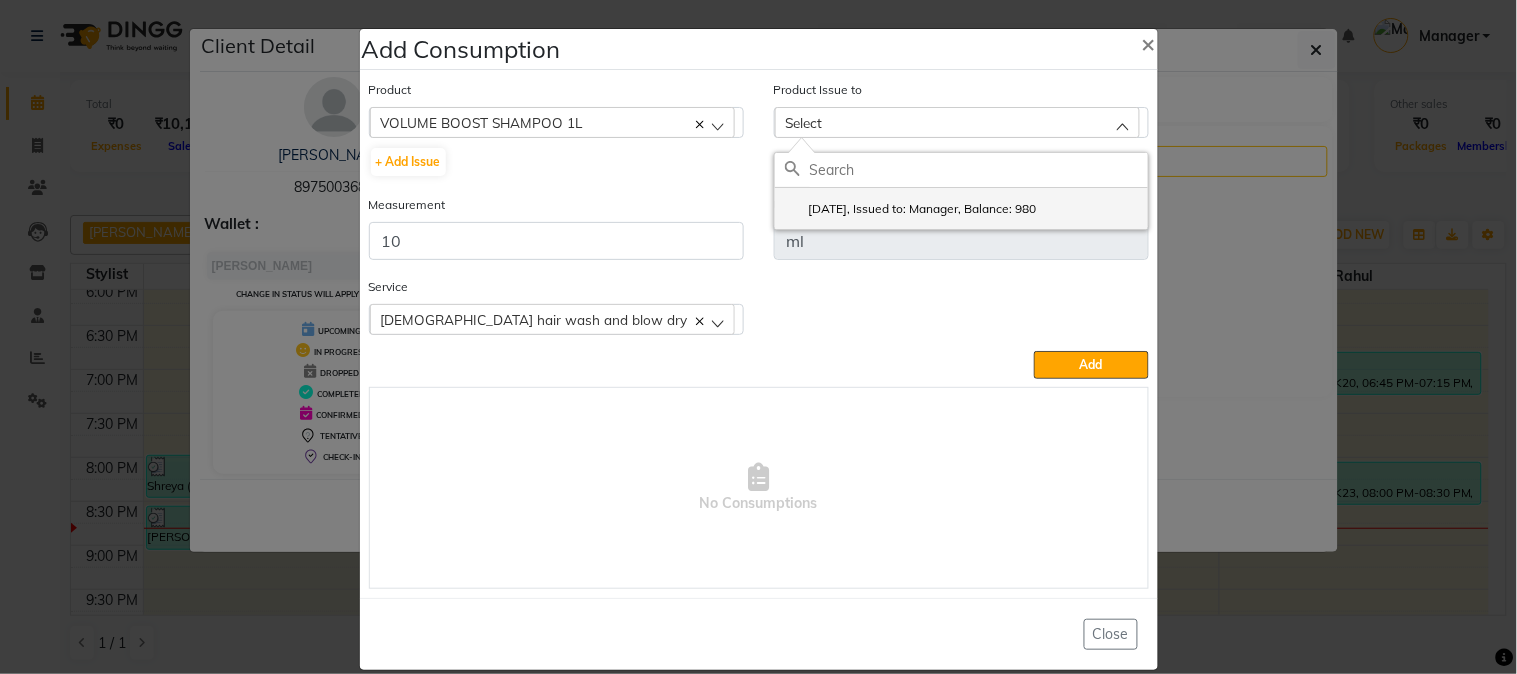 click on "2025-07-12, Issued to: Manager, Balance: 980" 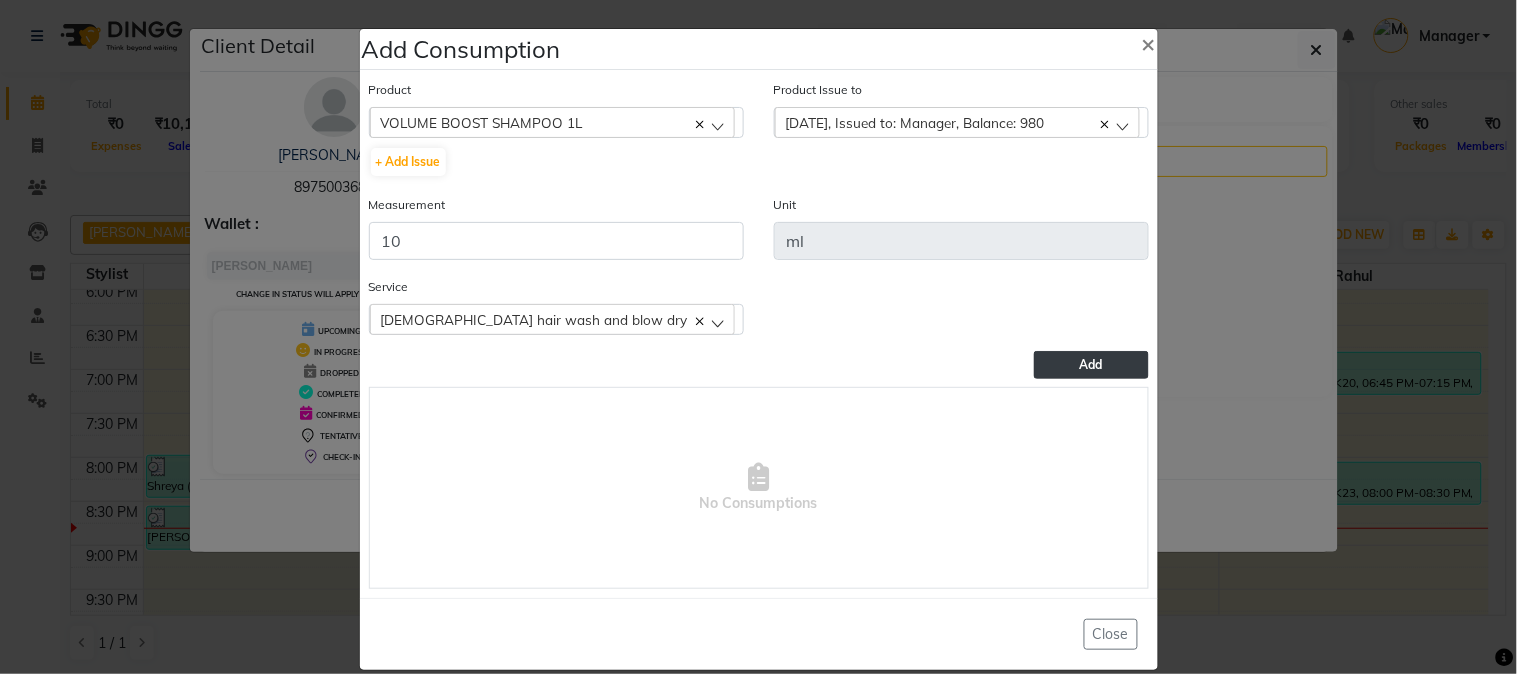 click on "Add" 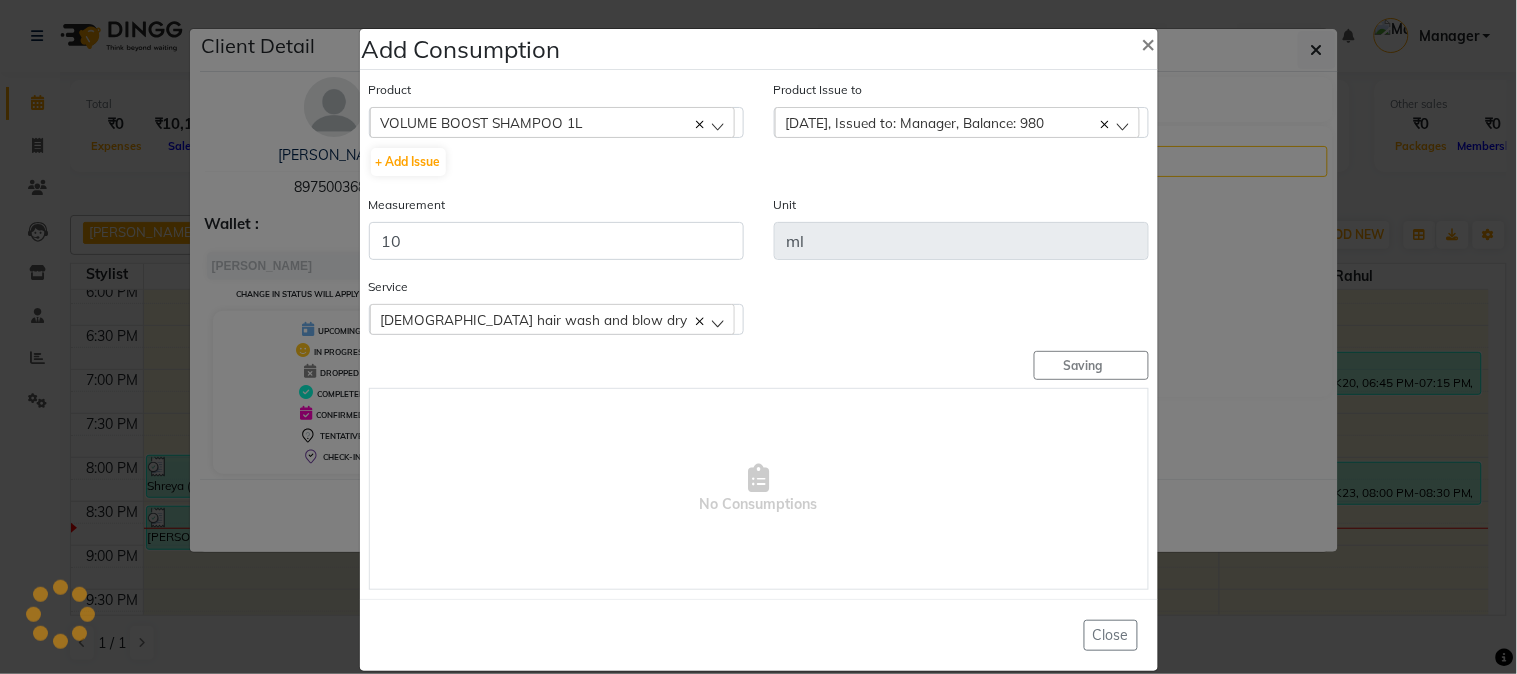 type 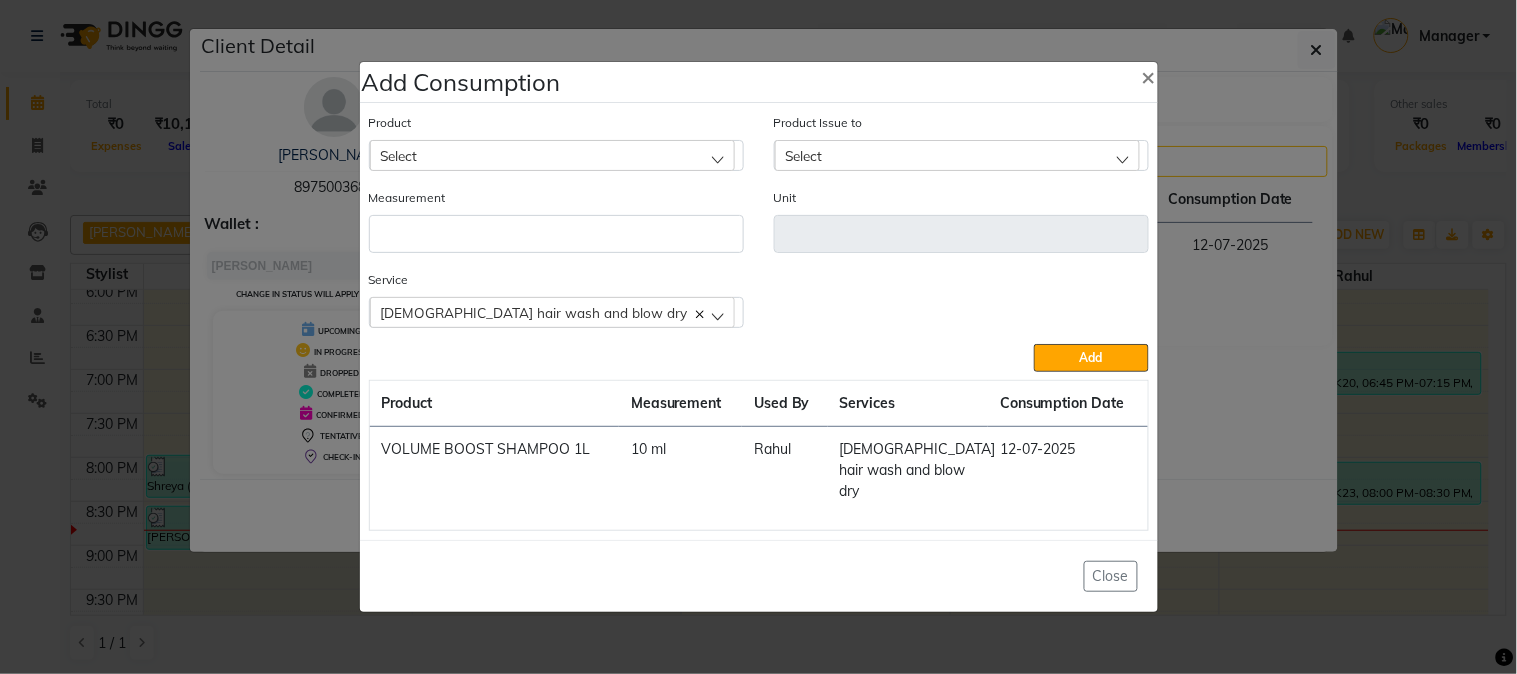 click on "Select" 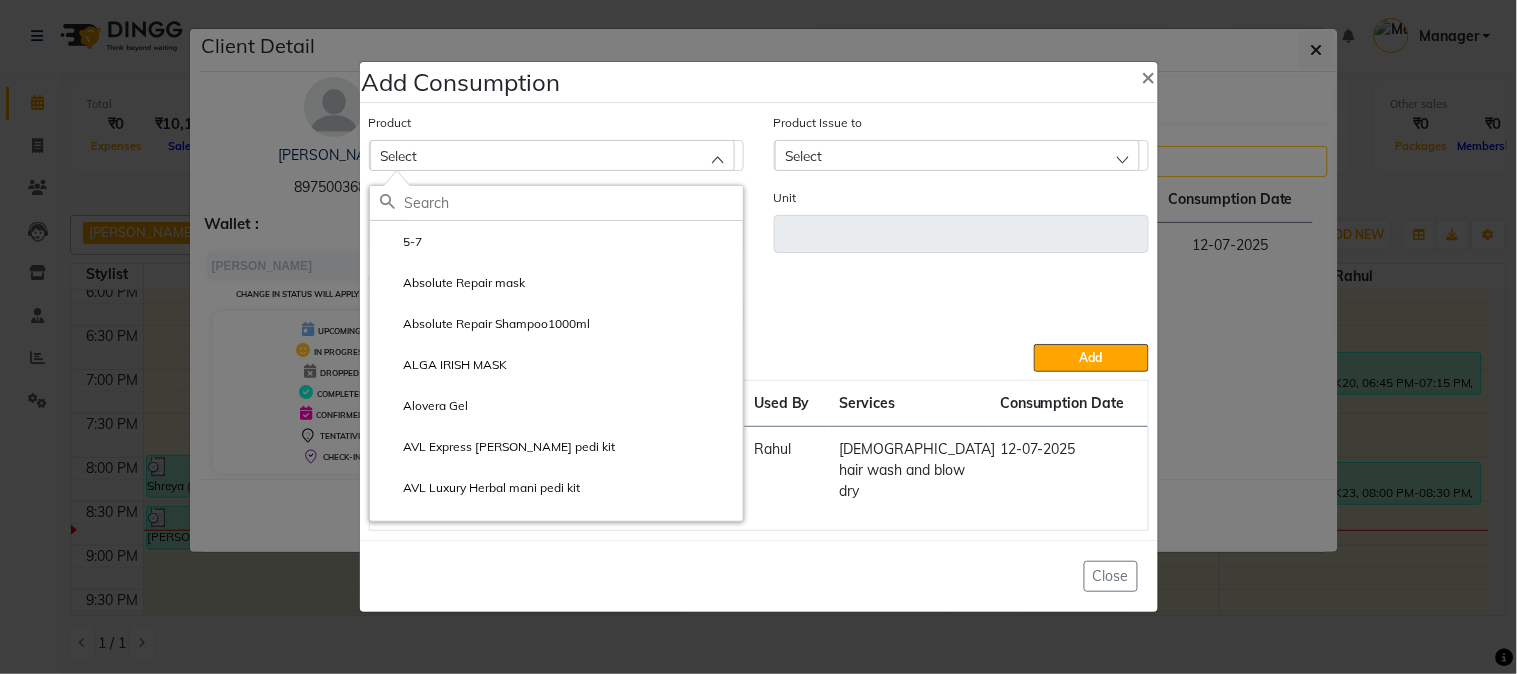 click on "Select" 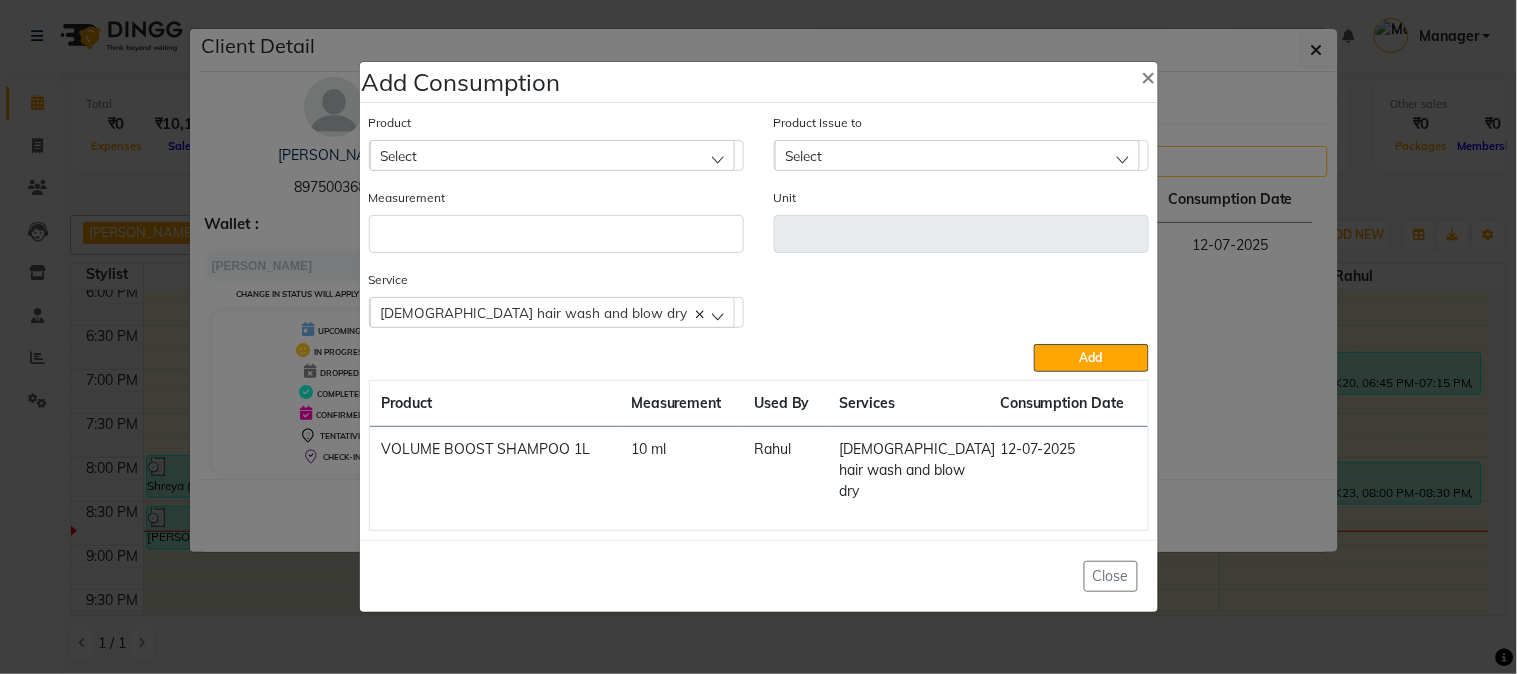 click on "Select" 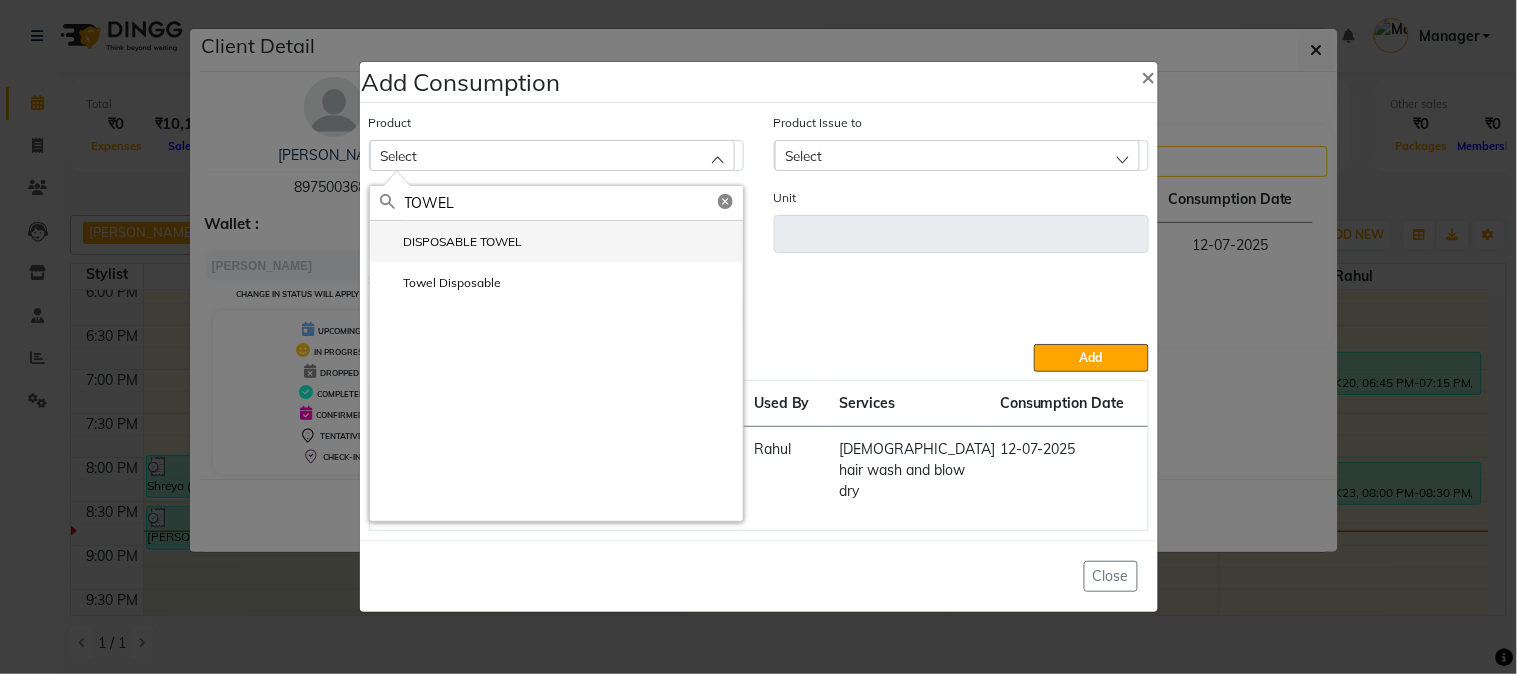 type on "TOWEL" 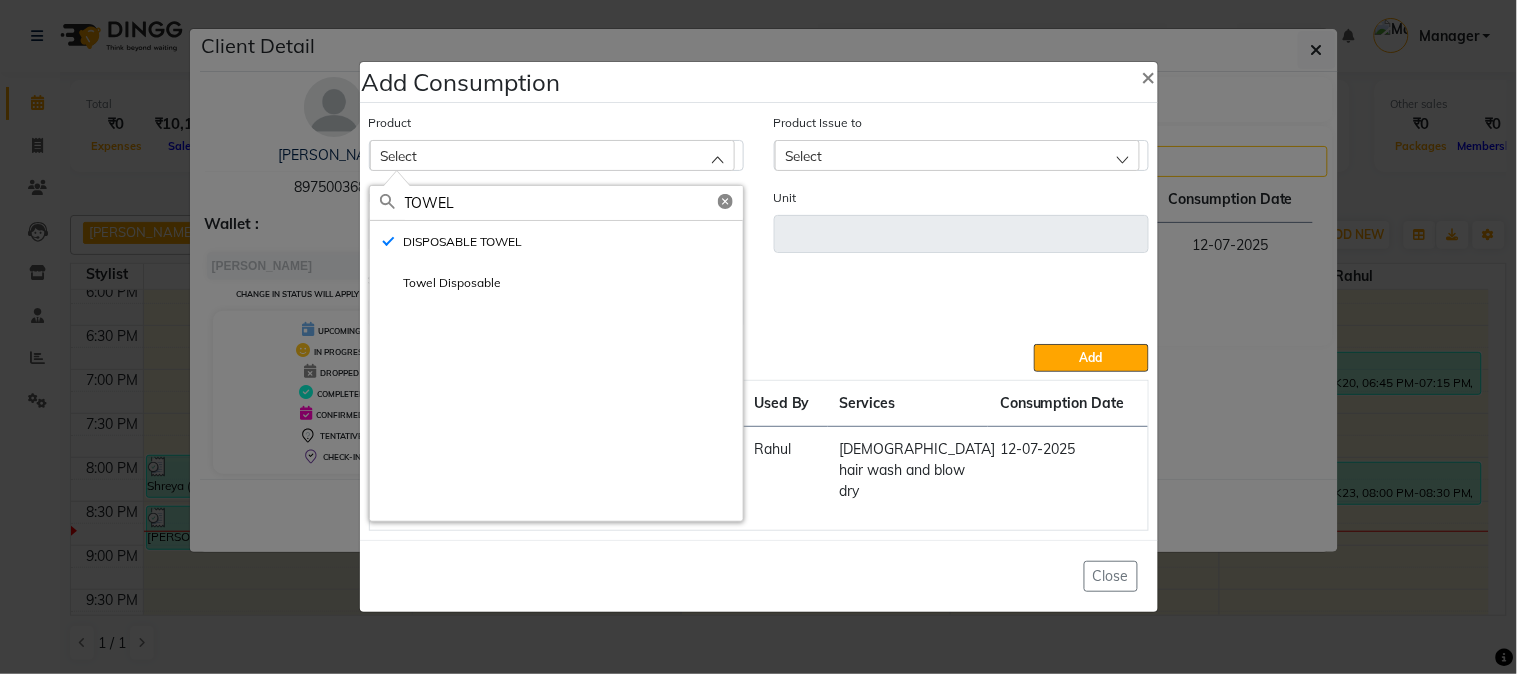 type on "ml" 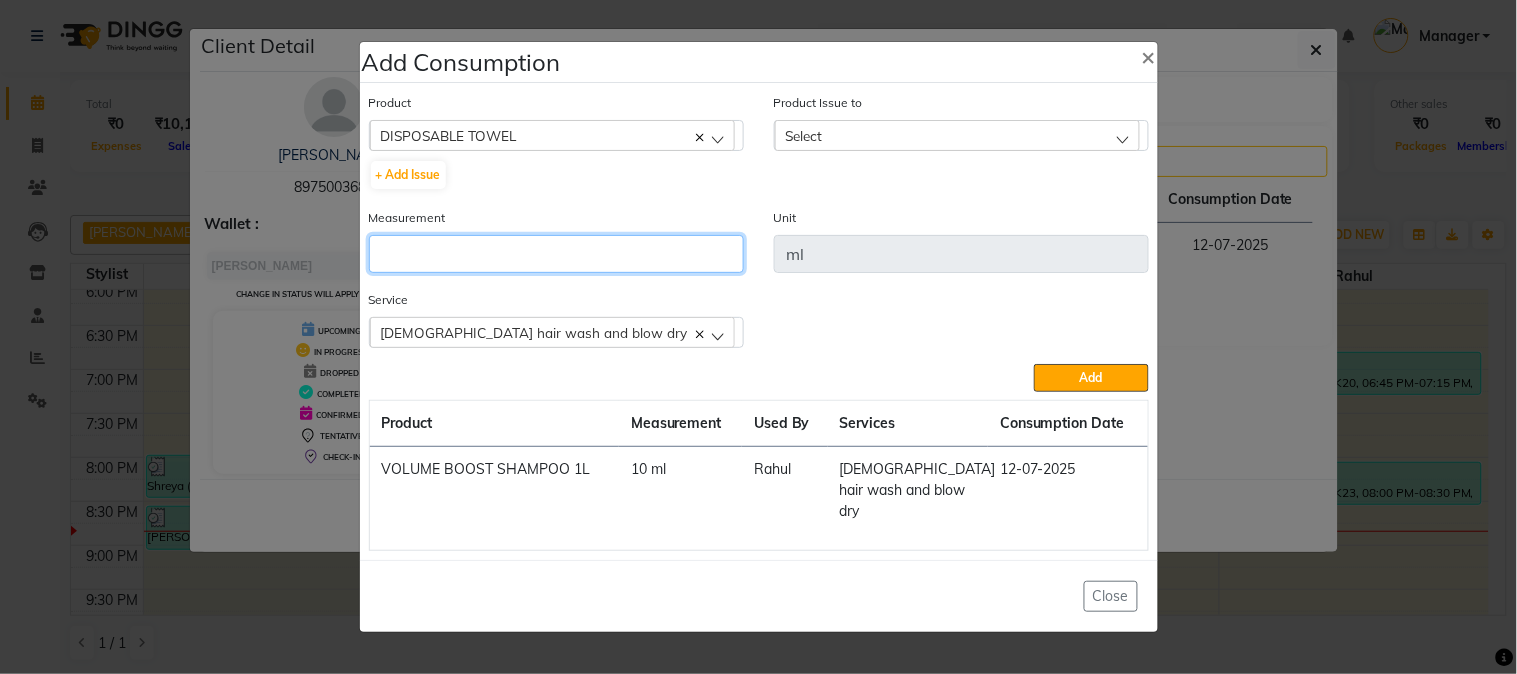 click 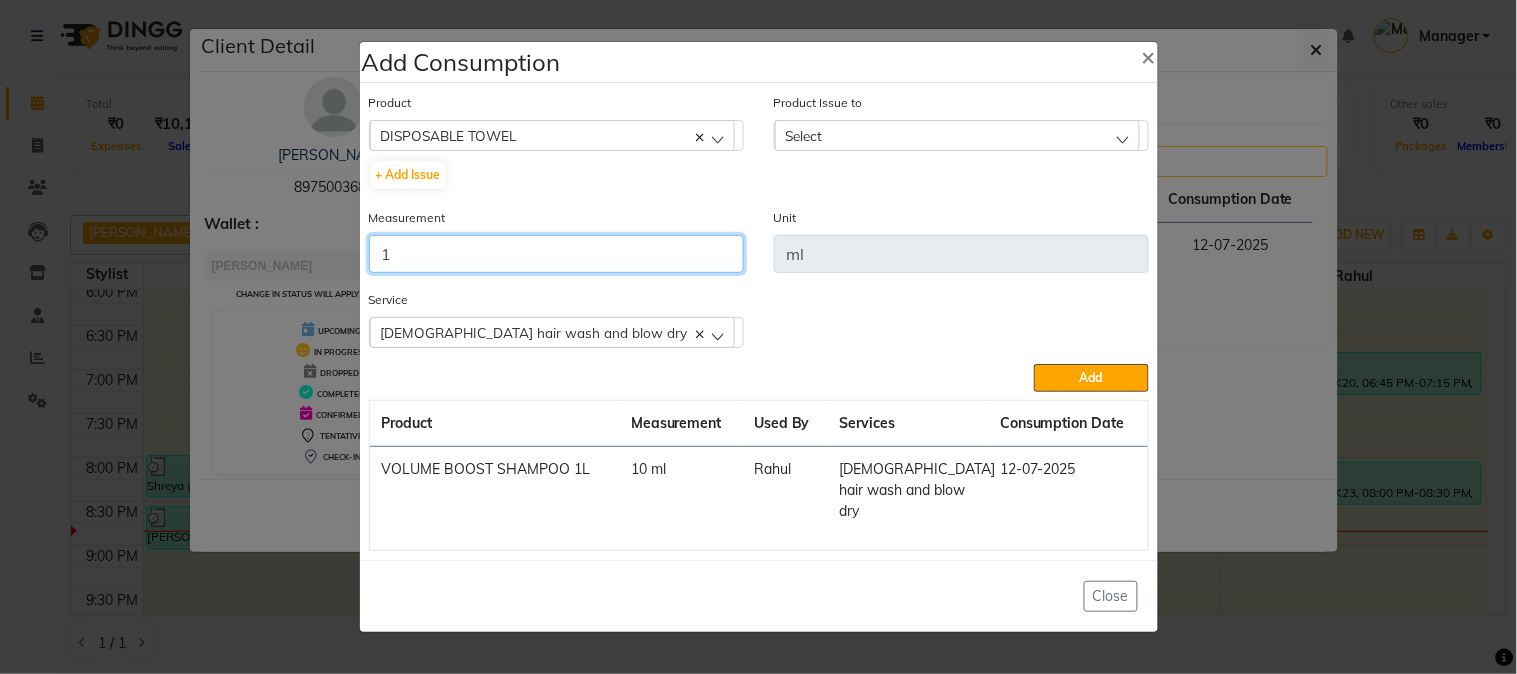 type on "1" 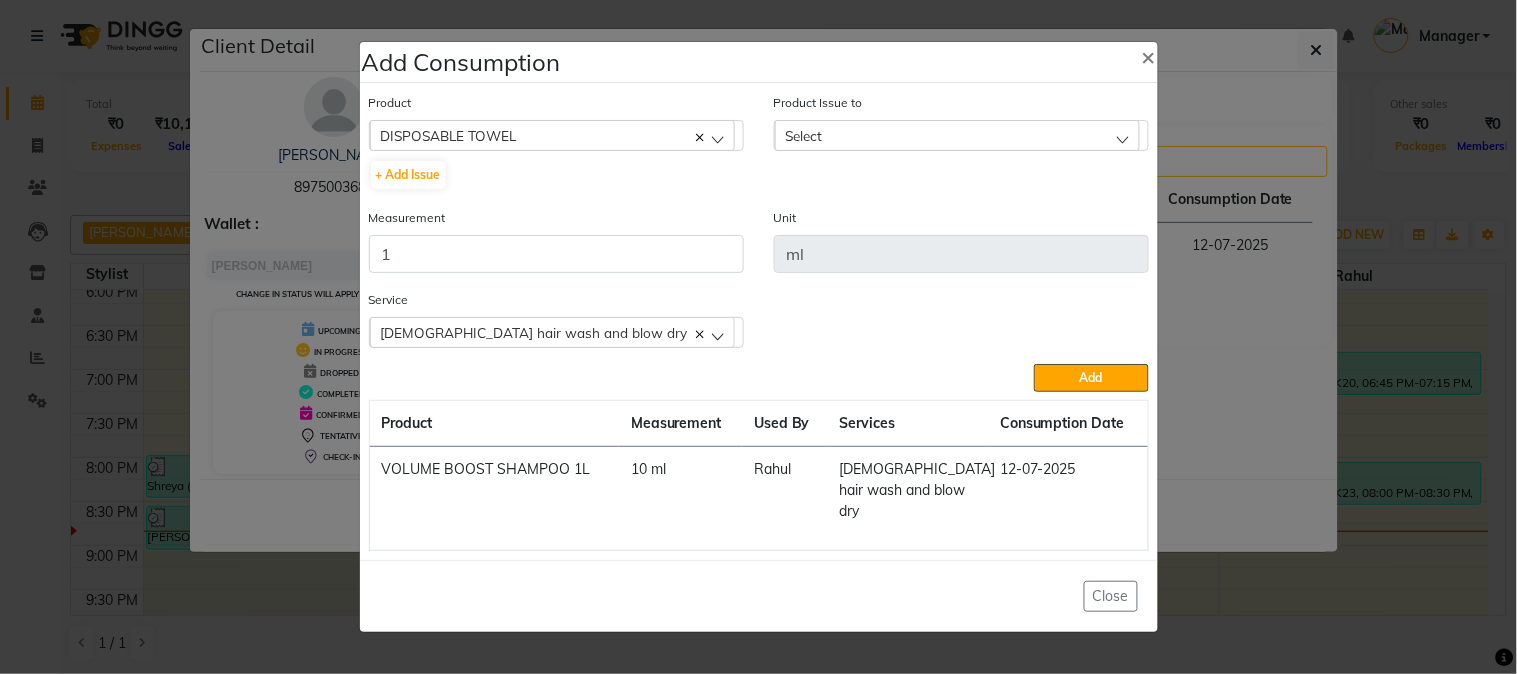 click on "Select" 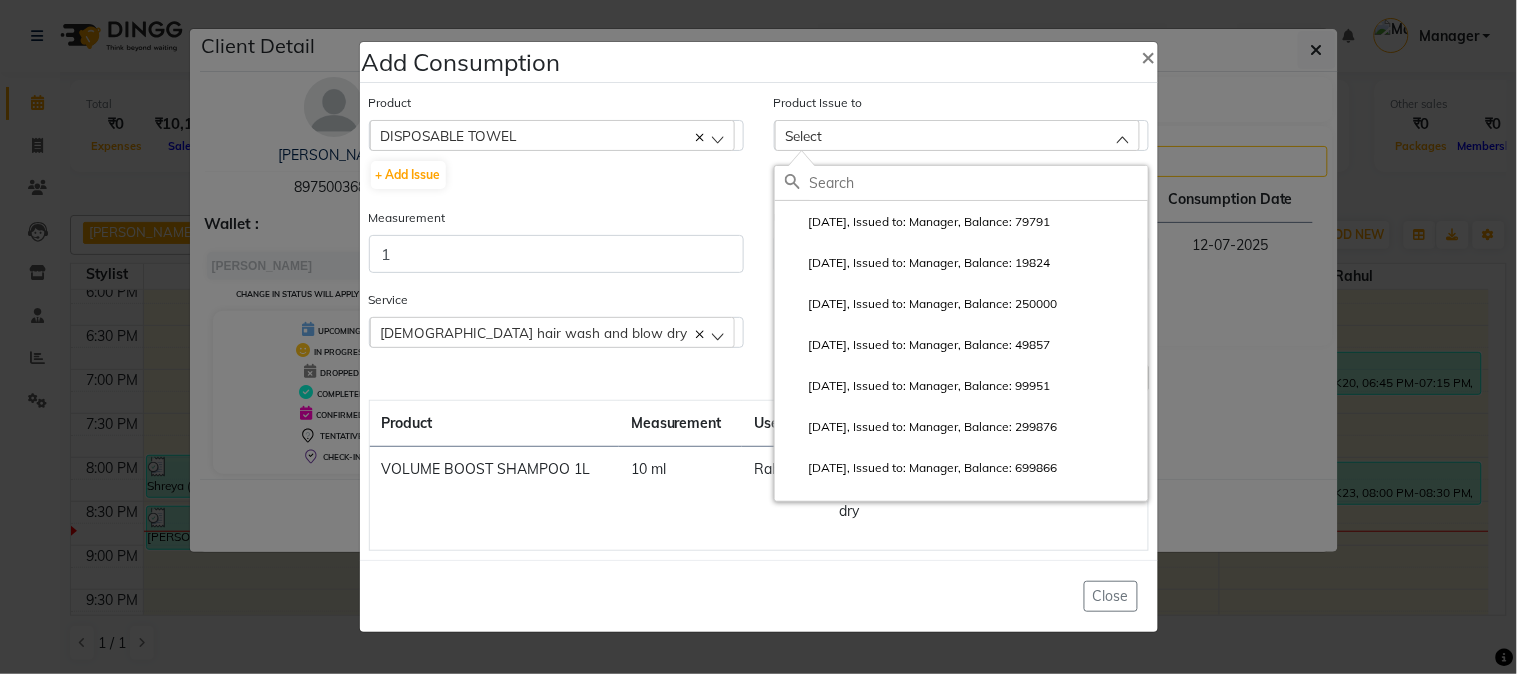 drag, startPoint x: 1028, startPoint y: 226, endPoint x: 1027, endPoint y: 251, distance: 25.019993 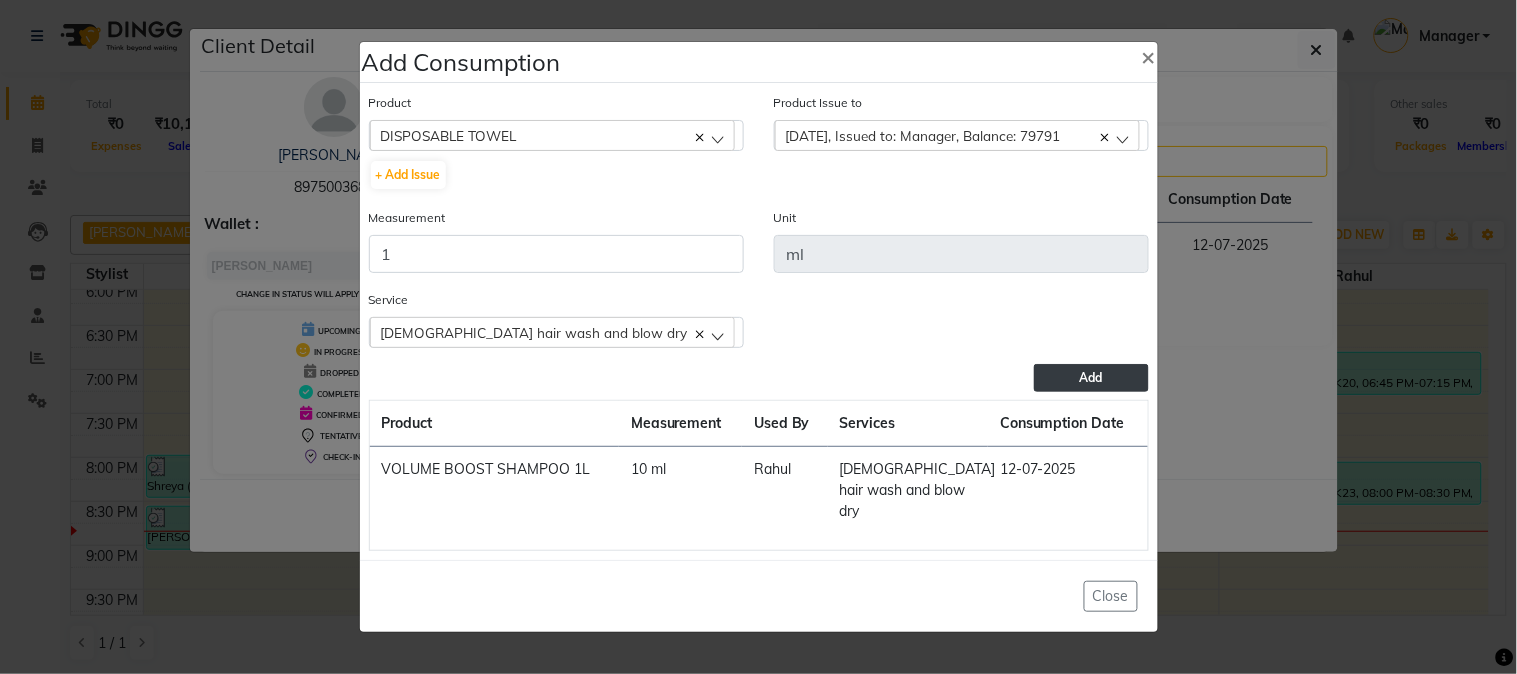 click on "Add" 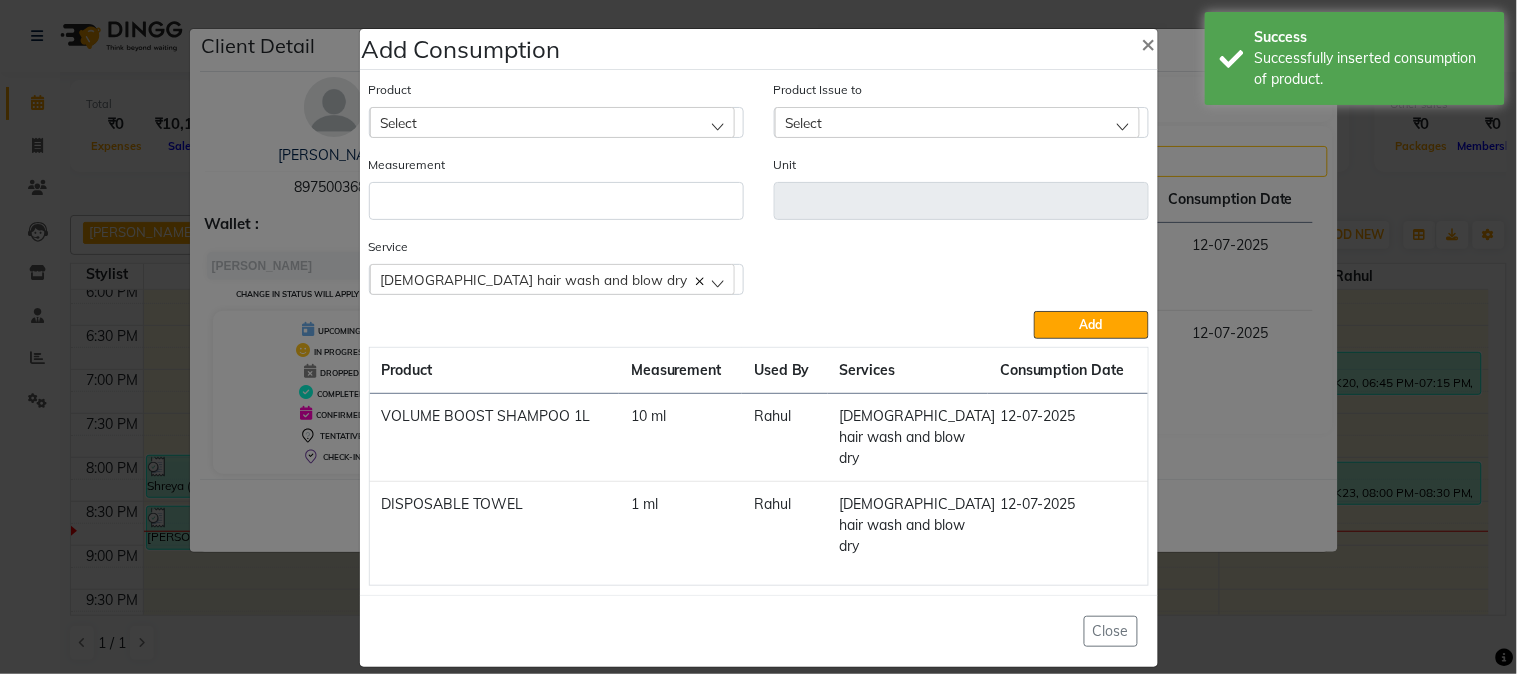 click on "[DEMOGRAPHIC_DATA] hair wash and blow dry" 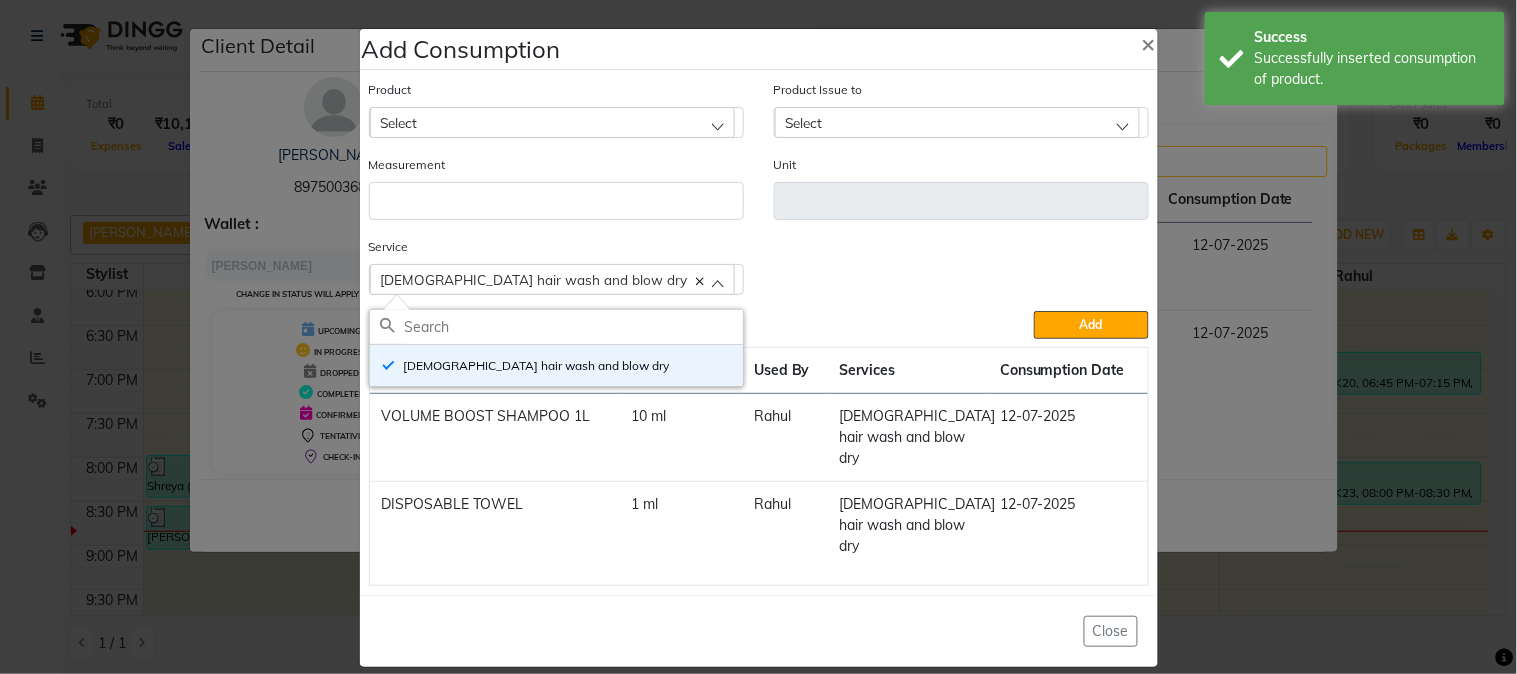 click on "[DEMOGRAPHIC_DATA] hair wash and blow dry" 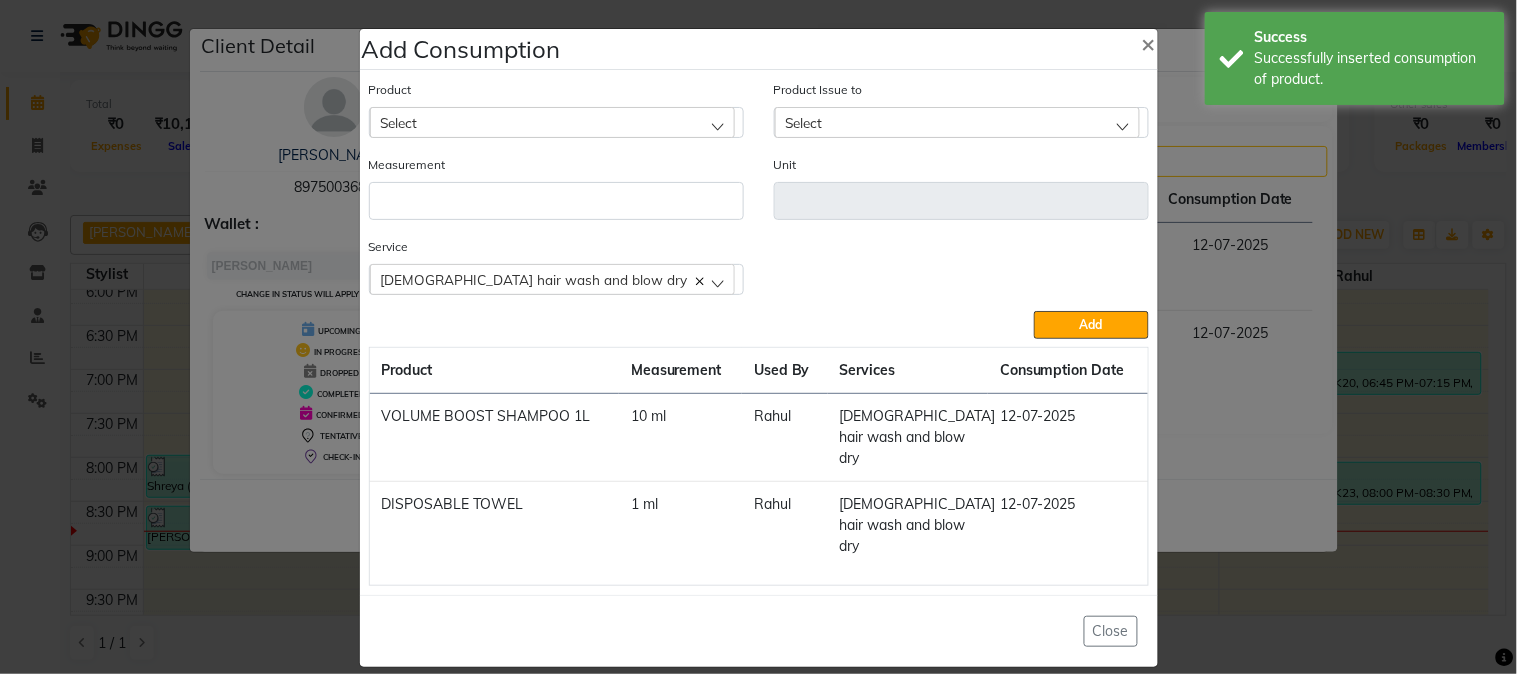 click on "Add Consumption × Product Select 5-7 Product Issue to Select 2025-06-20, Issued to: Manager, Balance: 79791 2025-05-28, Issued to: Manager, Balance: 19824 2025-05-28, Issued to: Manager, Balance: 250000 2025-05-10, Issued to: Manager, Balance: 49857 2025-05-03, Issued to: Manager, Balance: 99951 2025-04-14, Issued to: Manager, Balance: 299876 2025-03-28, Issued to: Manager, Balance: 699866 2025-01-06, Issued to: Manager, Balance: 199574 Measurement Unit Service  female hair wash and blow dry  female hair wash and blow dry  Add  Product Measurement Used By Services Consumption Date  VOLUME BOOST SHAMPOO 1L   10 ml   Rahul   female hair wash and blow dry   12-07-2025   DISPOSABLE TOWEL   1 ml   Rahul   female hair wash and blow dry   12-07-2025   Close" 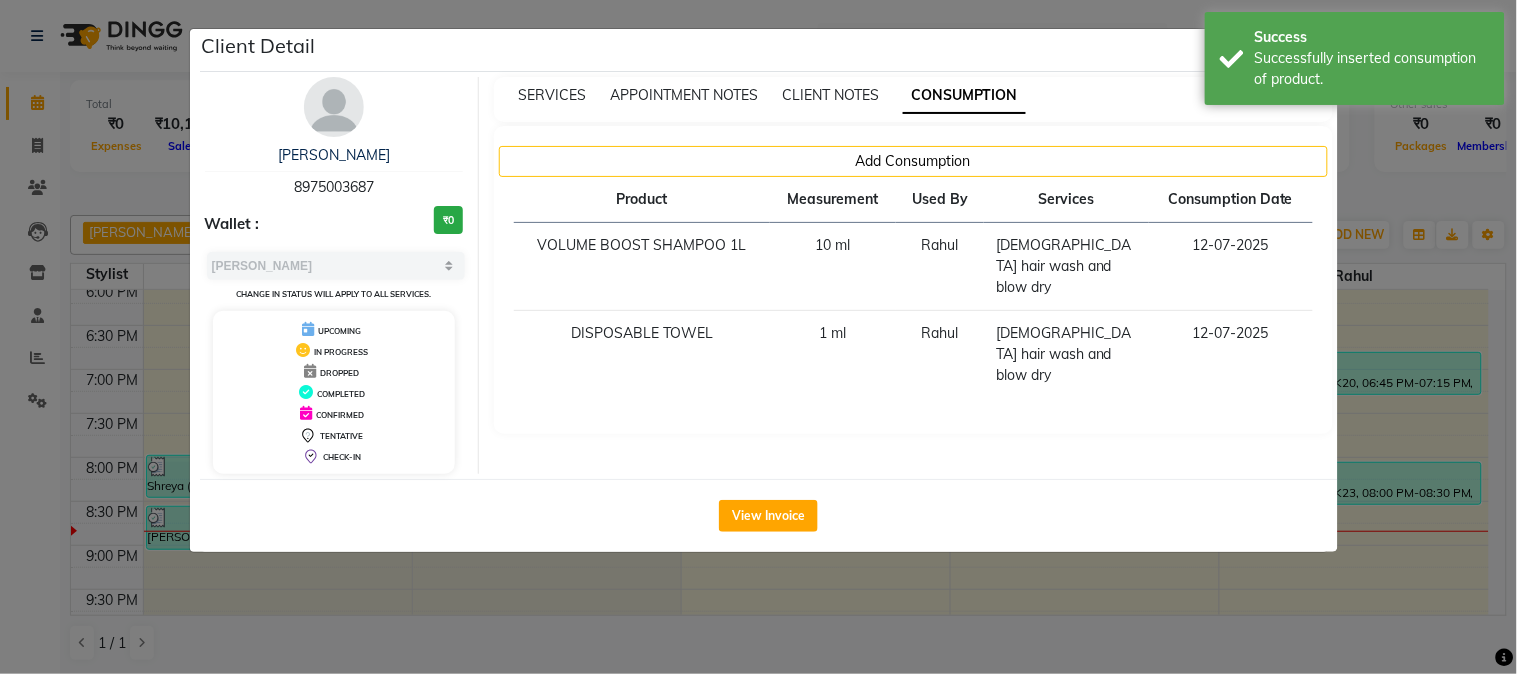 click on "Client Detail  Nisha Khedkar   8975003687 Wallet : ₹0 Select MARK DONE UPCOMING Change in status will apply to all services. UPCOMING IN PROGRESS DROPPED COMPLETED CONFIRMED TENTATIVE CHECK-IN SERVICES APPOINTMENT NOTES CLIENT NOTES CONSUMPTION Add Consumption Product Measurement Used By Services Consumption Date  VOLUME BOOST SHAMPOO 1L   10 ml   Rahul   female hair wash and blow dry   12-07-2025   DISPOSABLE TOWEL   1 ml   Rahul   female hair wash and blow dry   12-07-2025   View Invoice" 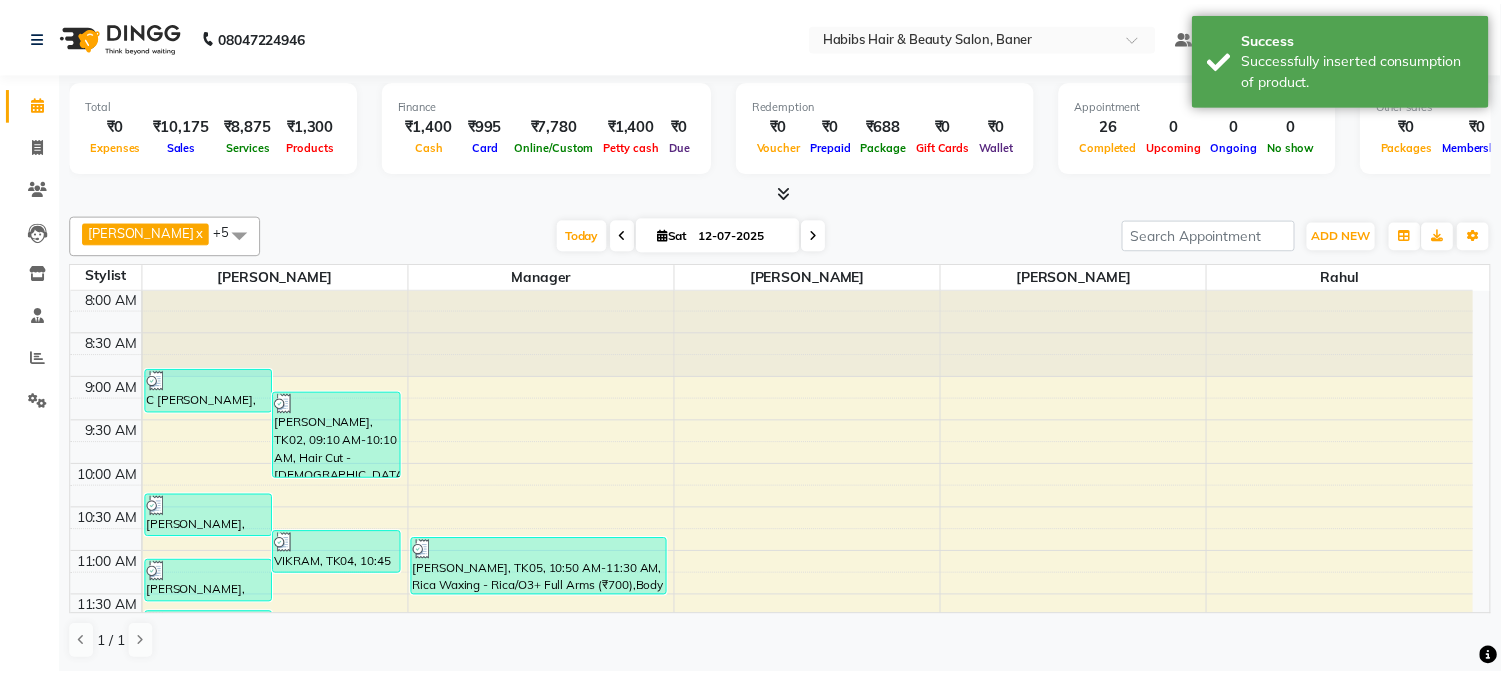 scroll, scrollTop: 0, scrollLeft: 0, axis: both 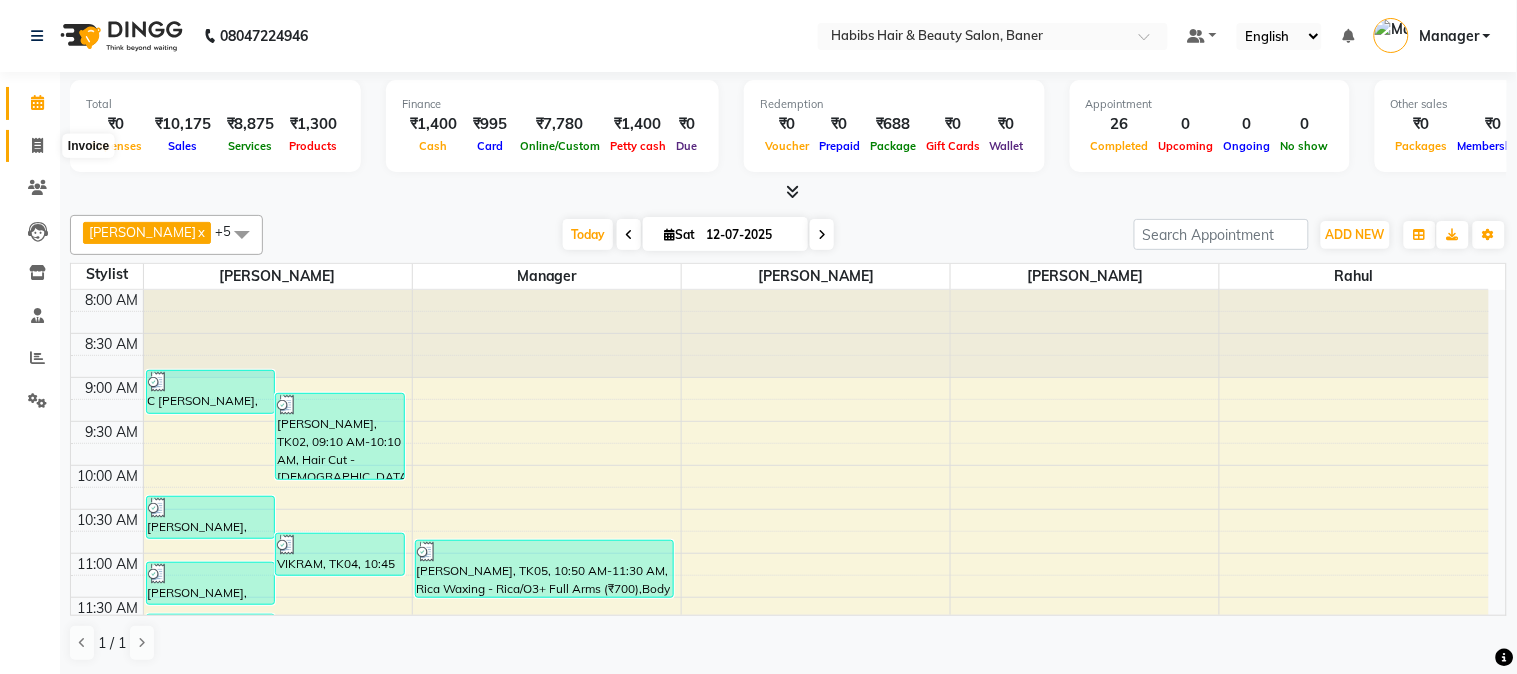 click 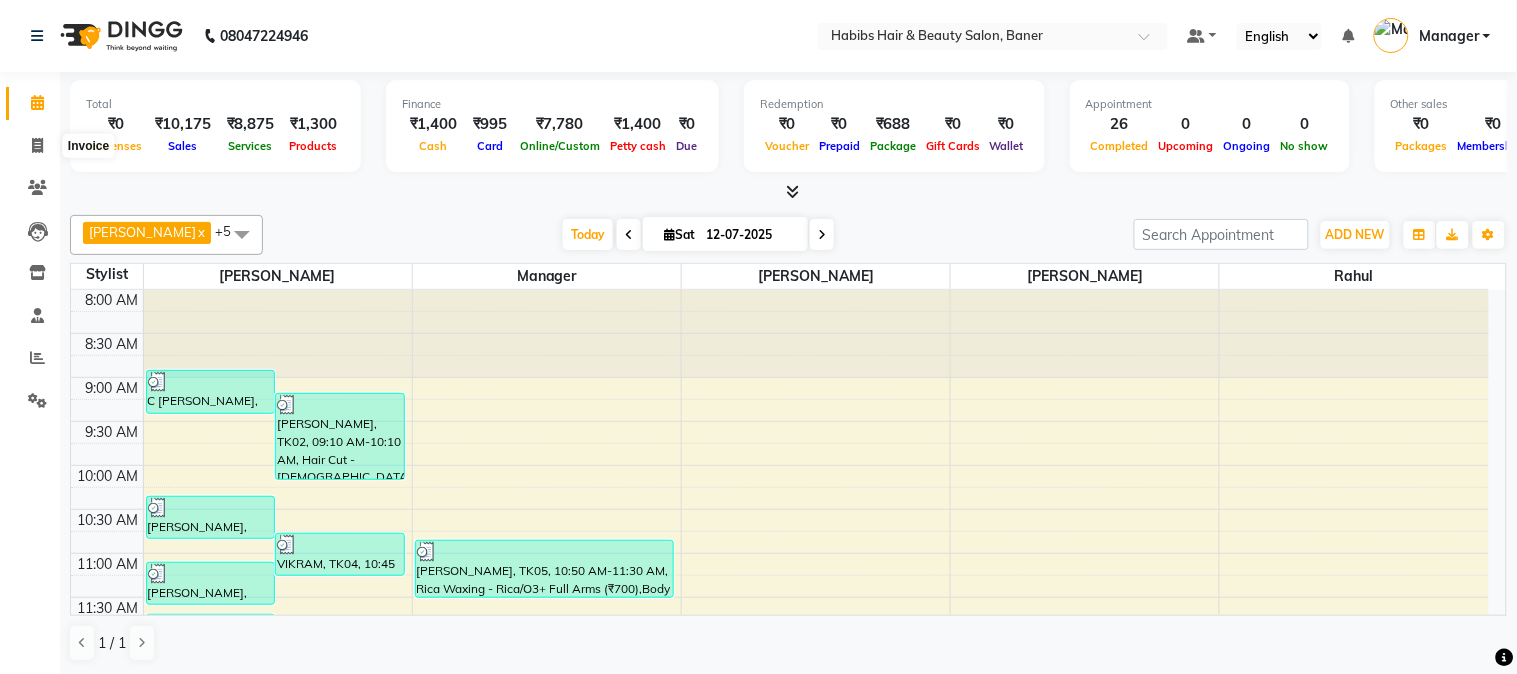 select on "5356" 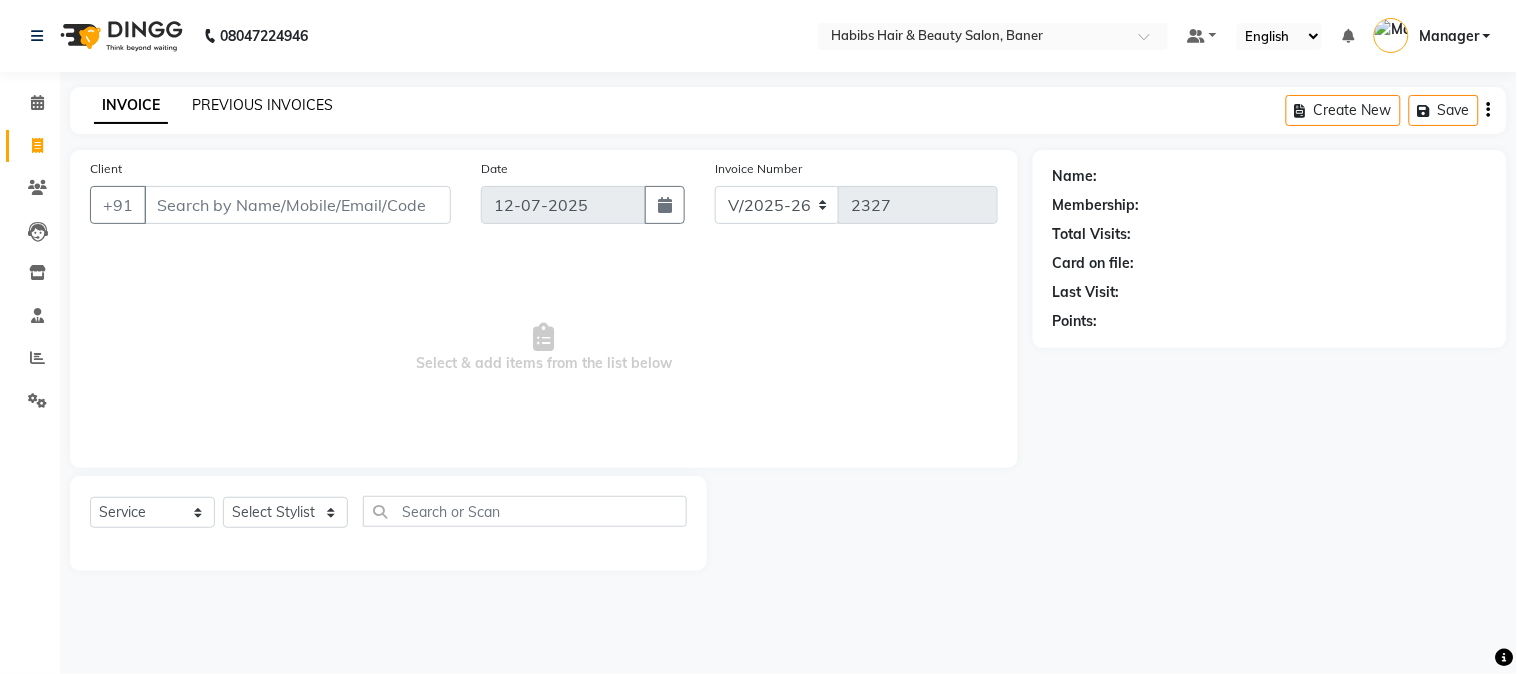 click on "PREVIOUS INVOICES" 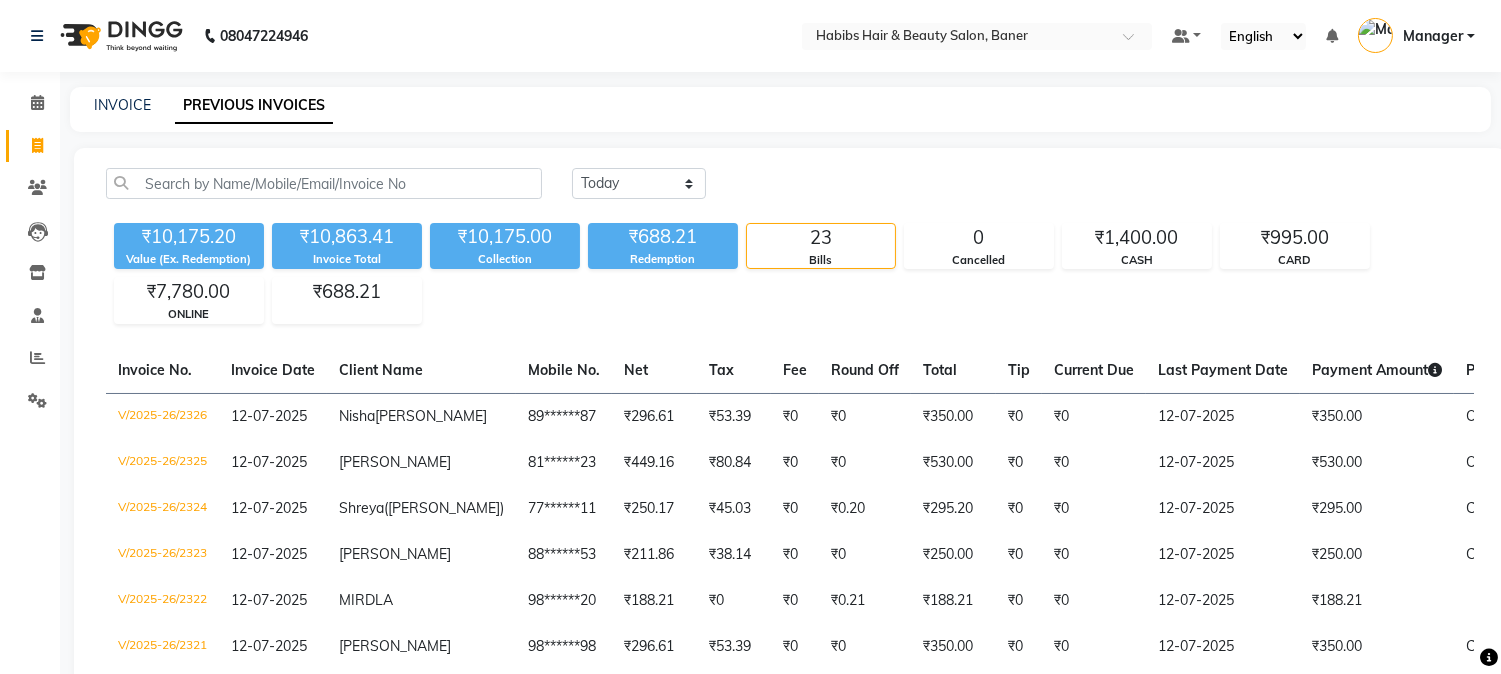 click on "Calendar  Invoice  Clients  Leads   Inventory  Staff  Reports  Settings Completed InProgress Upcoming Dropped Tentative Check-In Confirm Bookings Segments Page Builder" 